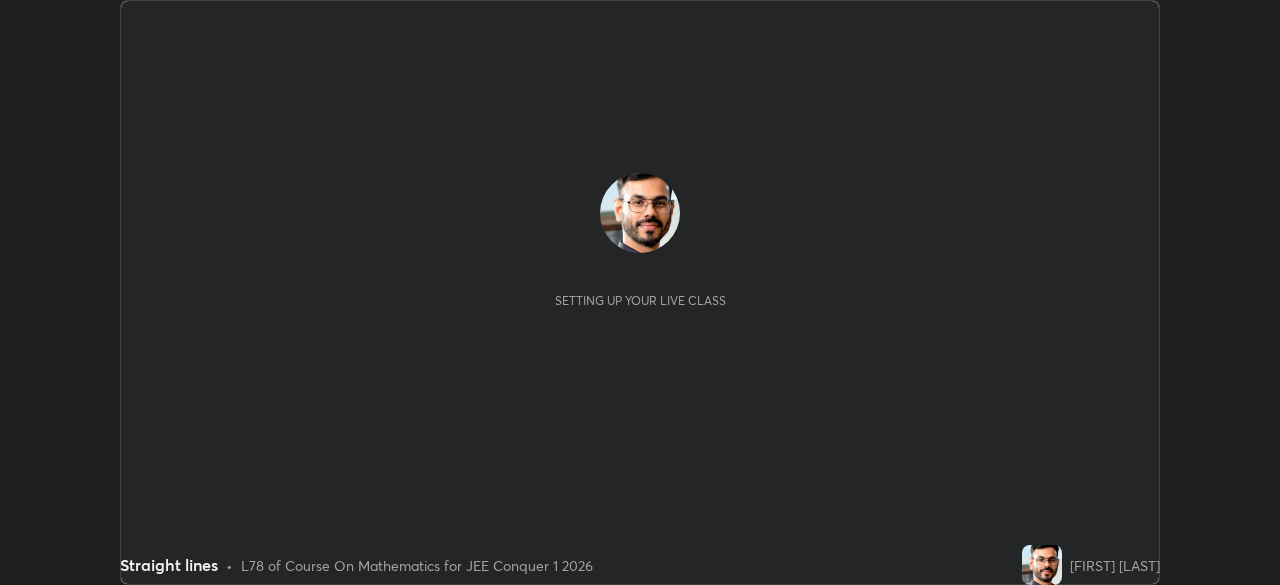 scroll, scrollTop: 0, scrollLeft: 0, axis: both 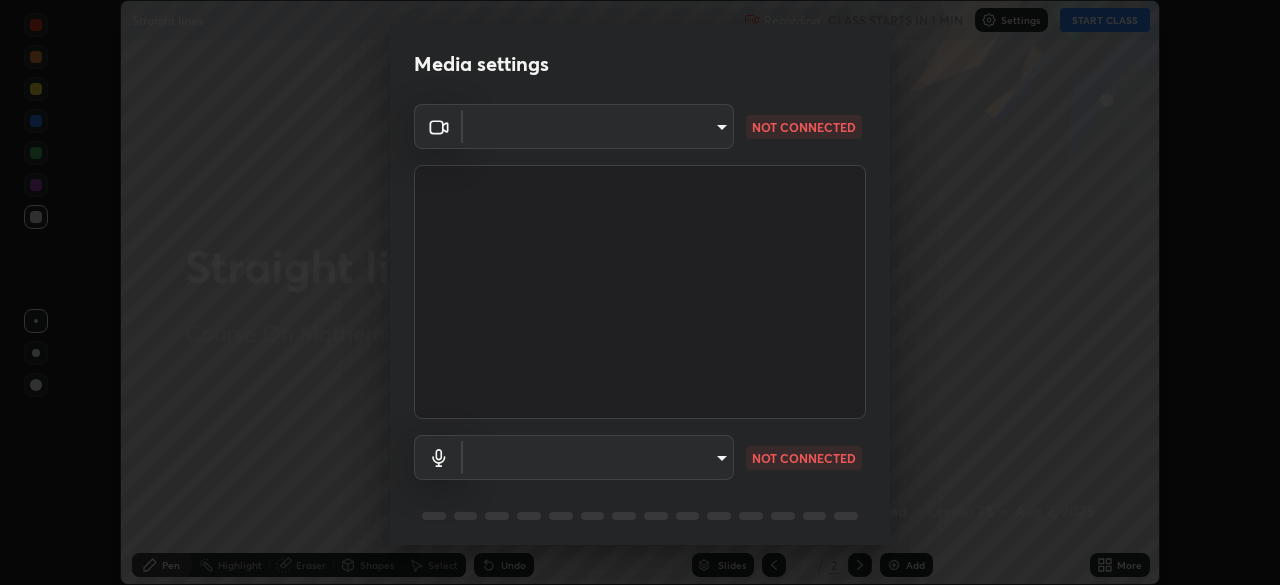 type on "094ffe3f61abc64f3ce73721aab664ef57d10a5fc7d187ad1ef3fa5fd4d2b427" 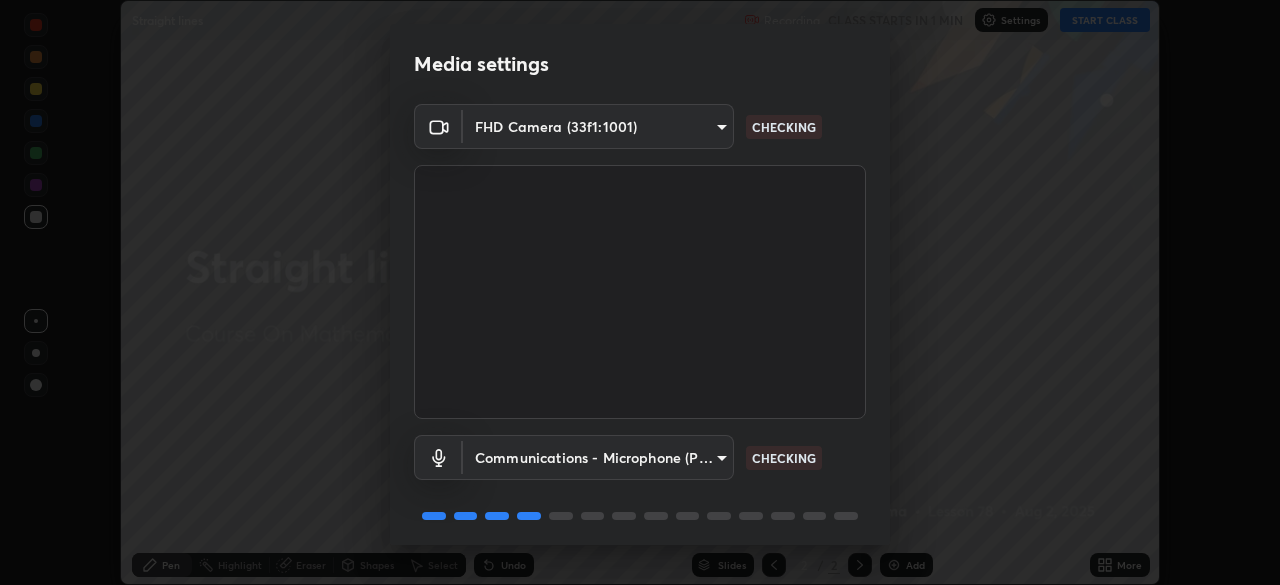click on "Erase all Straight lines Recording CLASS STARTS IN 1 MIN Settings START CLASS Setting up your live class Straight lines • L78 of Course On Mathematics for JEE Conquer 1 2026 [FIRST] [LAST] Pen Highlight Eraser Shapes Select Undo Slides 2 / 2 Add More No doubts shared Encourage your learners to ask a doubt for better clarity Report an issue Reason for reporting Buffering Chat not working Audio - Video sync issue Educator video quality low ​ Attach an image Report Media settings FHD Camera (33f1:1001) [UNIQUE_ID] CHECKING Communications - Microphone (POROSVOC) communications CHECKING 1 / 5 Next" at bounding box center (640, 292) 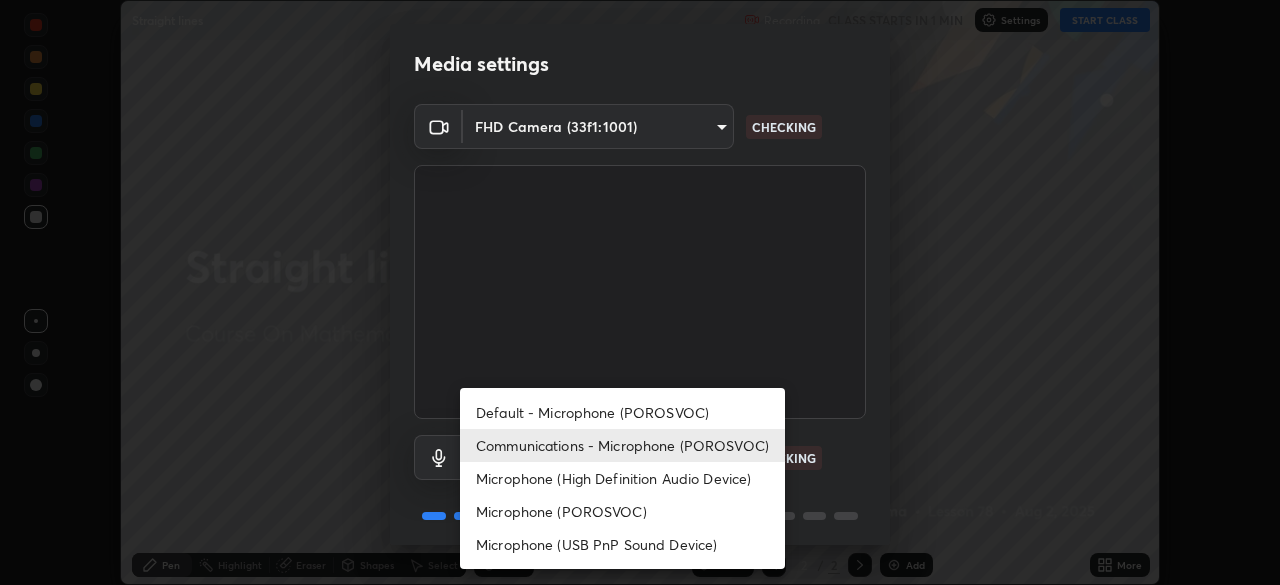 click on "Default - Microphone (POROSVOC)" at bounding box center (622, 412) 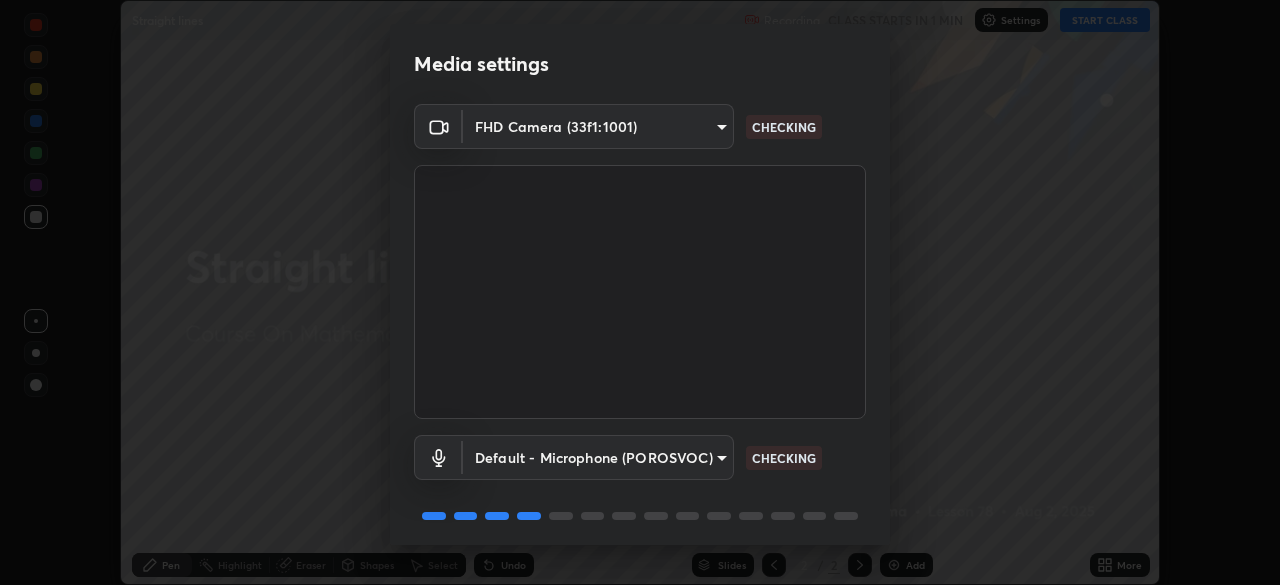 scroll, scrollTop: 71, scrollLeft: 0, axis: vertical 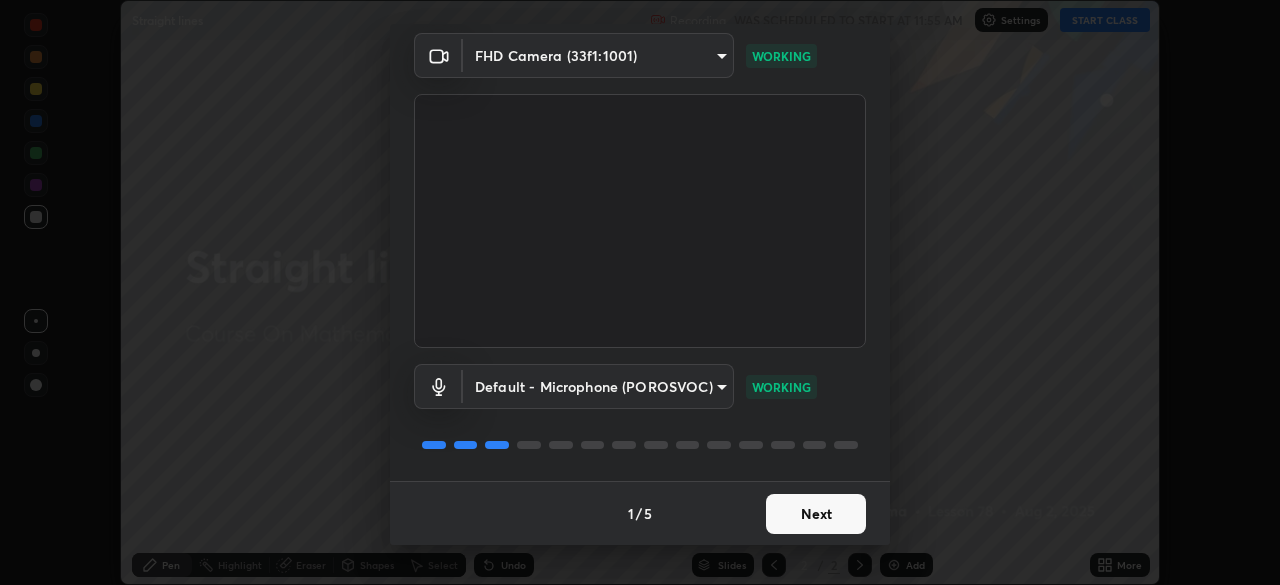 click on "Next" at bounding box center (816, 514) 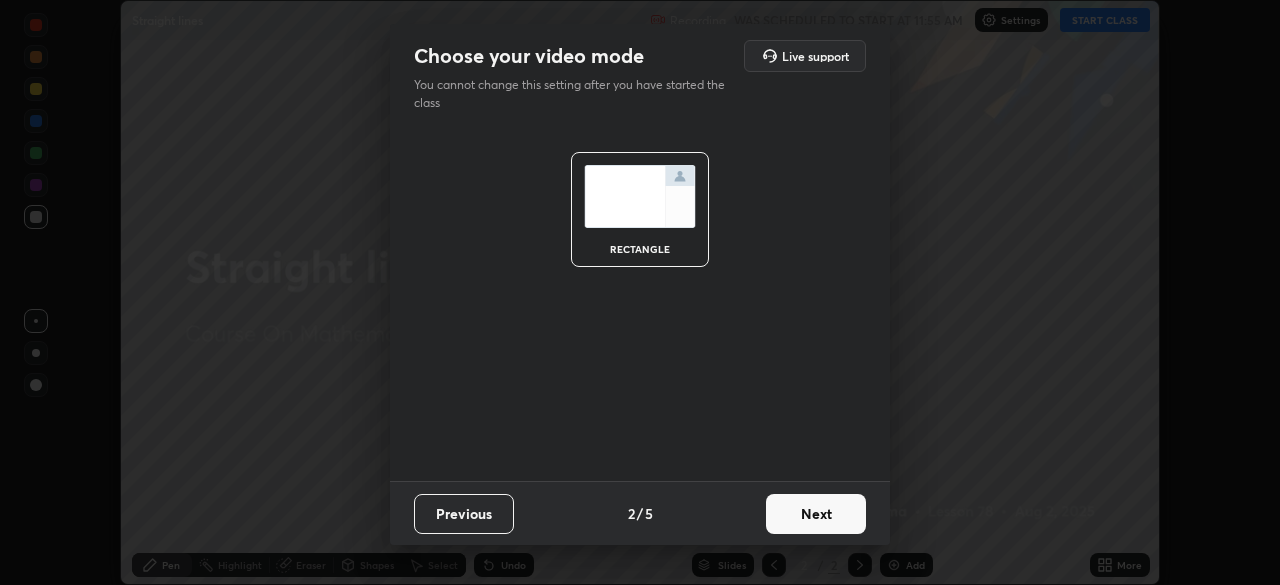 scroll, scrollTop: 0, scrollLeft: 0, axis: both 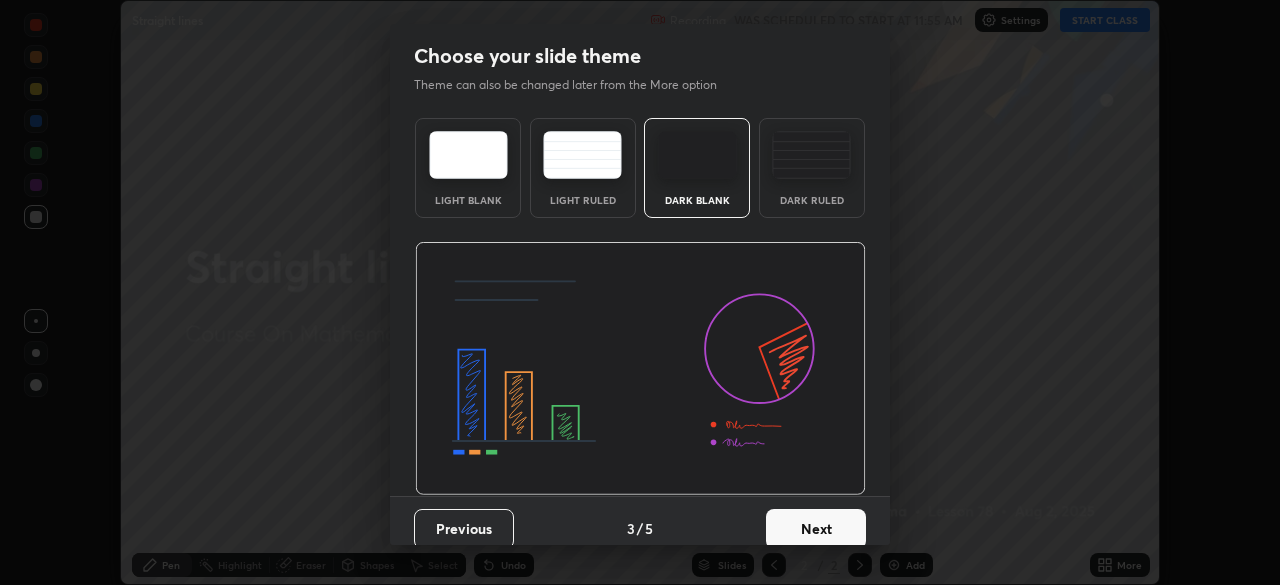 click on "Next" at bounding box center (816, 529) 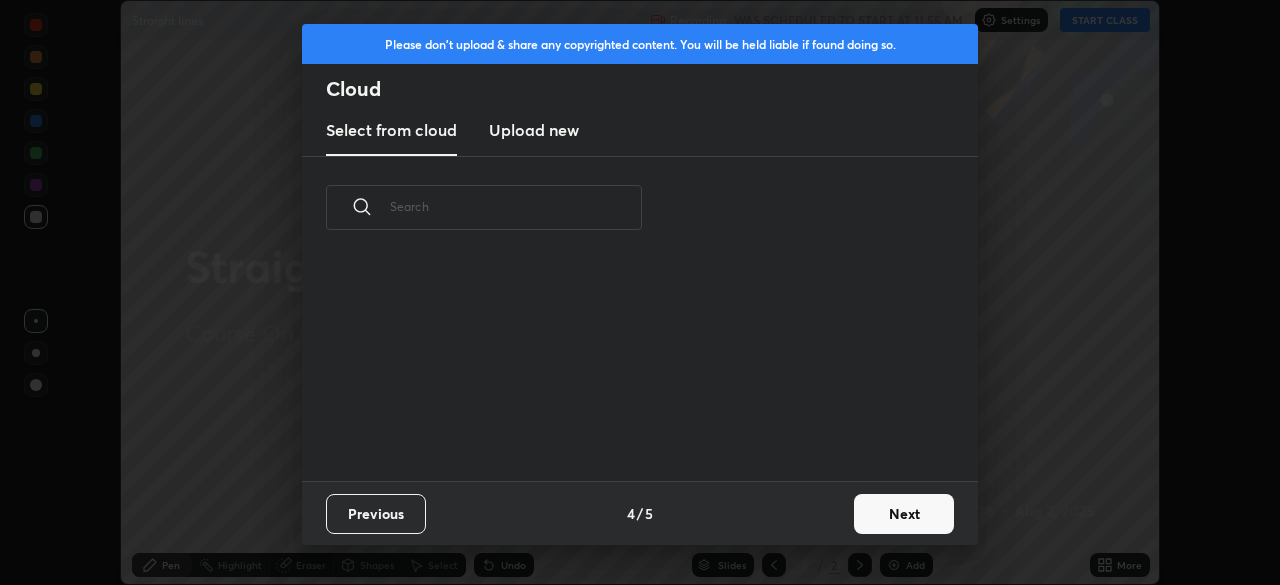 click on "Next" at bounding box center (904, 514) 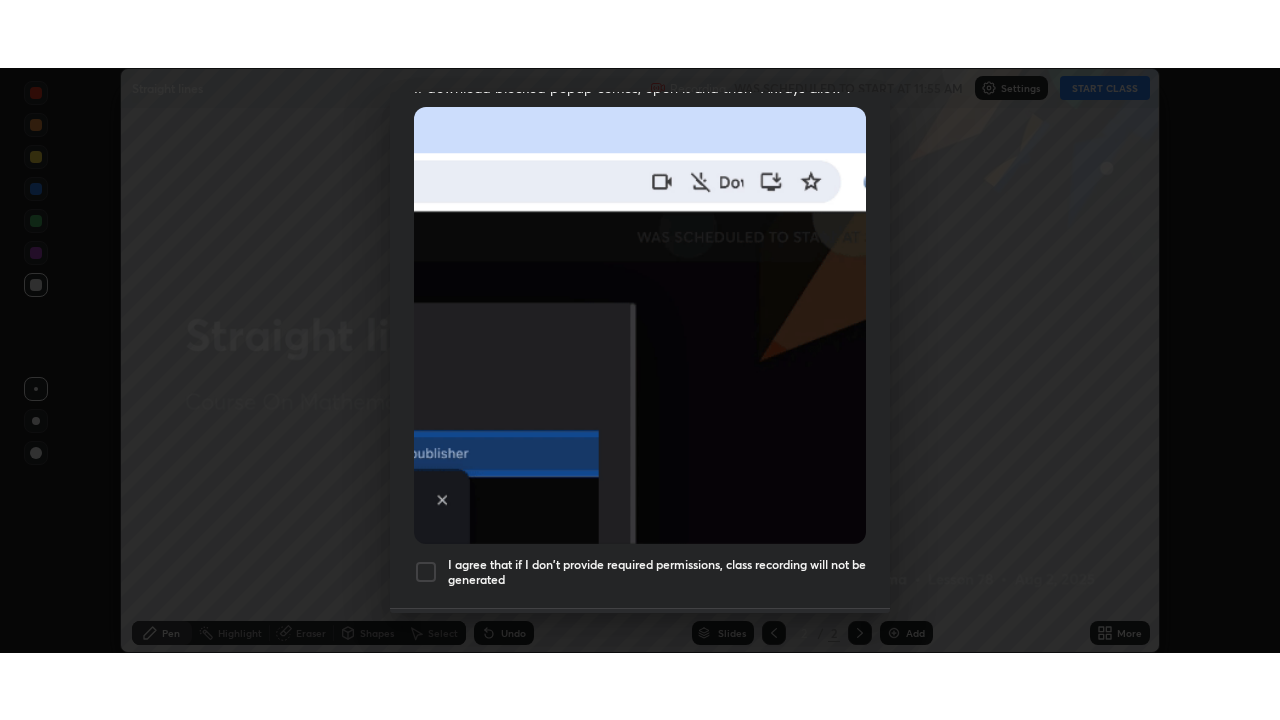 scroll, scrollTop: 479, scrollLeft: 0, axis: vertical 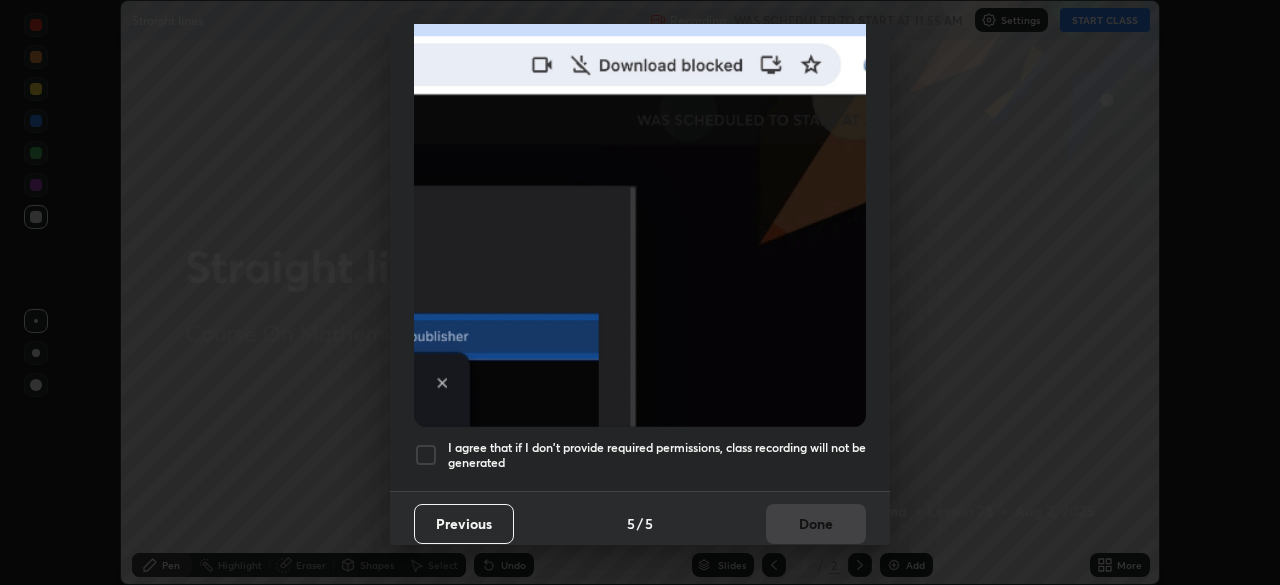 click on "I agree that if I don't provide required permissions, class recording will not be generated" at bounding box center (657, 455) 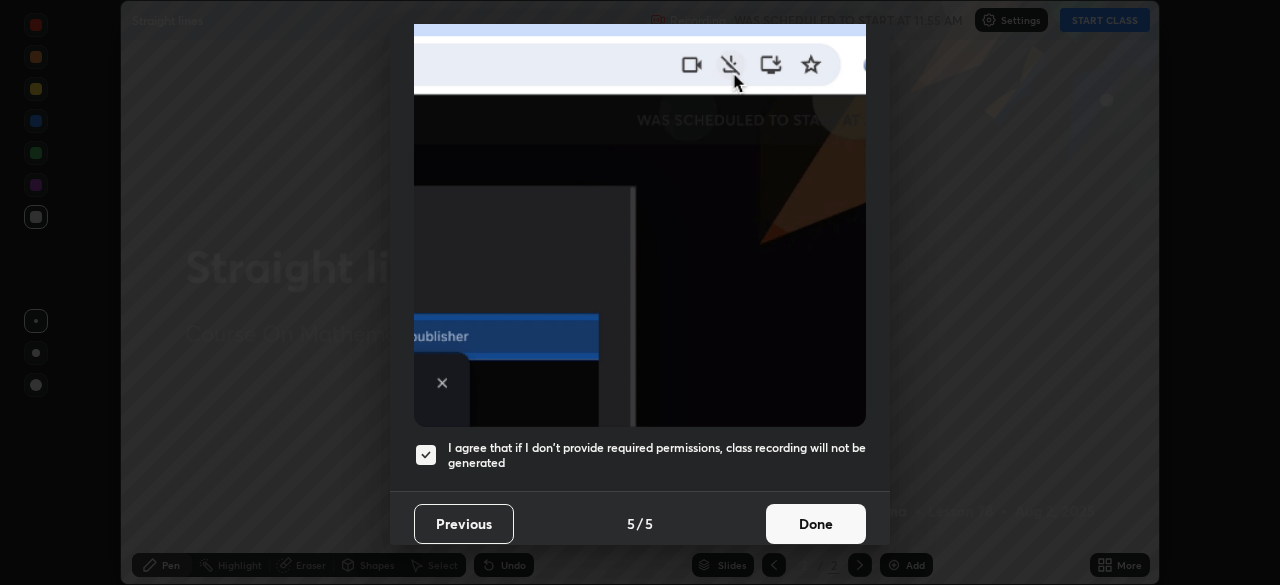 click on "Done" at bounding box center (816, 524) 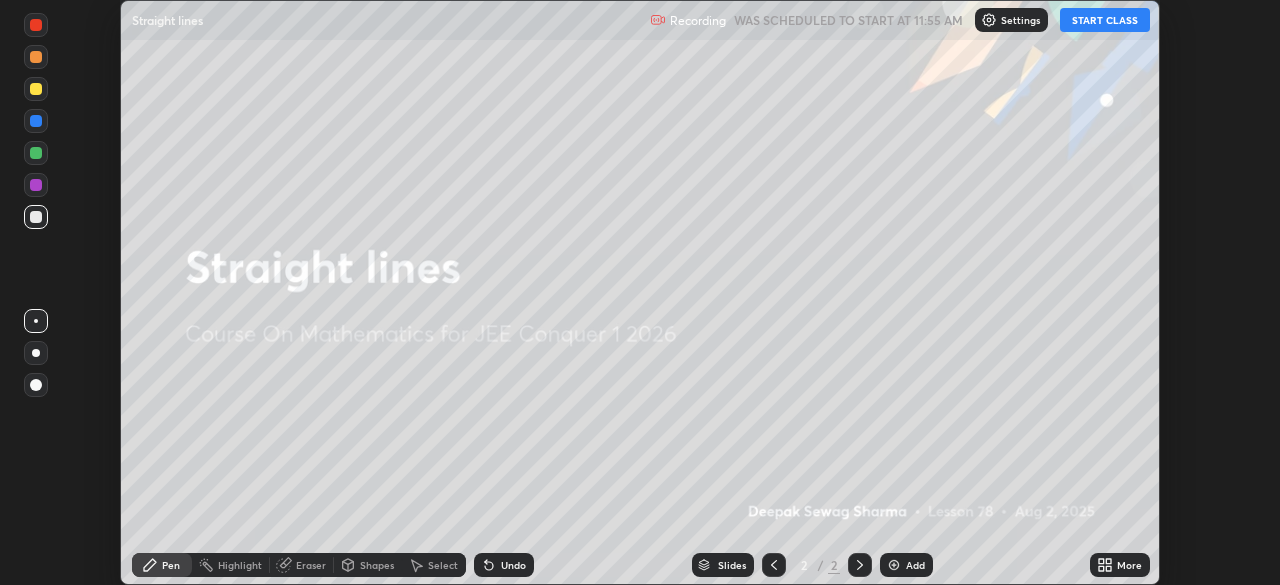click 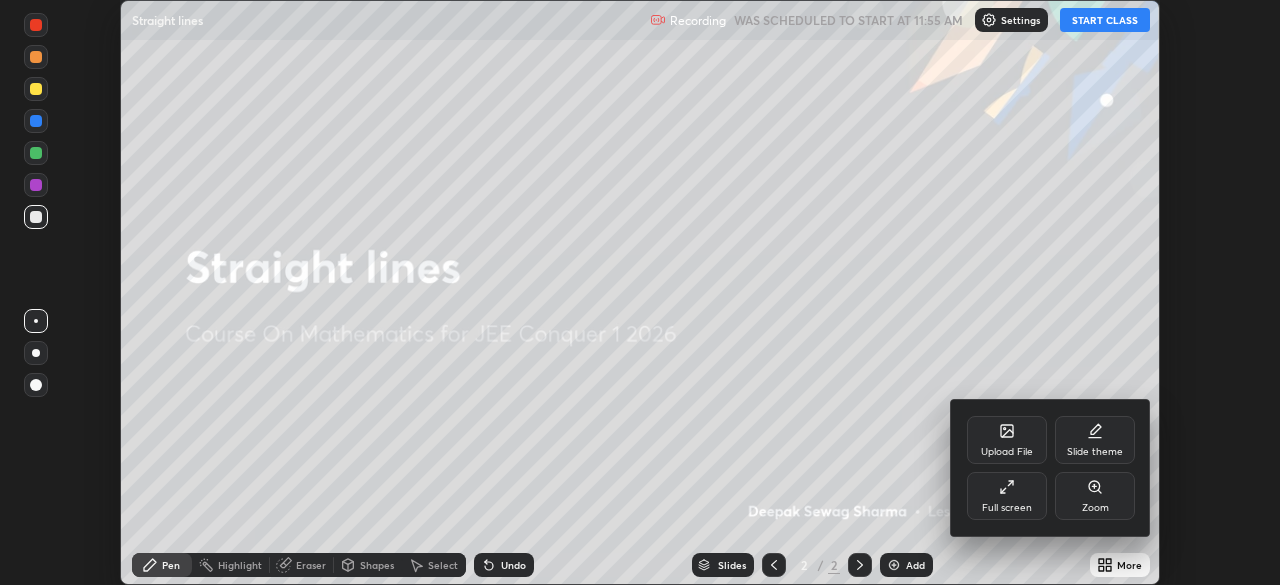 click on "Full screen" at bounding box center (1007, 496) 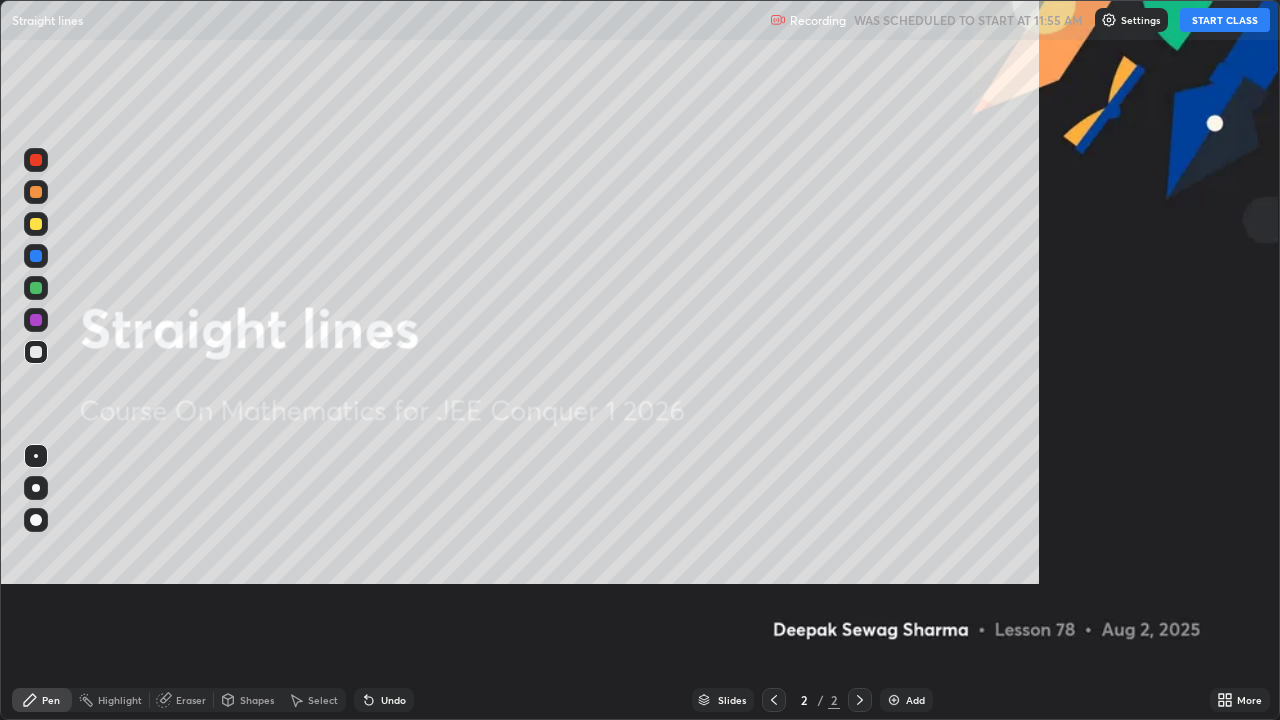 scroll, scrollTop: 99280, scrollLeft: 98720, axis: both 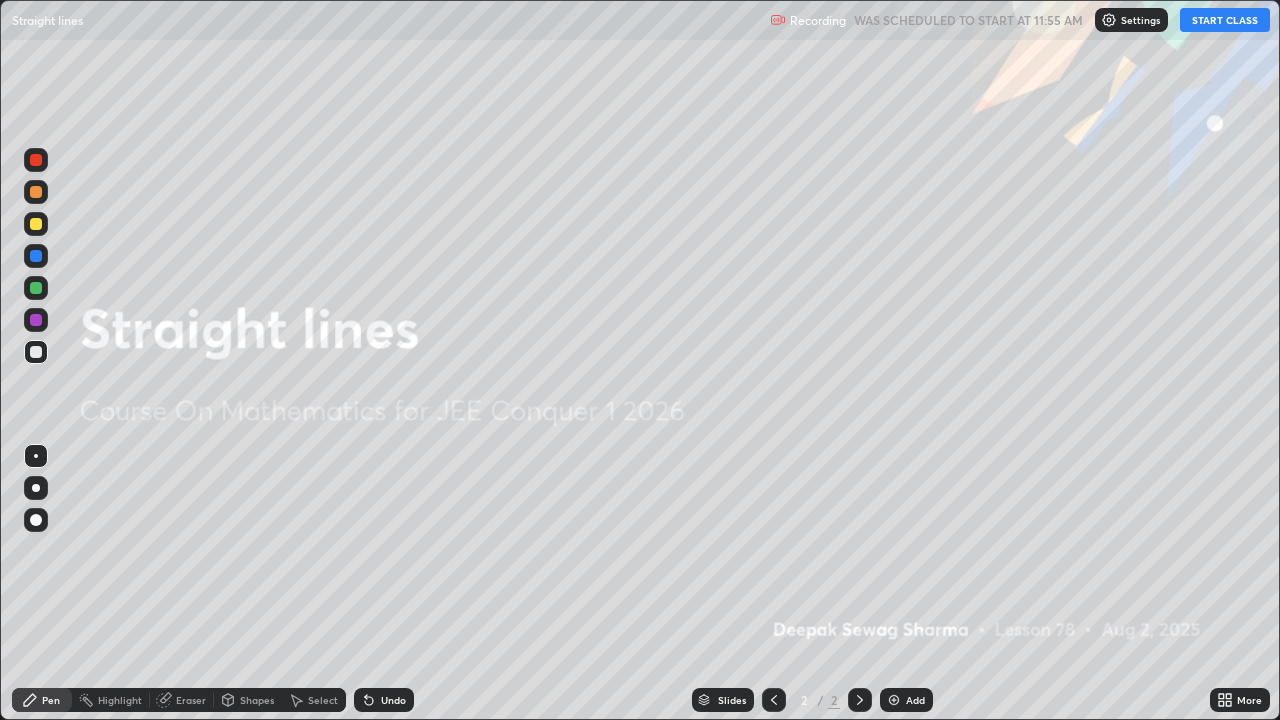 click on "START CLASS" at bounding box center [1225, 20] 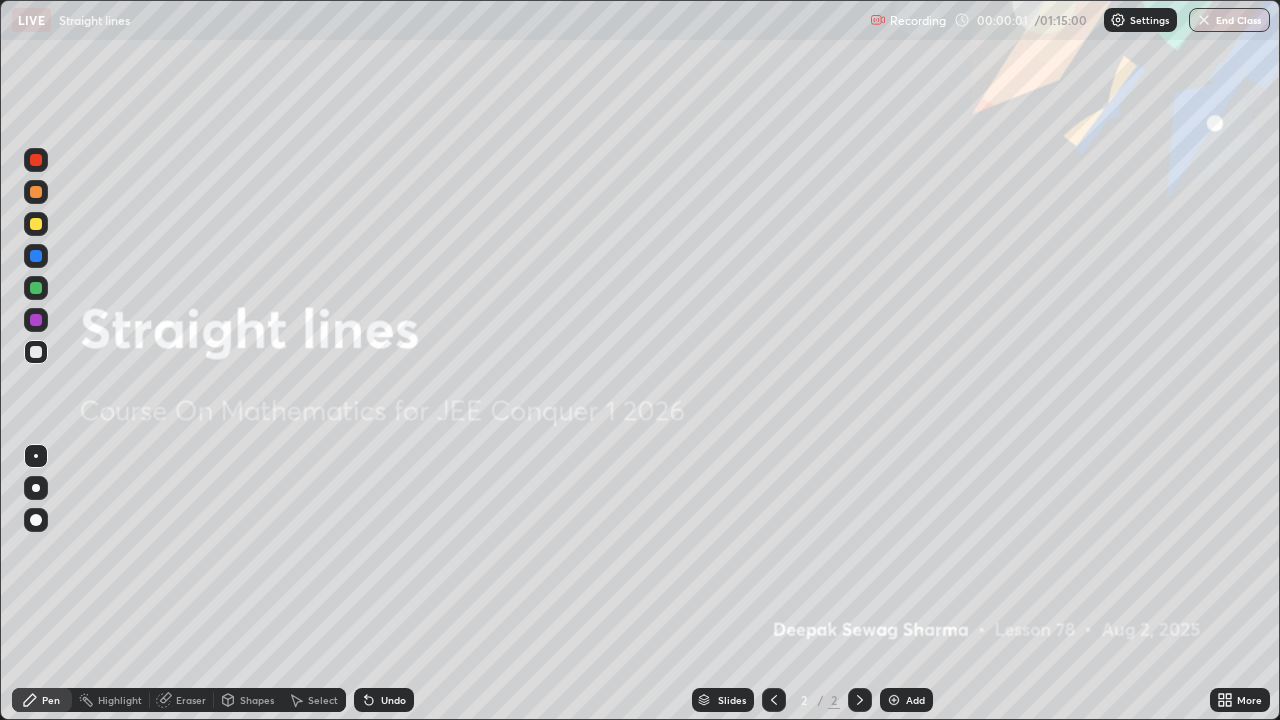 click at bounding box center [36, 488] 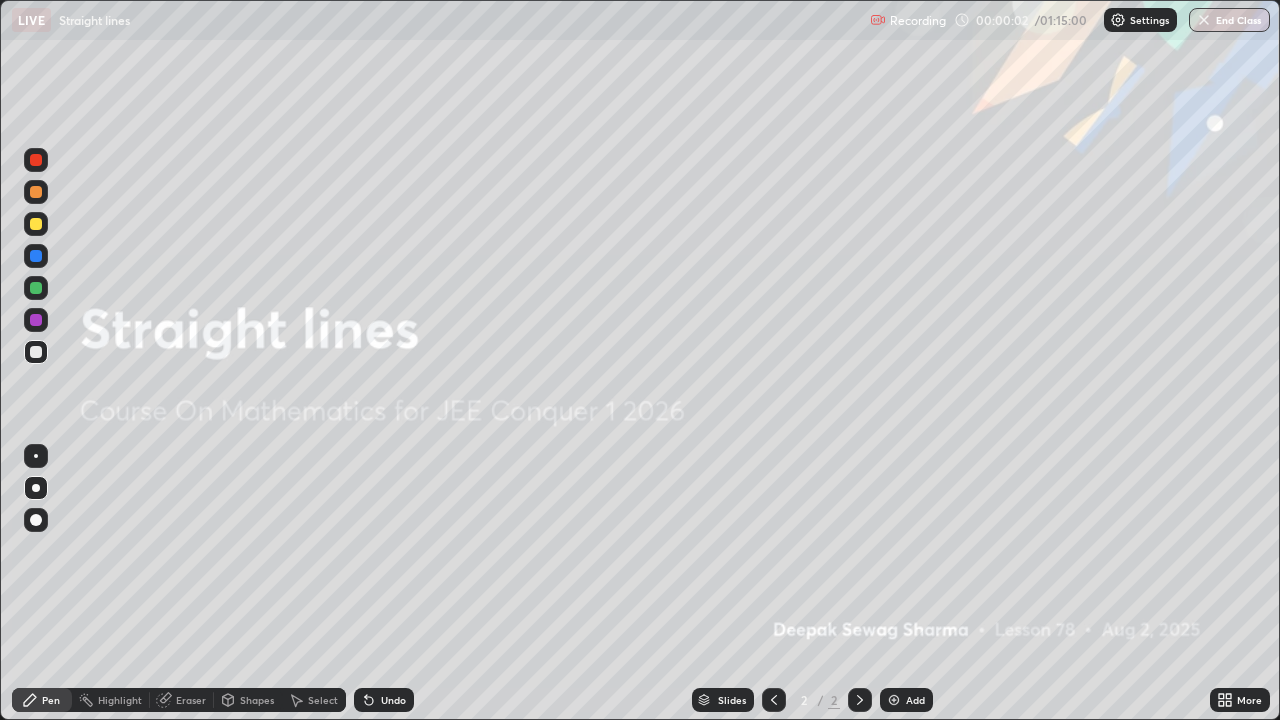 click at bounding box center [36, 288] 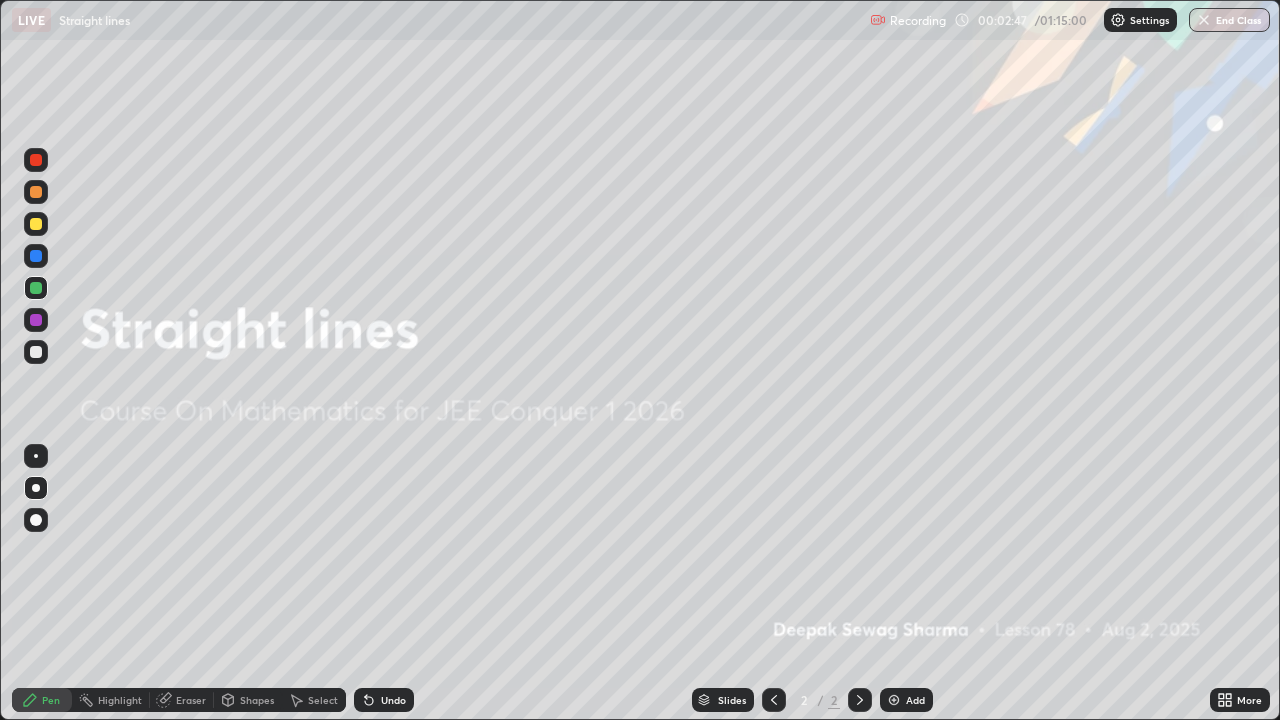 click on "Add" at bounding box center [906, 700] 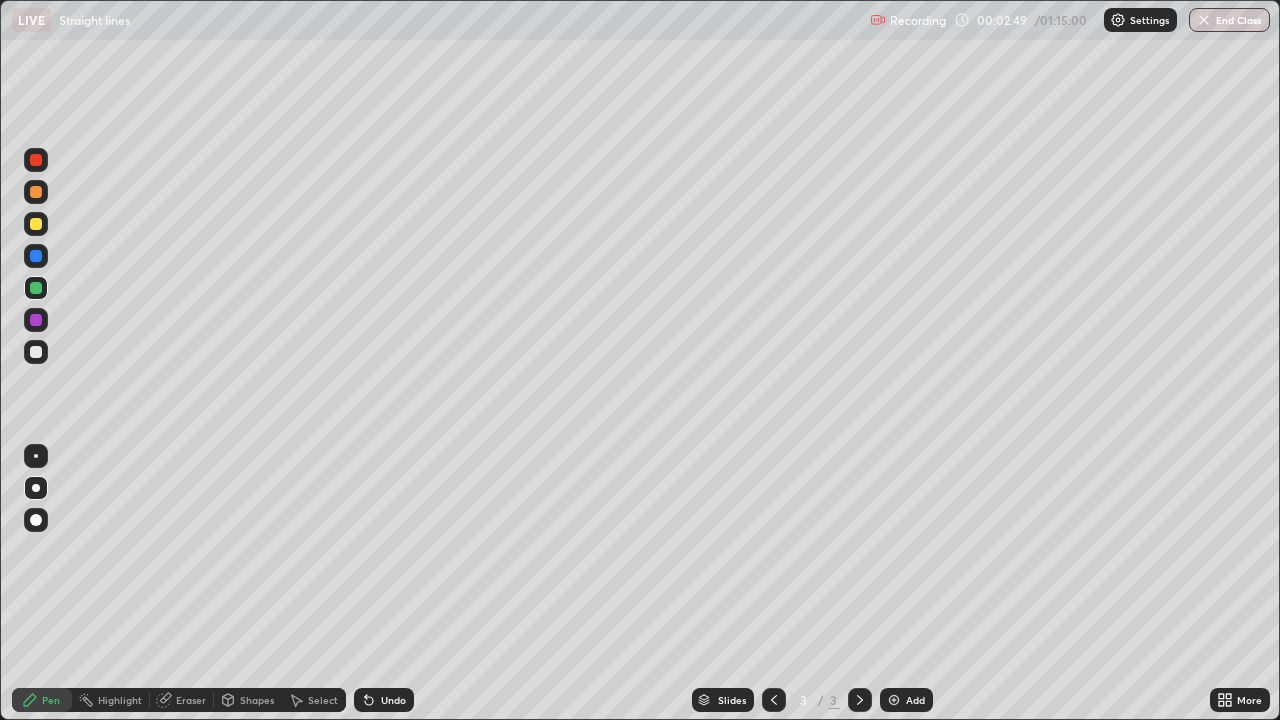 click at bounding box center [36, 224] 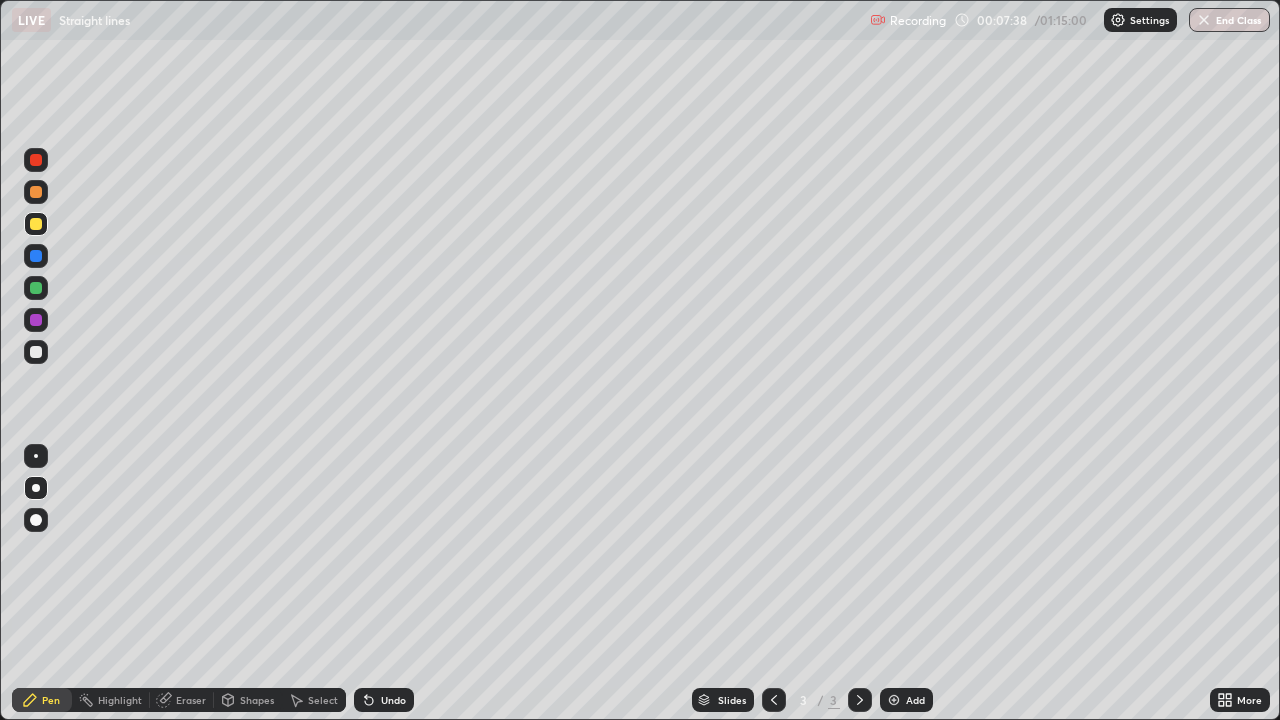 click at bounding box center (36, 352) 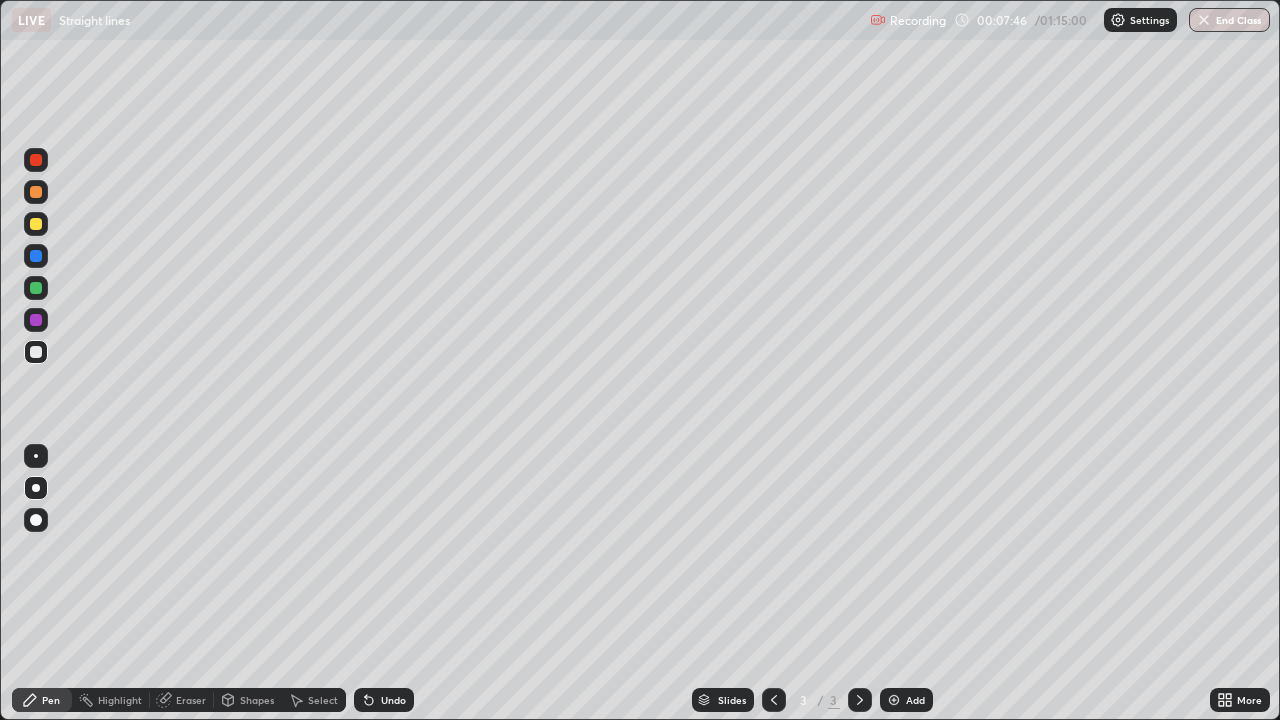 click at bounding box center [36, 288] 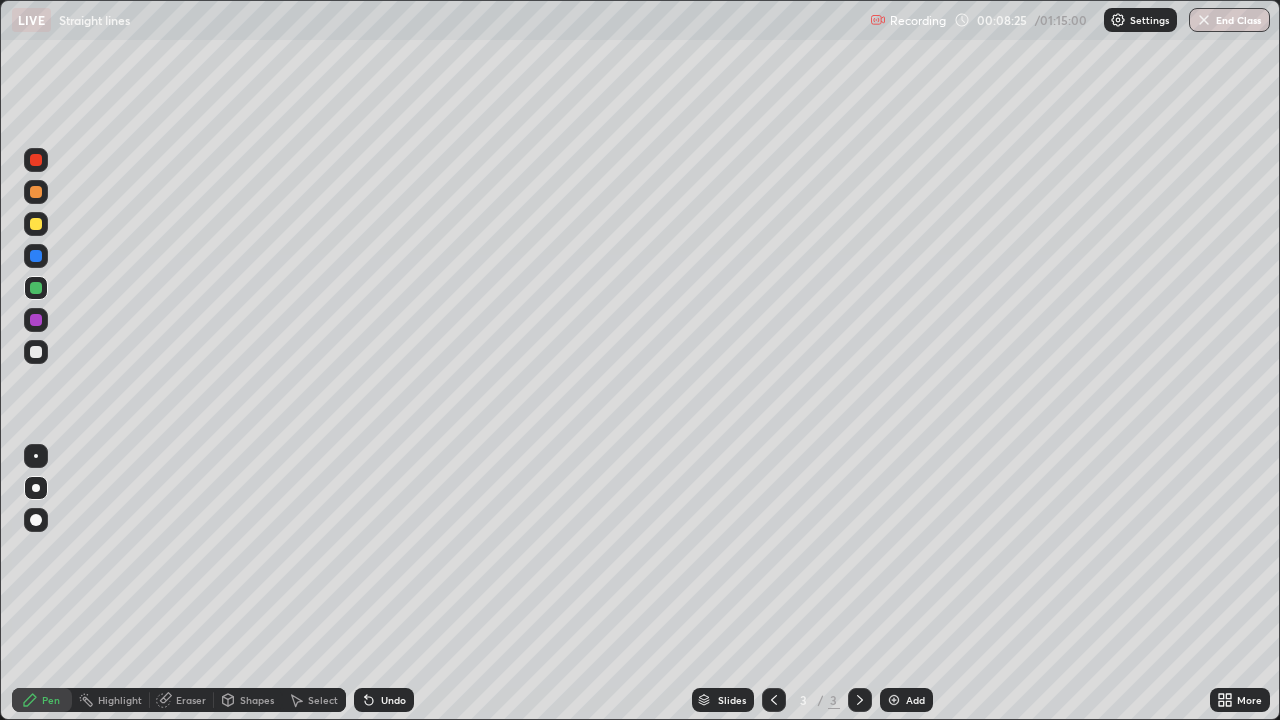 click 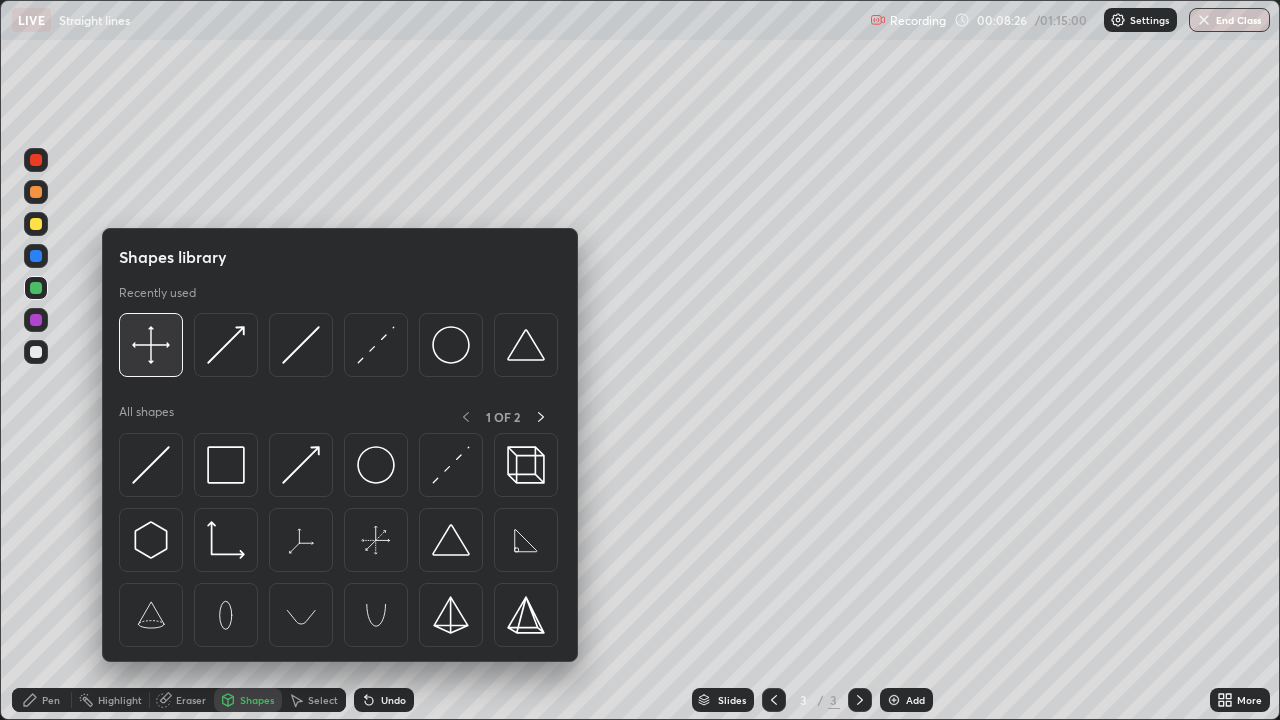 click at bounding box center (151, 345) 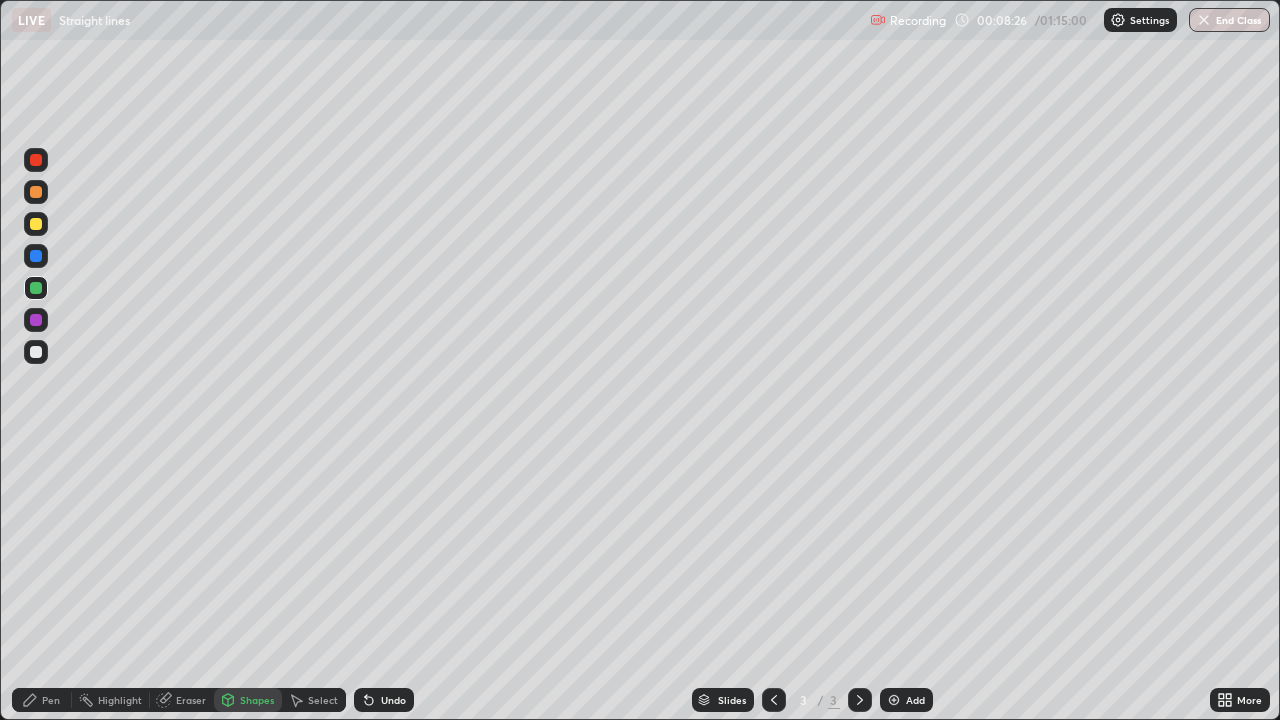 click at bounding box center (36, 352) 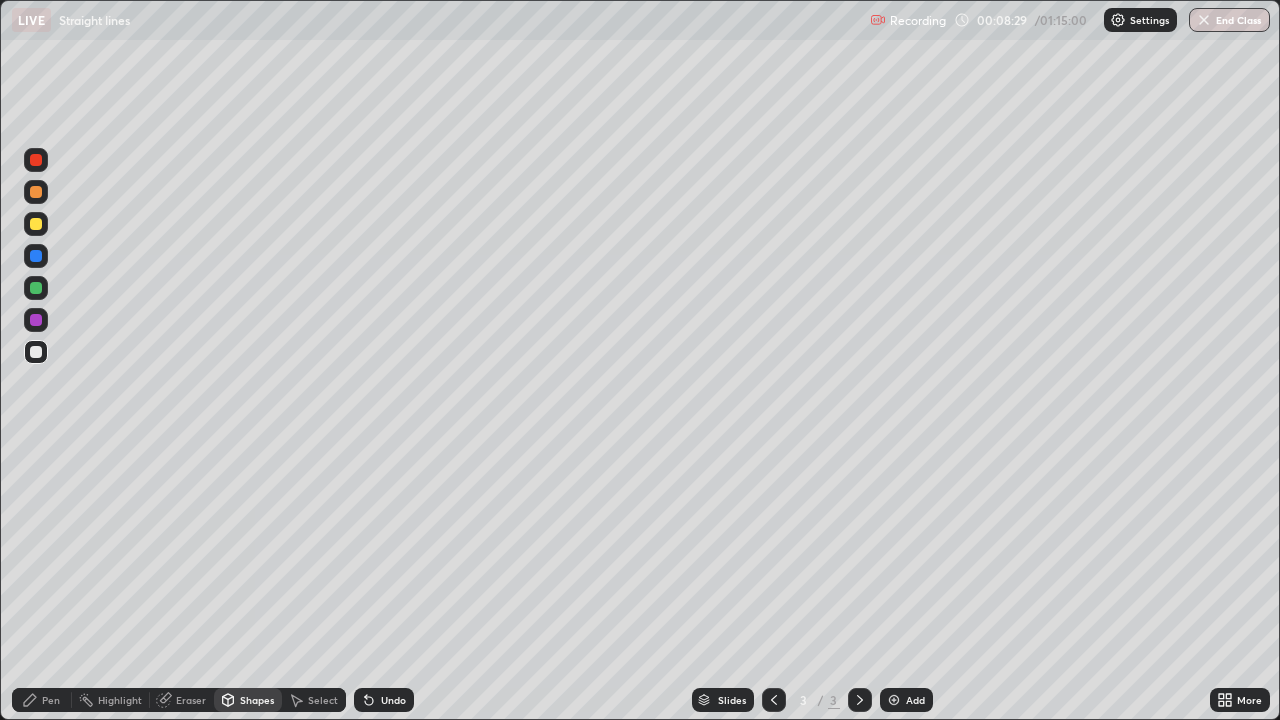 click 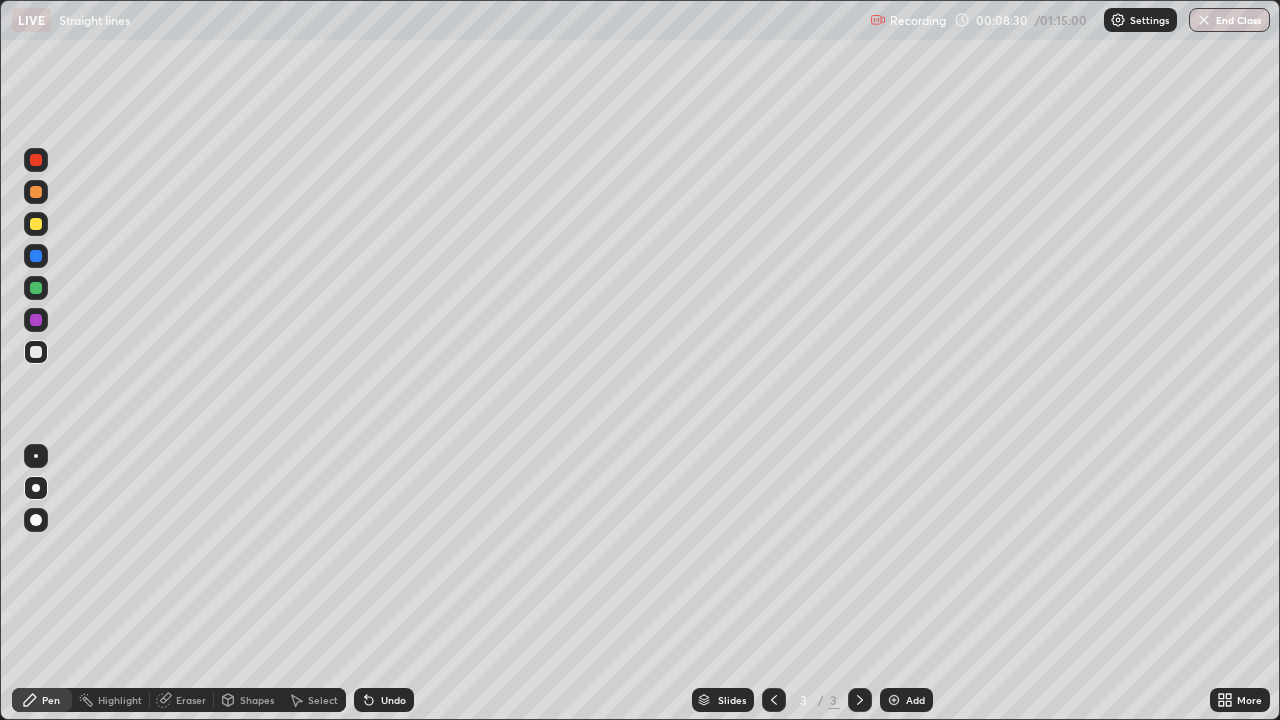 click at bounding box center [36, 224] 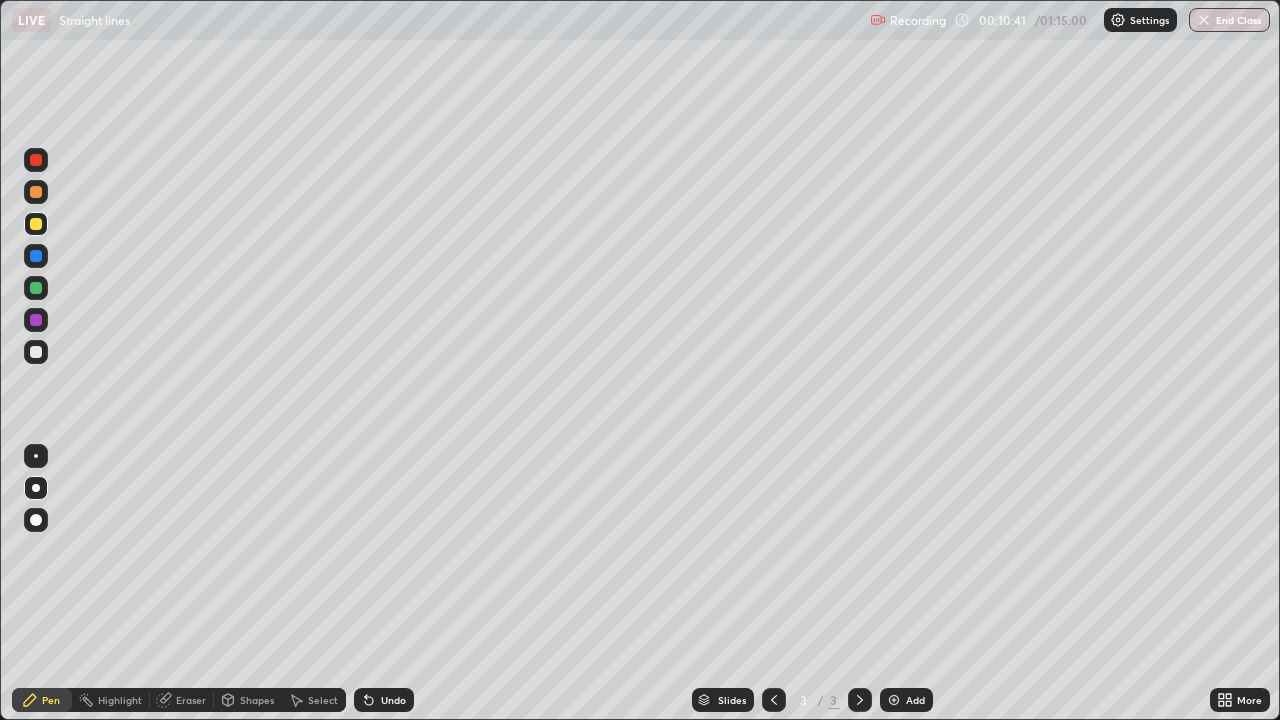 click at bounding box center (36, 288) 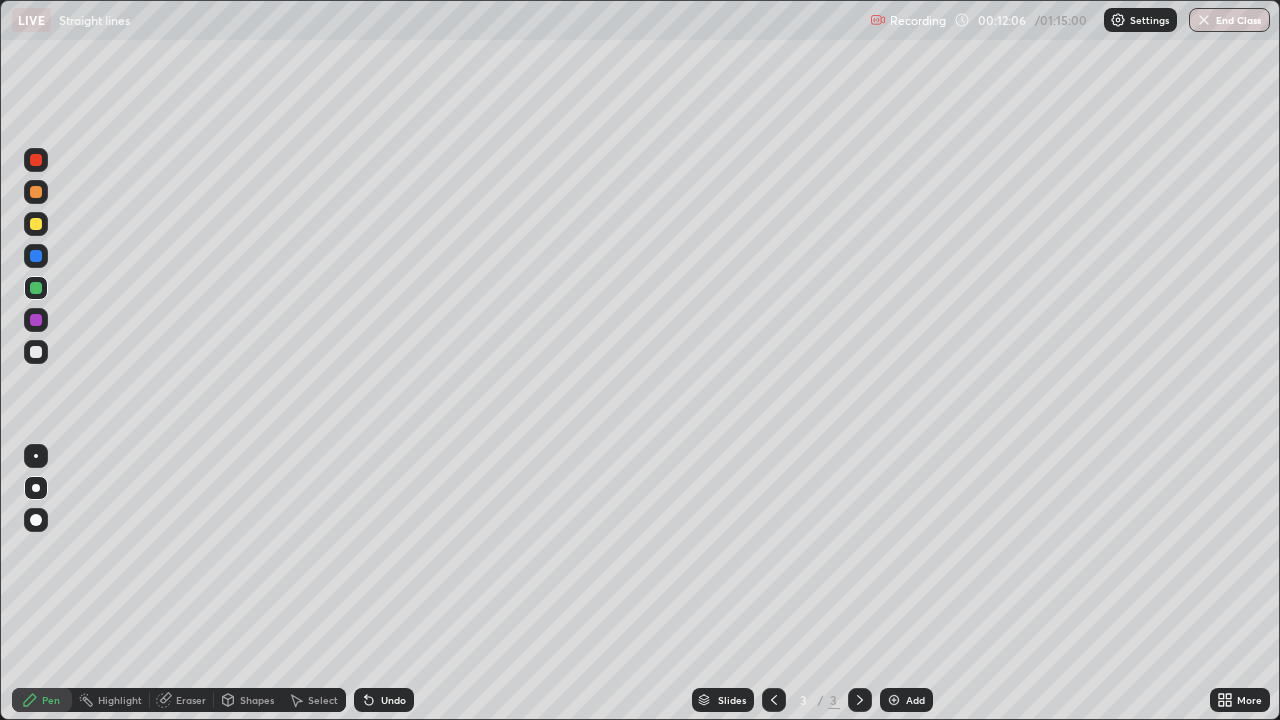 click at bounding box center (36, 224) 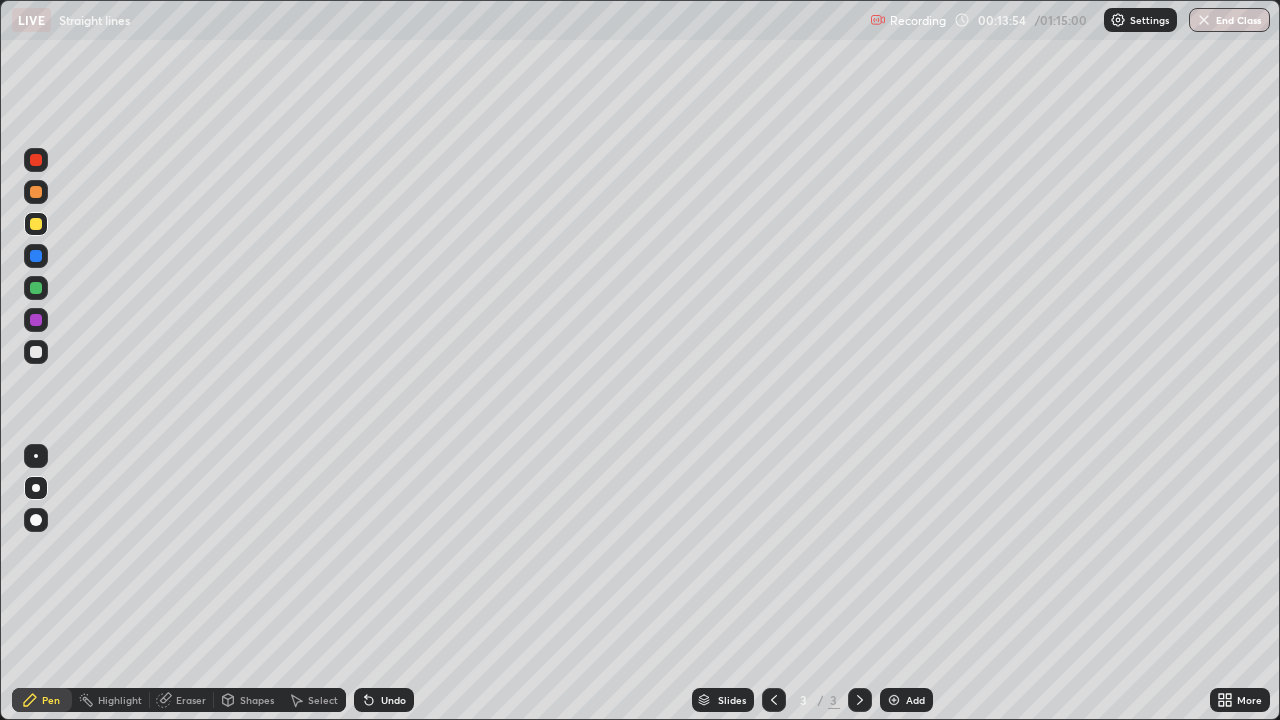 click at bounding box center [36, 256] 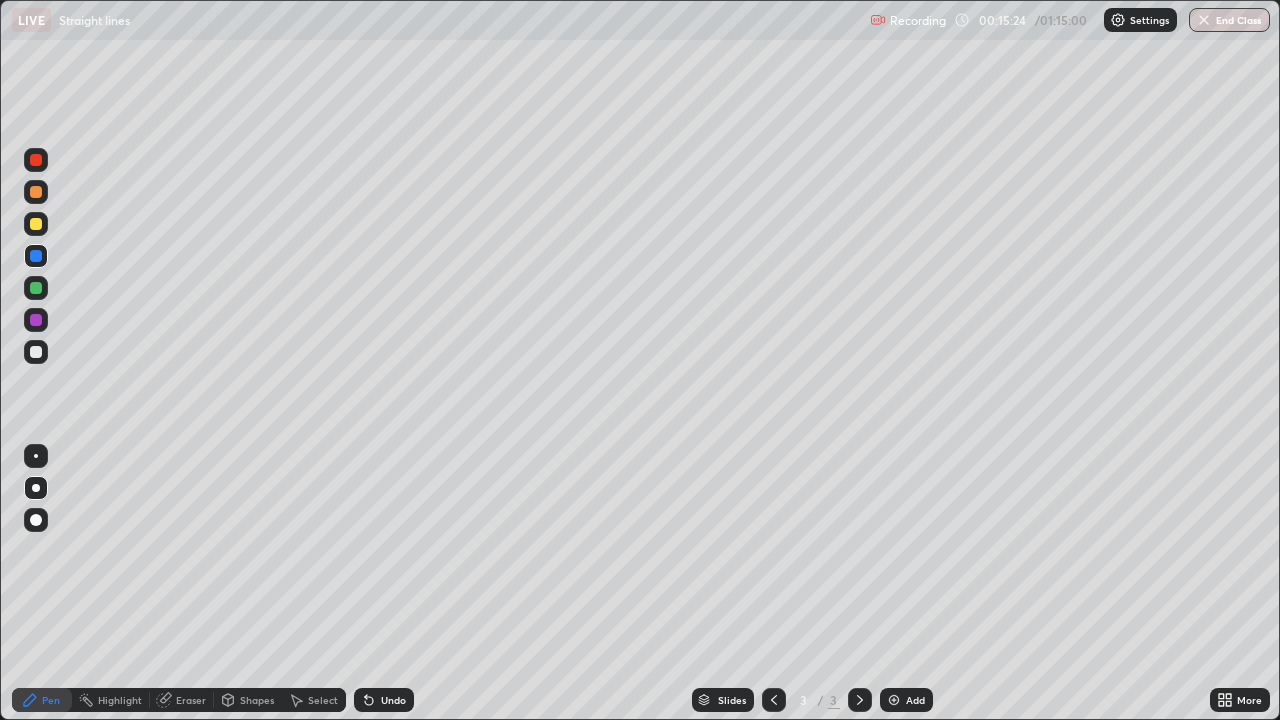 click at bounding box center (894, 700) 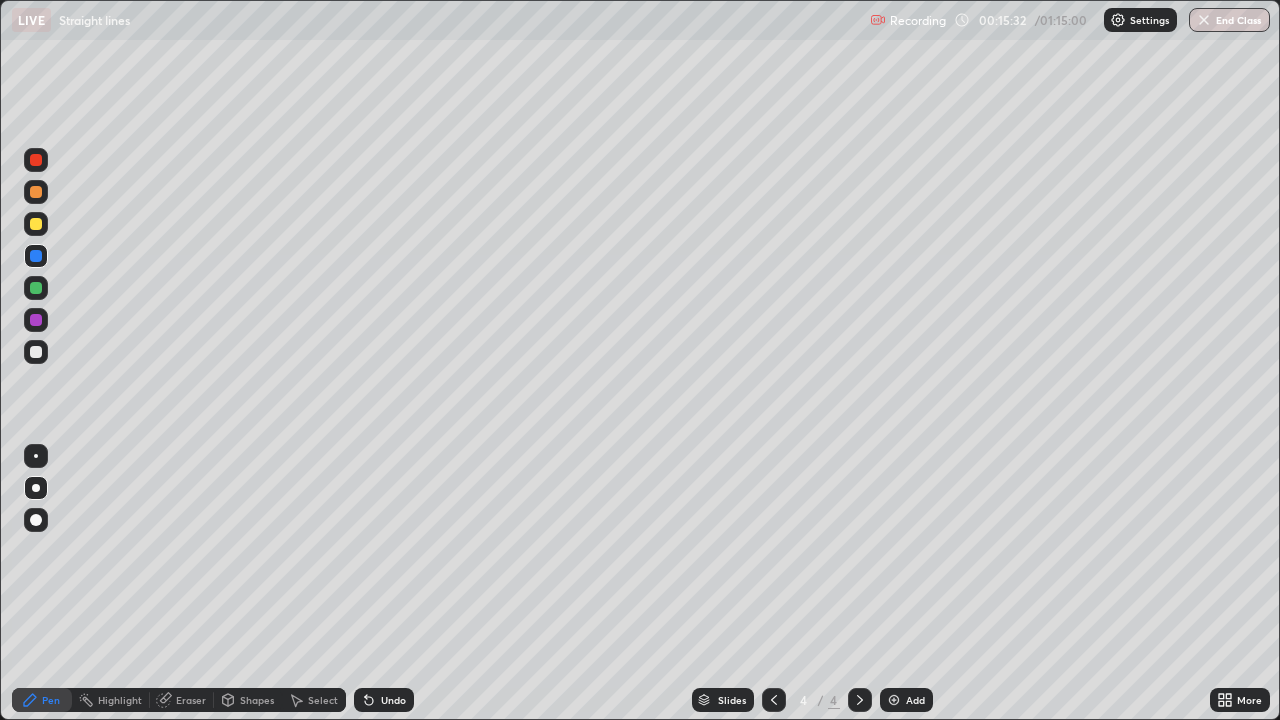 click 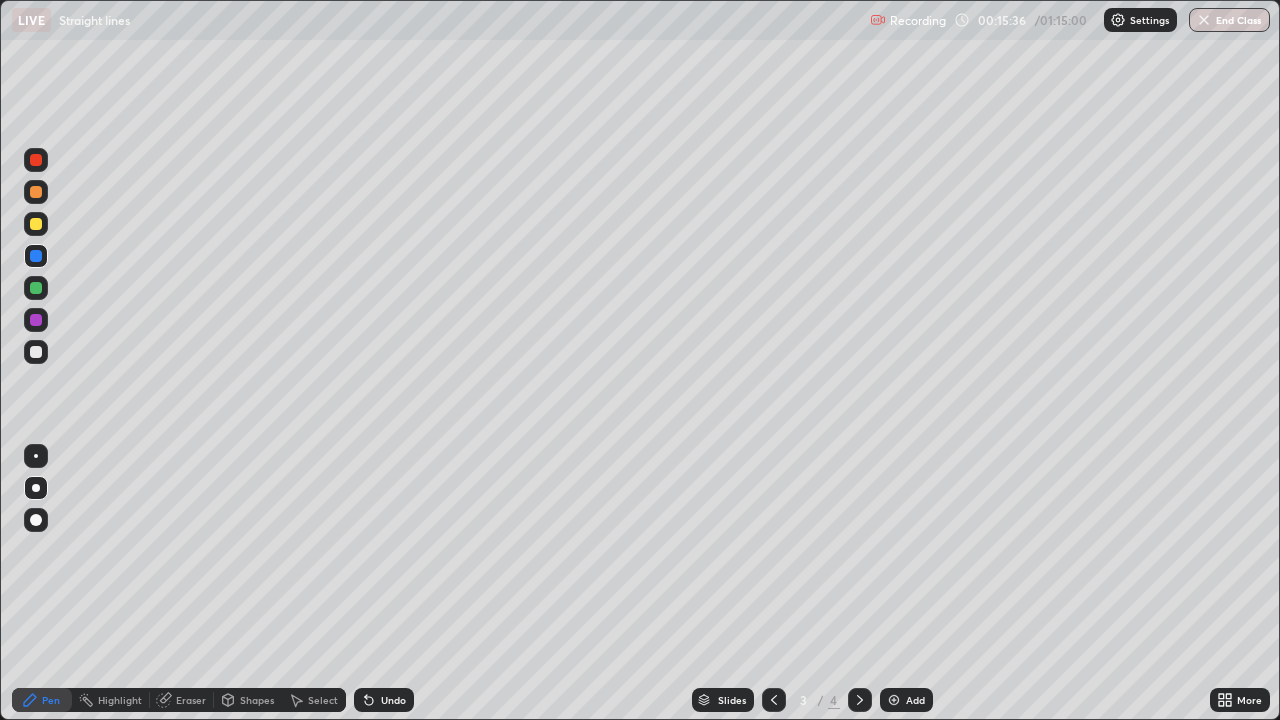 click 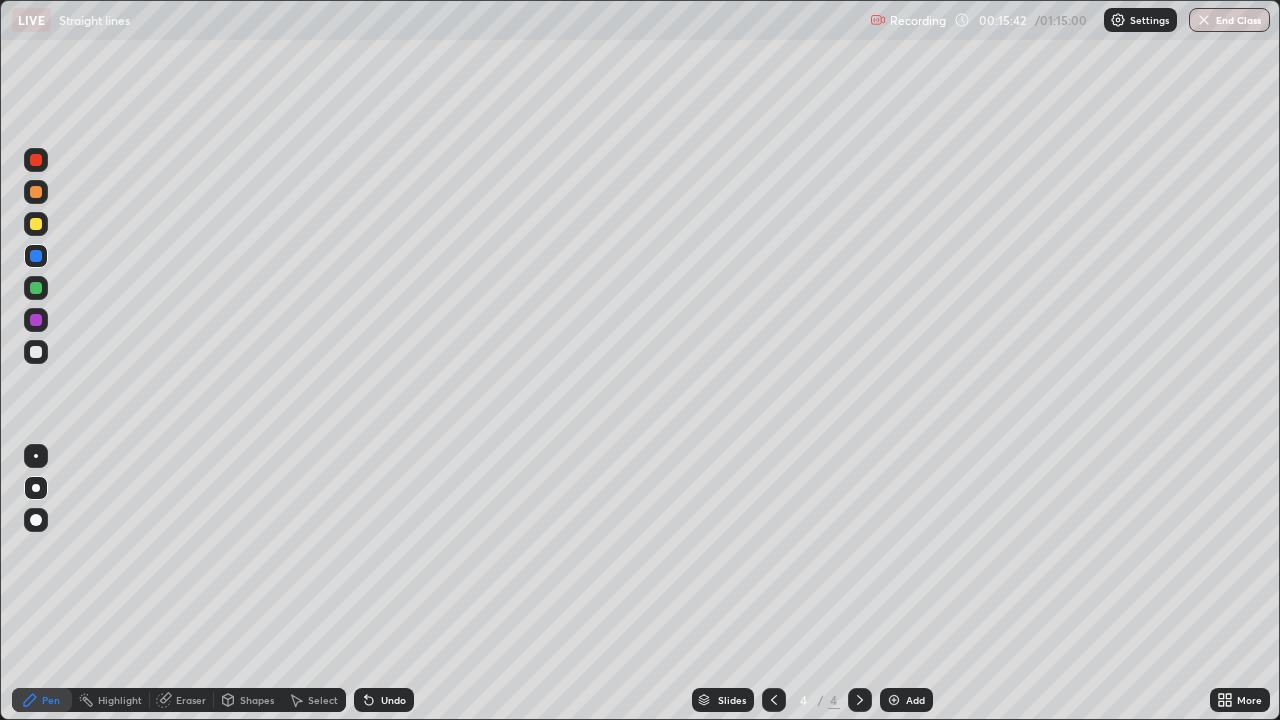 click 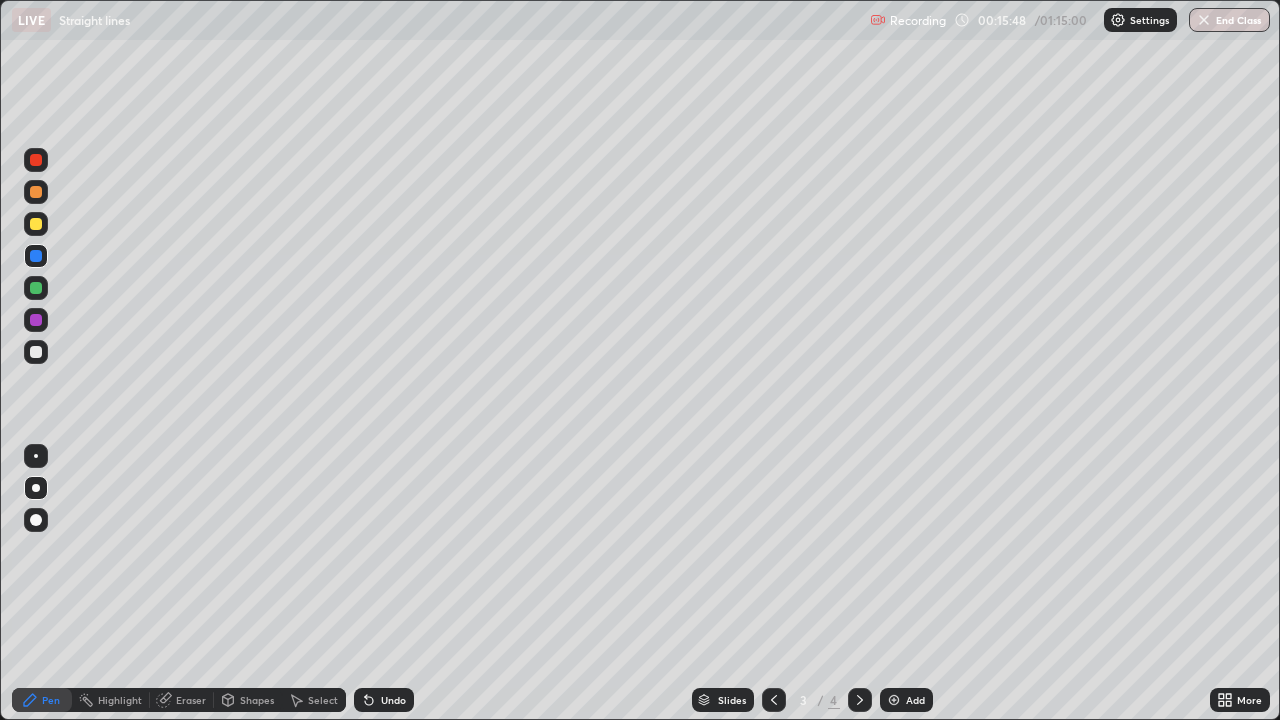 click at bounding box center [36, 352] 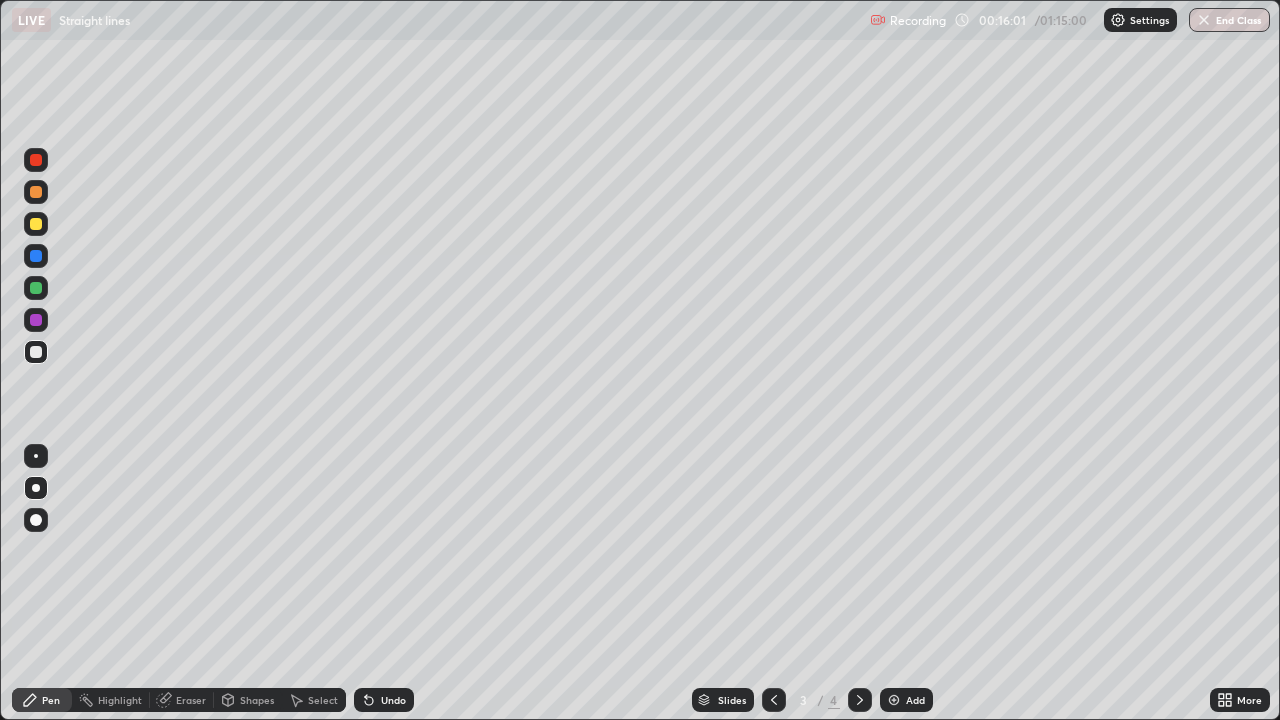 click 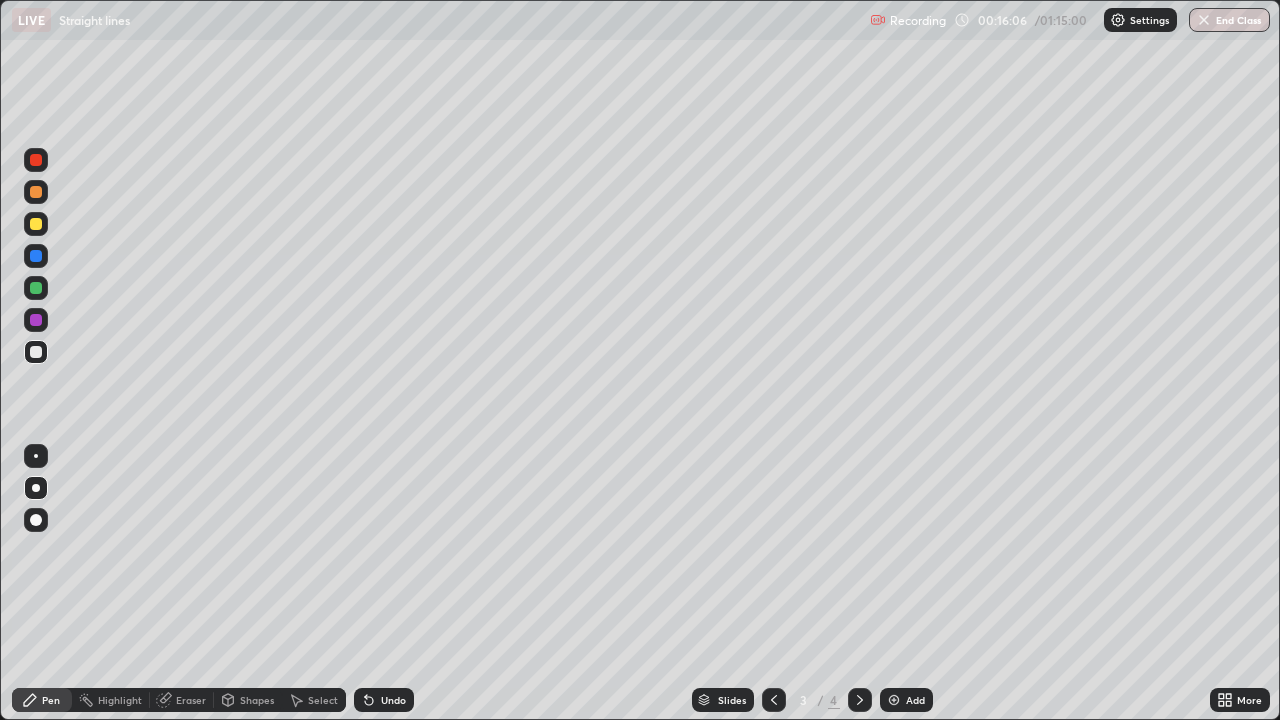 click 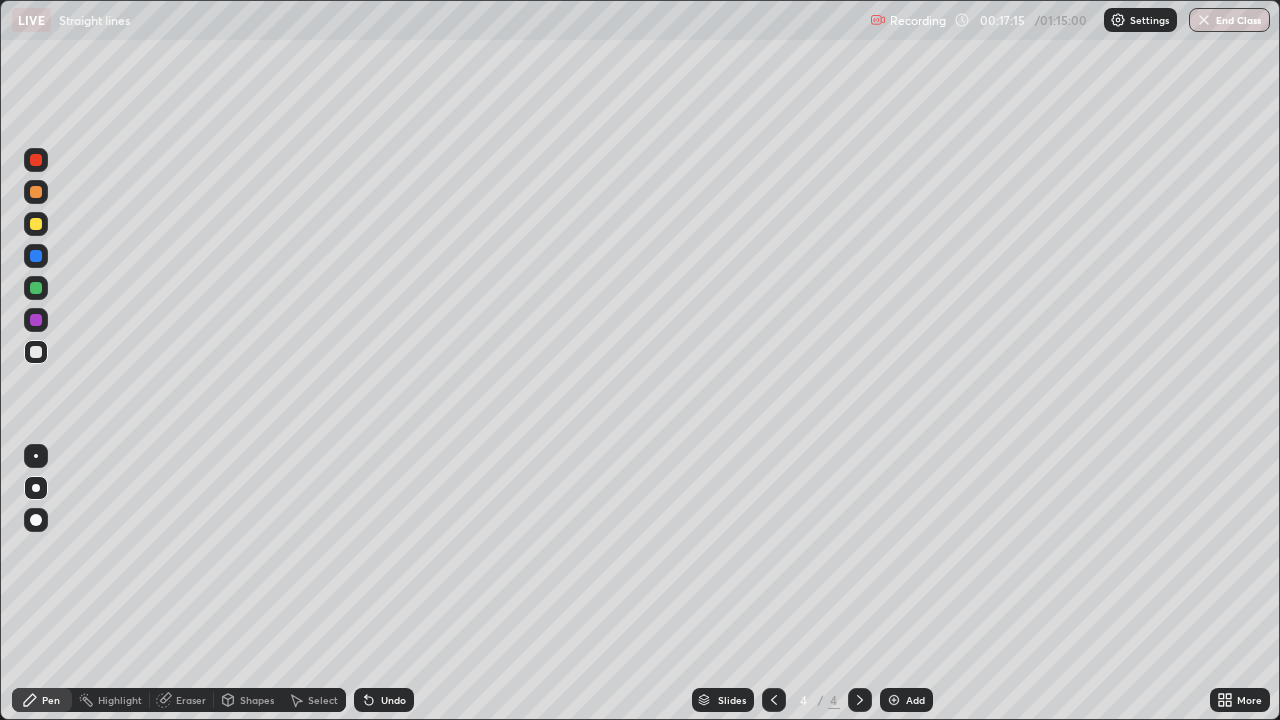click at bounding box center (36, 320) 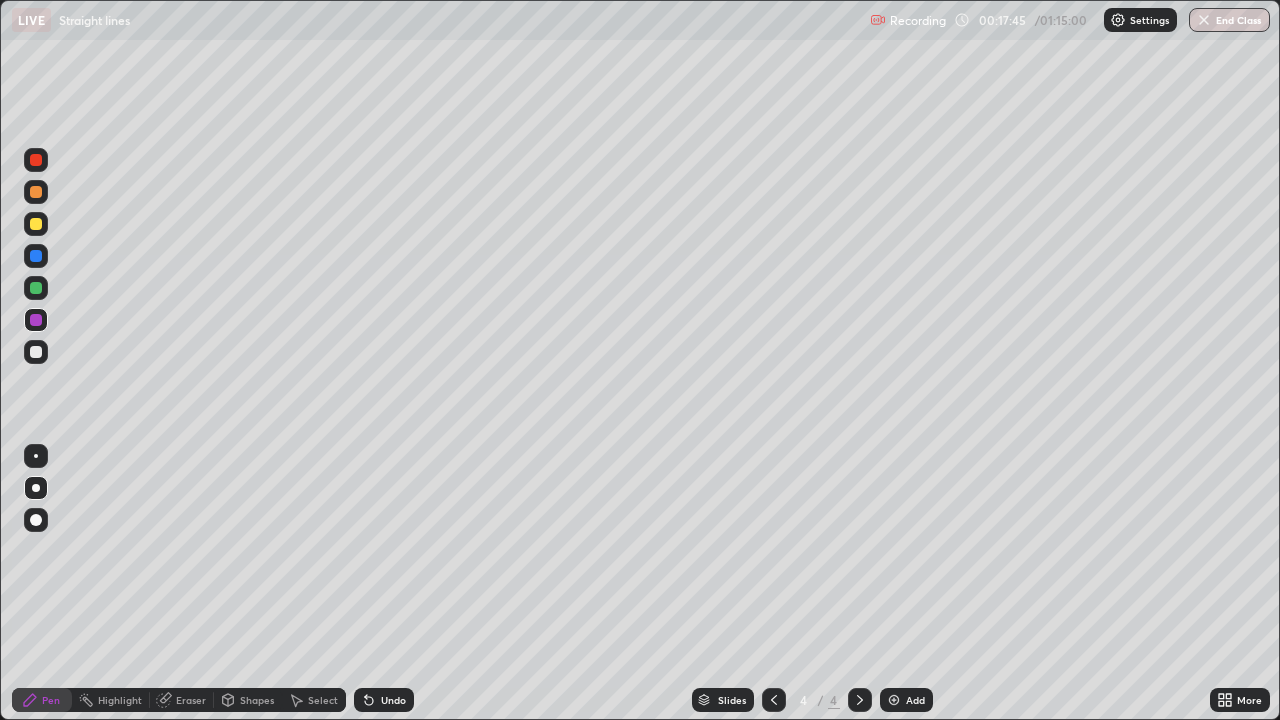 click 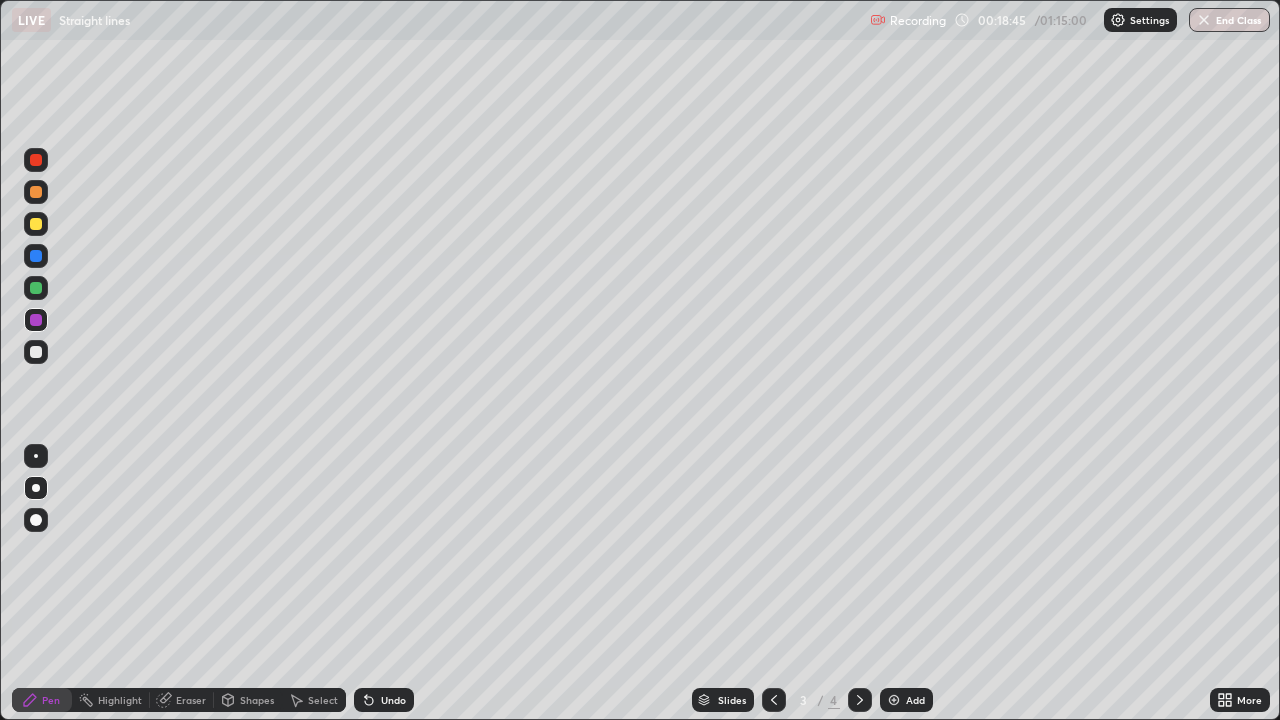click 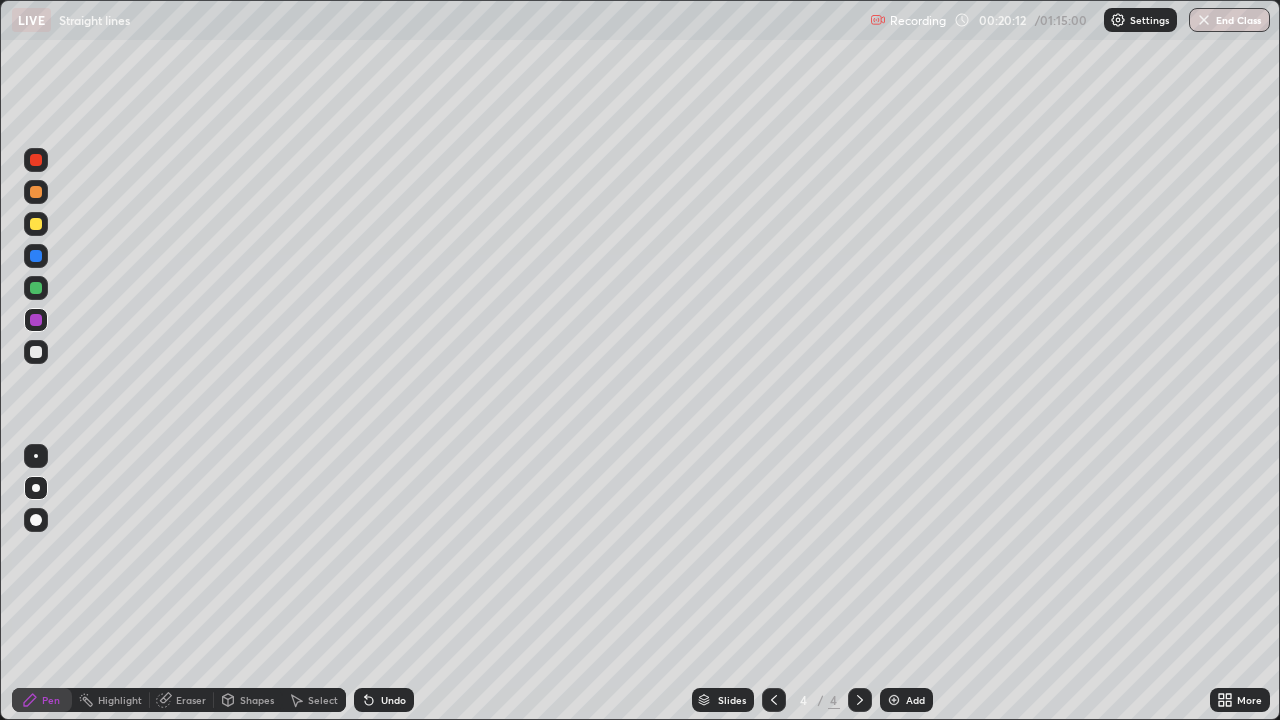 click 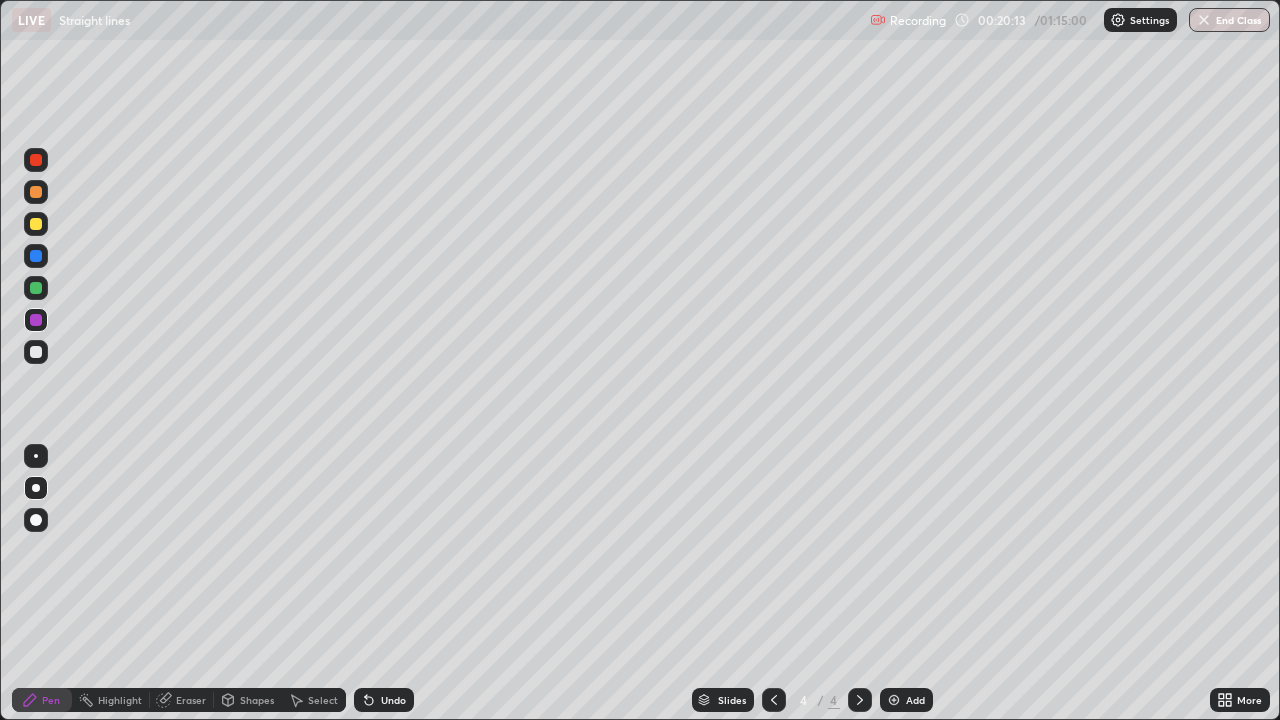 click on "Add" at bounding box center [906, 700] 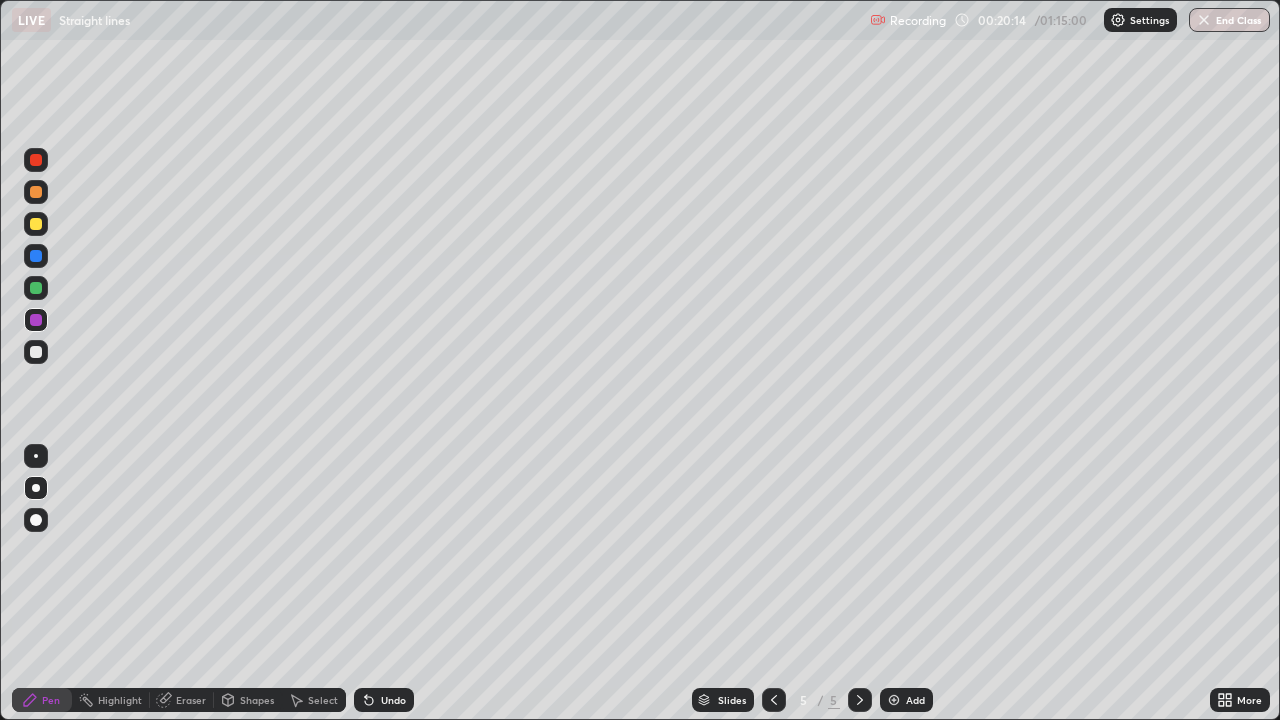 click at bounding box center [36, 224] 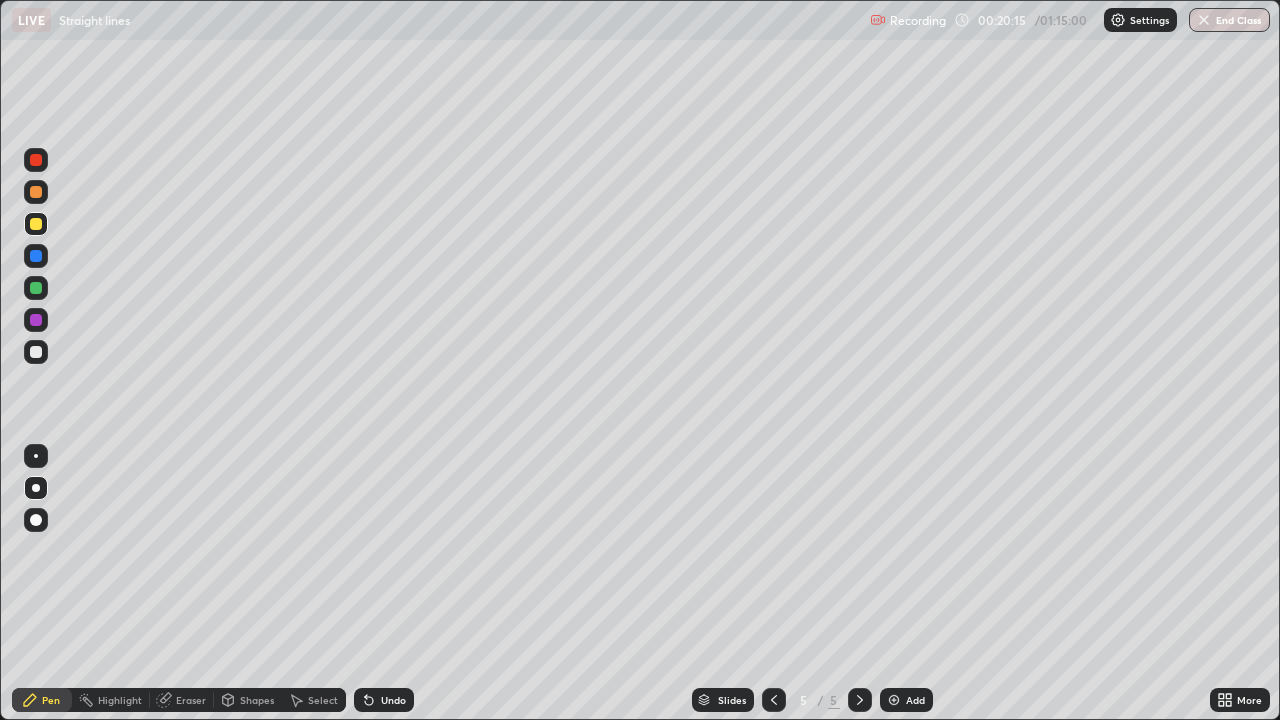 click at bounding box center [36, 288] 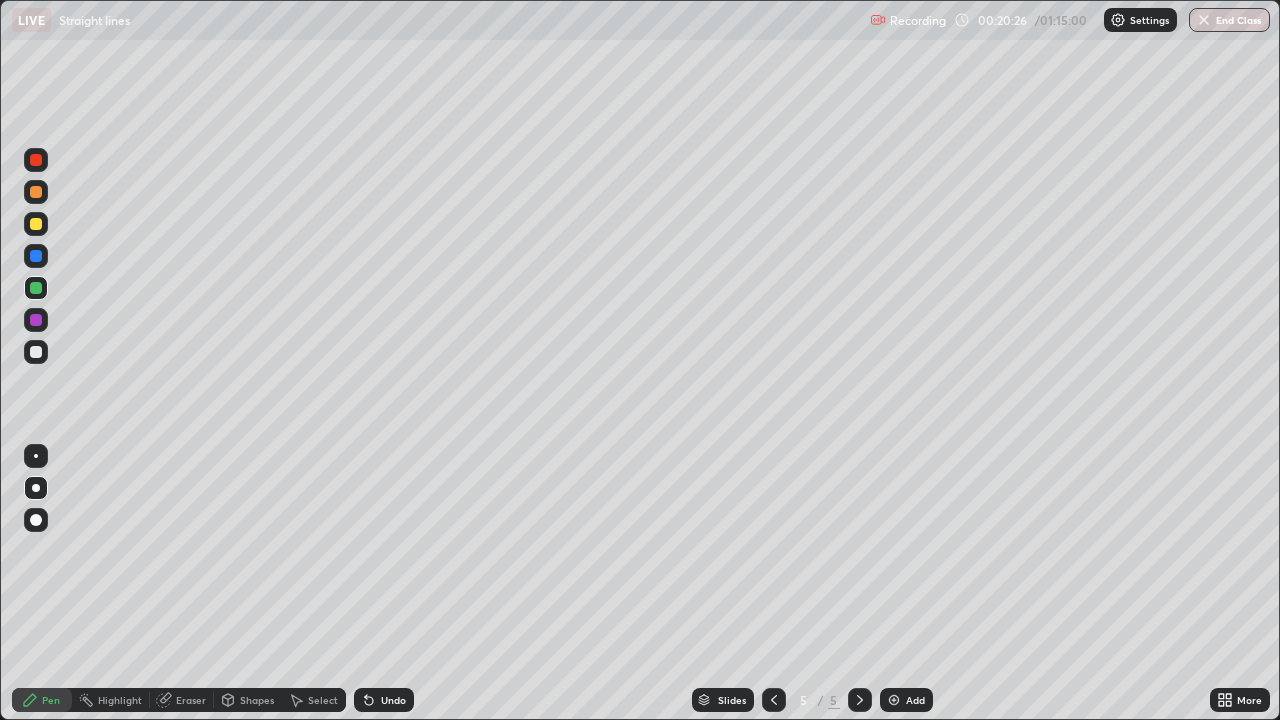 click at bounding box center (36, 224) 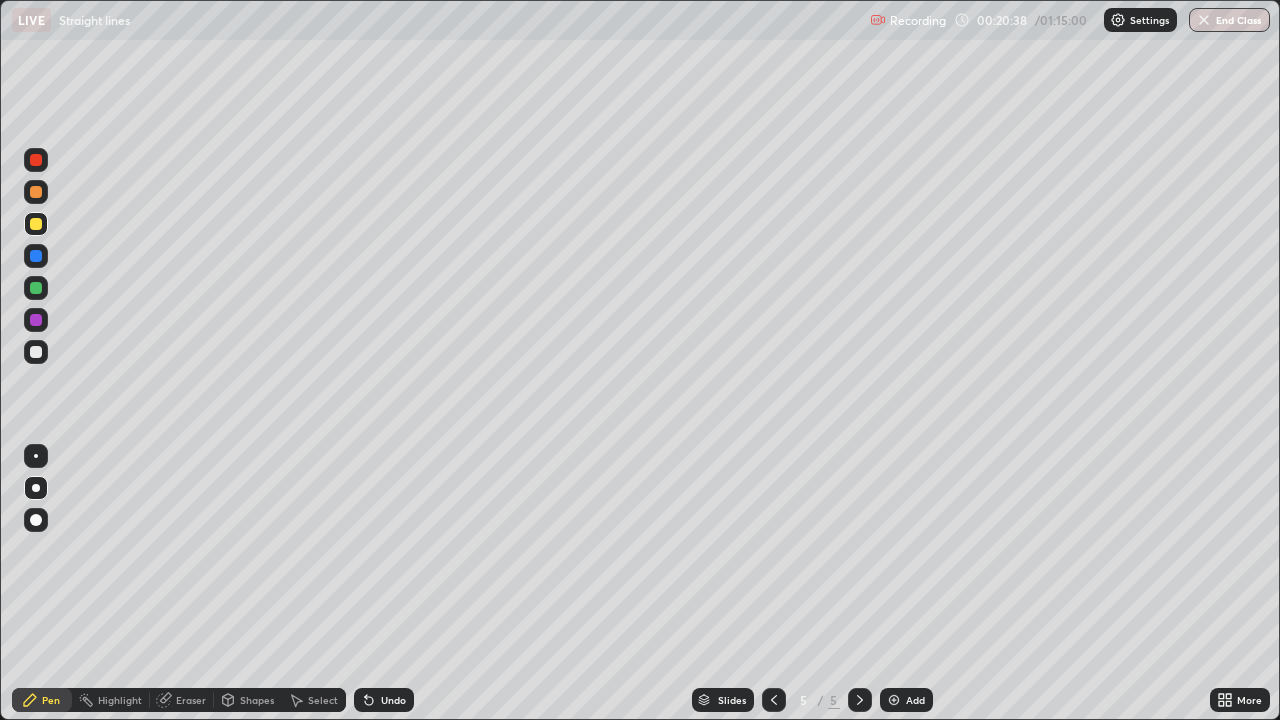 click at bounding box center [36, 192] 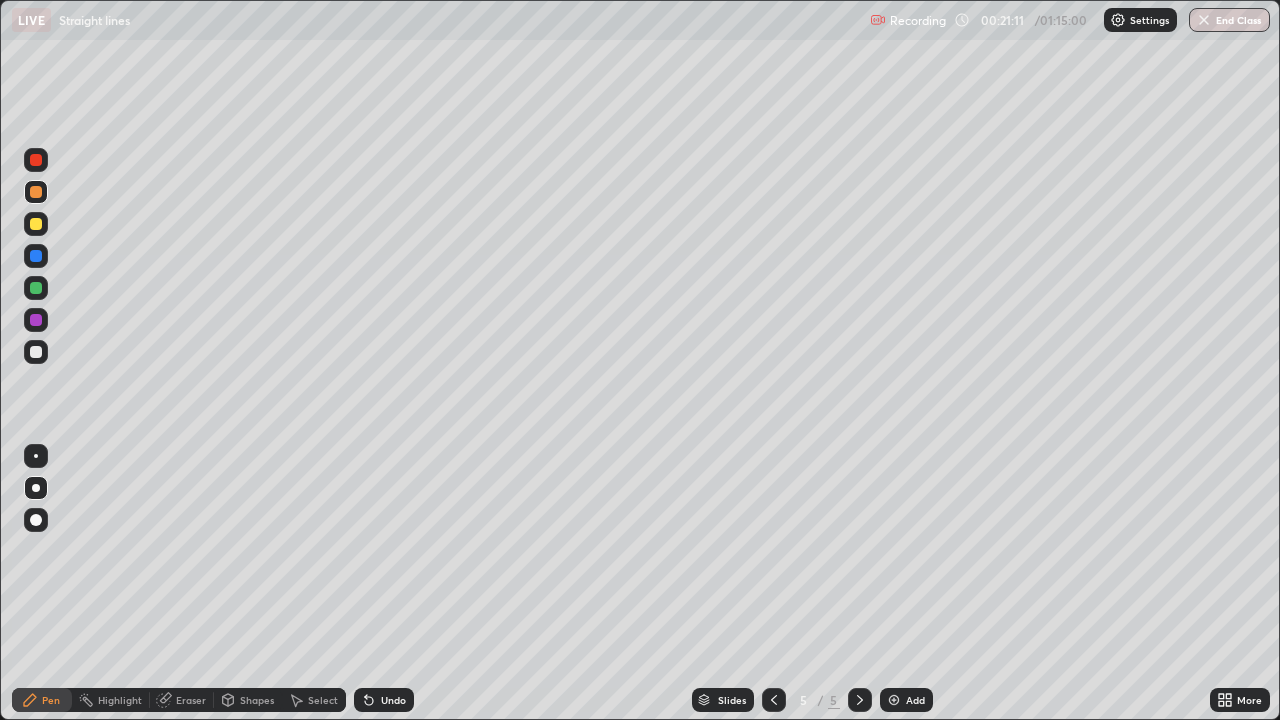 click at bounding box center (36, 352) 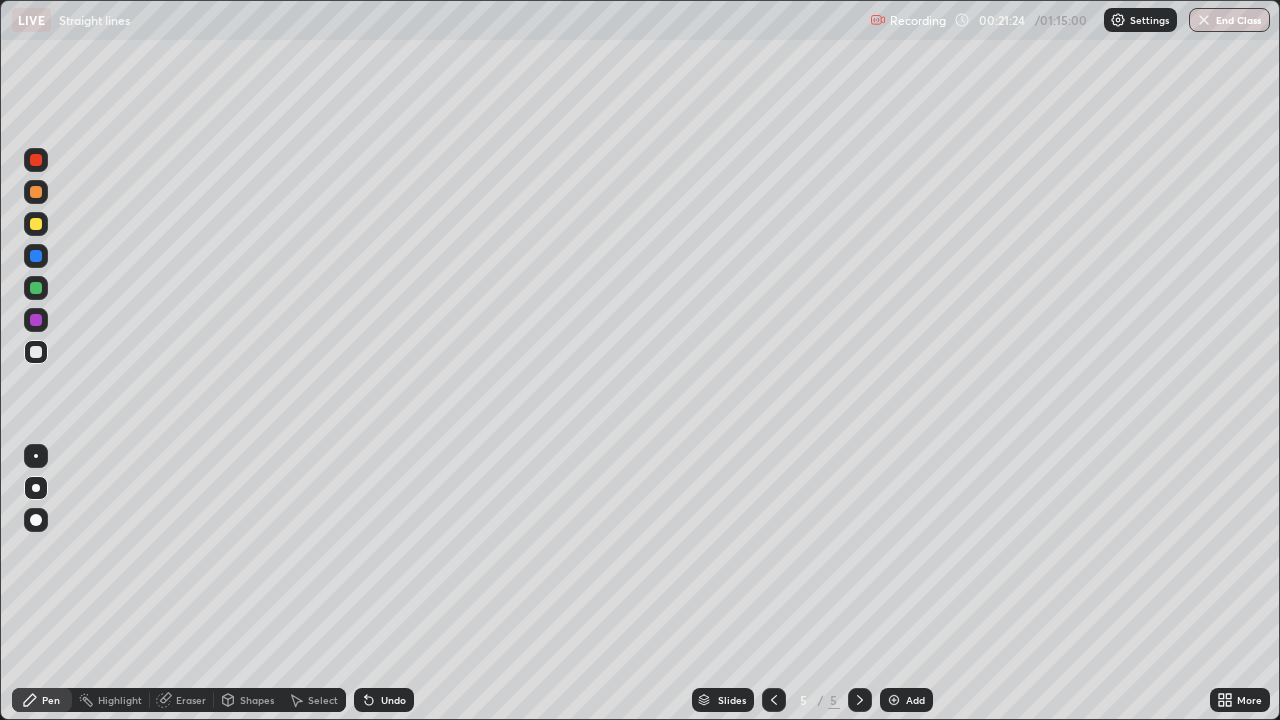 click at bounding box center (36, 256) 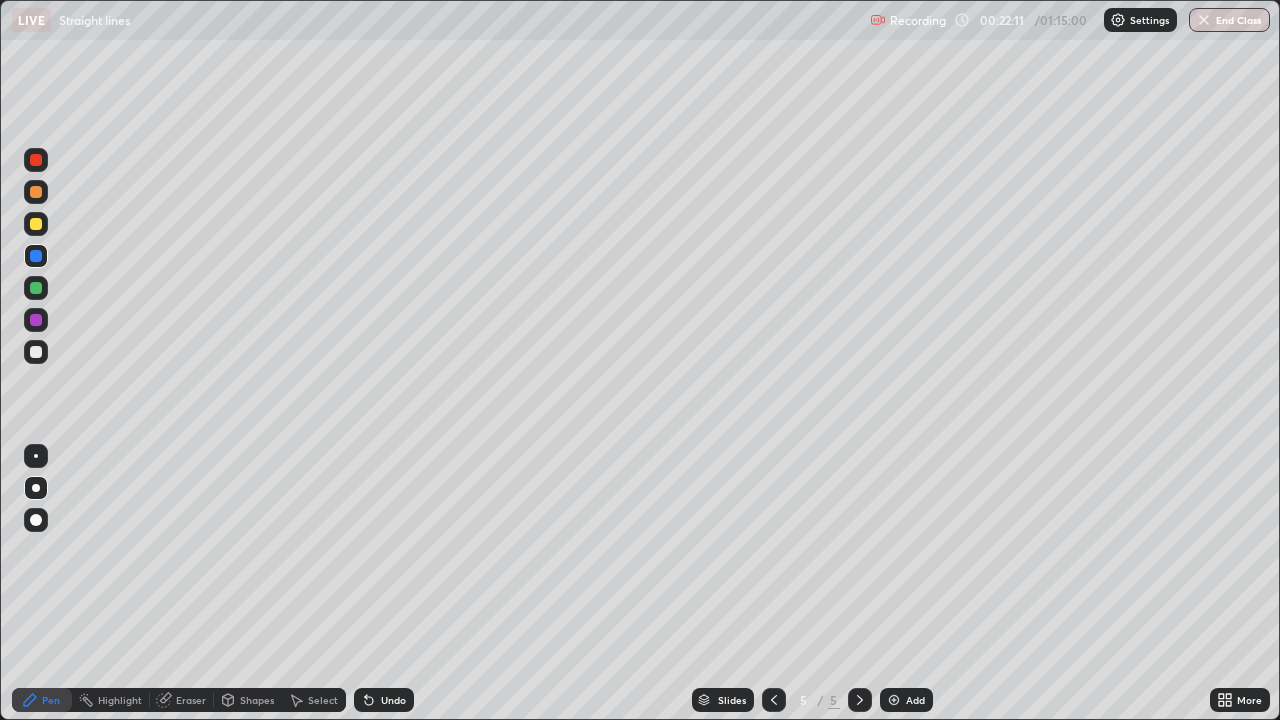 click at bounding box center [36, 224] 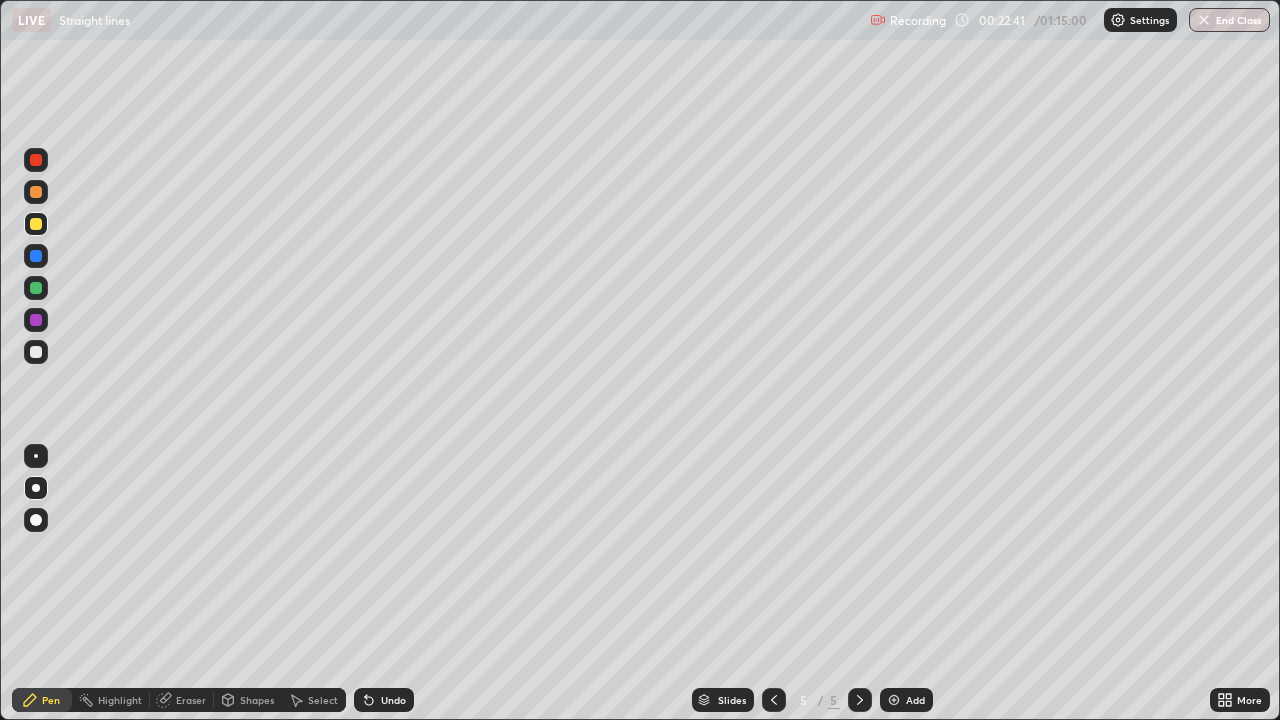 click on "Undo" at bounding box center [393, 700] 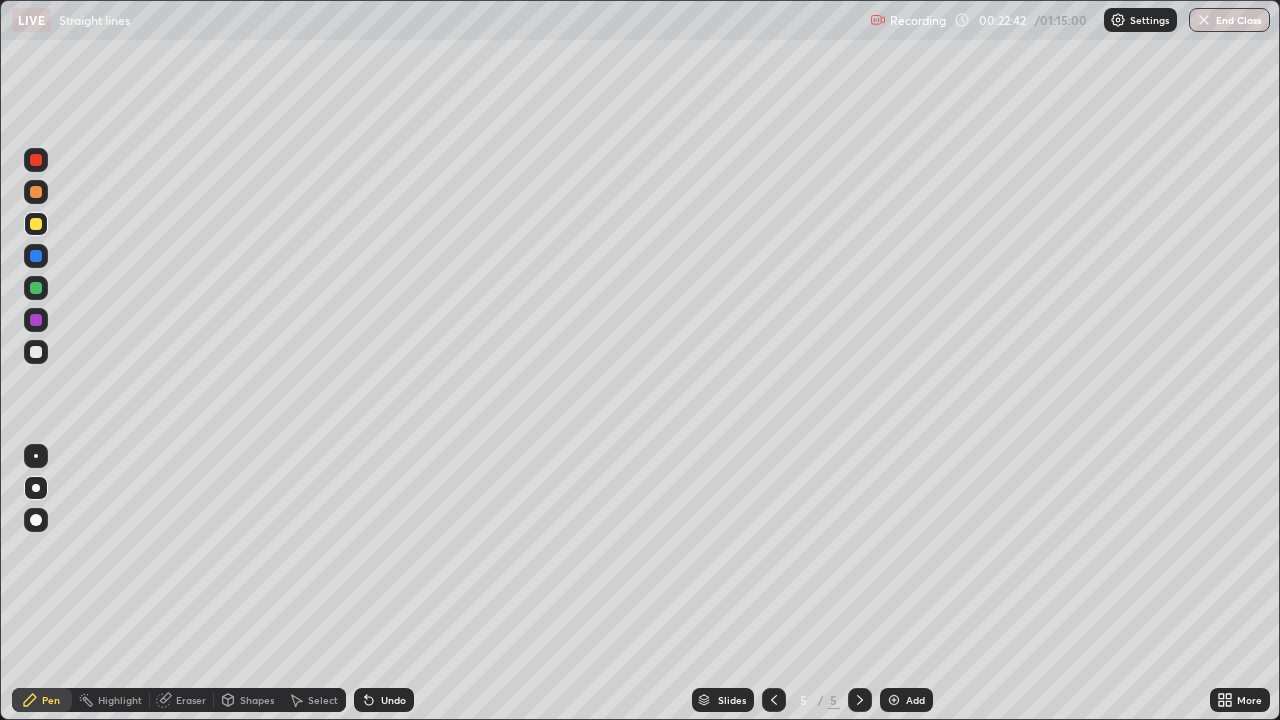 click on "Undo" at bounding box center [393, 700] 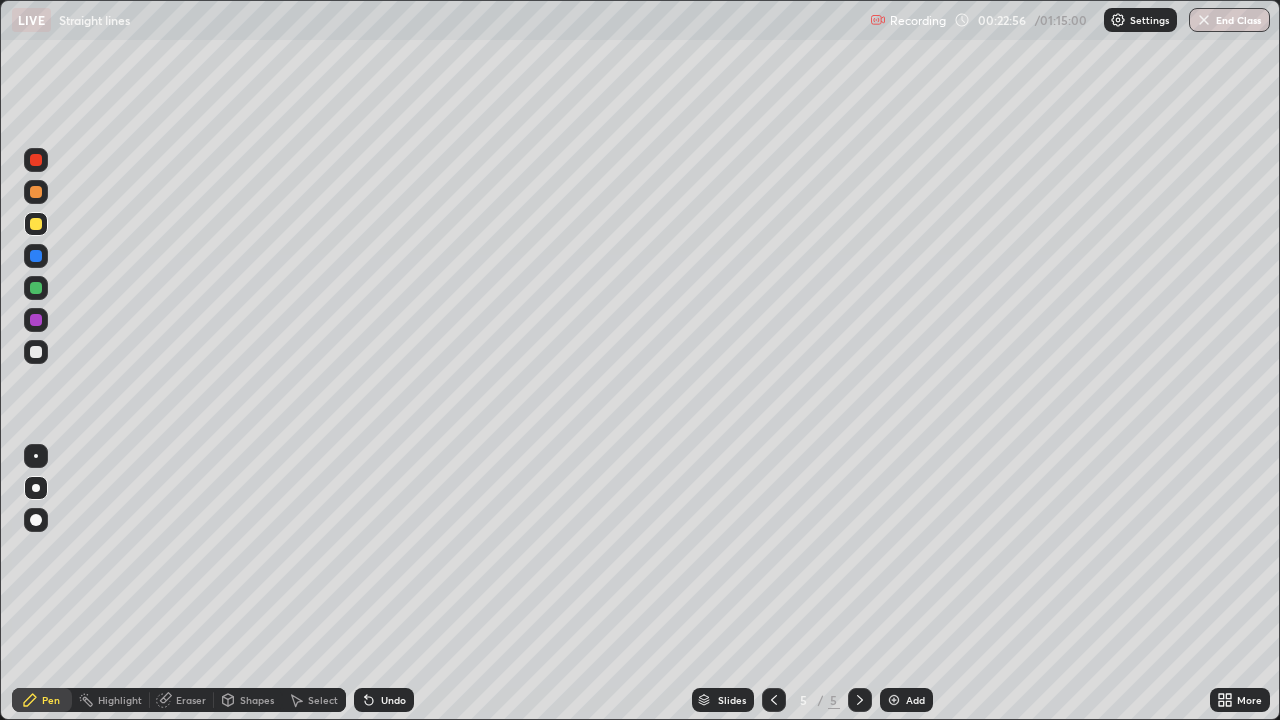 click on "Undo" at bounding box center (393, 700) 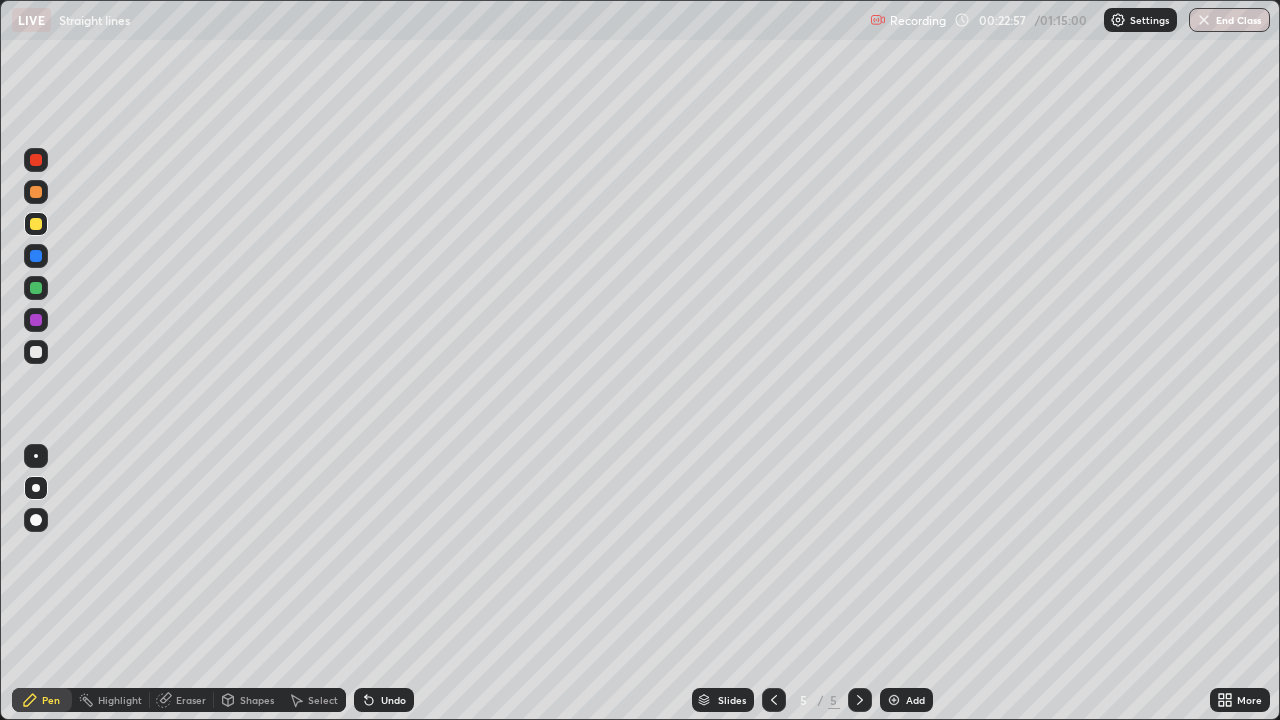 click 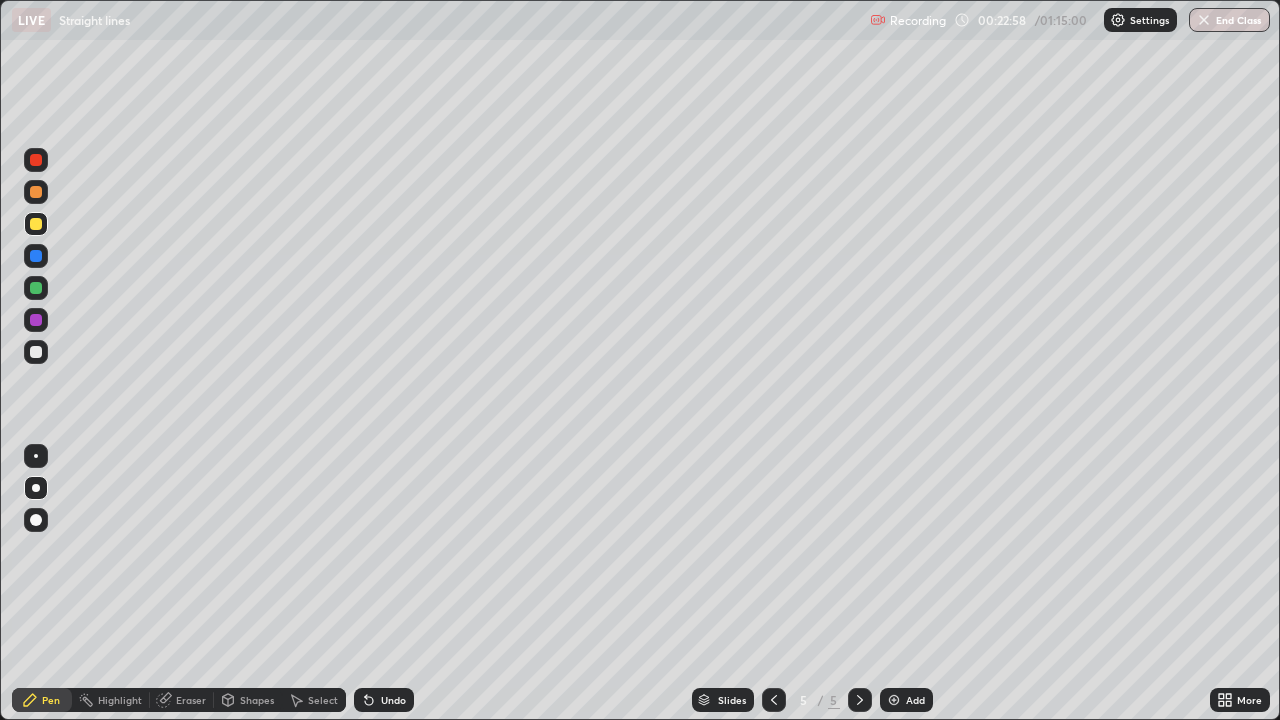 click on "Undo" at bounding box center [384, 700] 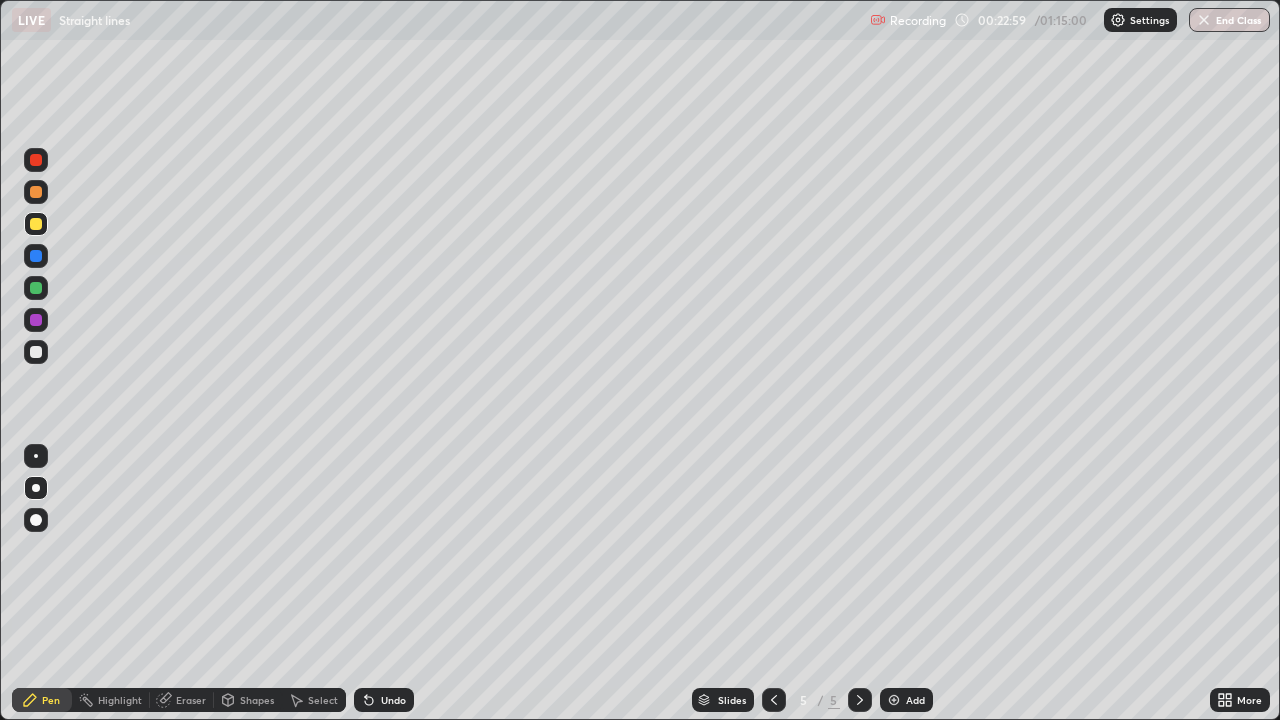 click on "Undo" at bounding box center [384, 700] 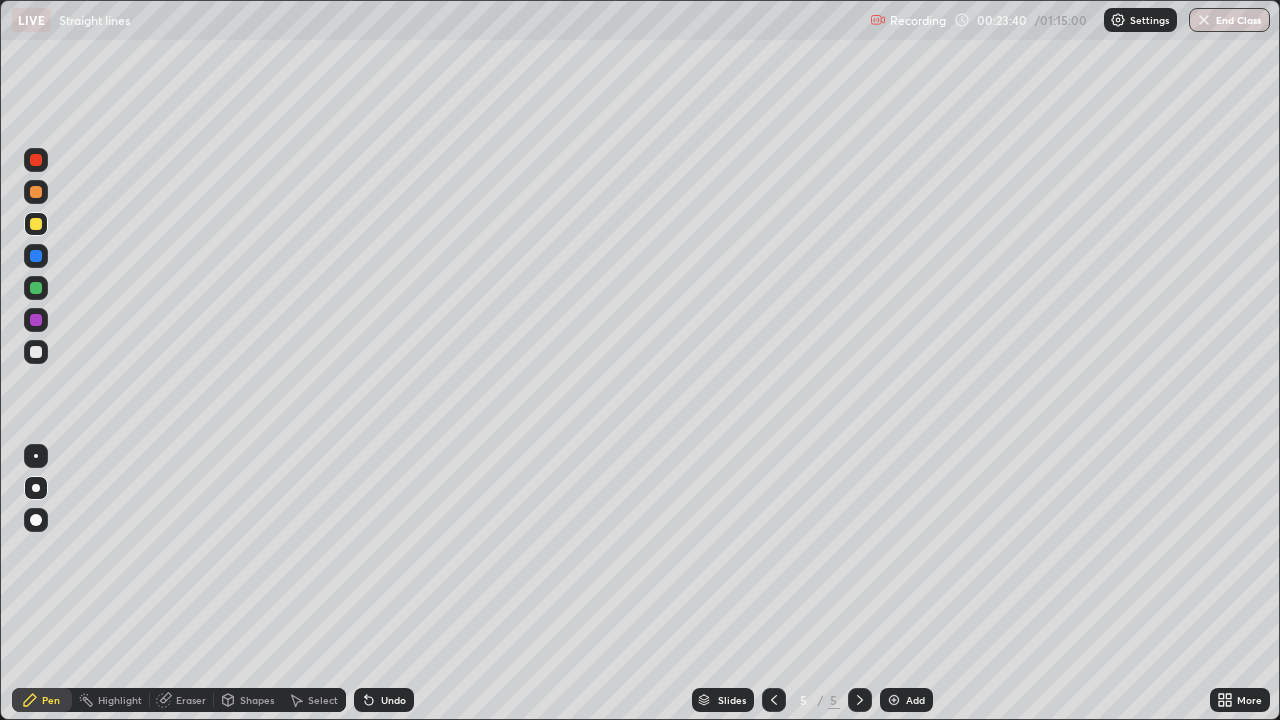 click at bounding box center [36, 352] 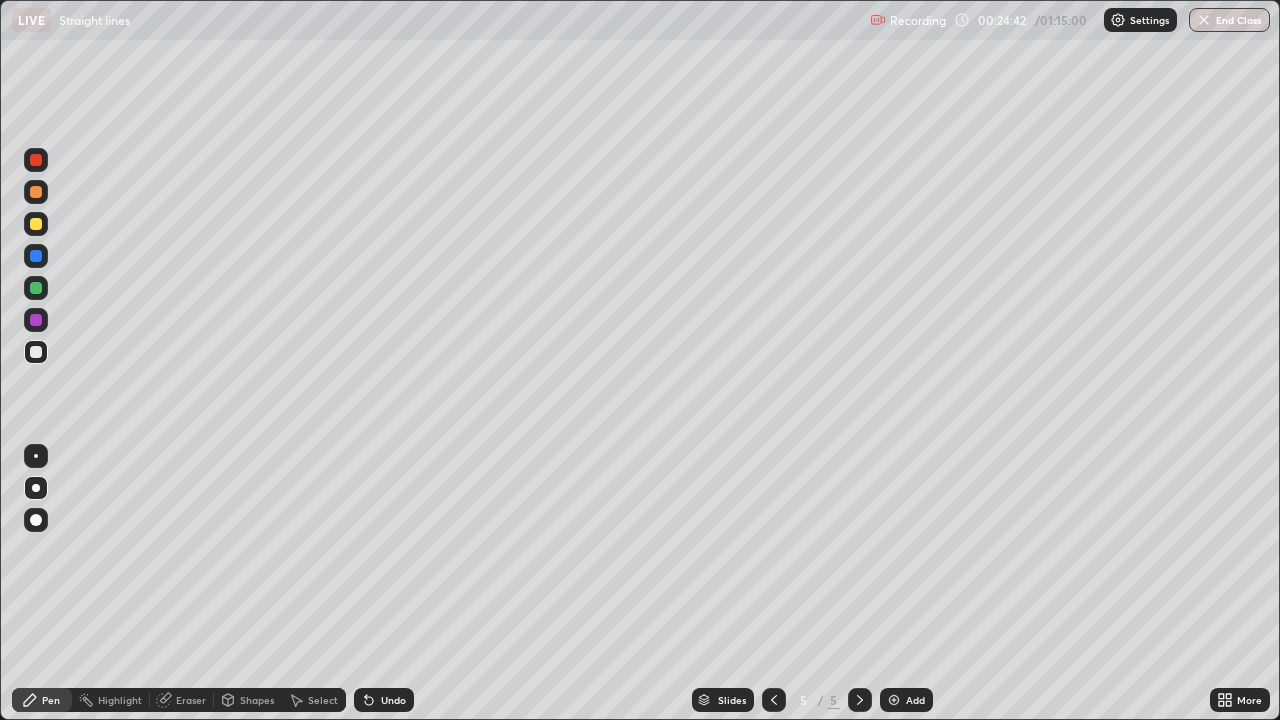 click at bounding box center [36, 224] 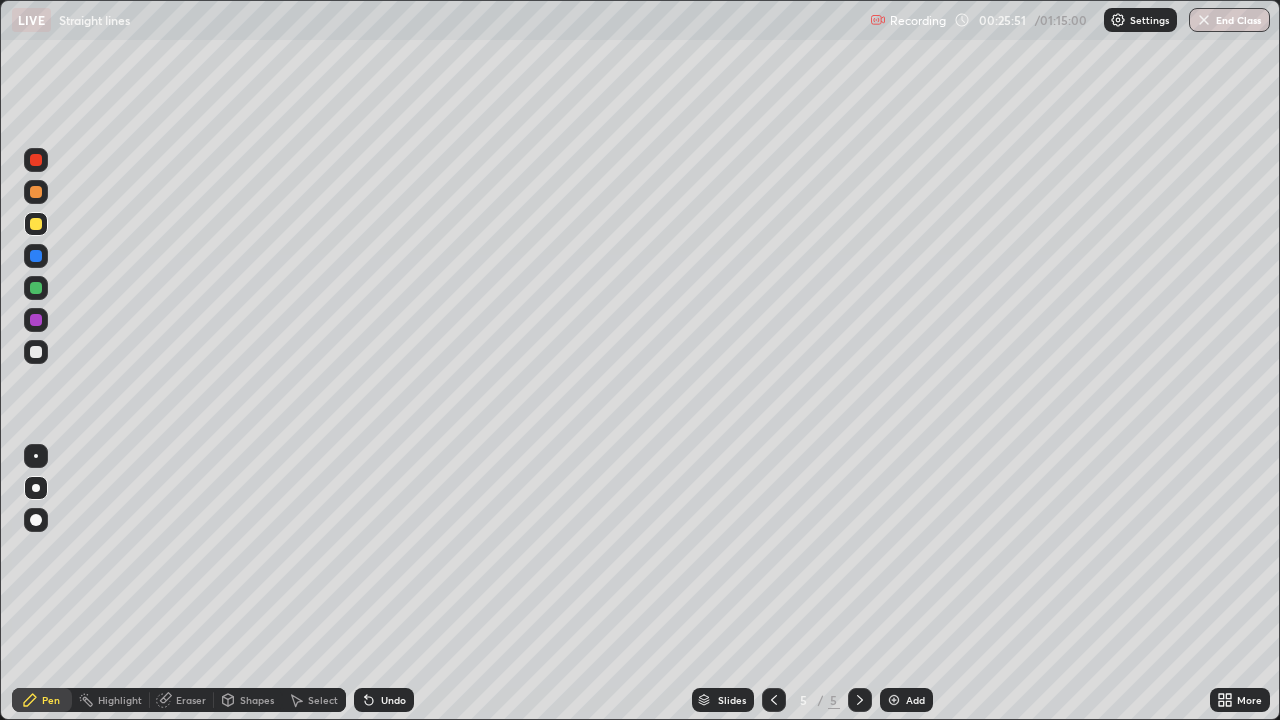 click on "Undo" at bounding box center [393, 700] 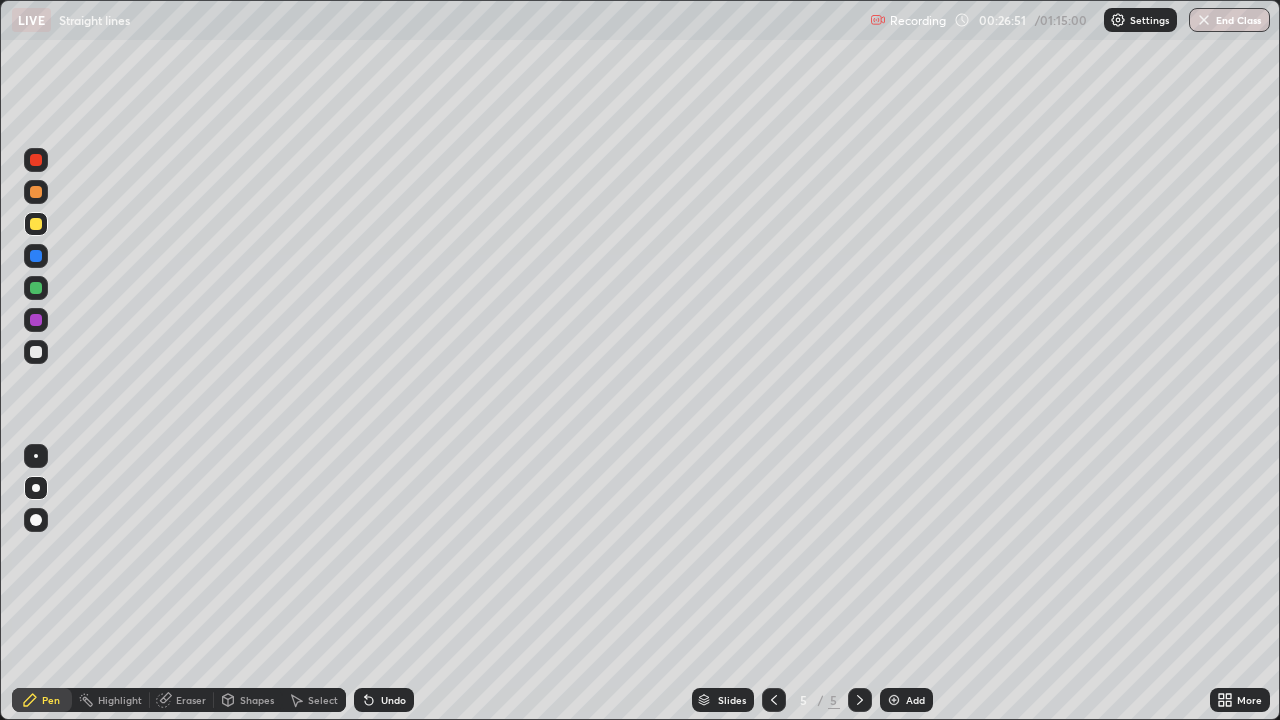 click 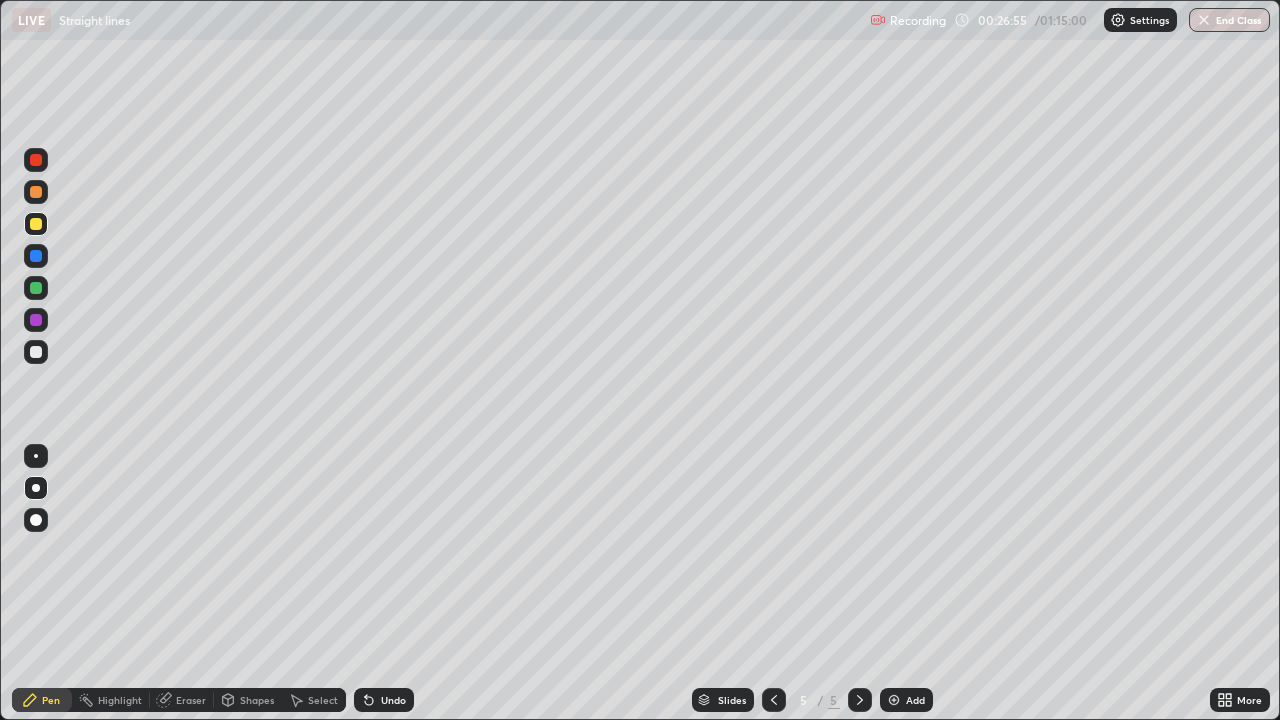 click at bounding box center [36, 352] 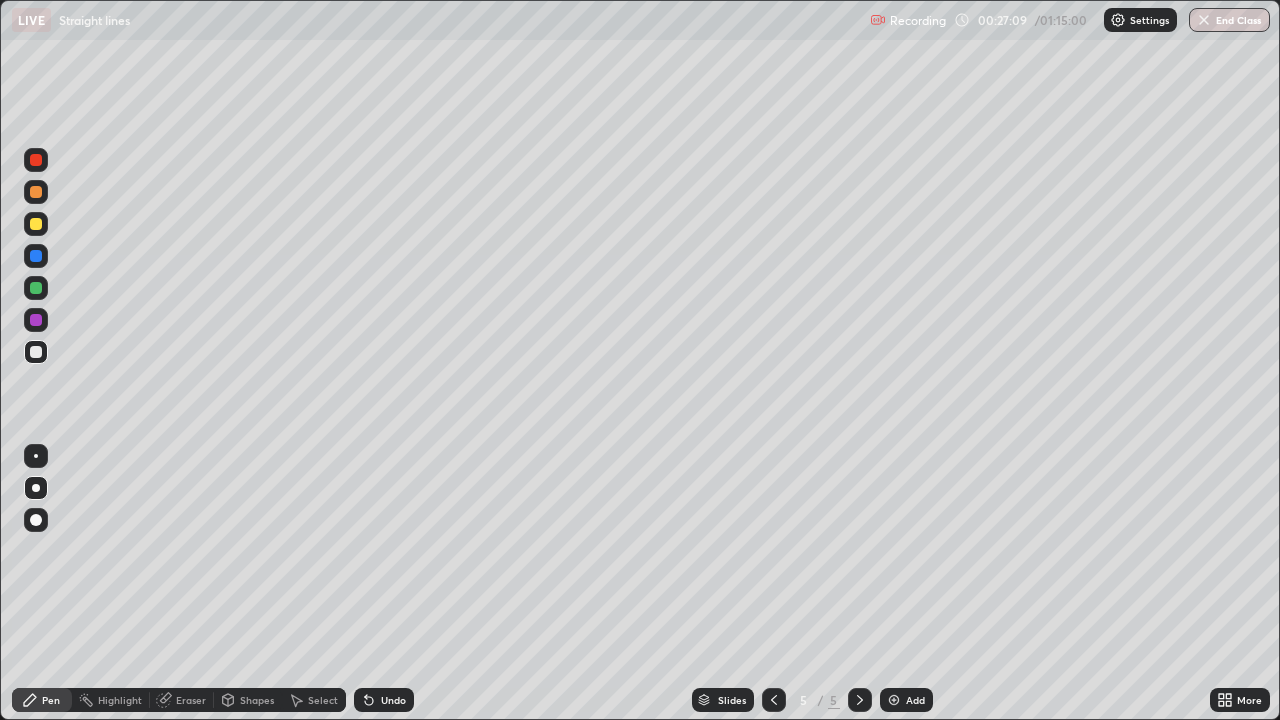 click at bounding box center (36, 320) 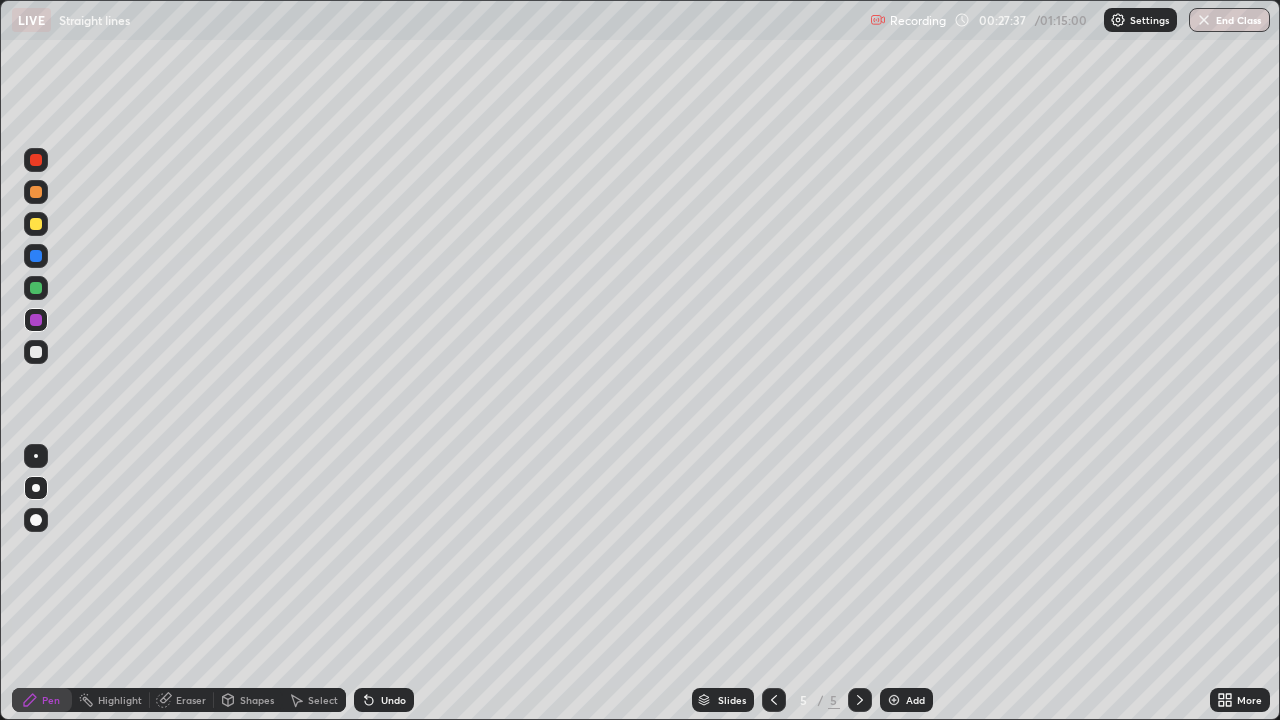 click 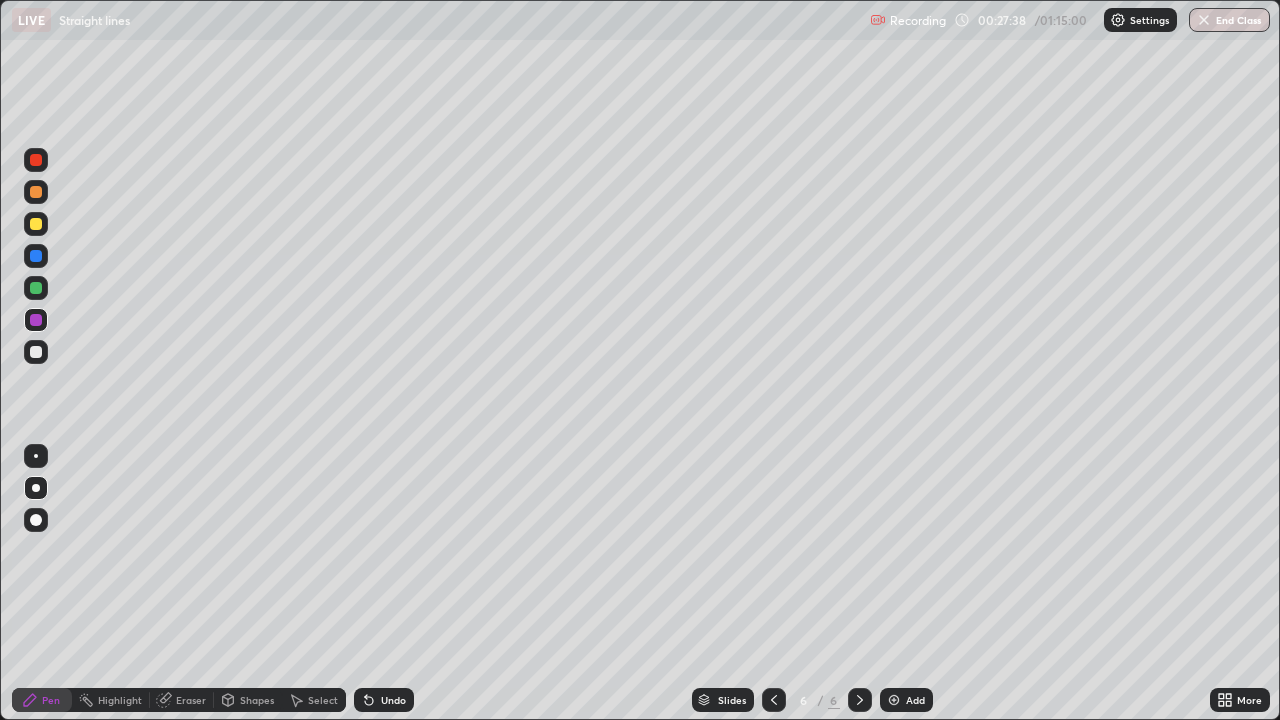 click at bounding box center (36, 224) 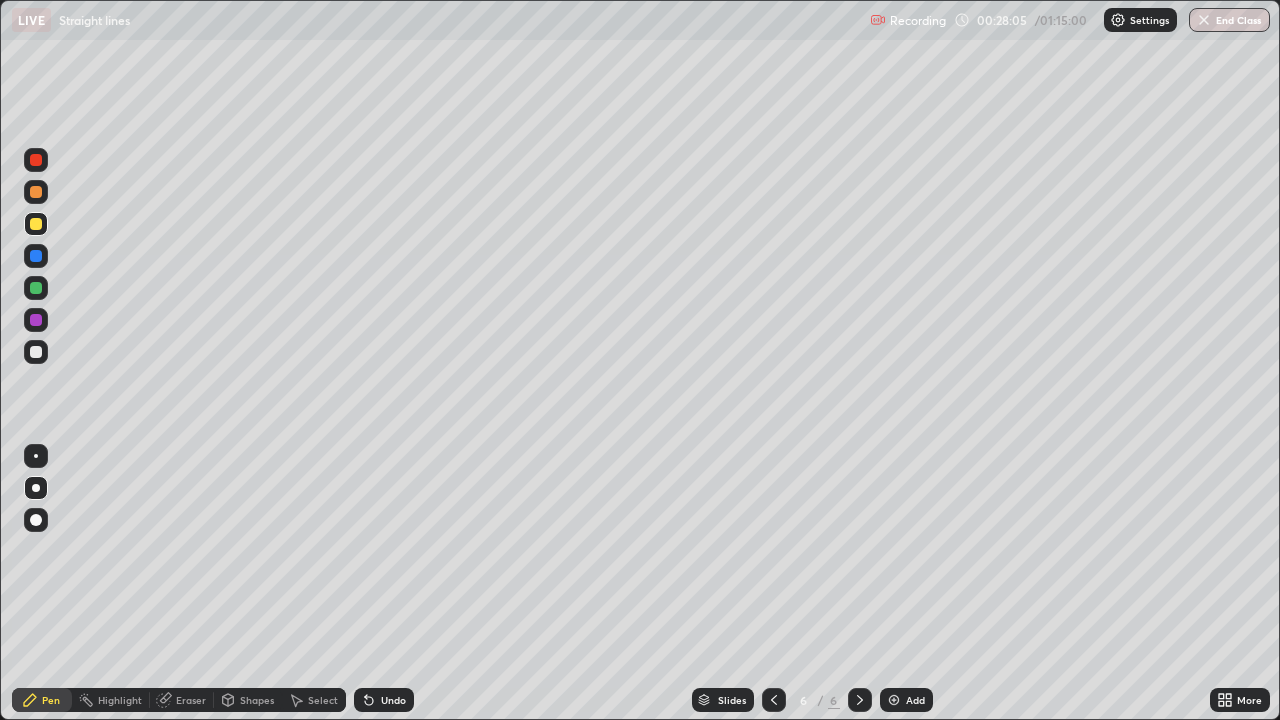 click at bounding box center [36, 288] 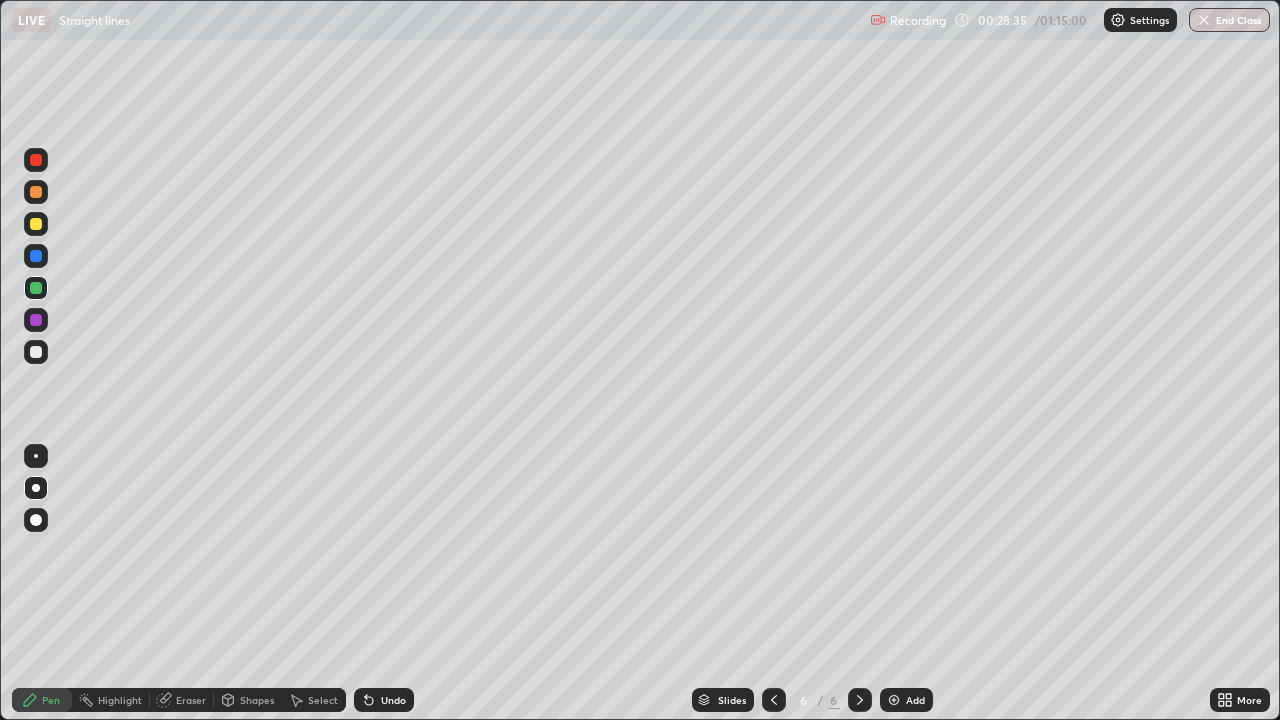 click at bounding box center [36, 352] 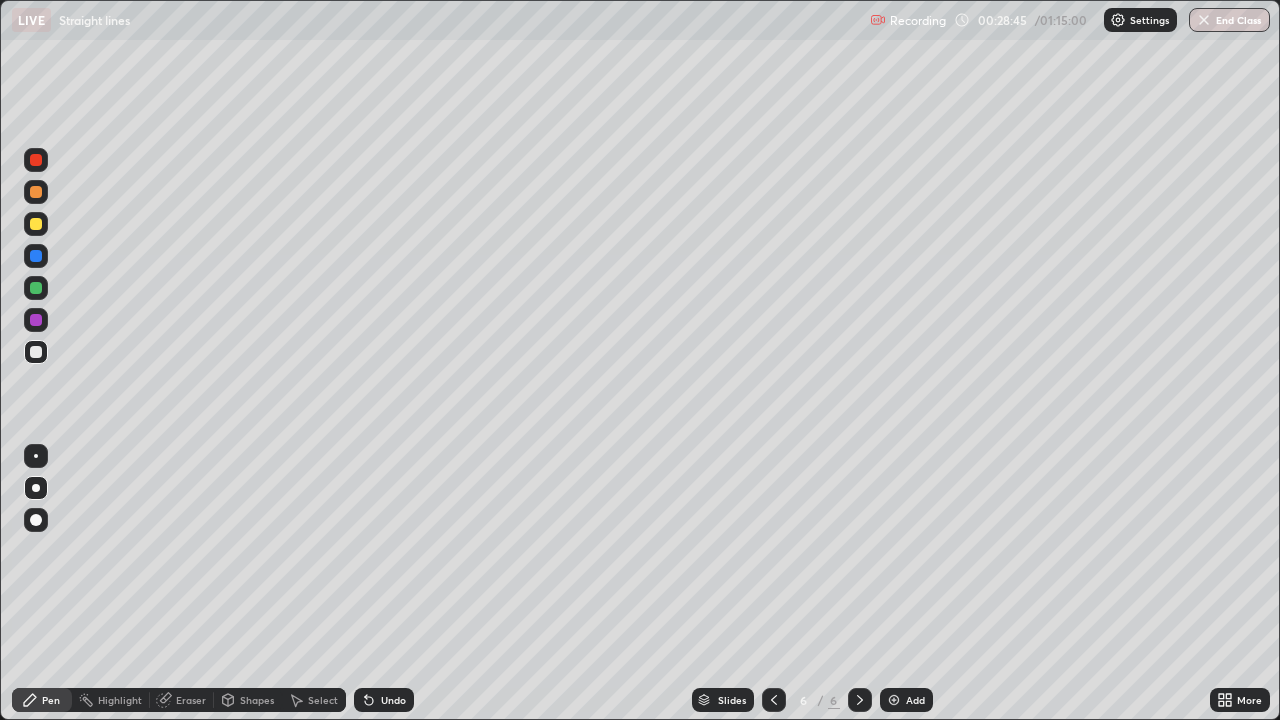 click at bounding box center [36, 288] 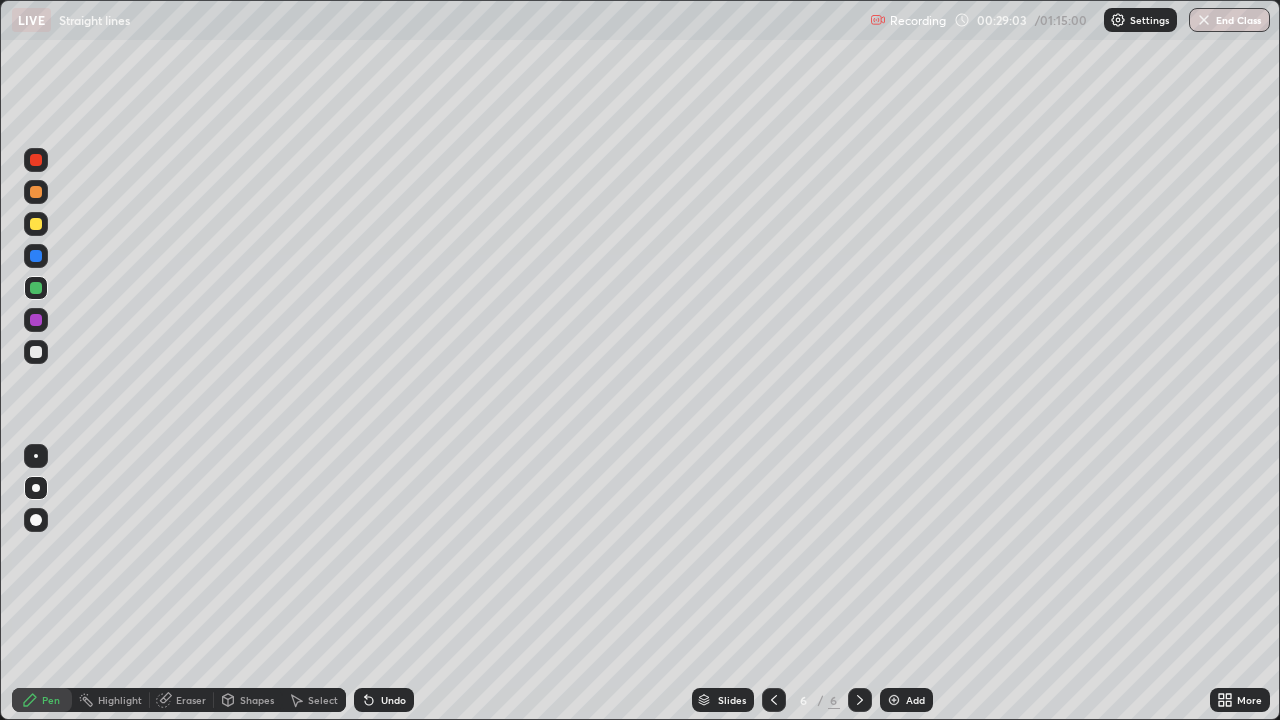 click 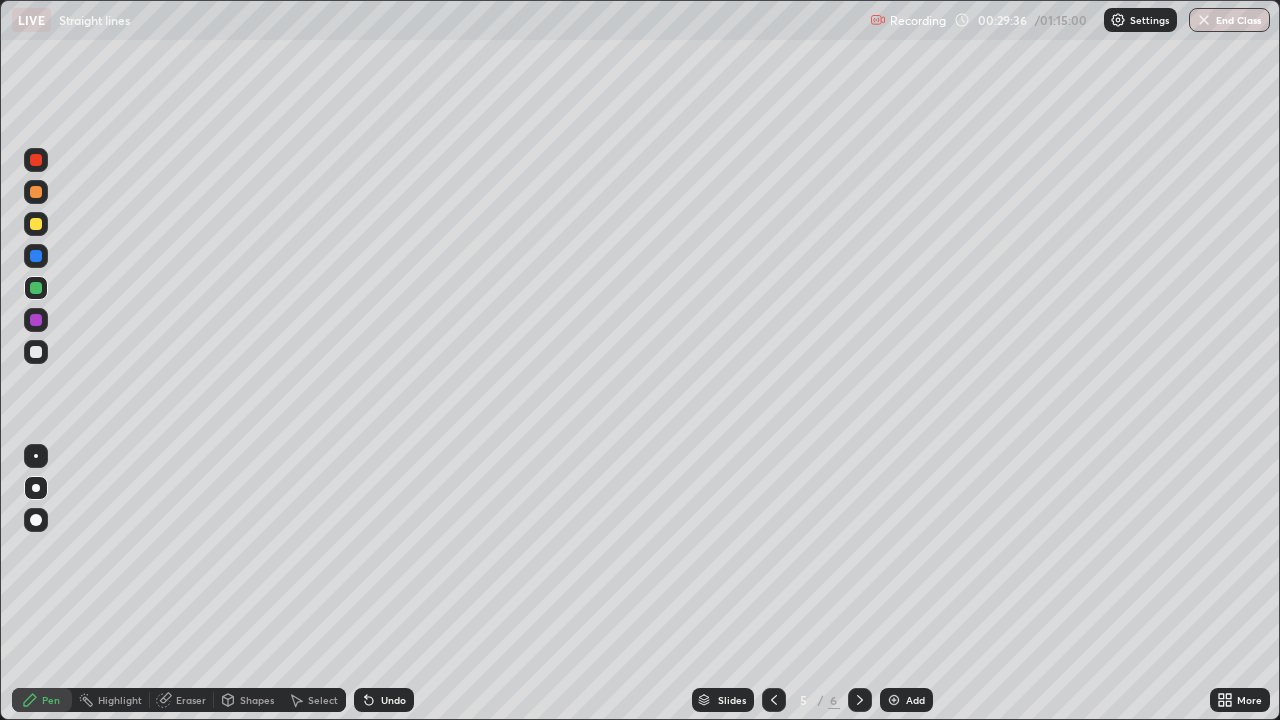 click 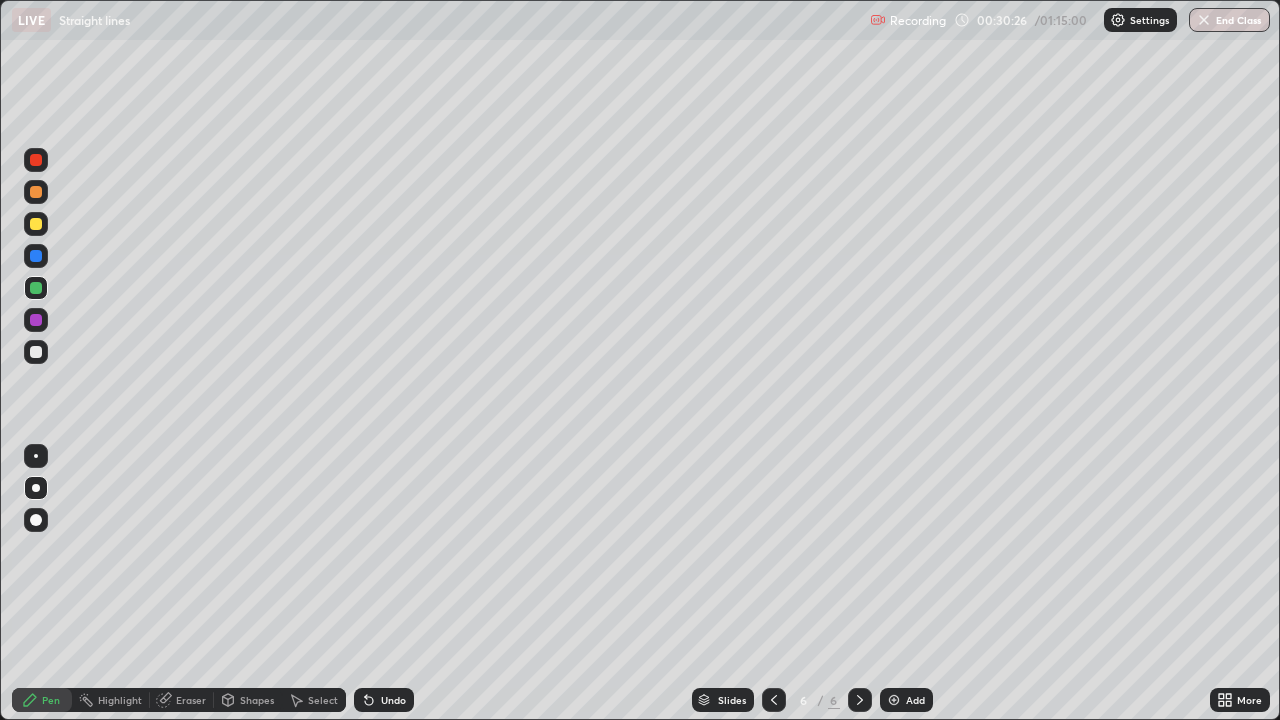 click at bounding box center [894, 700] 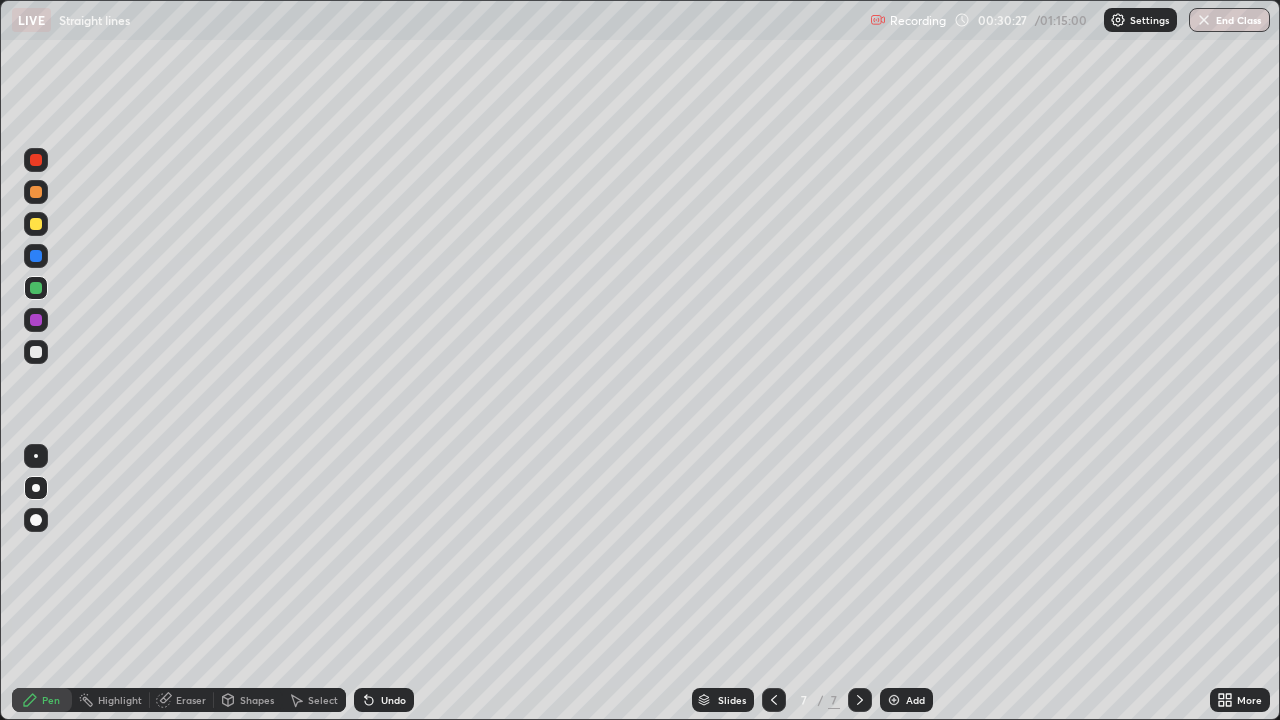 click at bounding box center (36, 224) 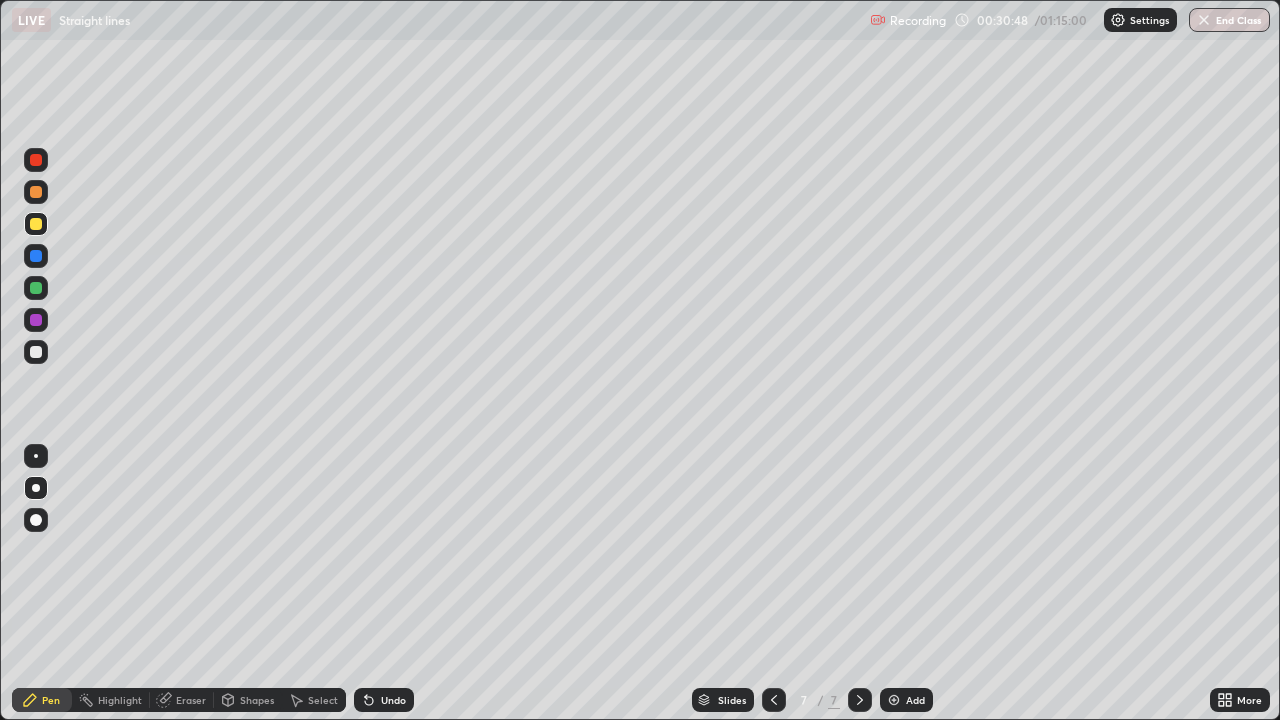 click at bounding box center (36, 288) 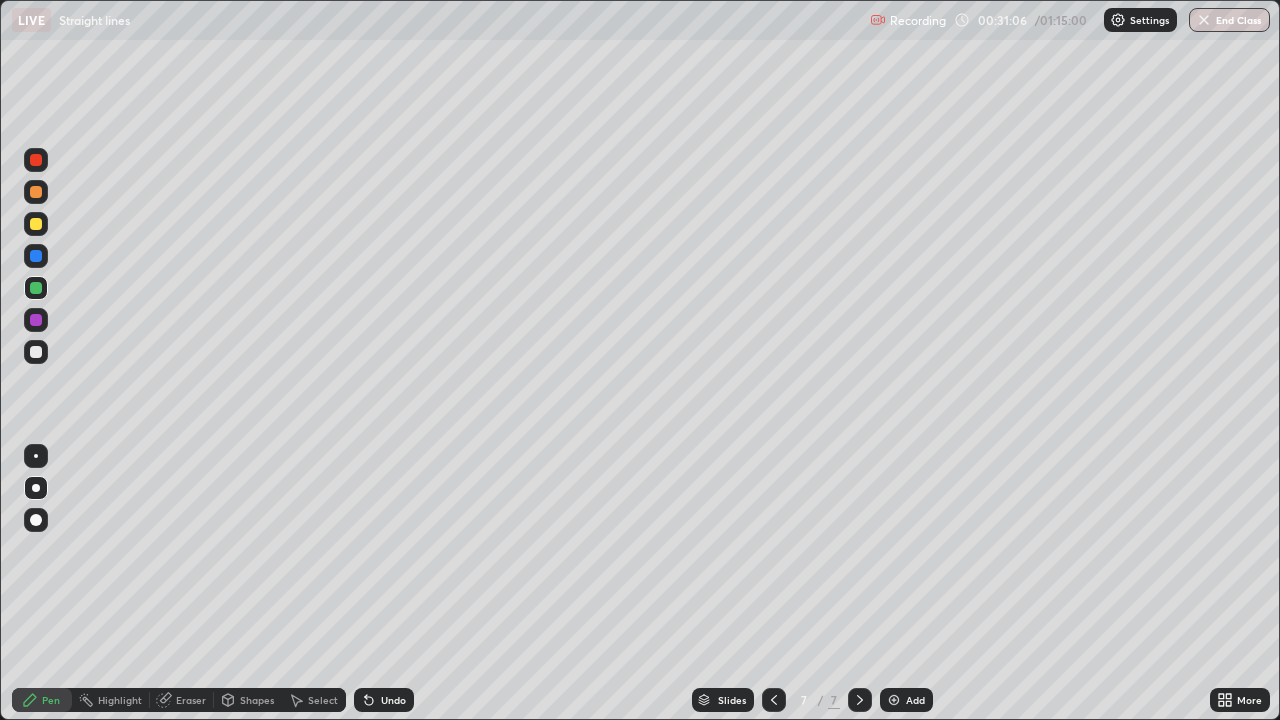 click at bounding box center [36, 352] 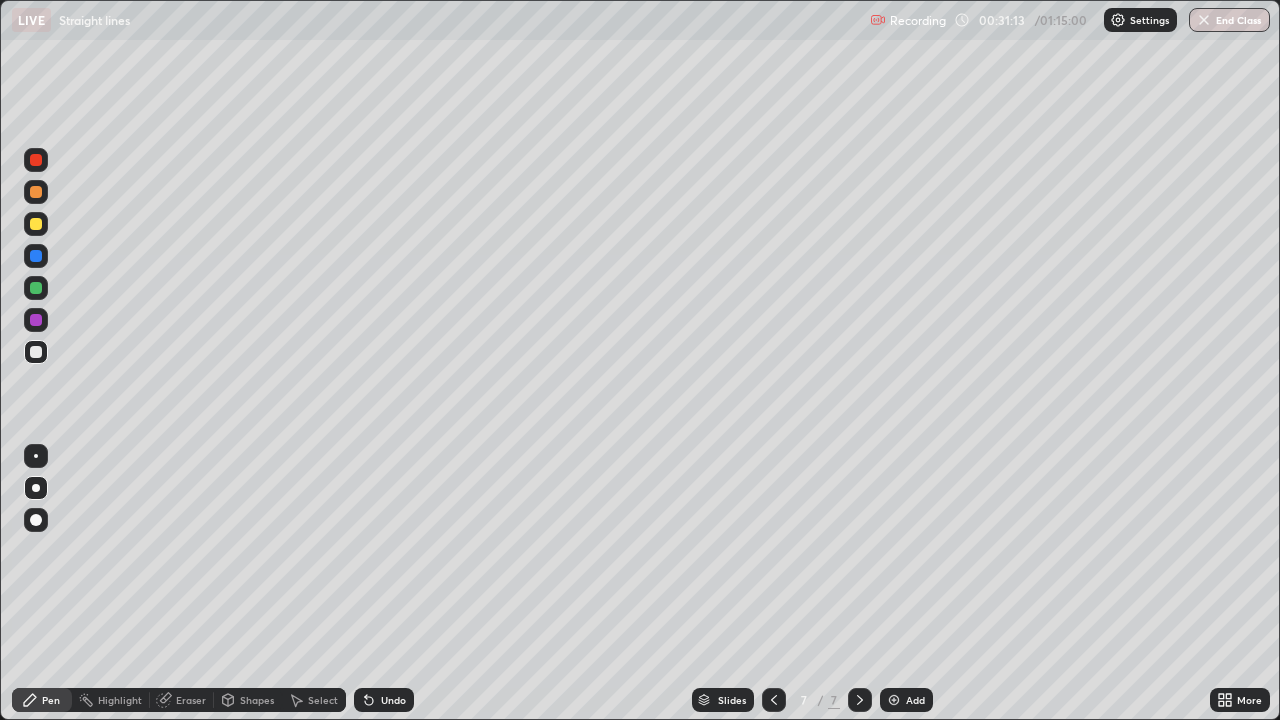 click at bounding box center [36, 256] 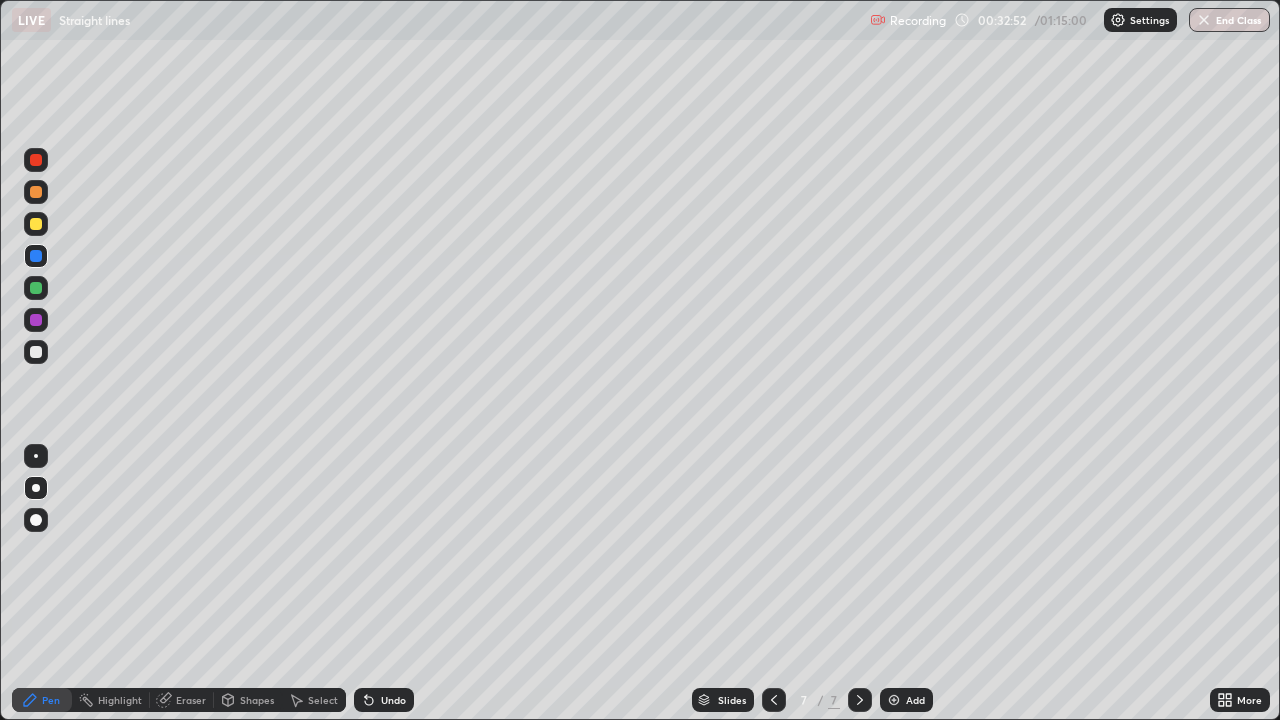 click at bounding box center (894, 700) 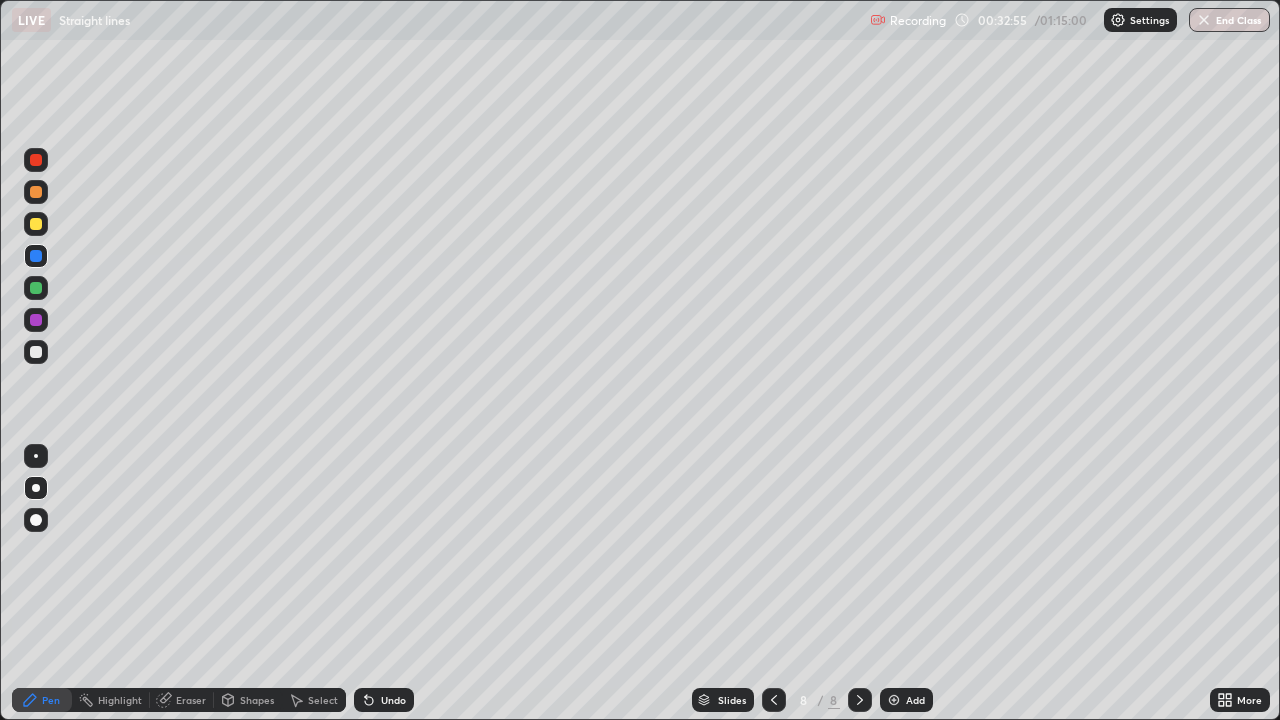 click at bounding box center (36, 288) 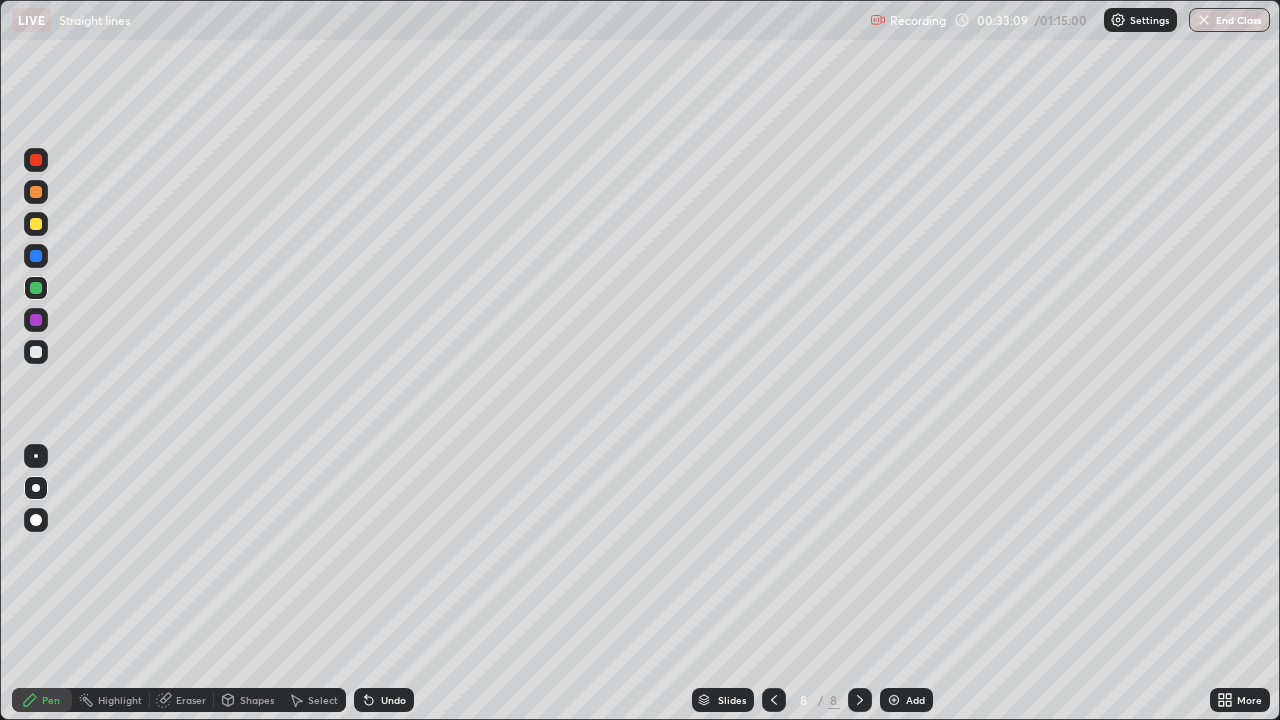click on "Undo" at bounding box center (393, 700) 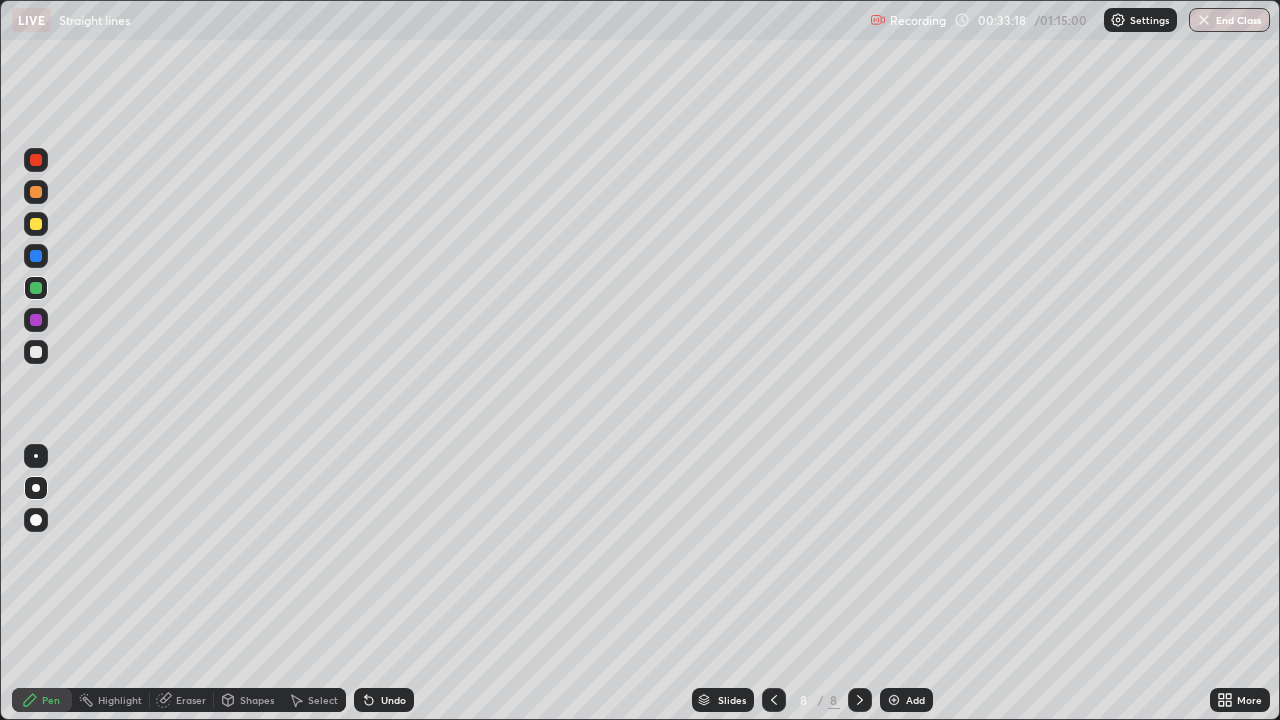 click at bounding box center [36, 224] 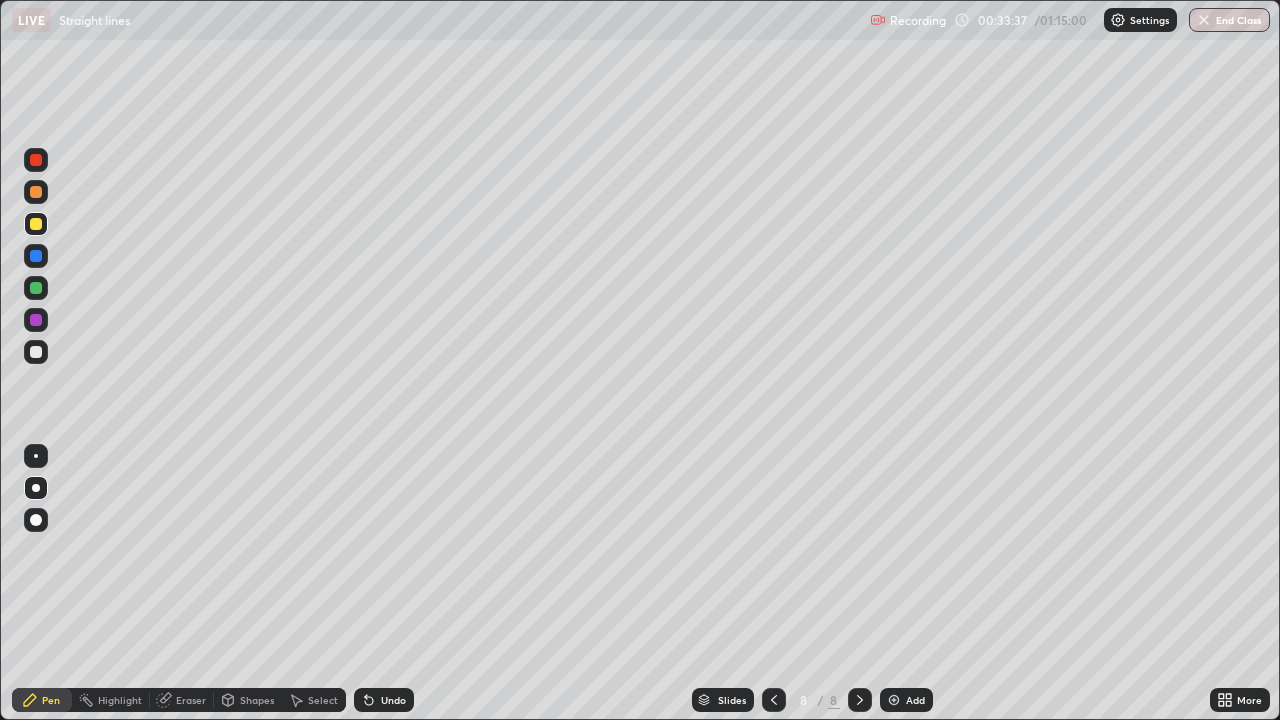 click at bounding box center (36, 352) 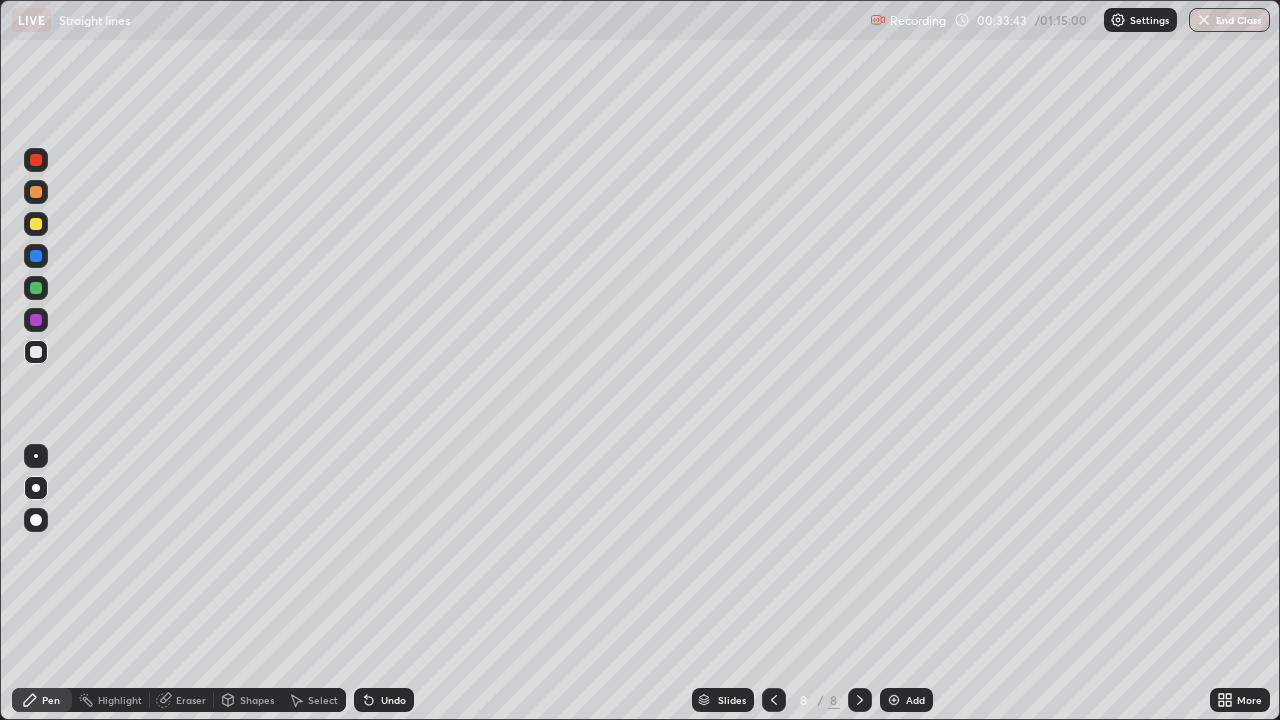 click at bounding box center [36, 288] 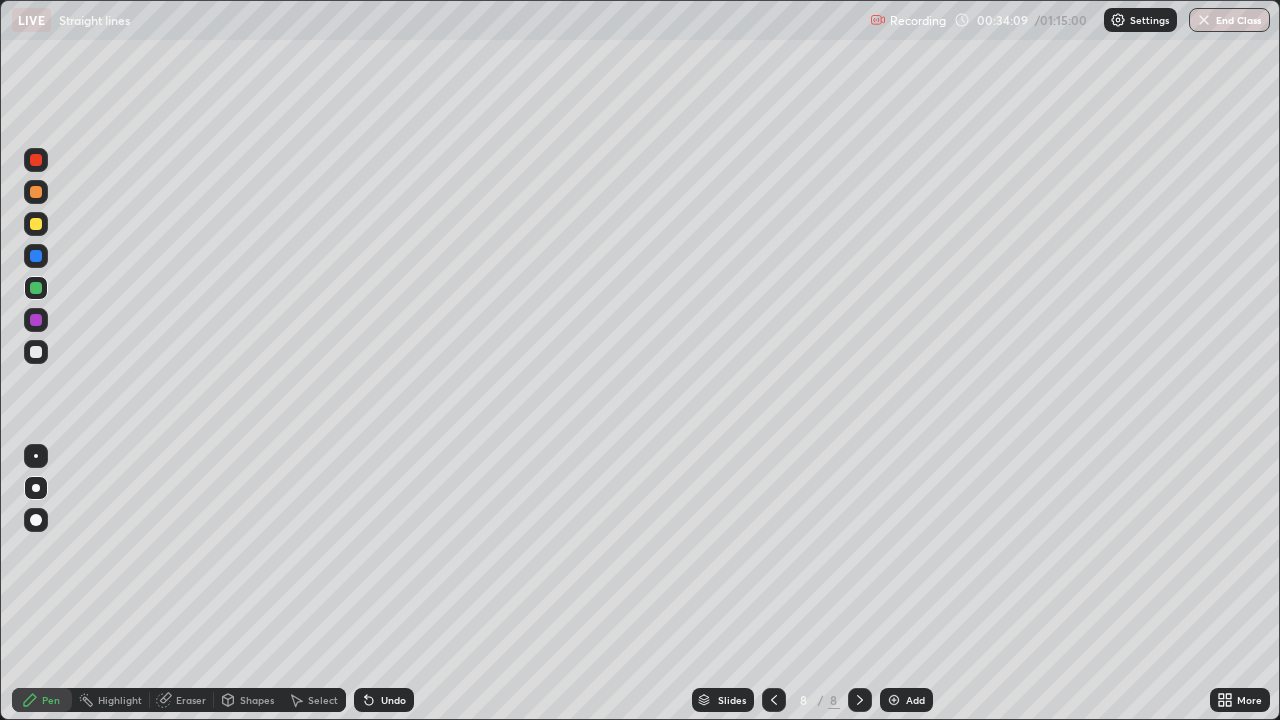 click on "Shapes" at bounding box center [257, 700] 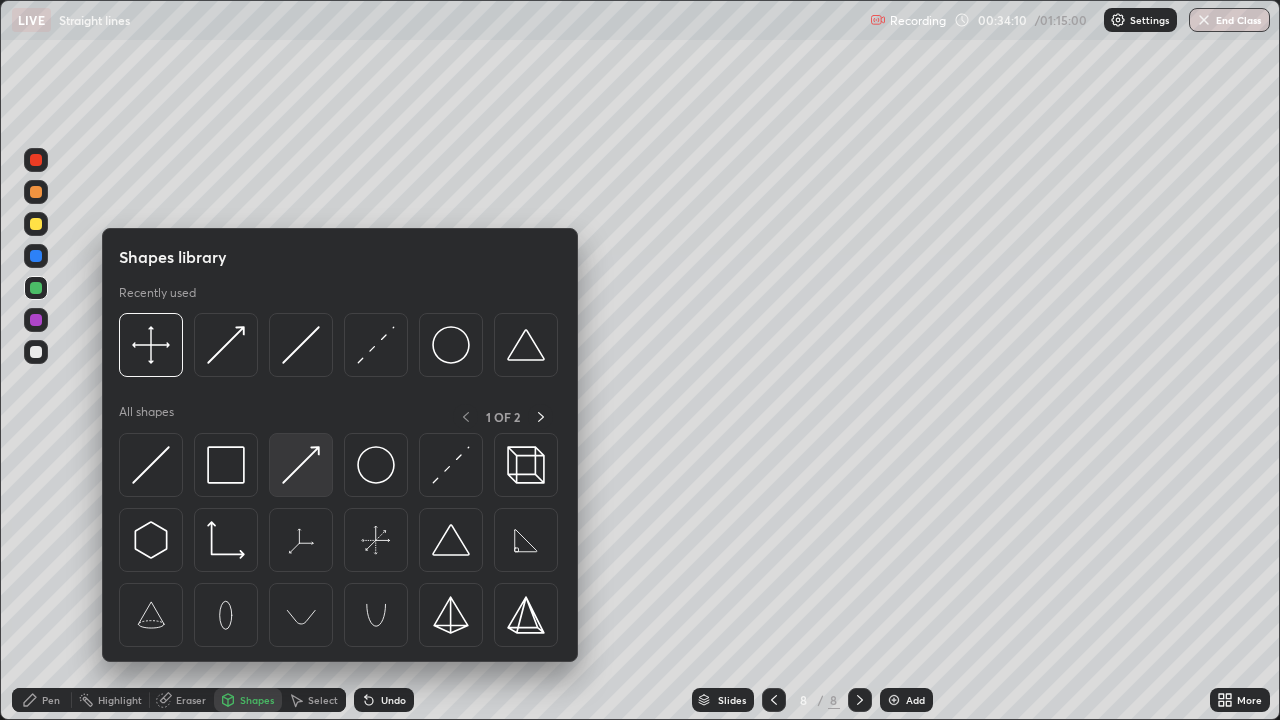 click at bounding box center [301, 465] 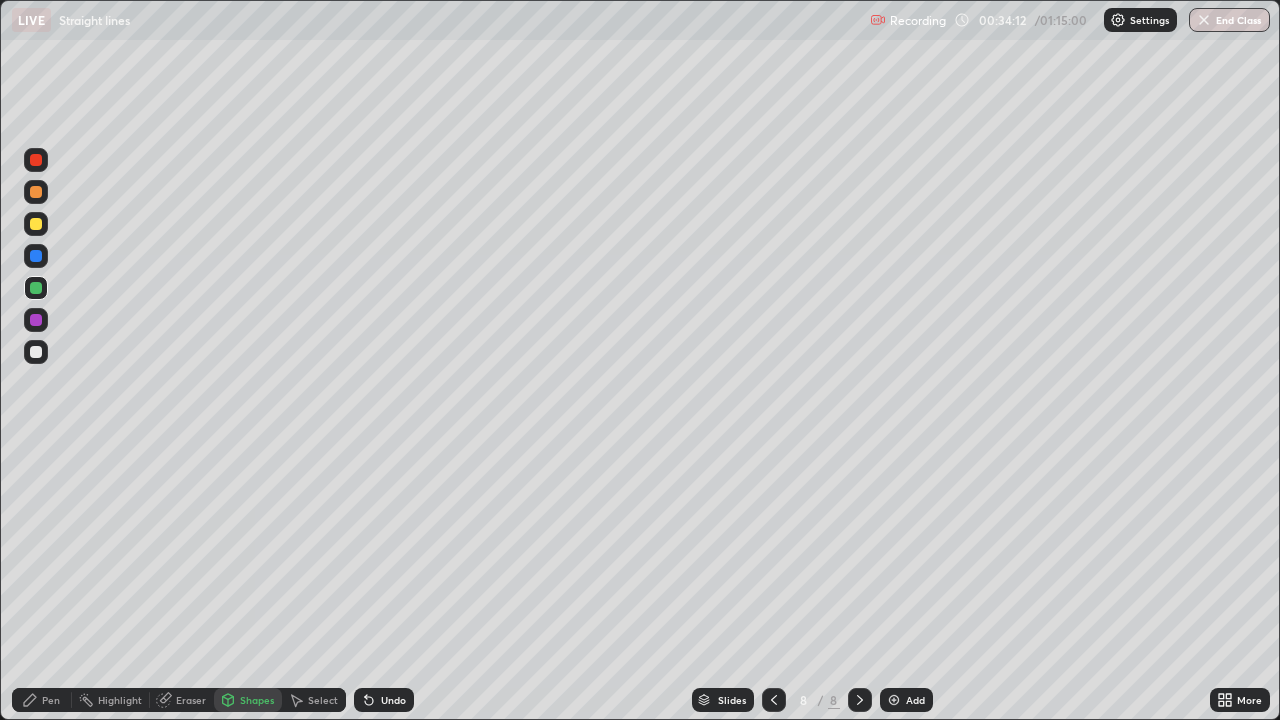 click at bounding box center (36, 320) 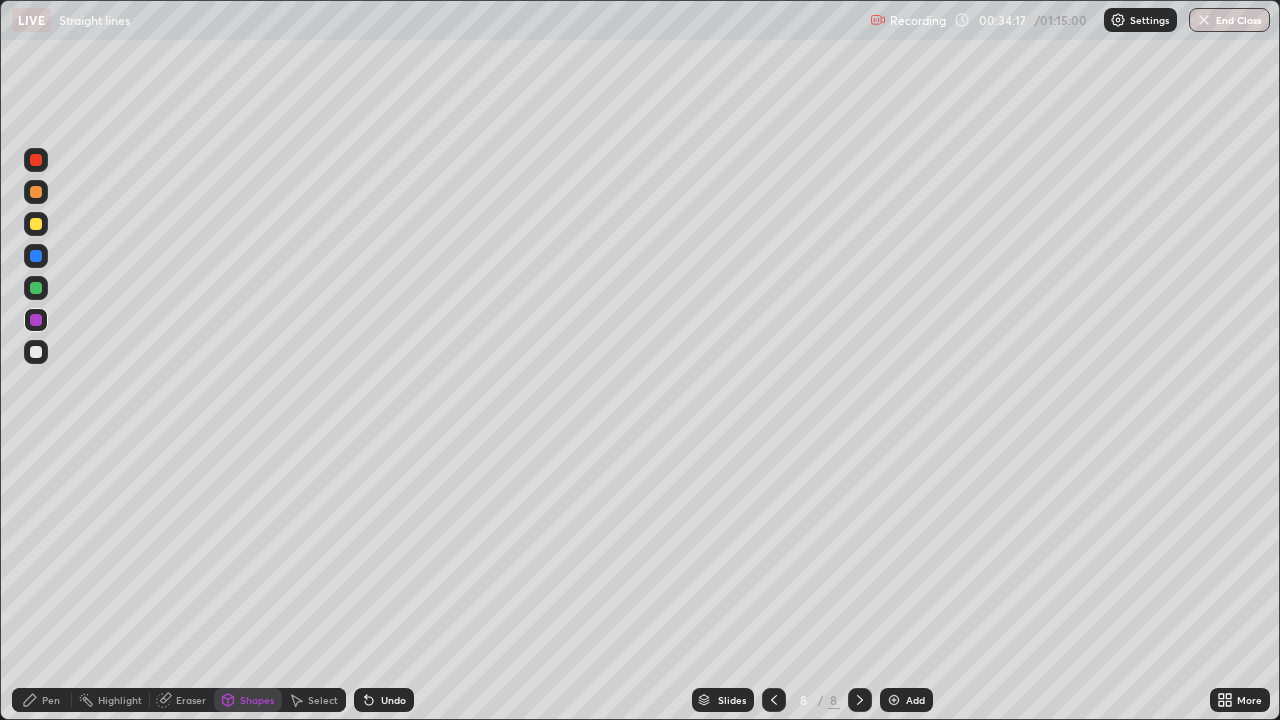 click at bounding box center (36, 224) 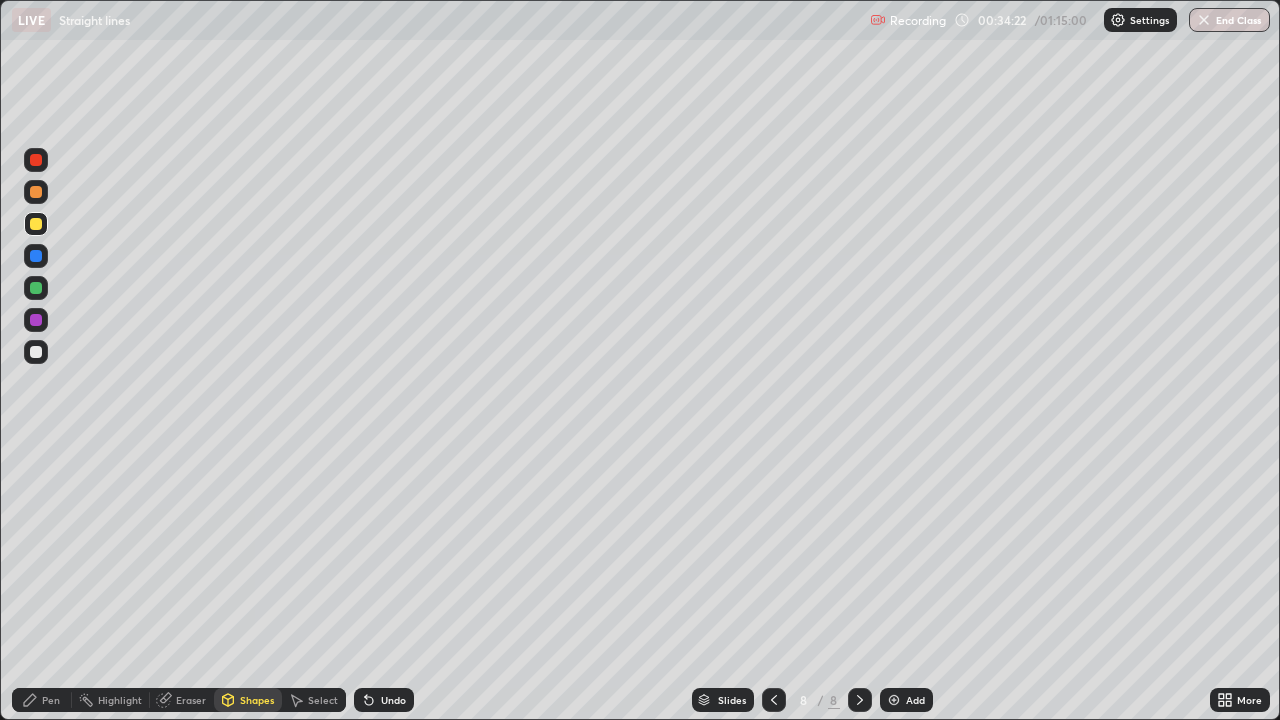 click at bounding box center [36, 288] 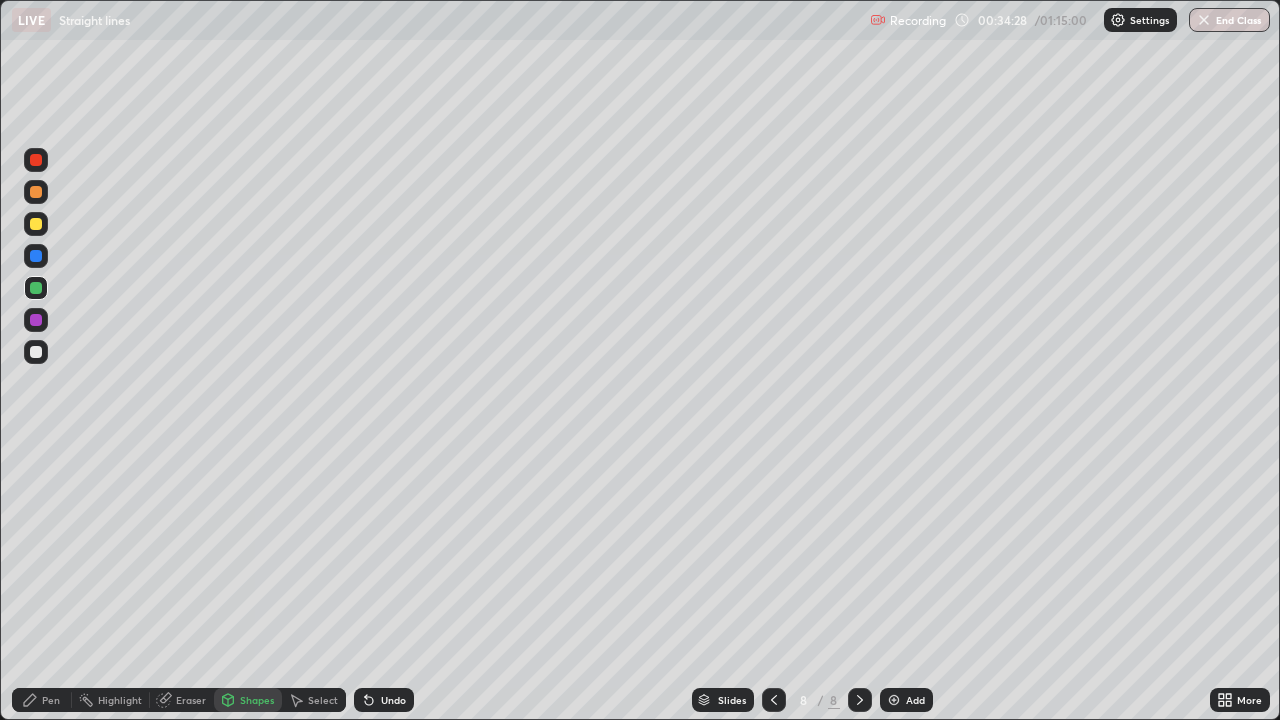 click 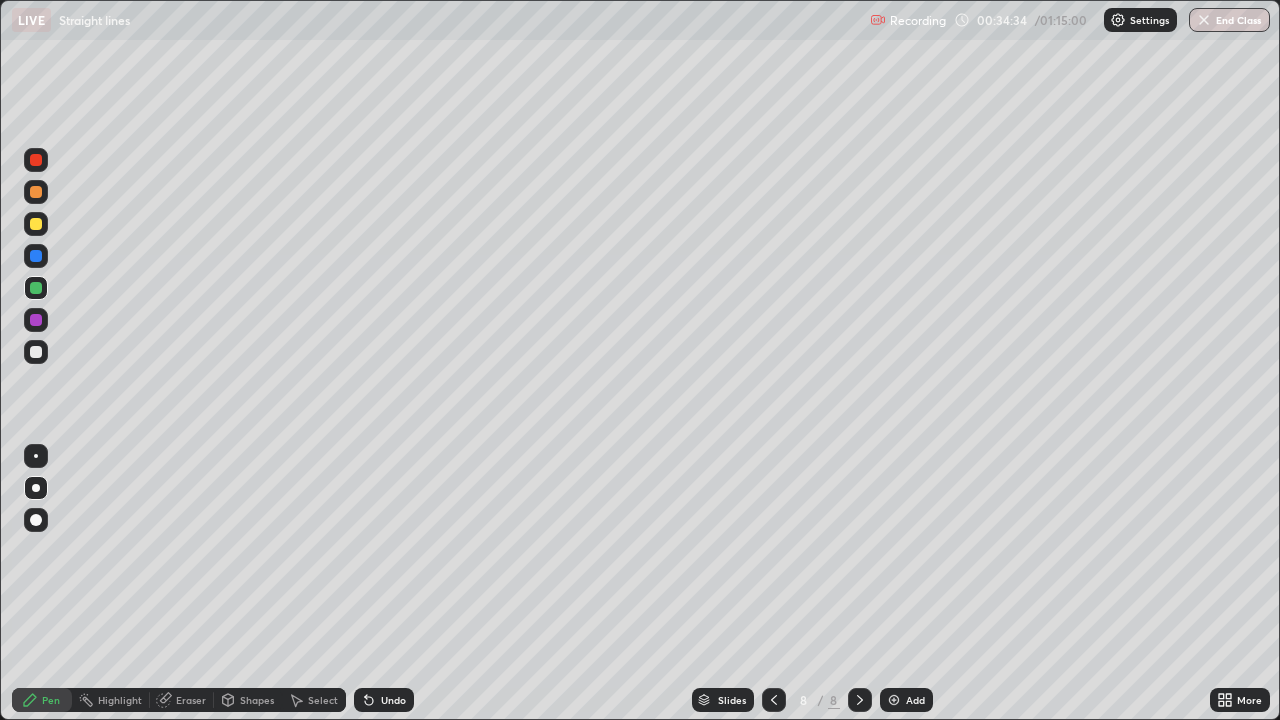 click at bounding box center [36, 192] 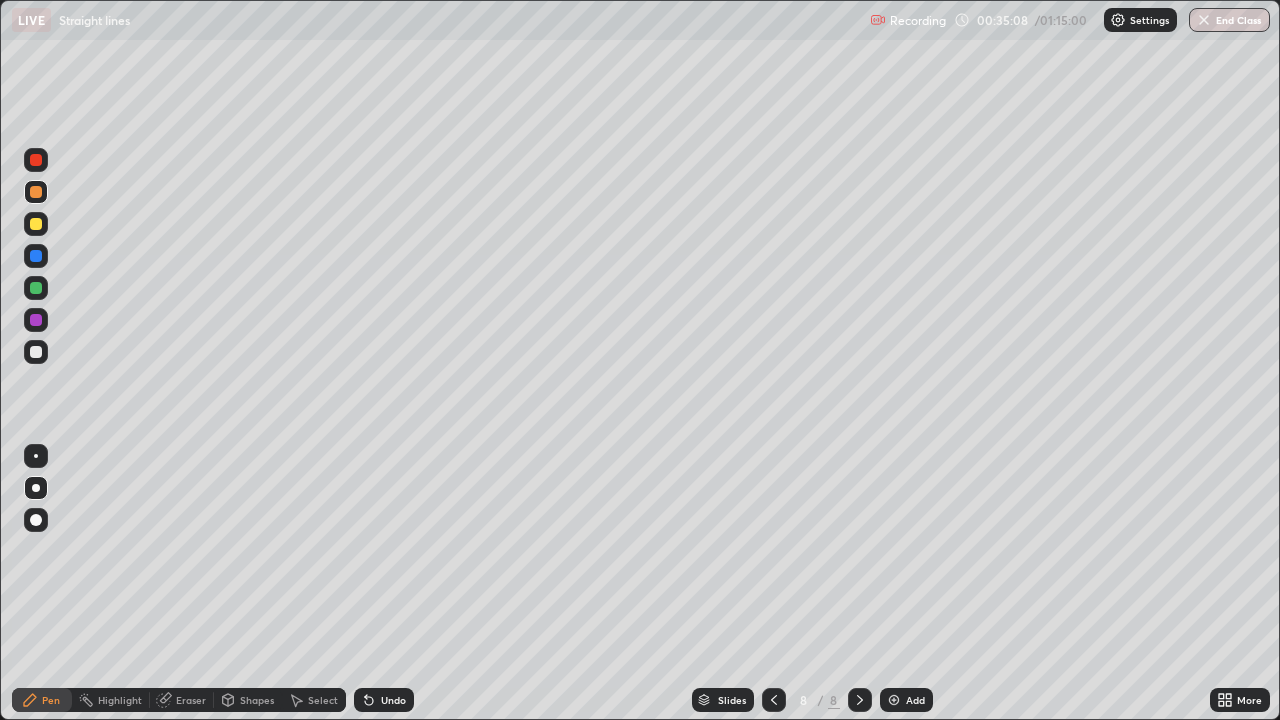 click 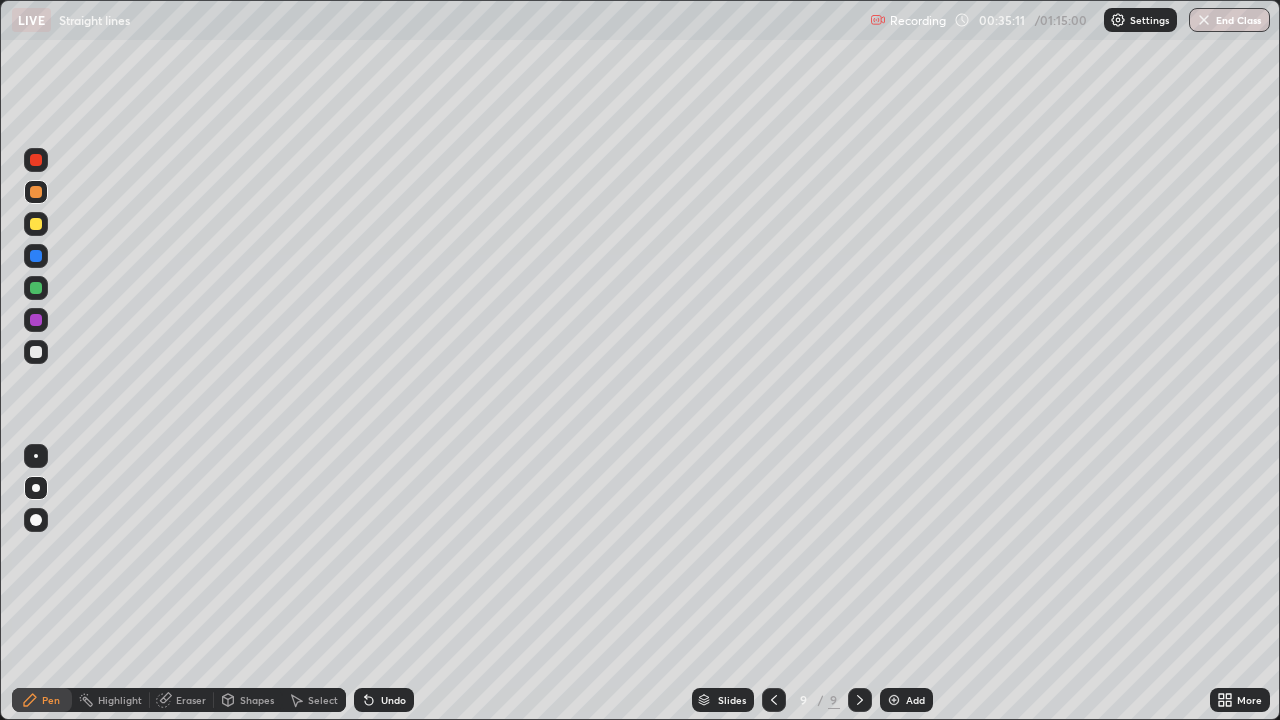 click at bounding box center [36, 288] 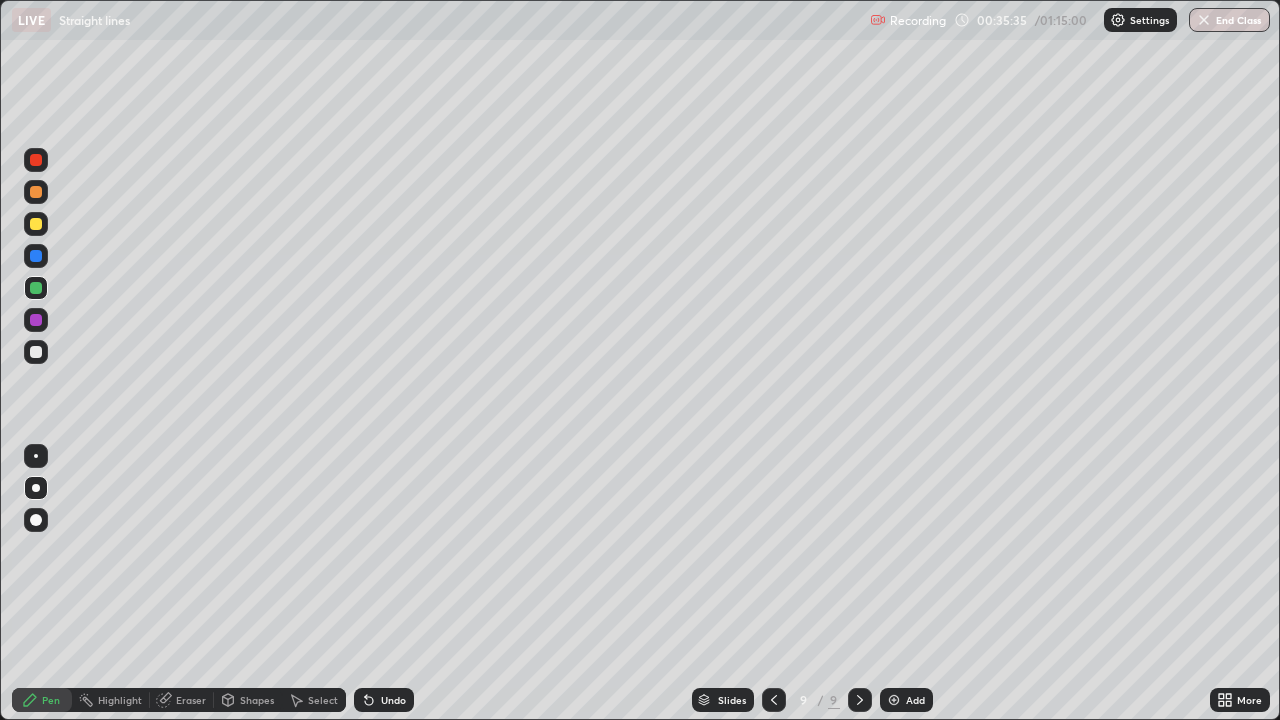 click at bounding box center (36, 224) 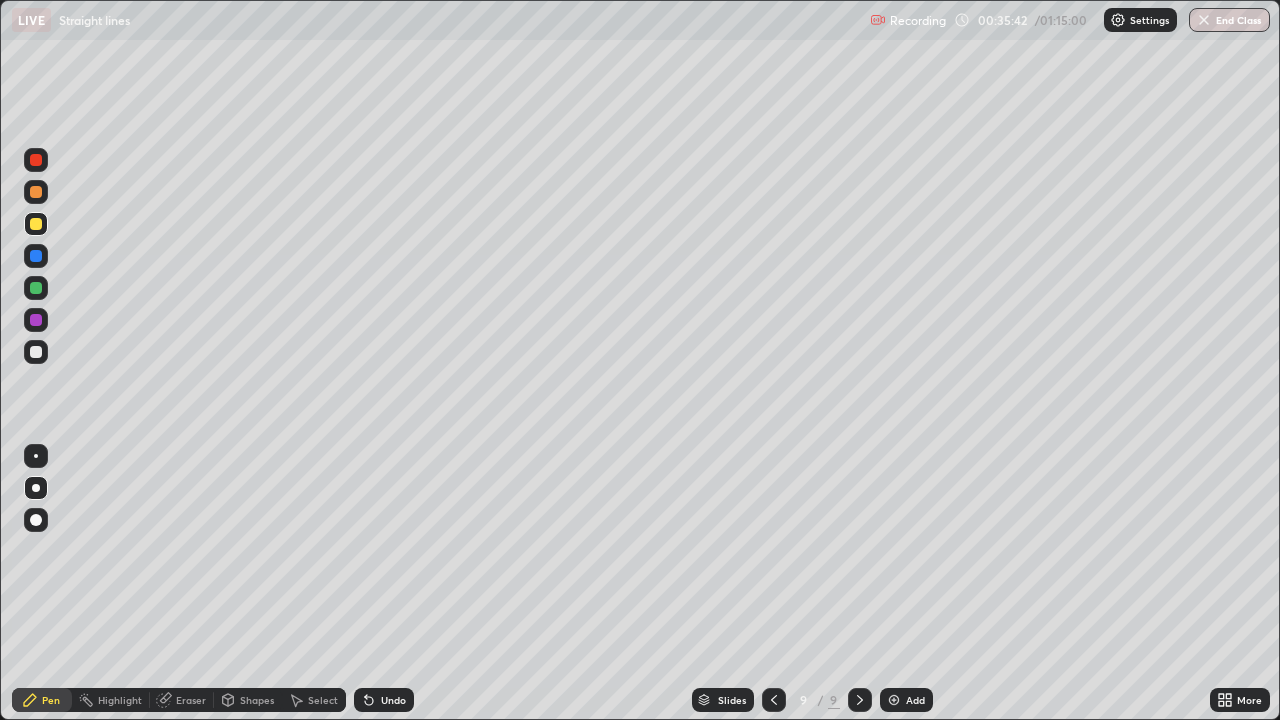 click at bounding box center [36, 320] 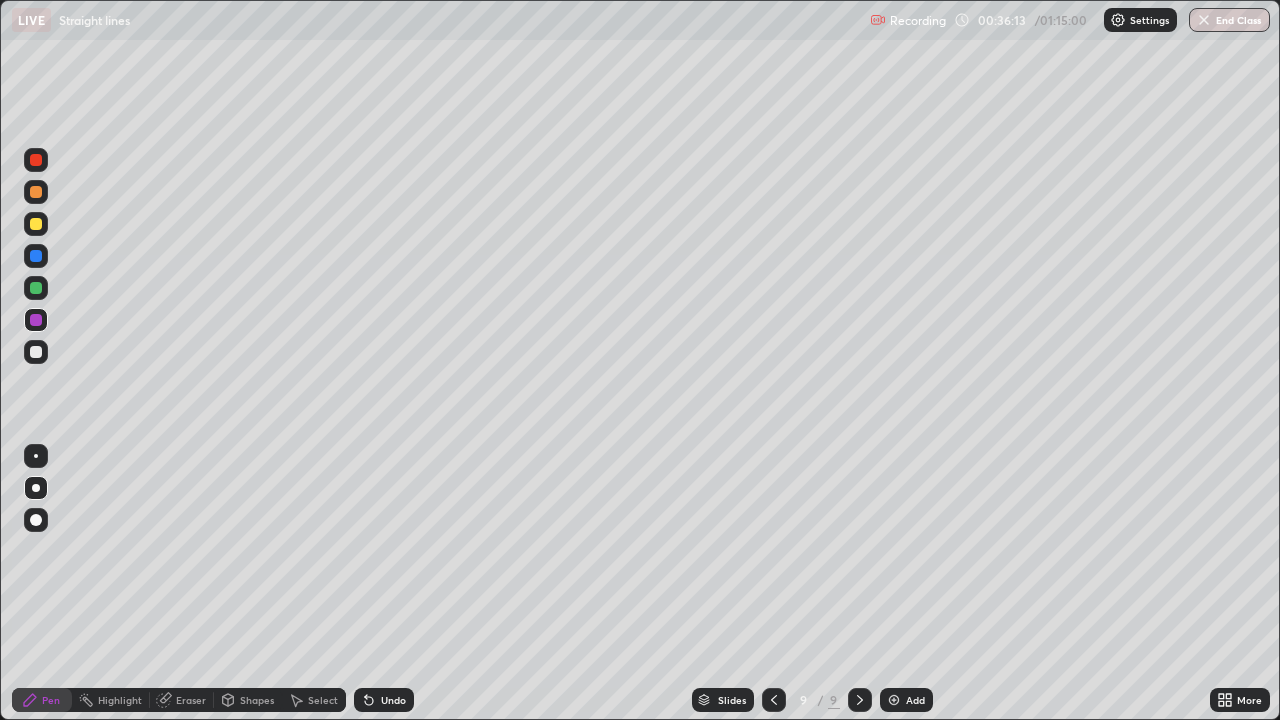 click at bounding box center (36, 352) 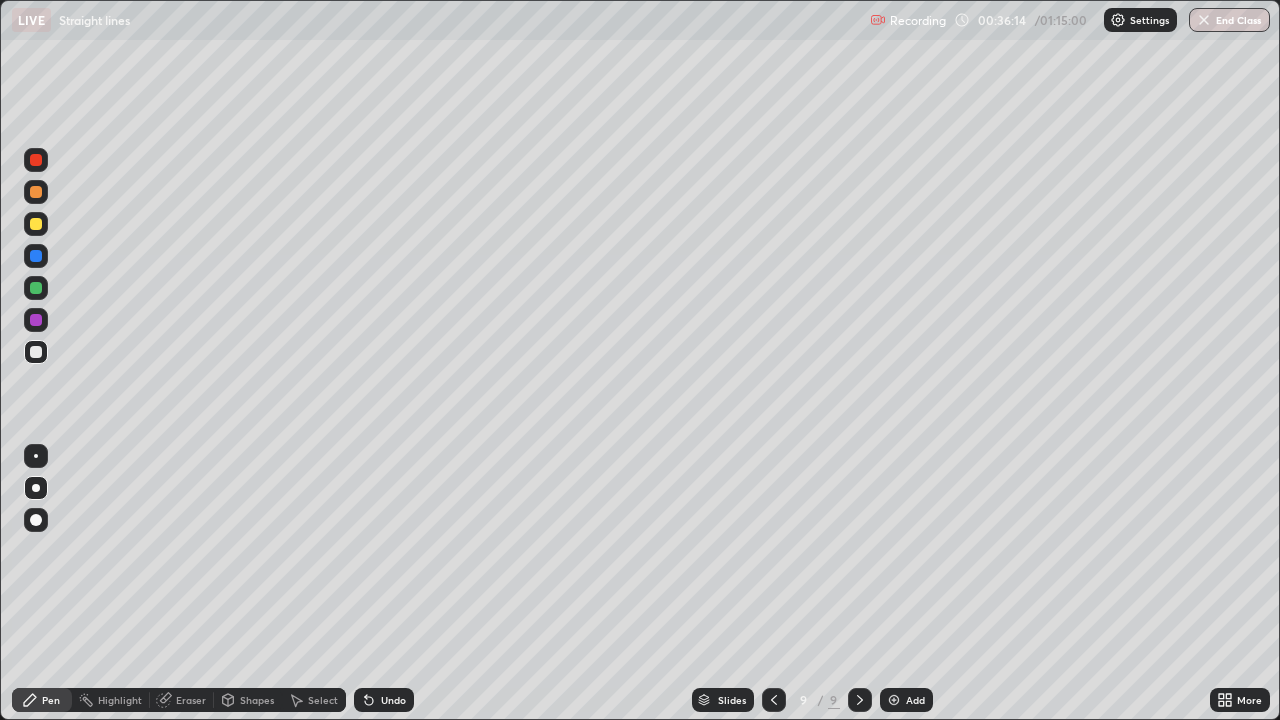 click on "Shapes" at bounding box center (257, 700) 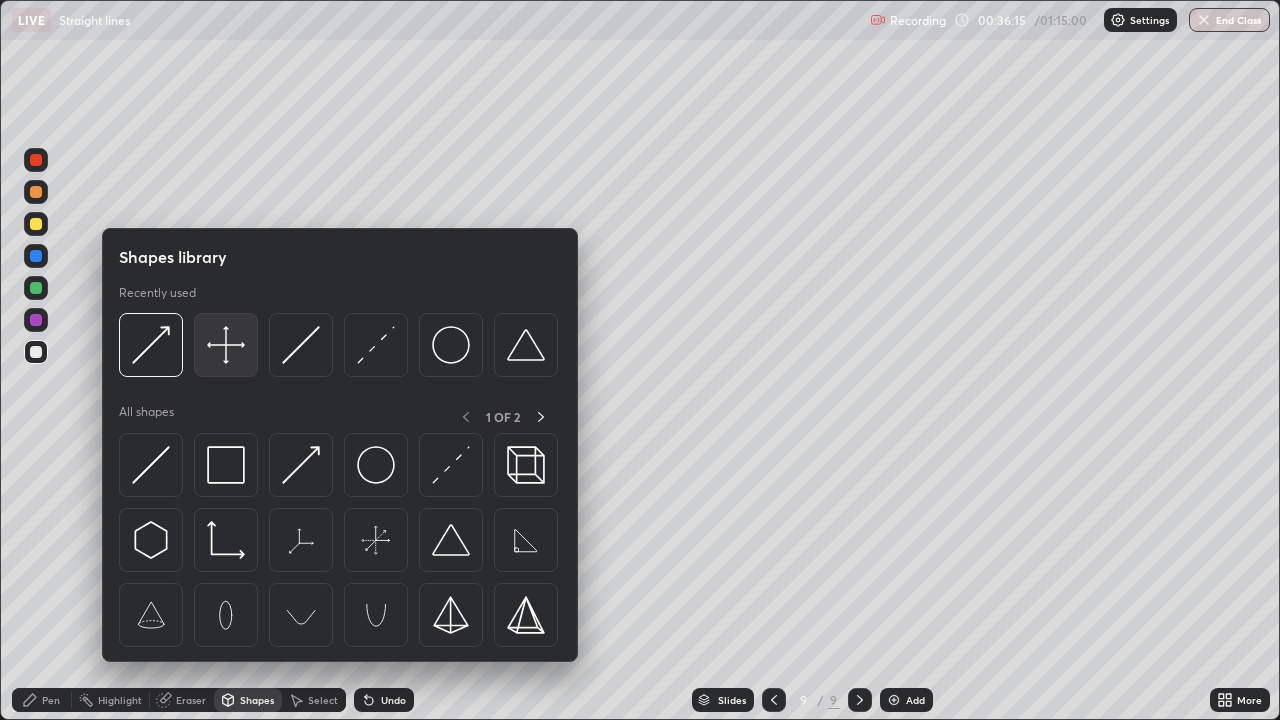 click at bounding box center [226, 345] 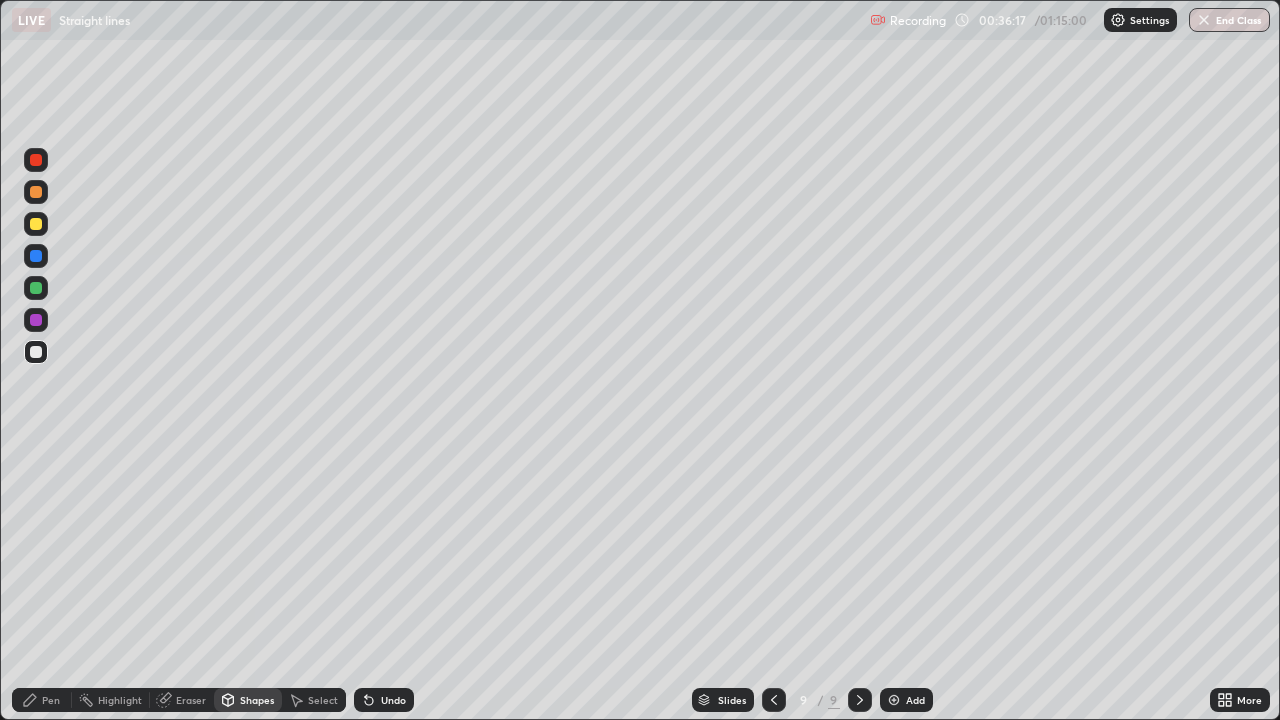 click 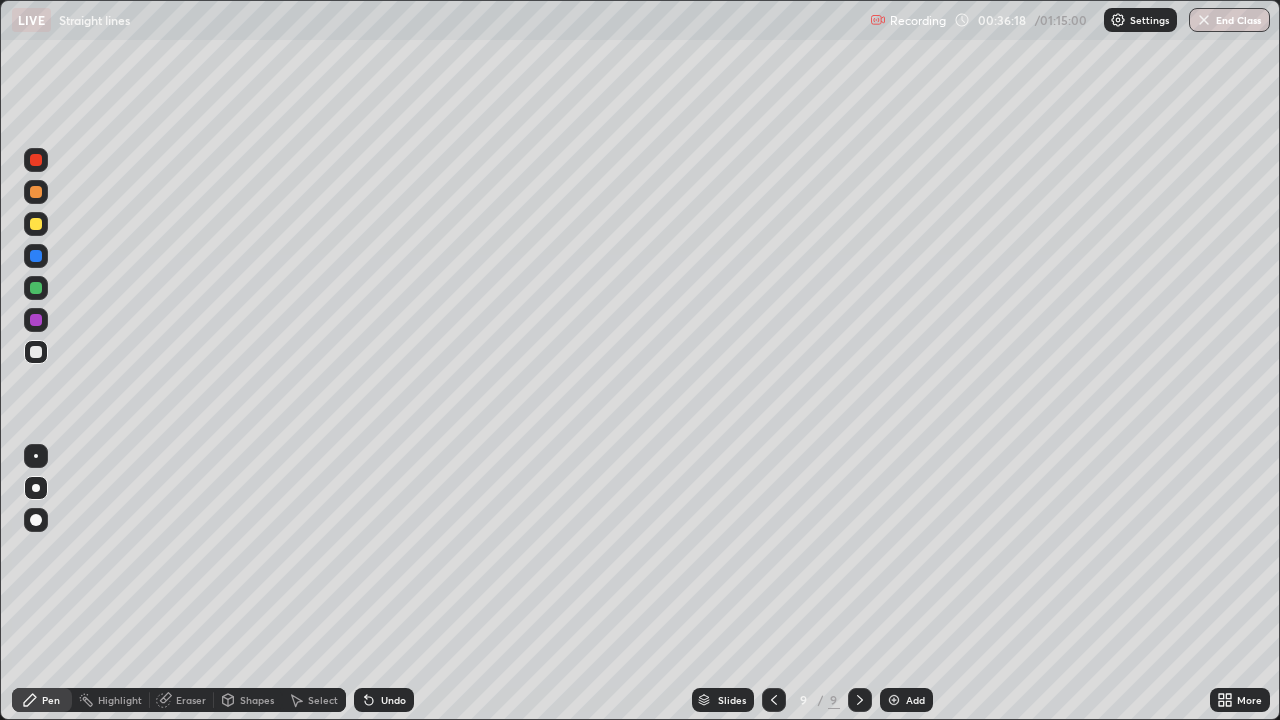 click at bounding box center [36, 320] 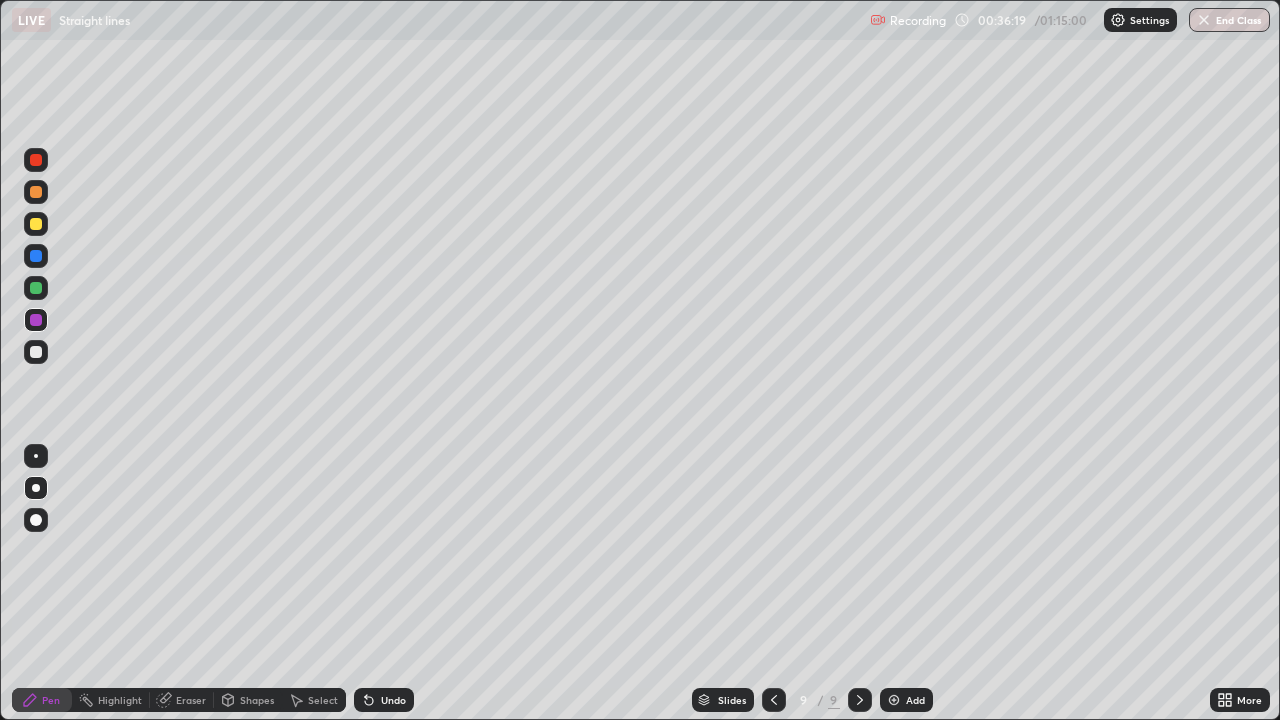 click on "Shapes" at bounding box center (248, 700) 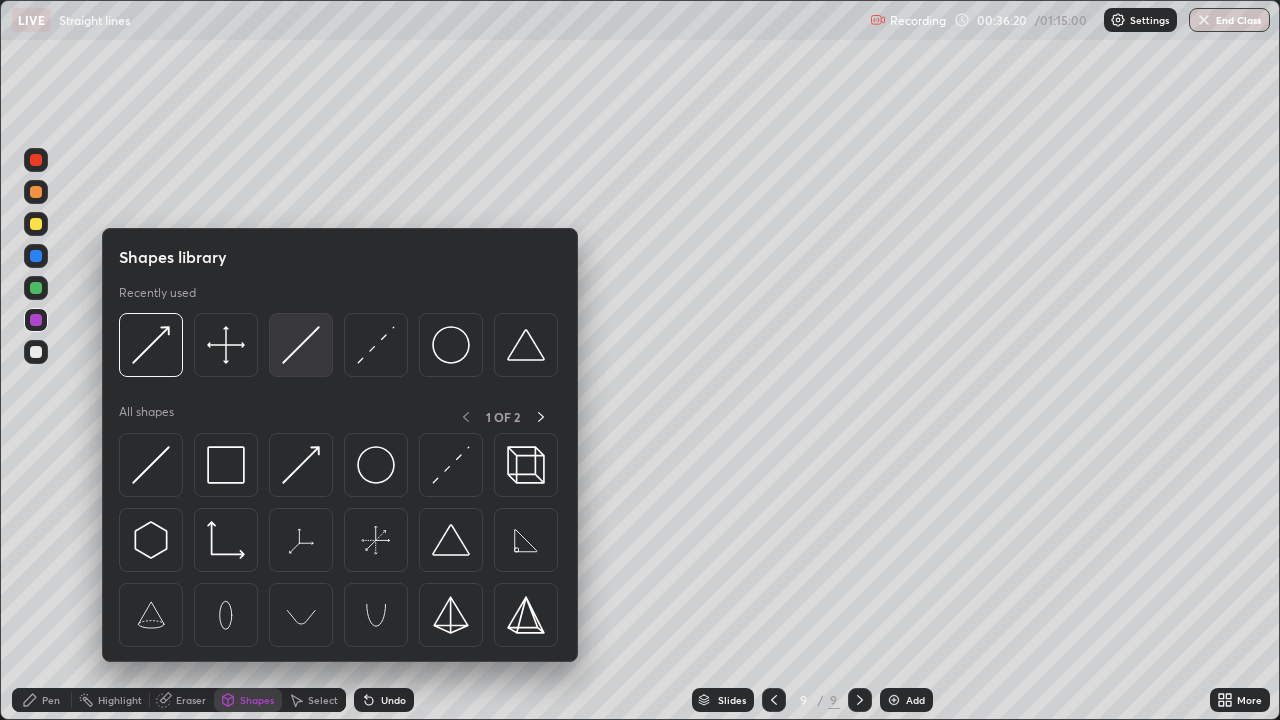 click at bounding box center [301, 345] 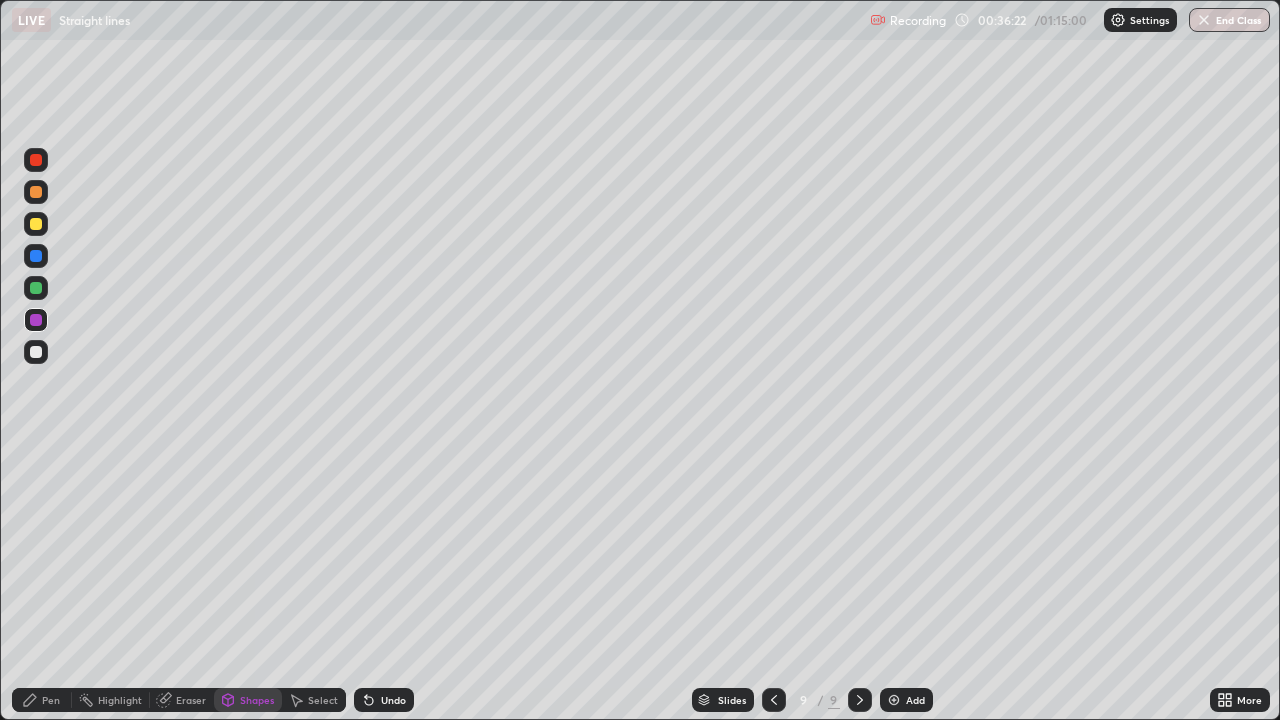 click on "Pen" at bounding box center (42, 700) 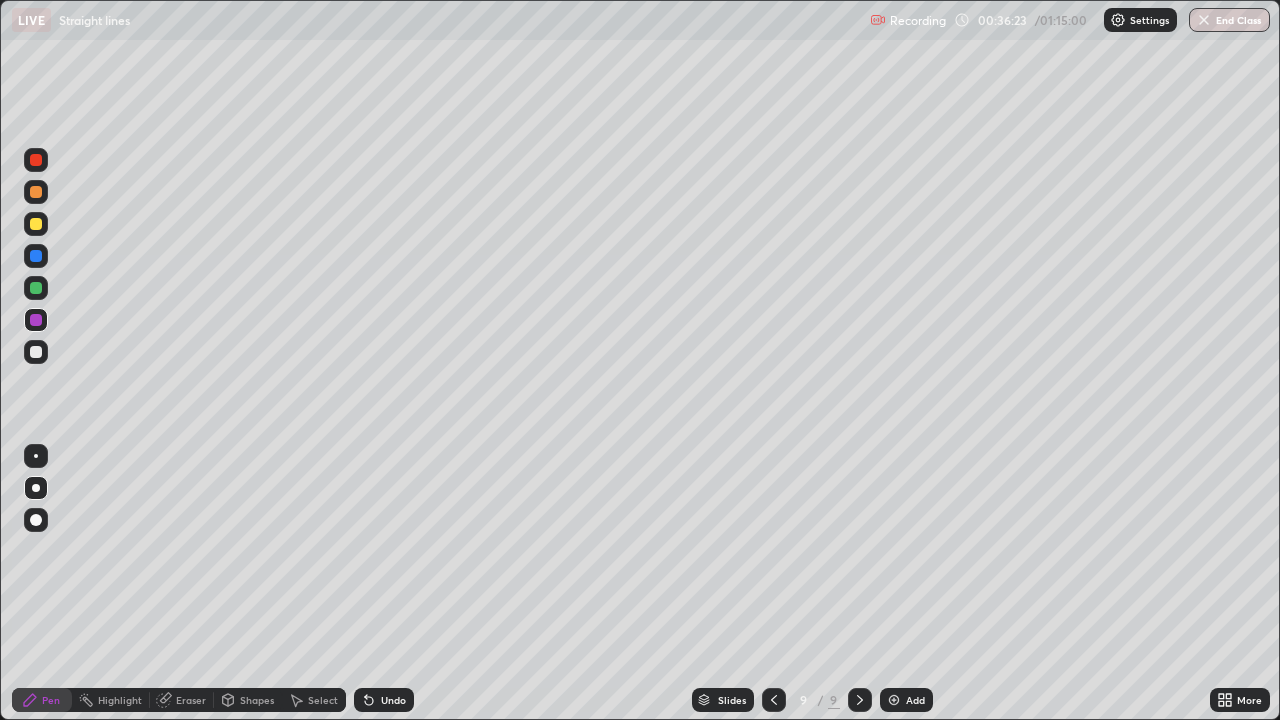 click at bounding box center (36, 288) 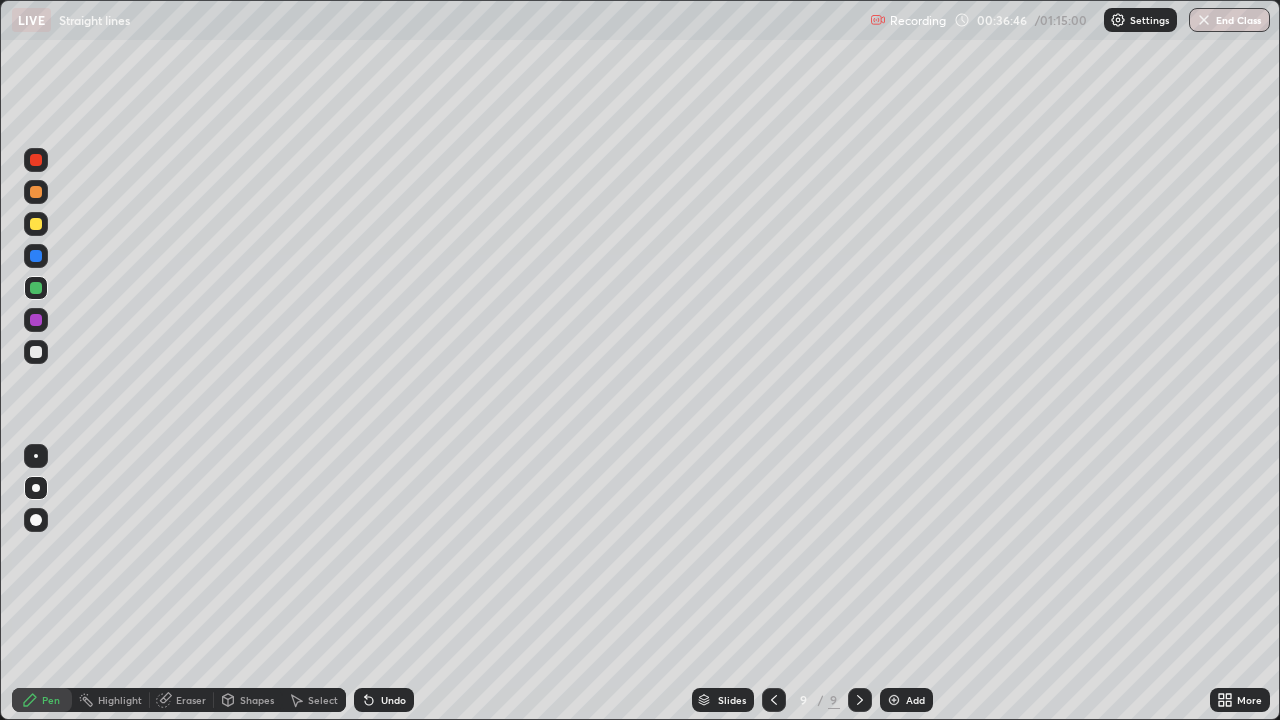 click at bounding box center [36, 224] 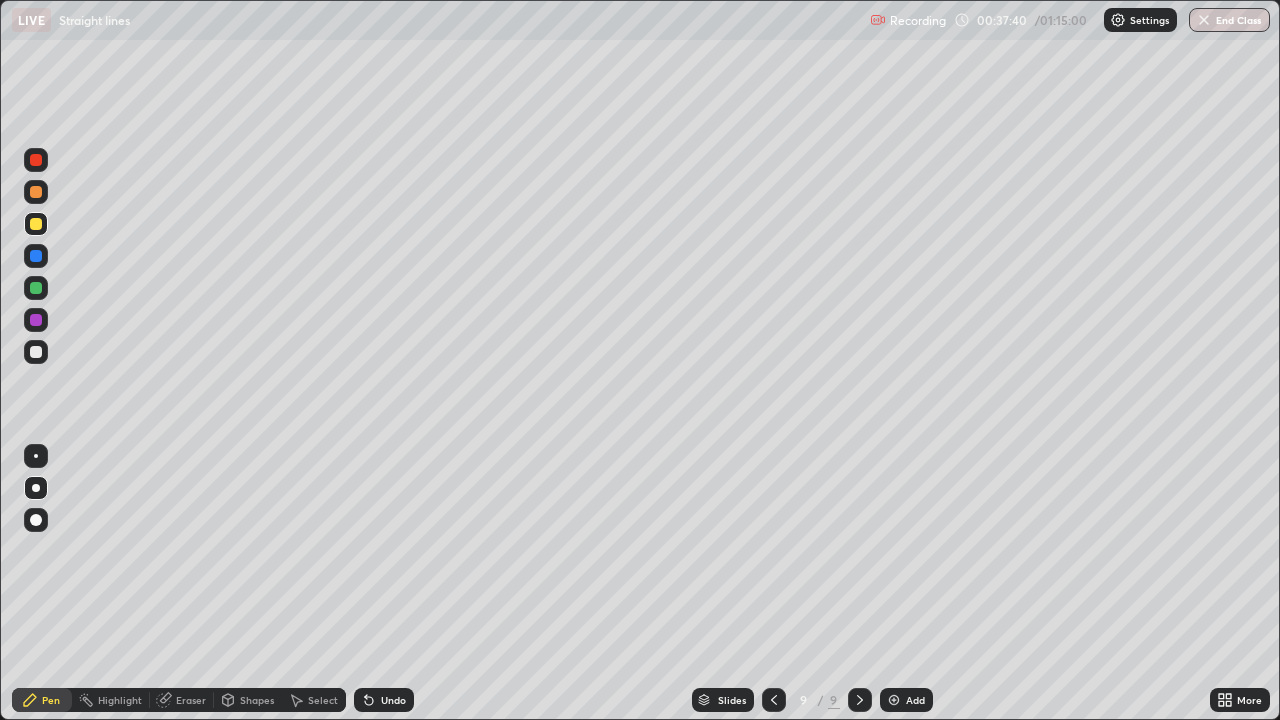 click 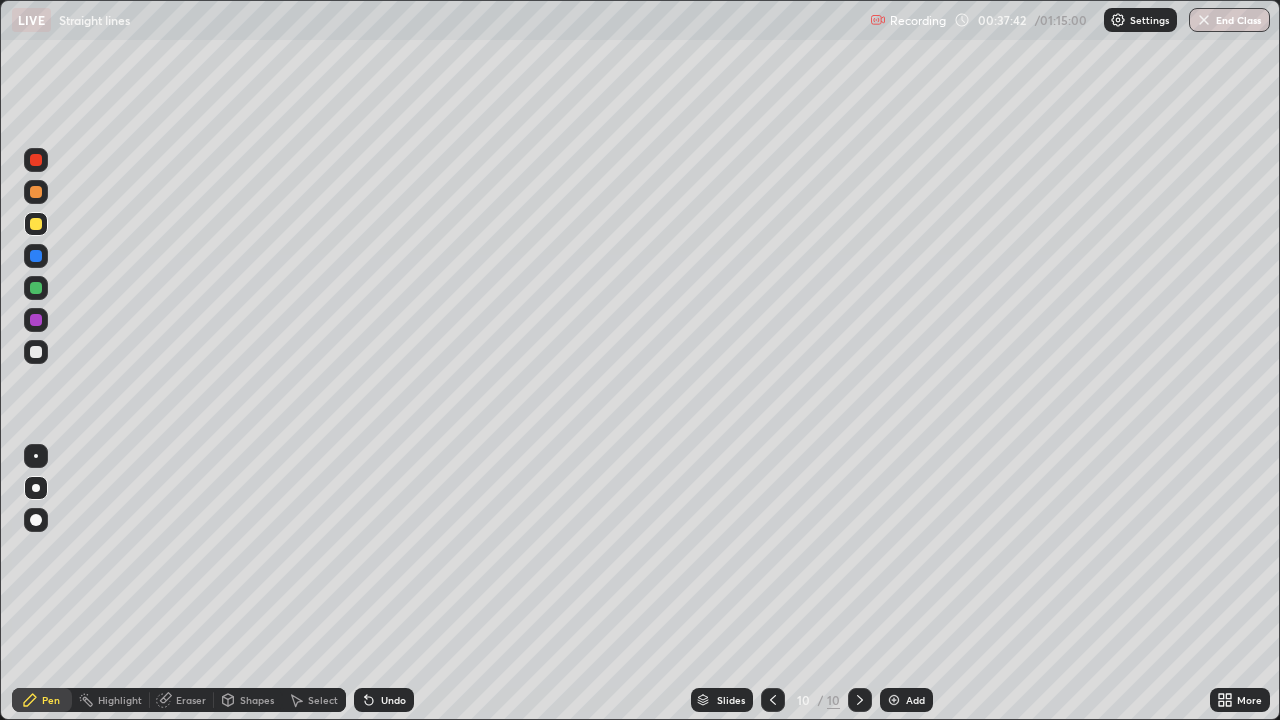 click at bounding box center [36, 288] 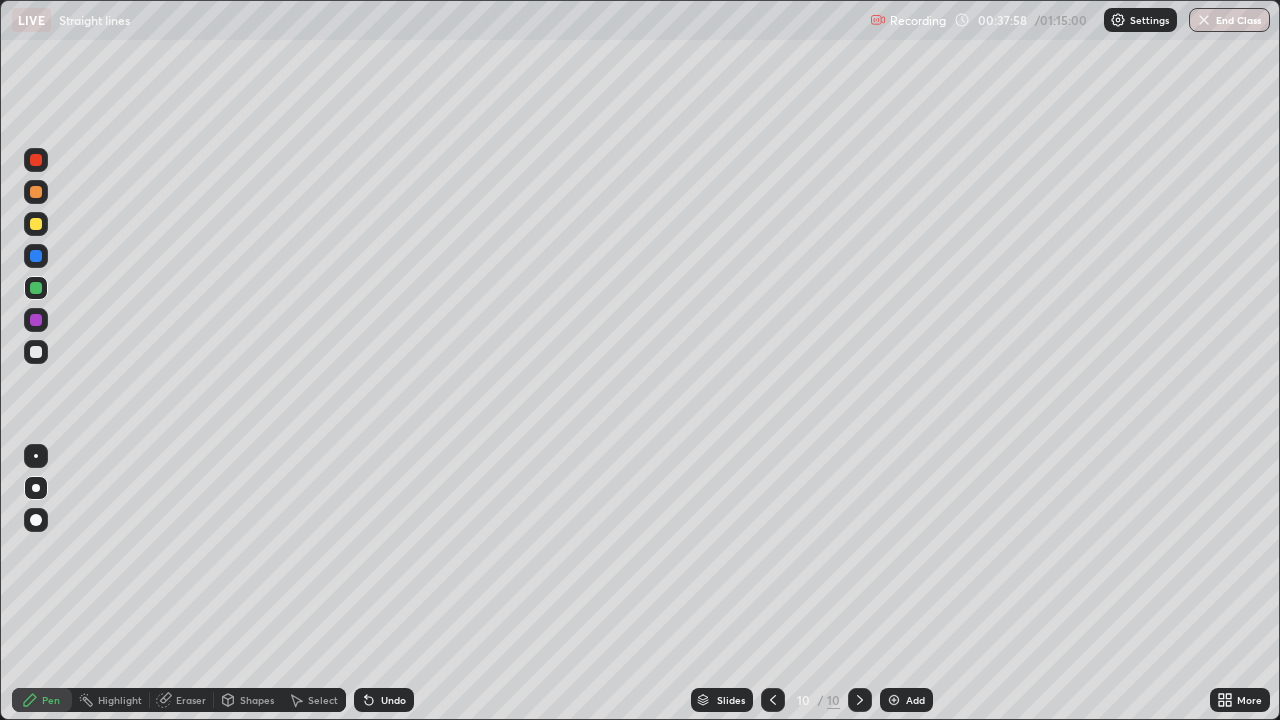click at bounding box center [36, 224] 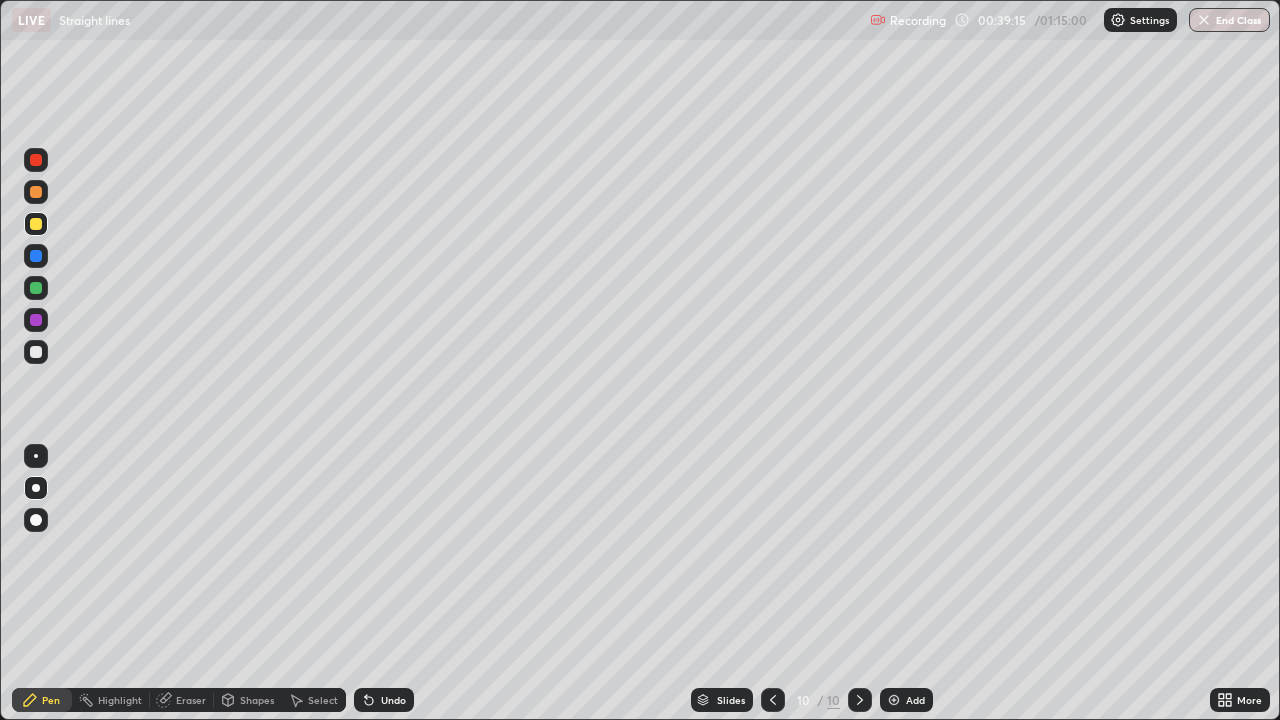 click at bounding box center [36, 352] 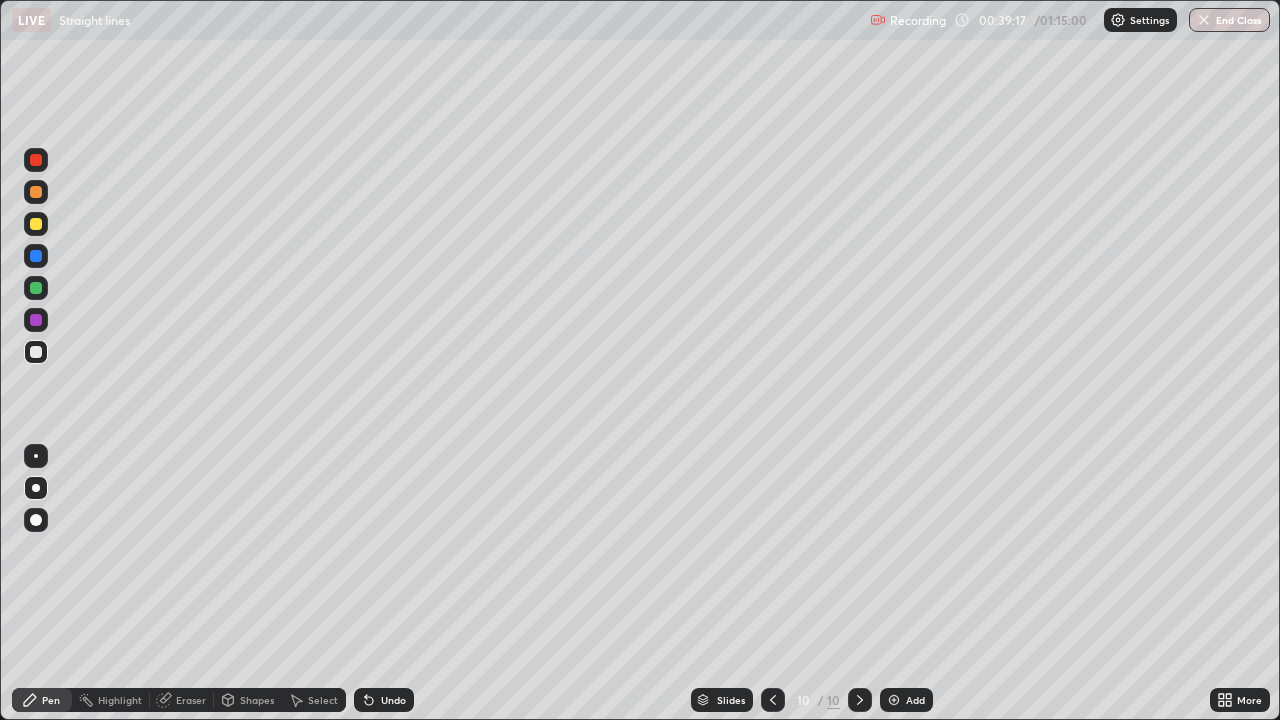 click on "Shapes" at bounding box center [248, 700] 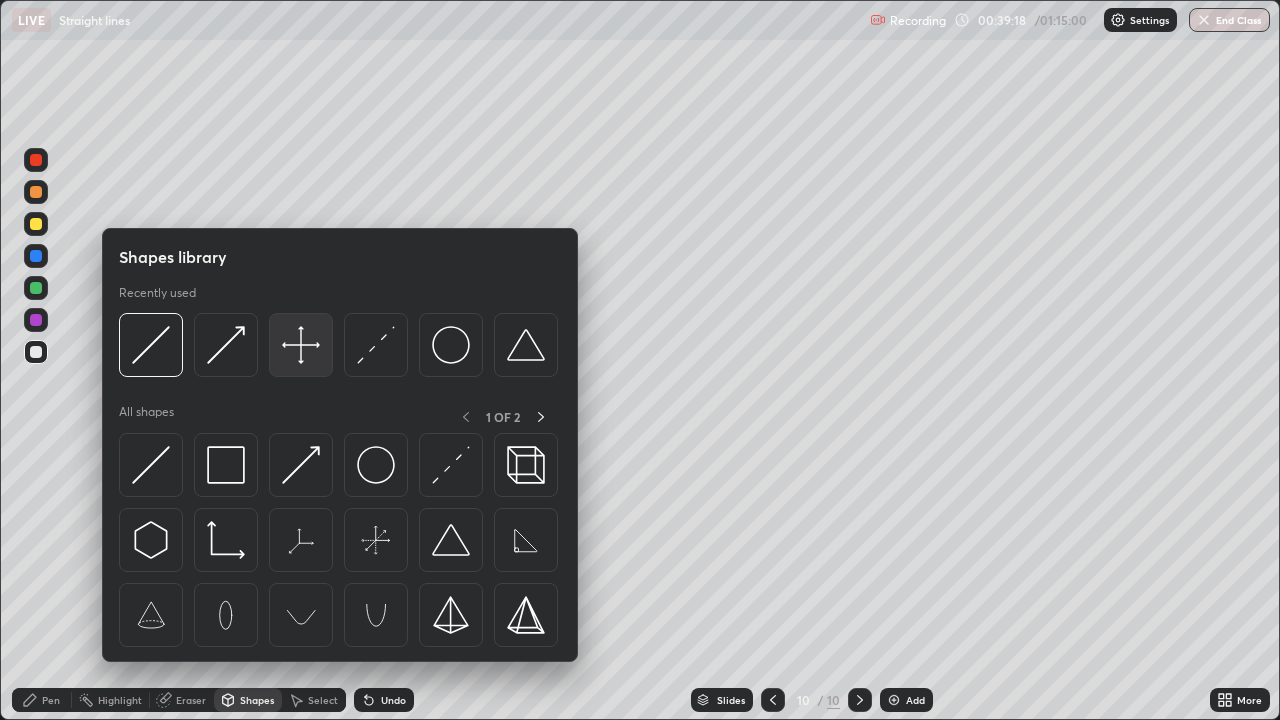 click at bounding box center (301, 345) 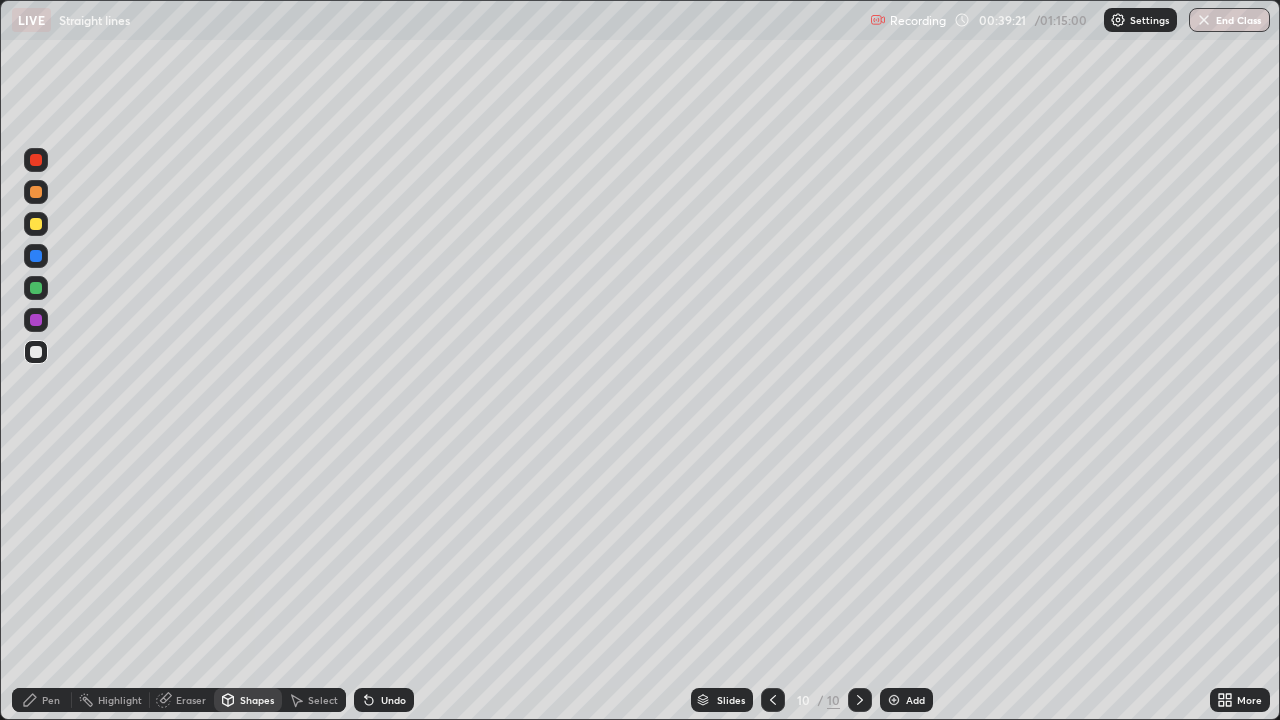 click on "Pen" at bounding box center (42, 700) 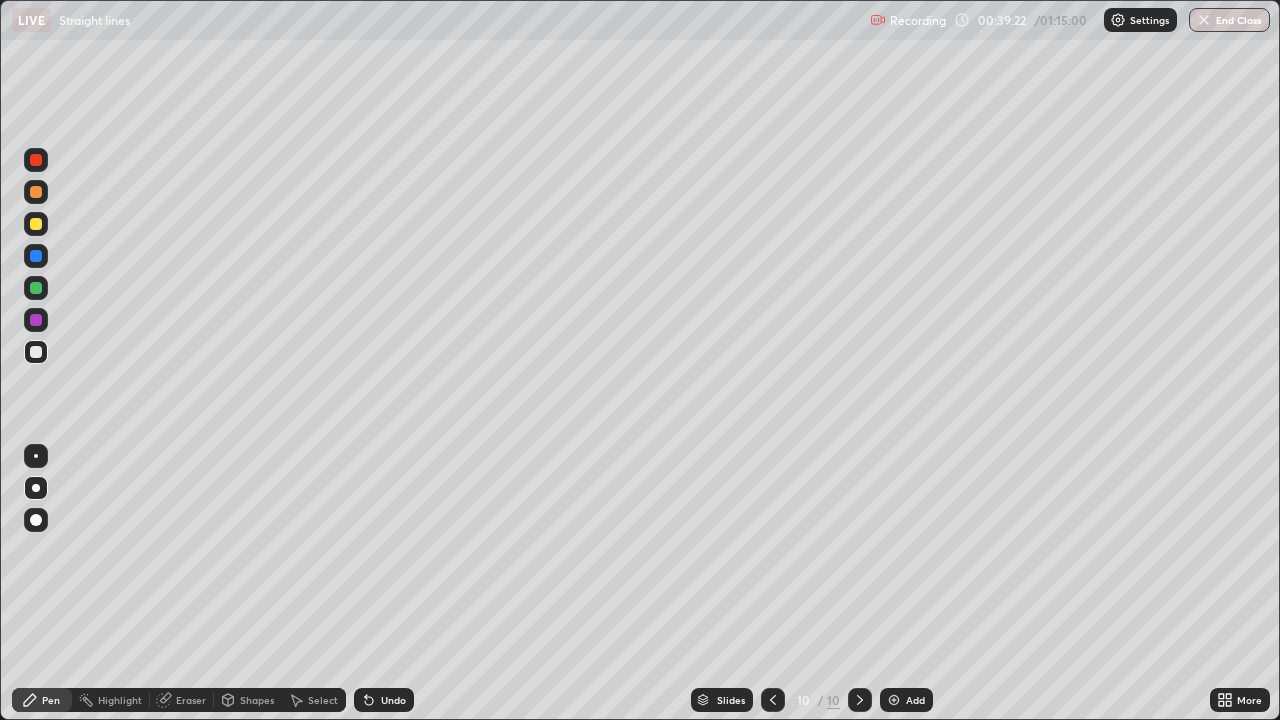 click at bounding box center [36, 288] 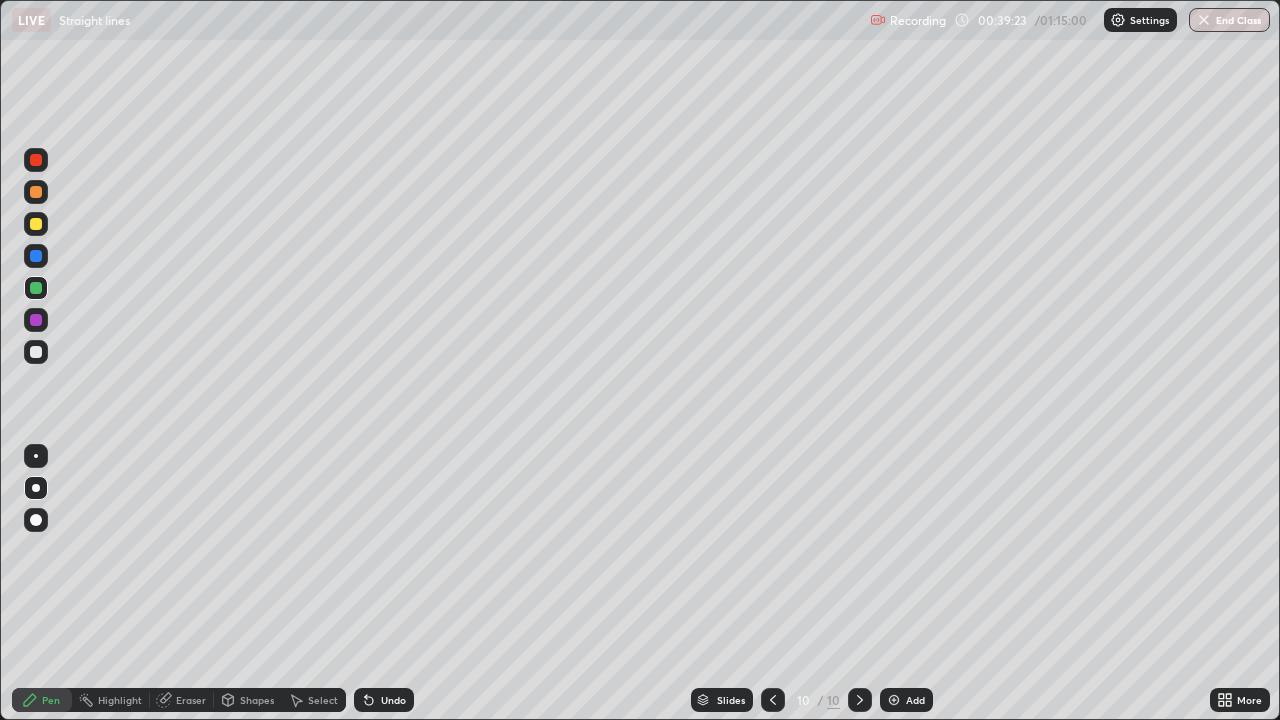 click on "Shapes" at bounding box center [257, 700] 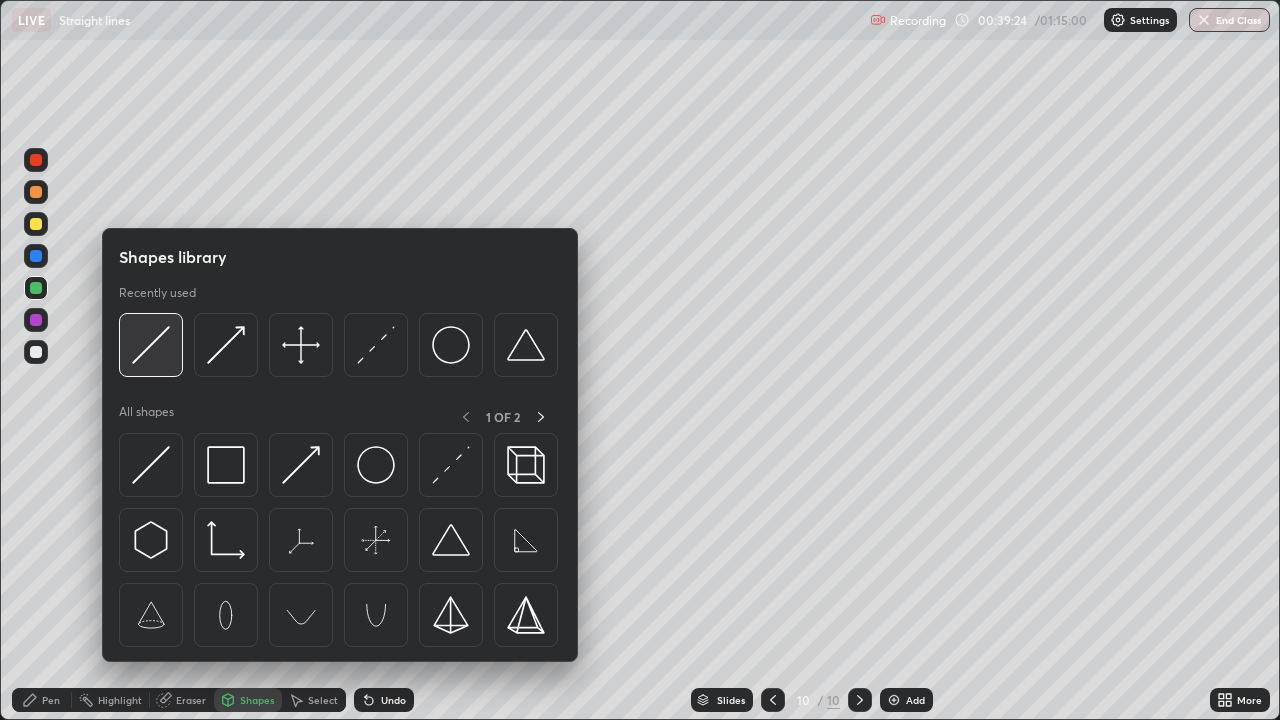 click at bounding box center [151, 345] 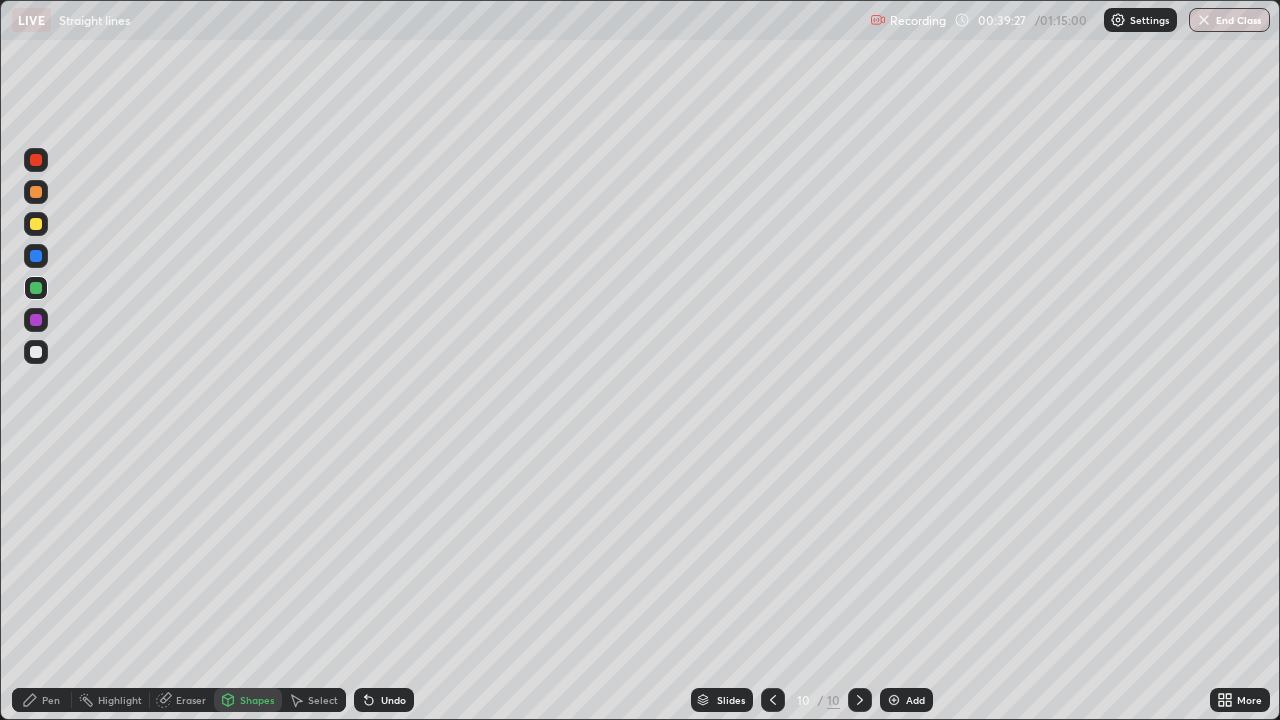 click at bounding box center (36, 256) 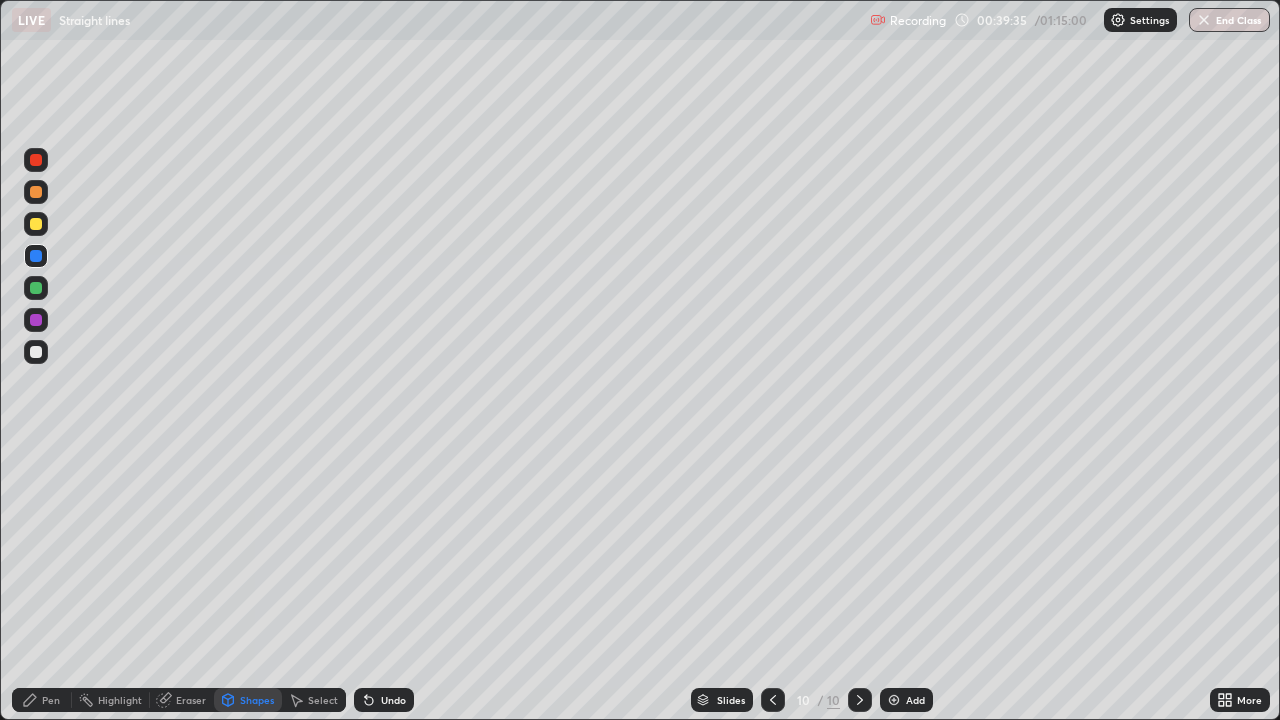 click at bounding box center (36, 224) 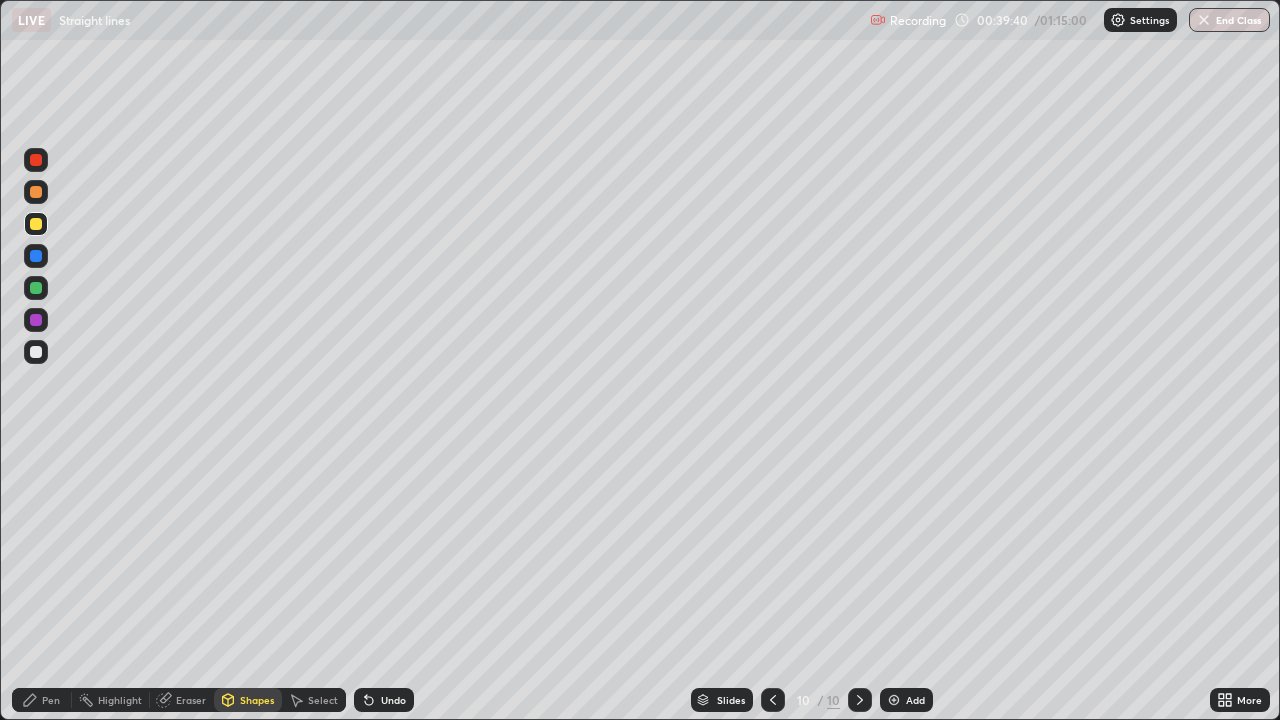 click at bounding box center (36, 320) 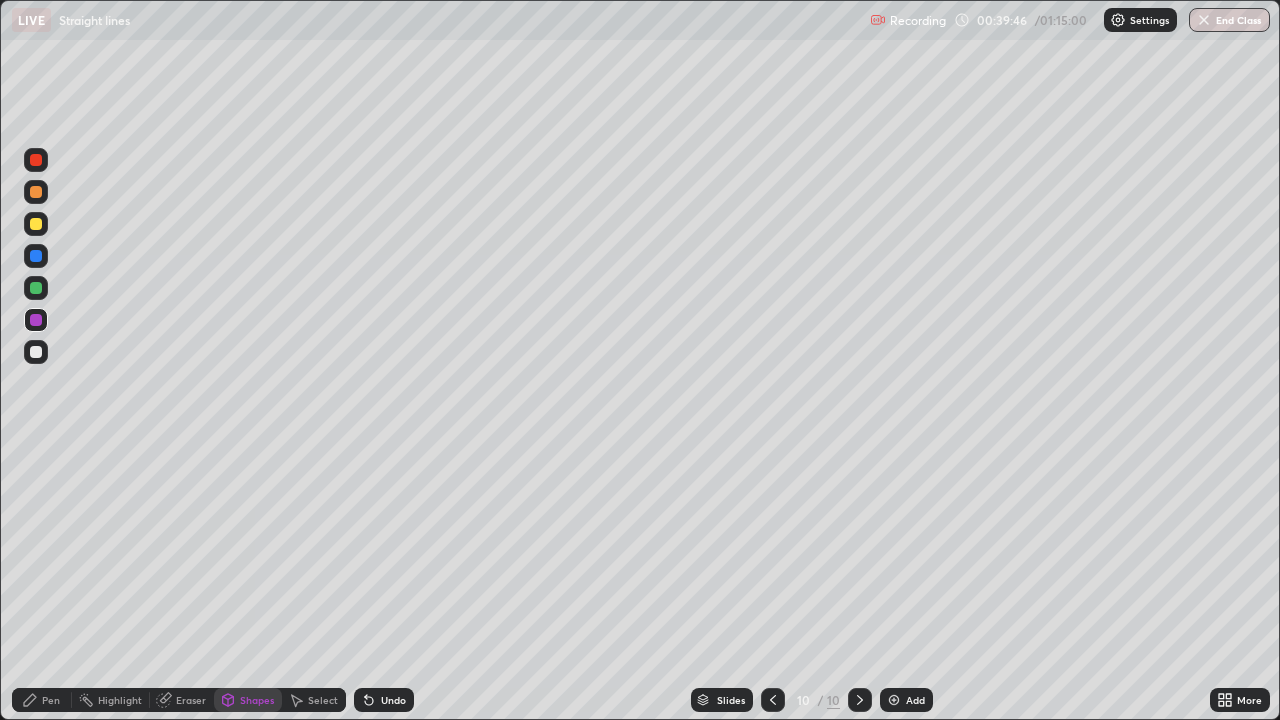 click on "Pen" at bounding box center [51, 700] 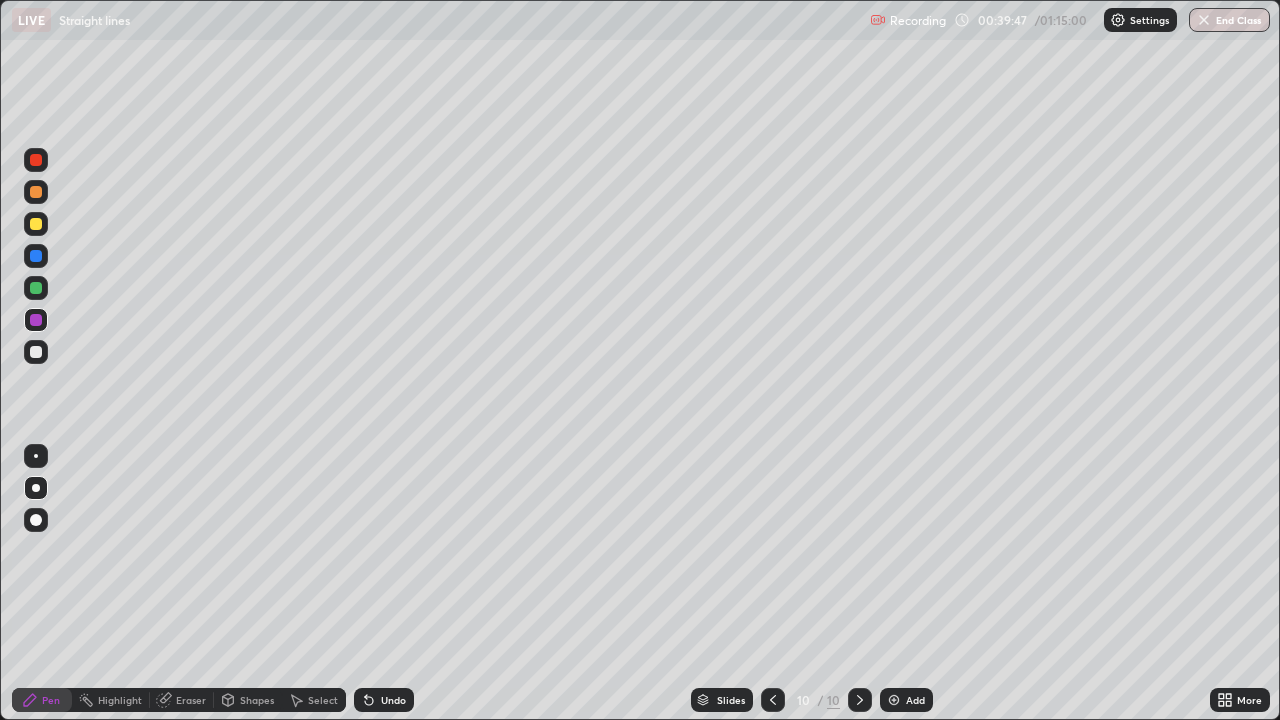 click at bounding box center (36, 256) 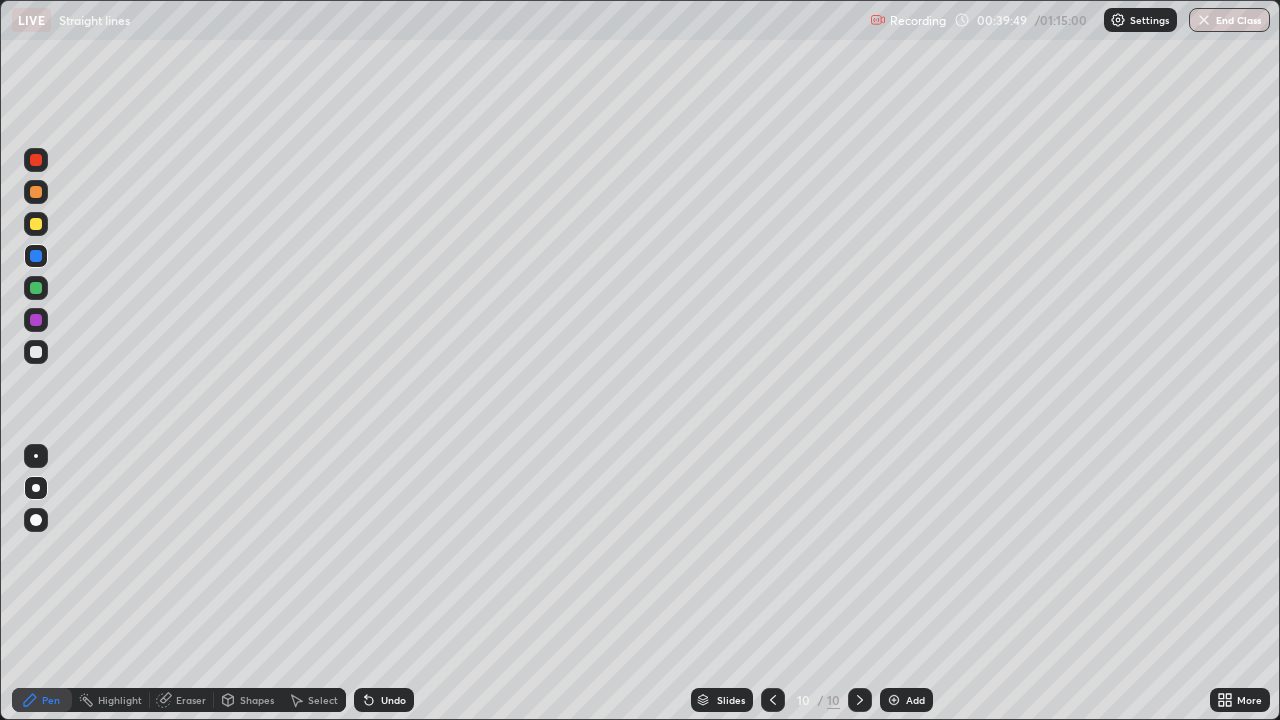 click at bounding box center (36, 192) 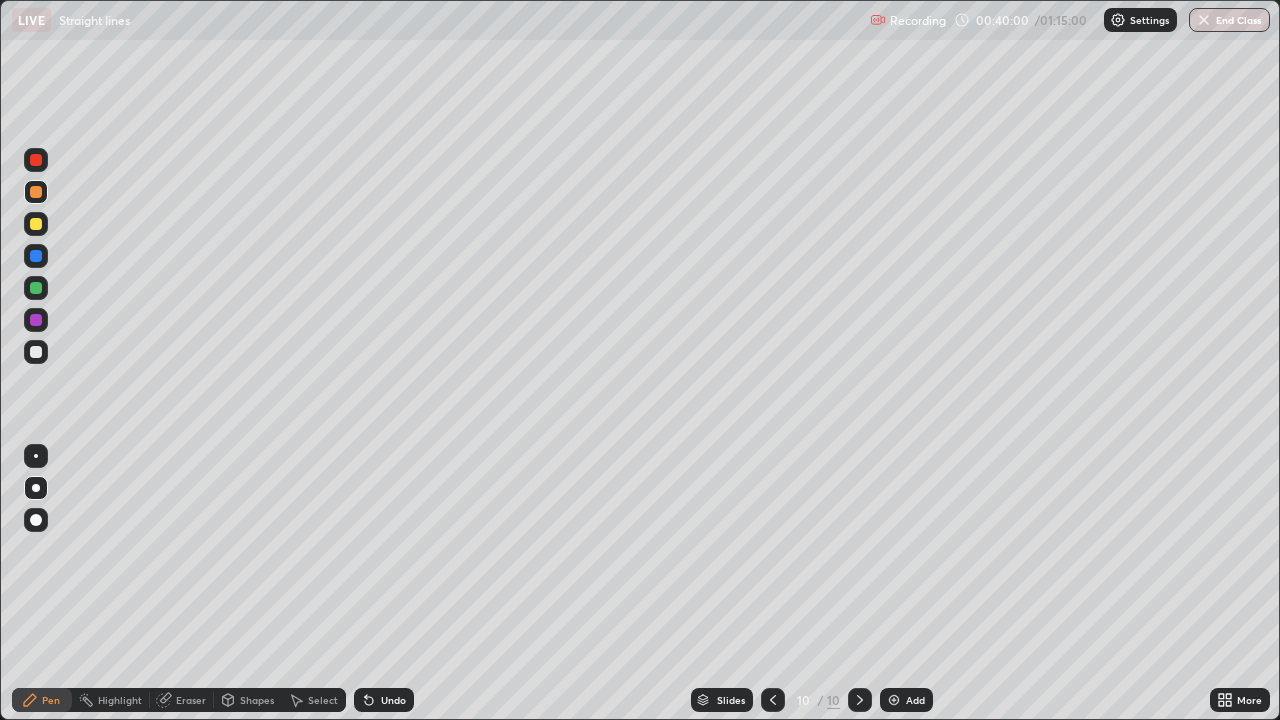 click at bounding box center [36, 288] 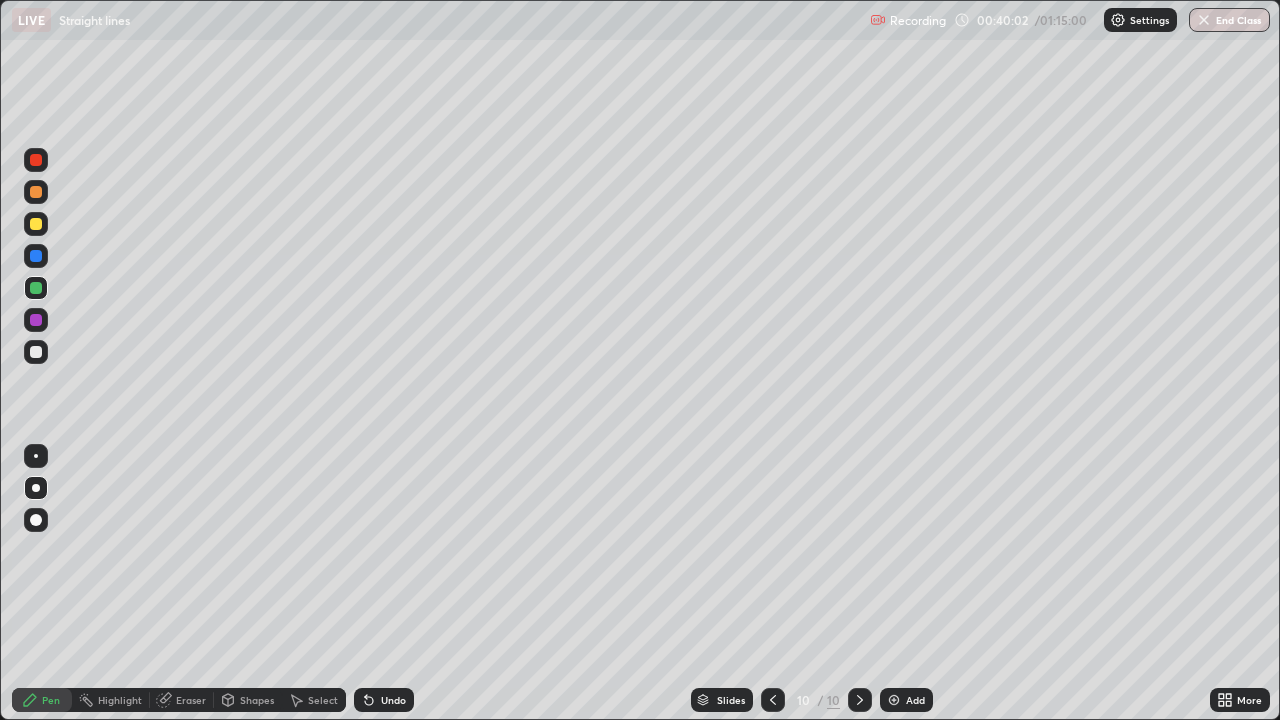 click on "Shapes" at bounding box center [257, 700] 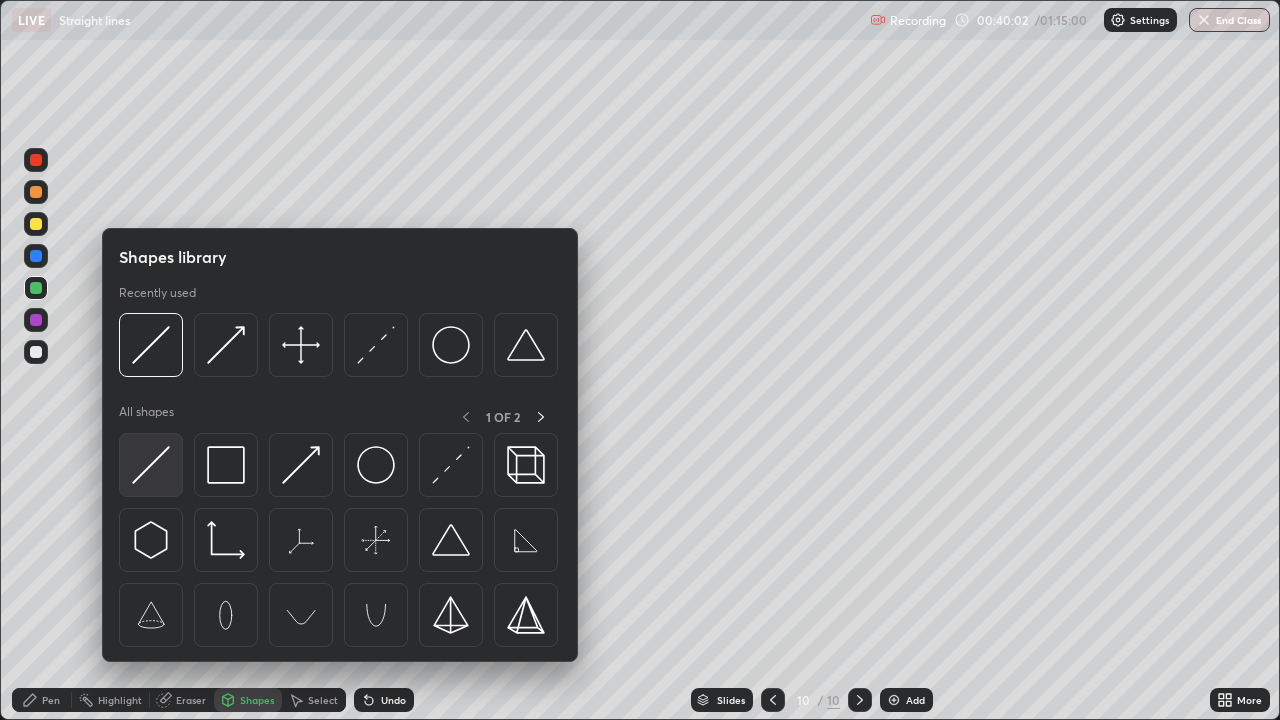 click at bounding box center [151, 465] 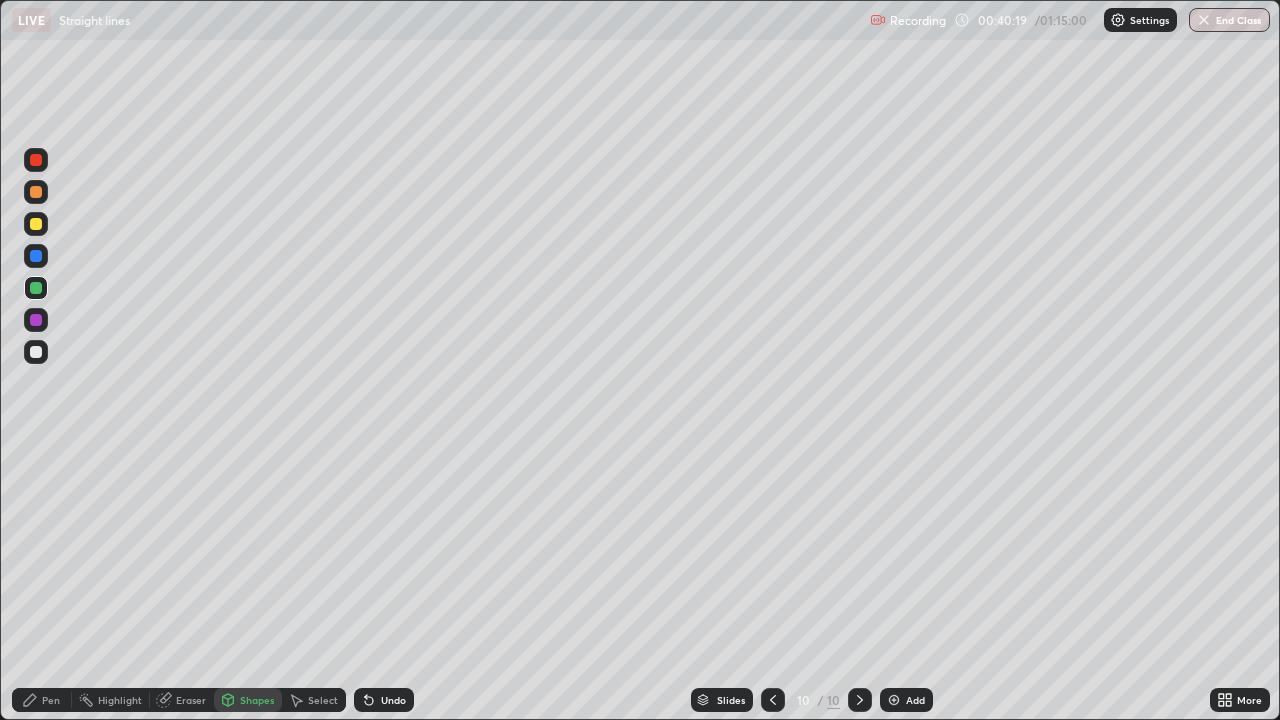 click on "Pen" at bounding box center (51, 700) 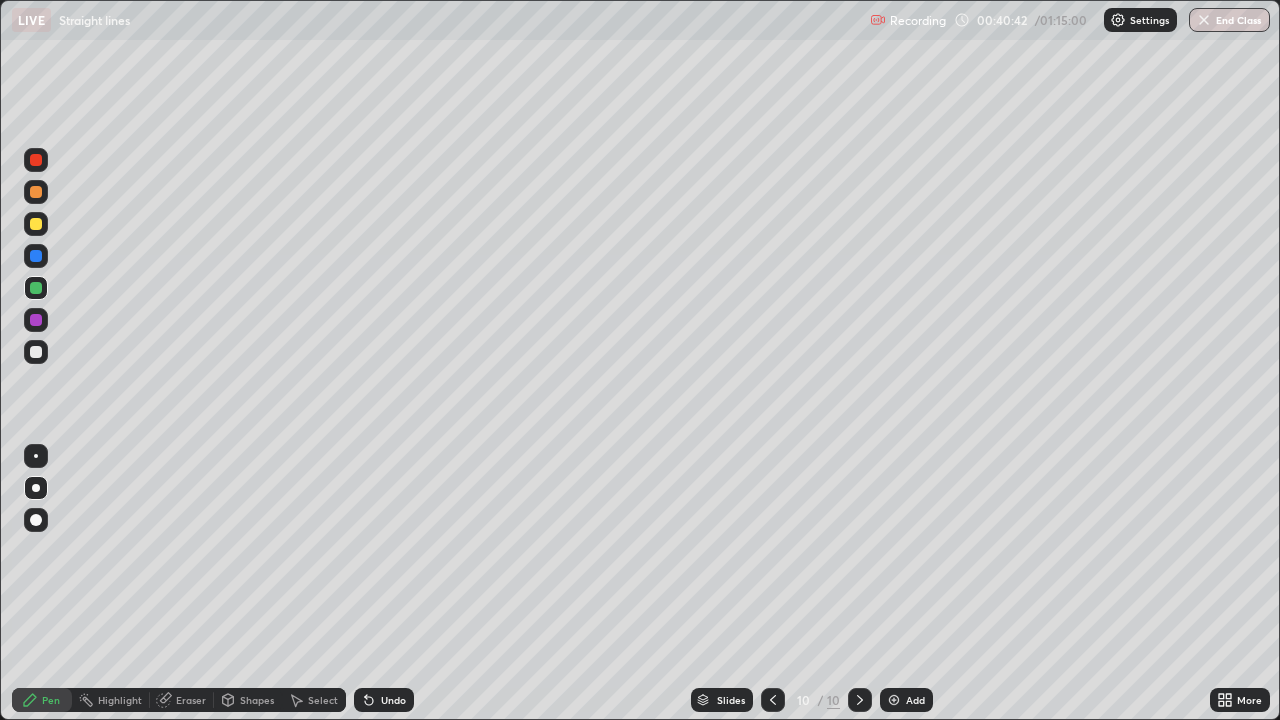 click at bounding box center [36, 256] 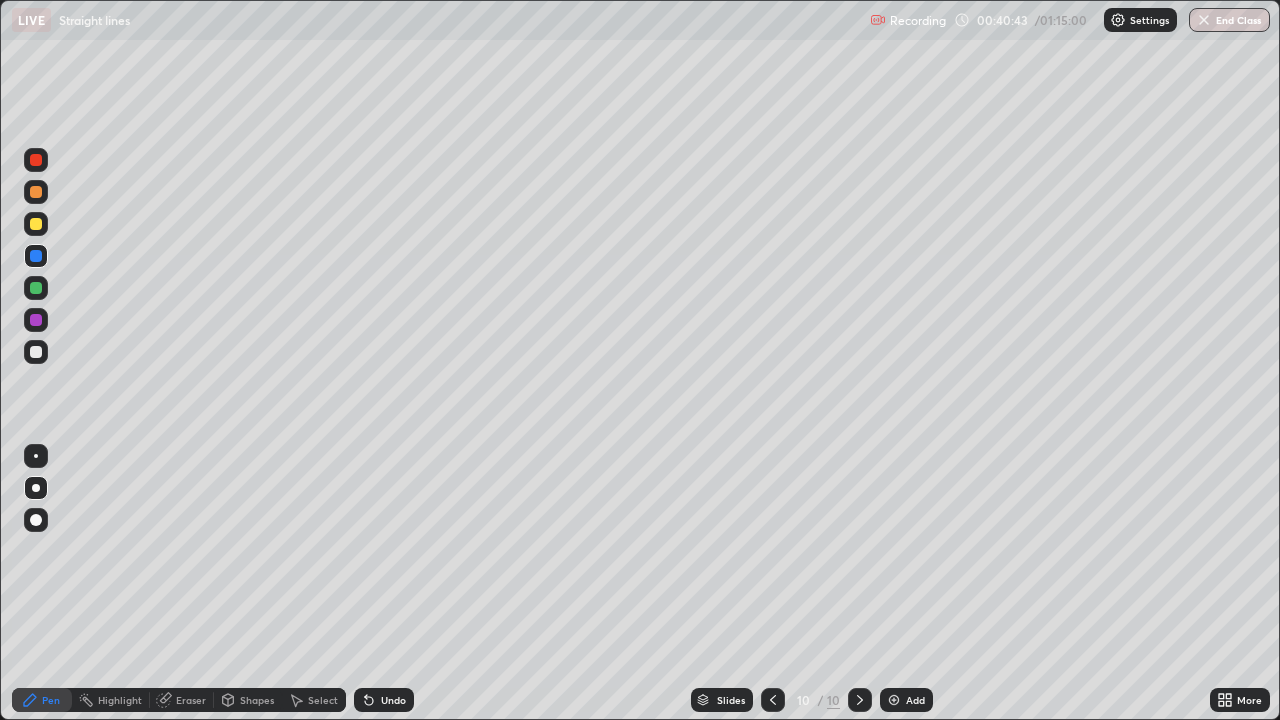 click on "Shapes" at bounding box center [248, 700] 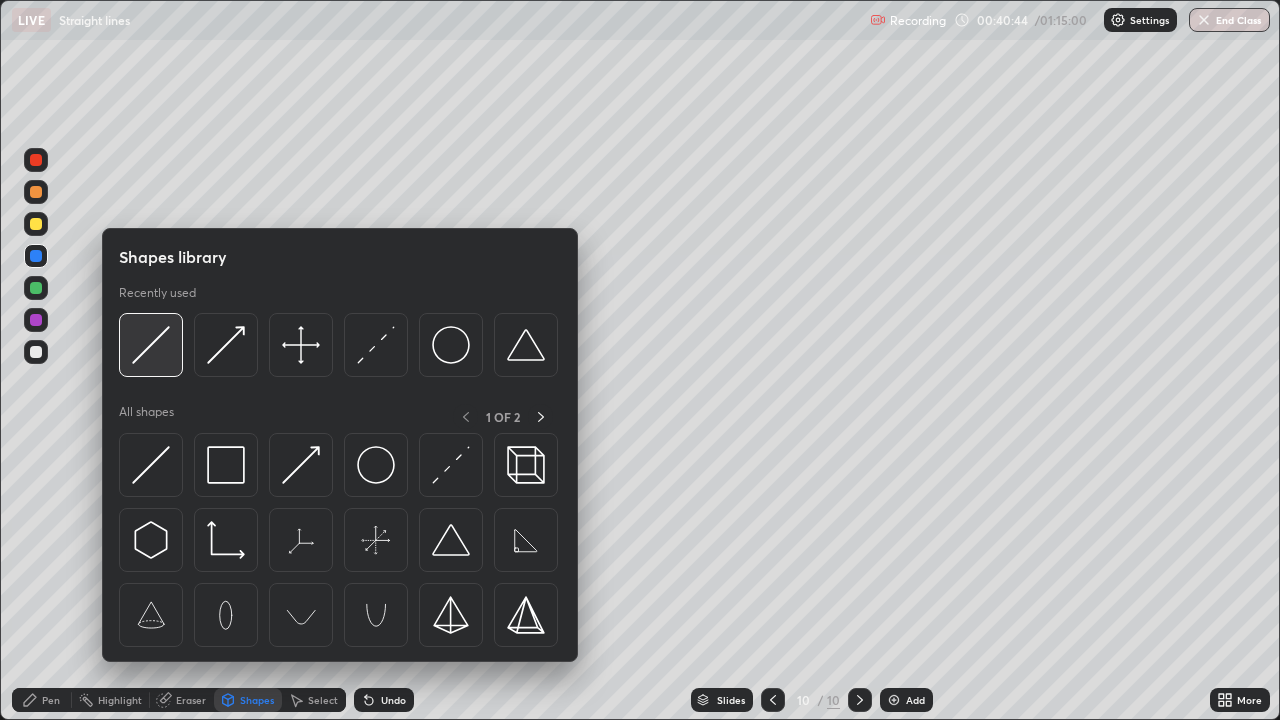 click at bounding box center [151, 345] 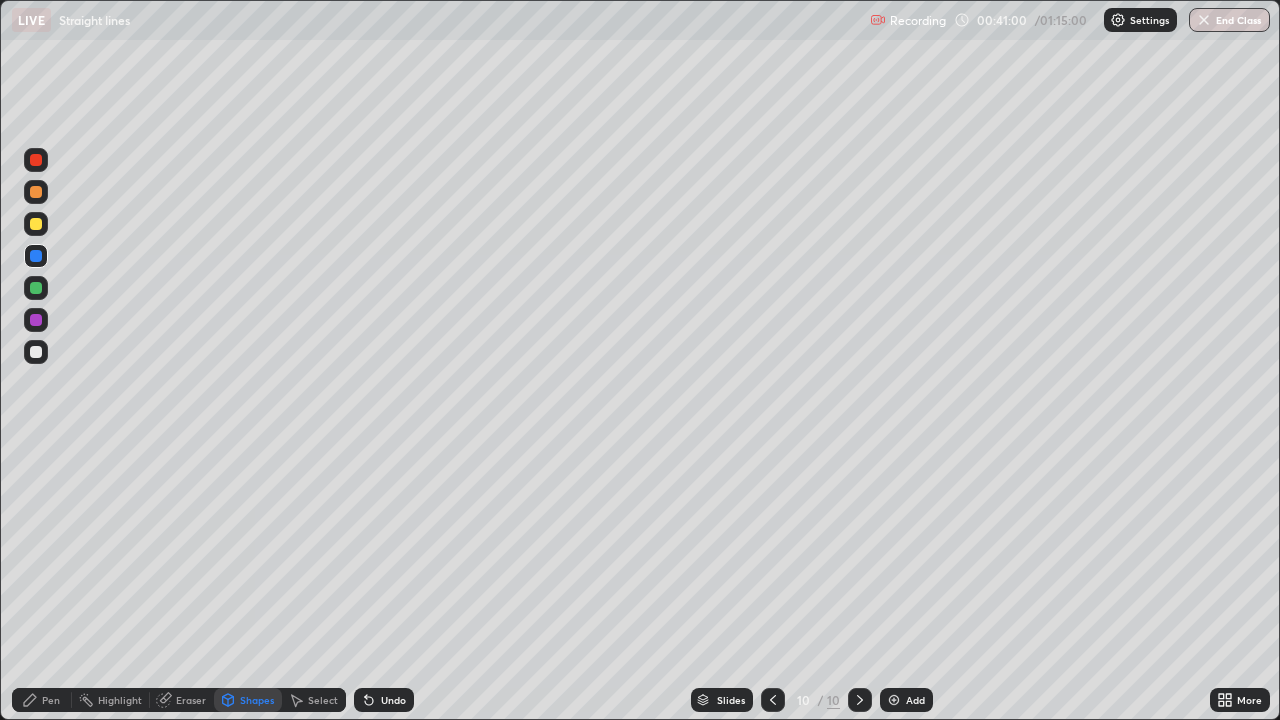 click at bounding box center (36, 352) 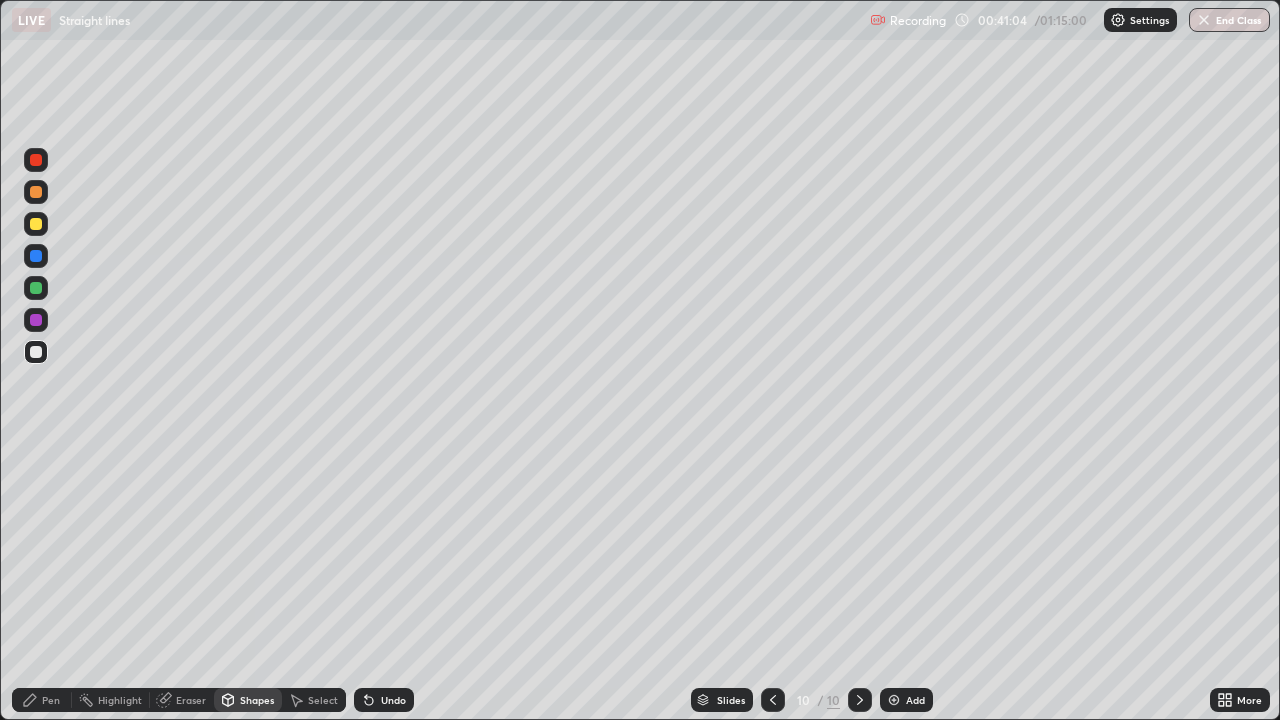 click on "Undo" at bounding box center (384, 700) 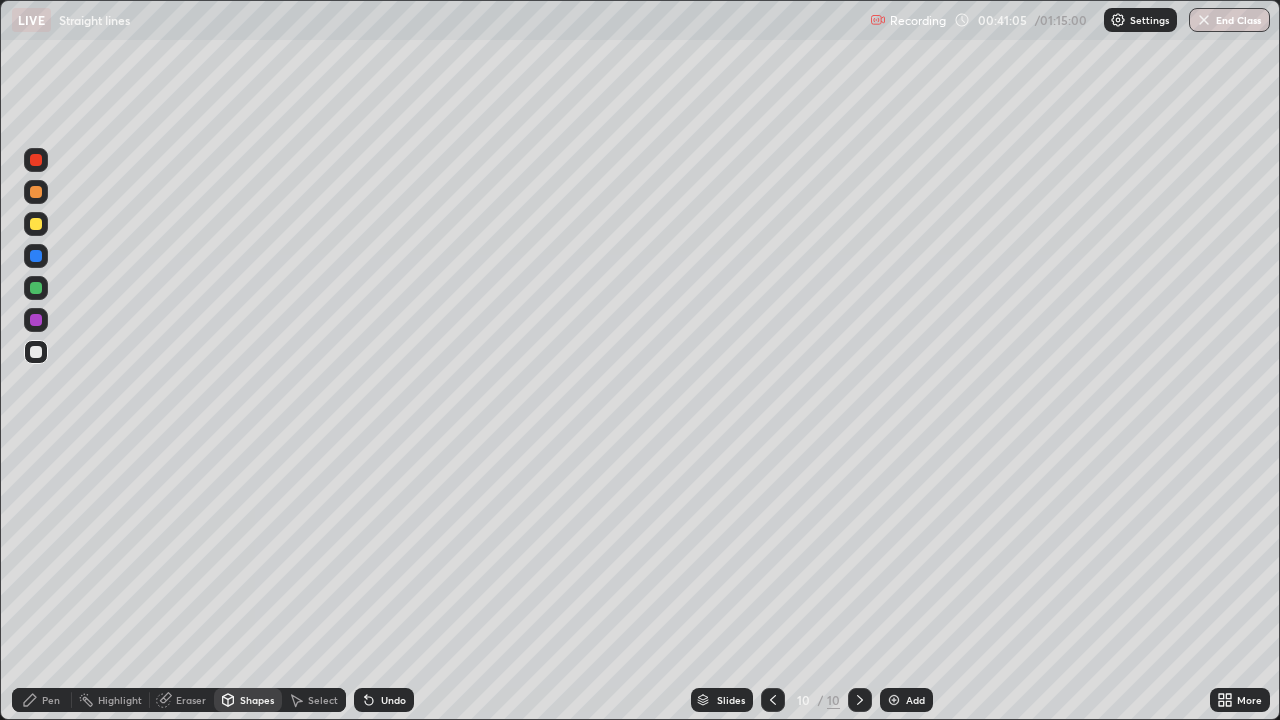 click on "Undo" at bounding box center (384, 700) 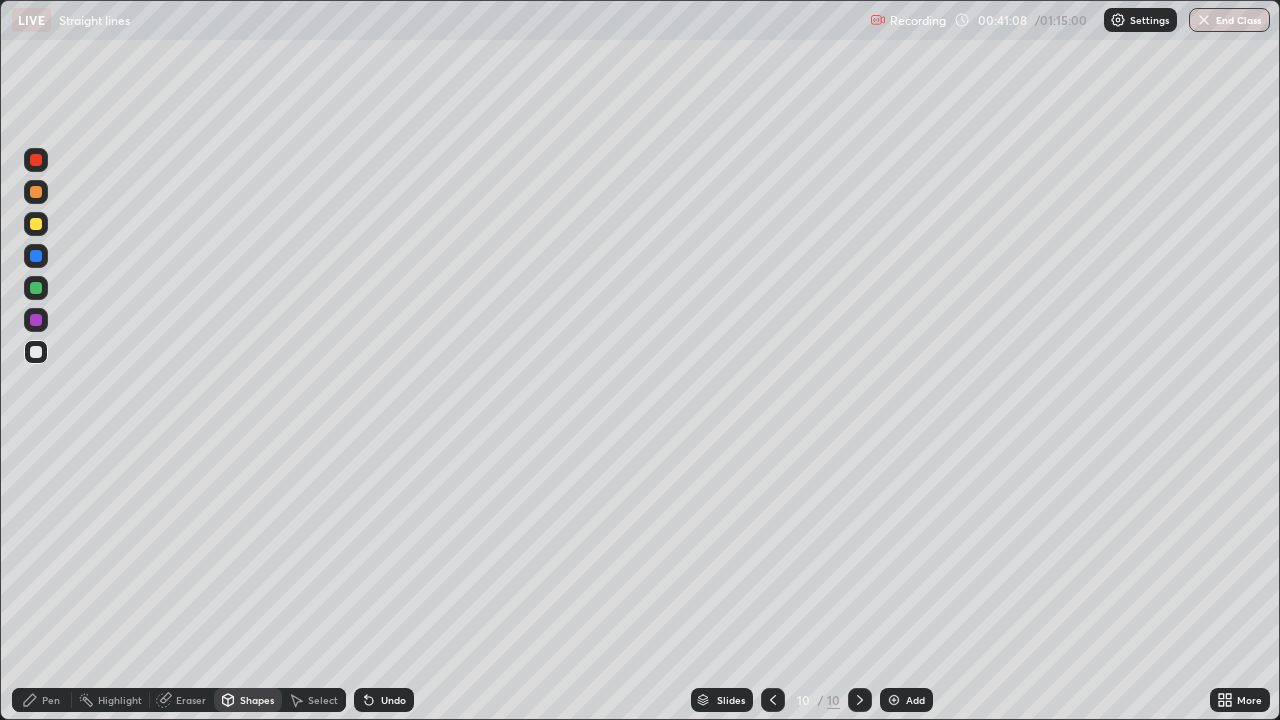 click at bounding box center (36, 256) 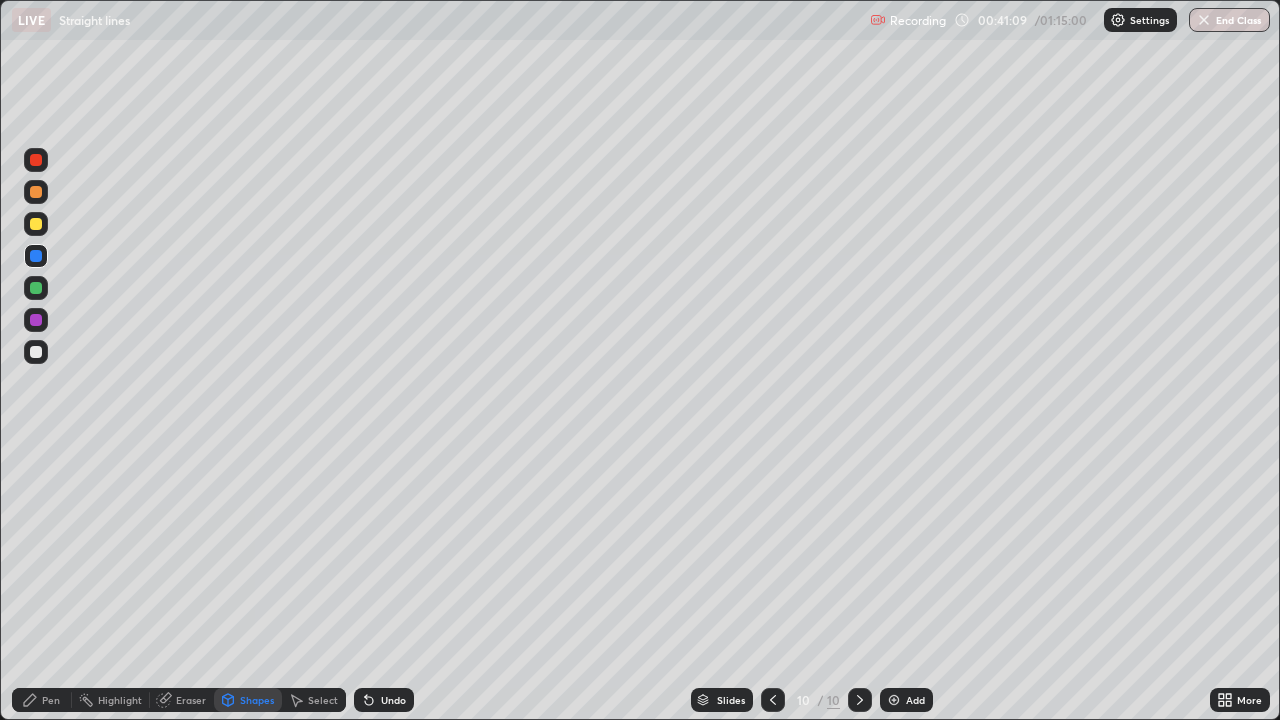 click on "Shapes" at bounding box center [257, 700] 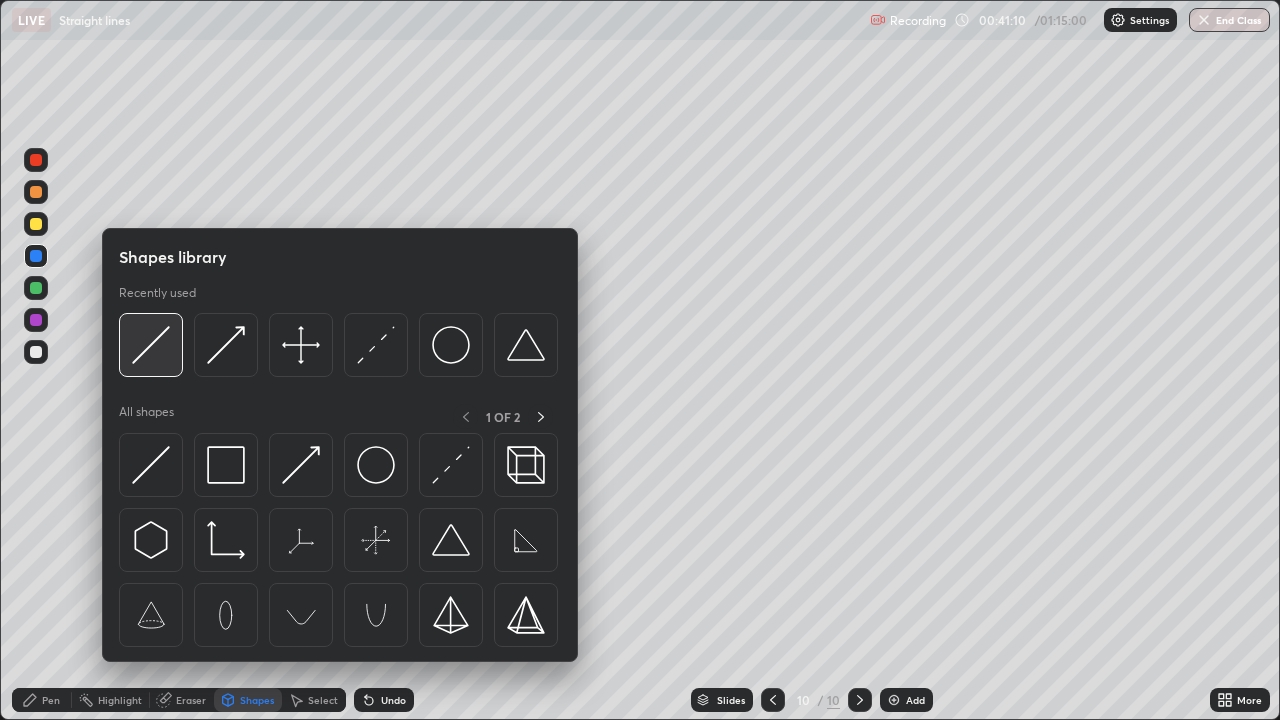 click at bounding box center (151, 345) 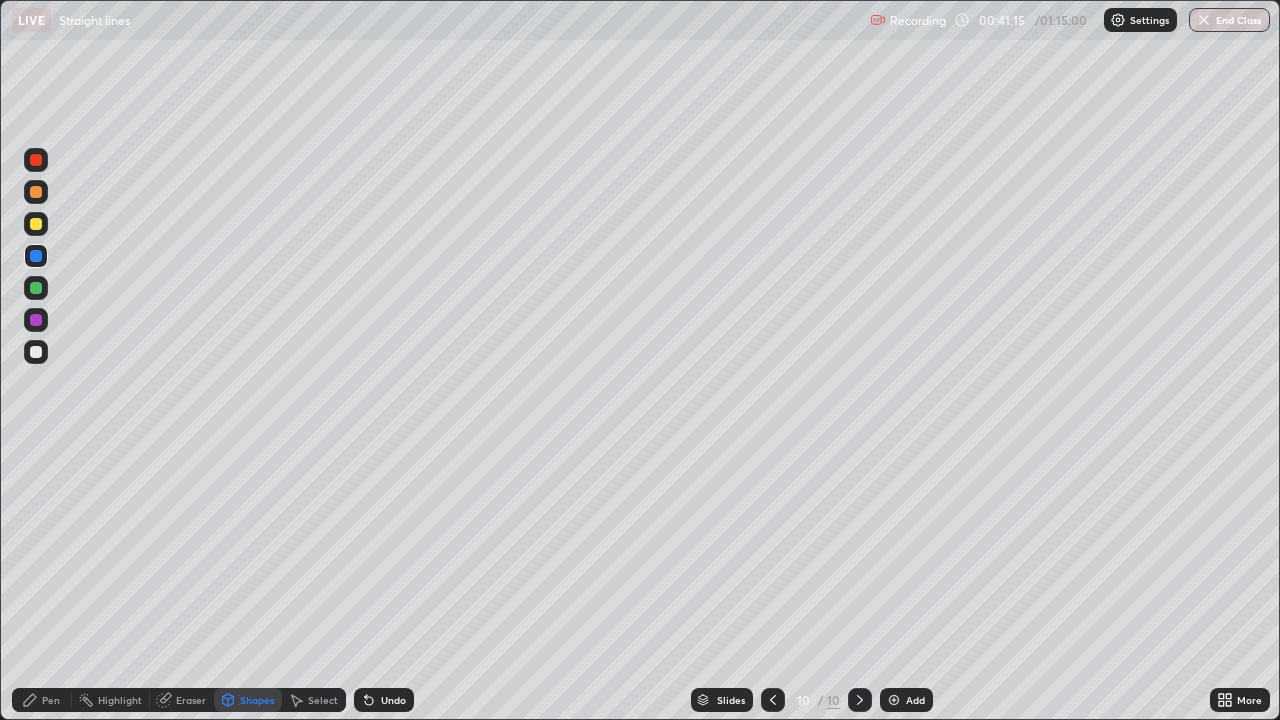 click on "Pen" at bounding box center (51, 700) 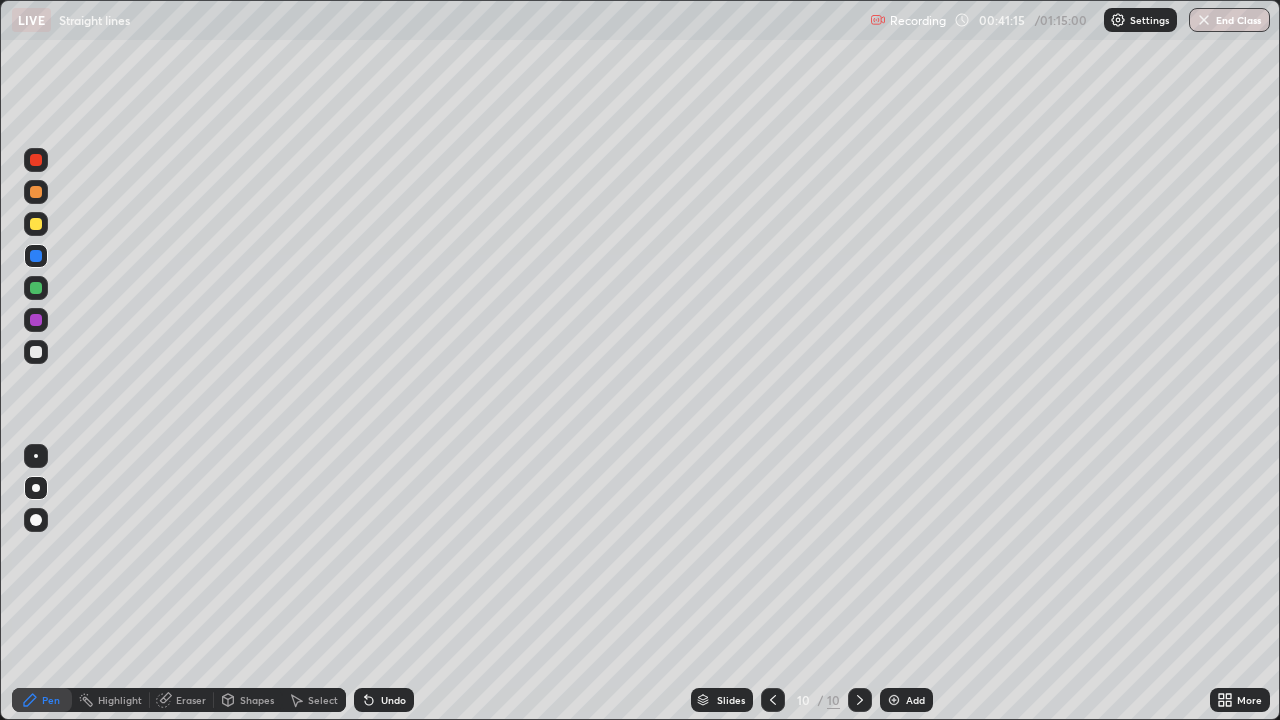 click at bounding box center (36, 256) 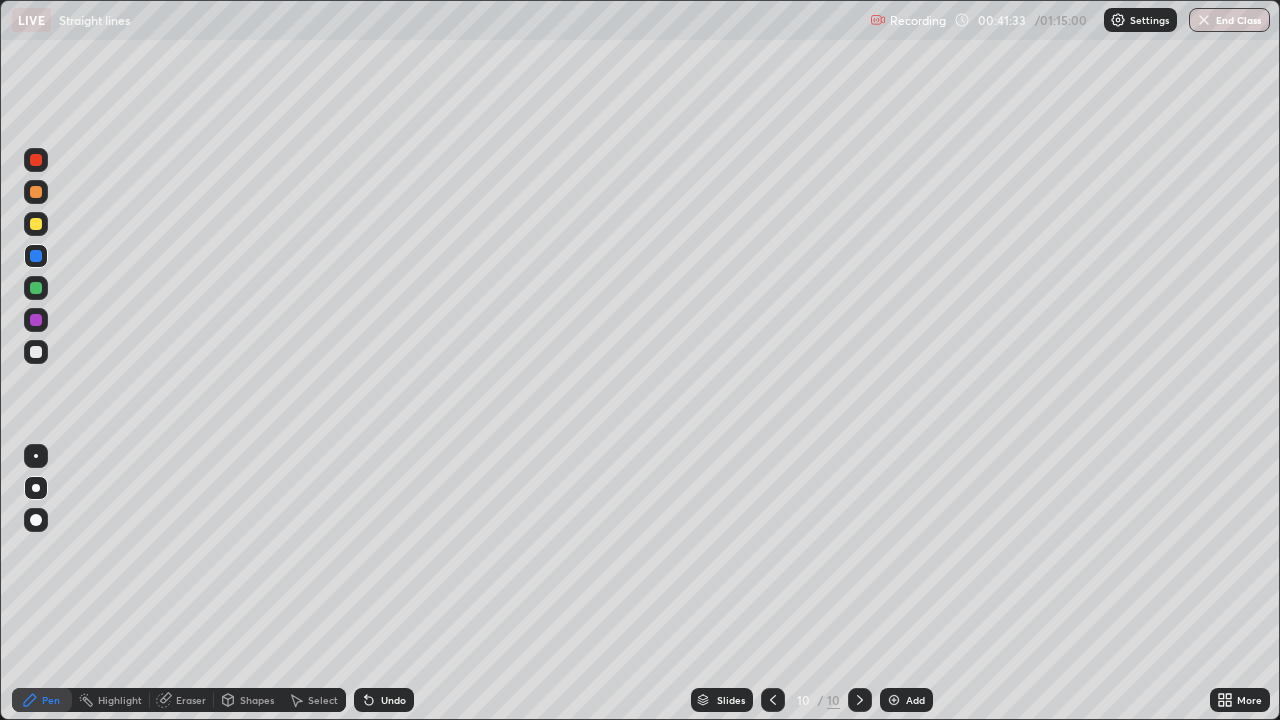 click at bounding box center (36, 224) 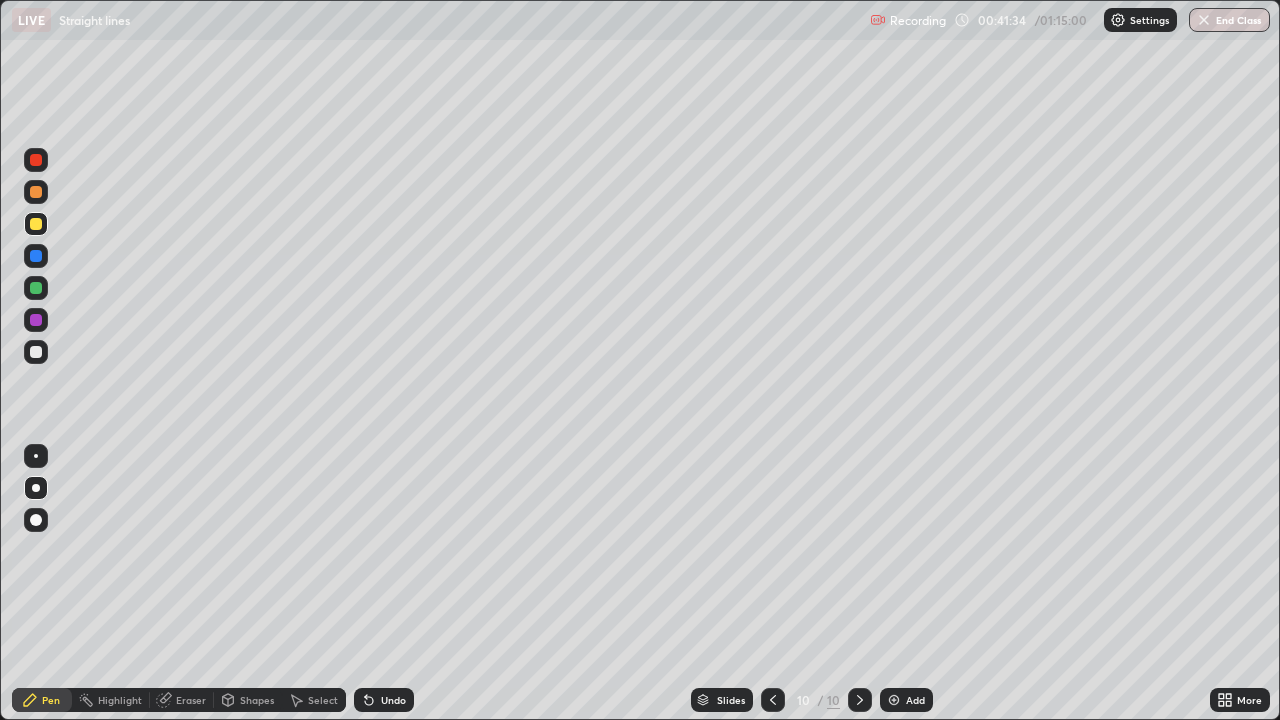 click on "Shapes" at bounding box center (257, 700) 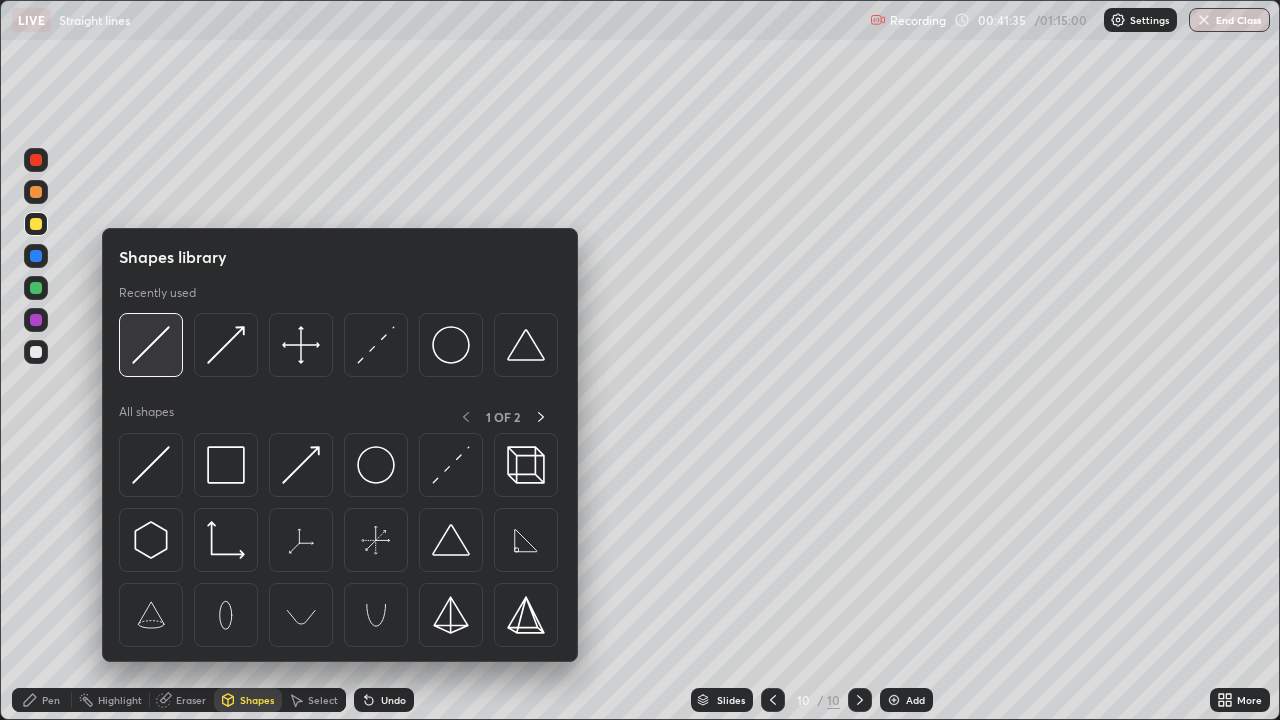 click at bounding box center [151, 345] 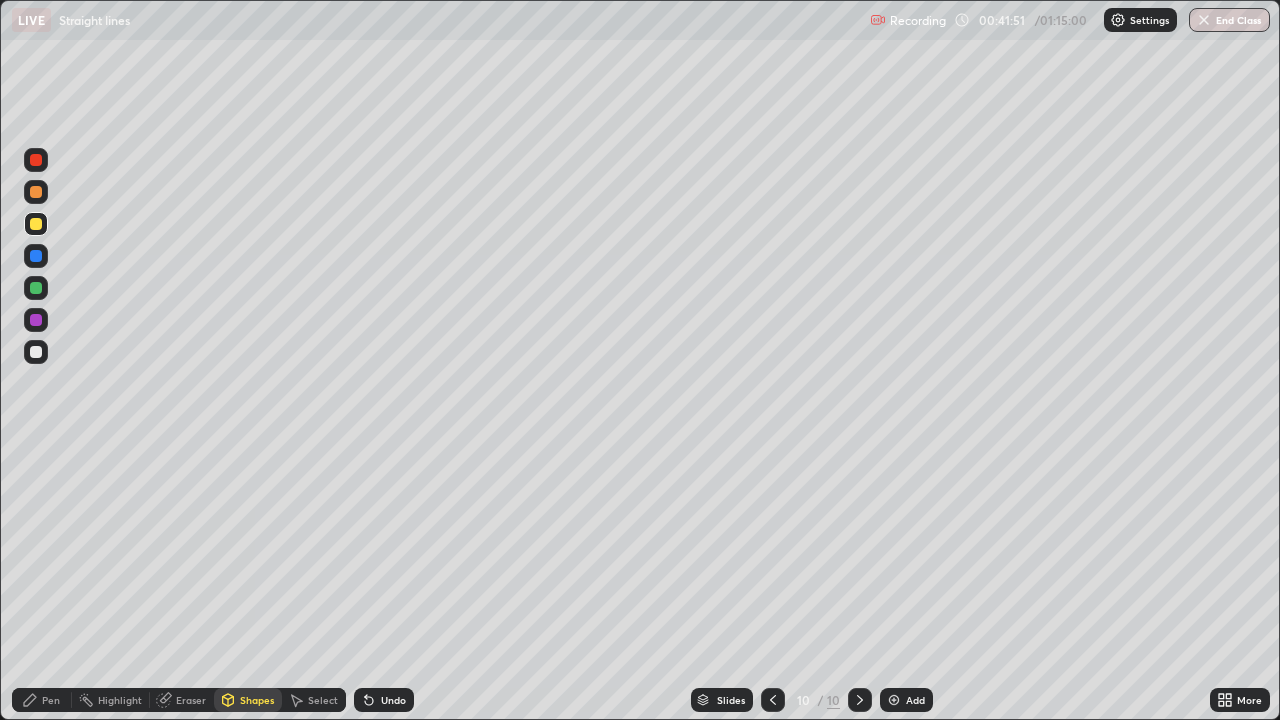 click at bounding box center (36, 320) 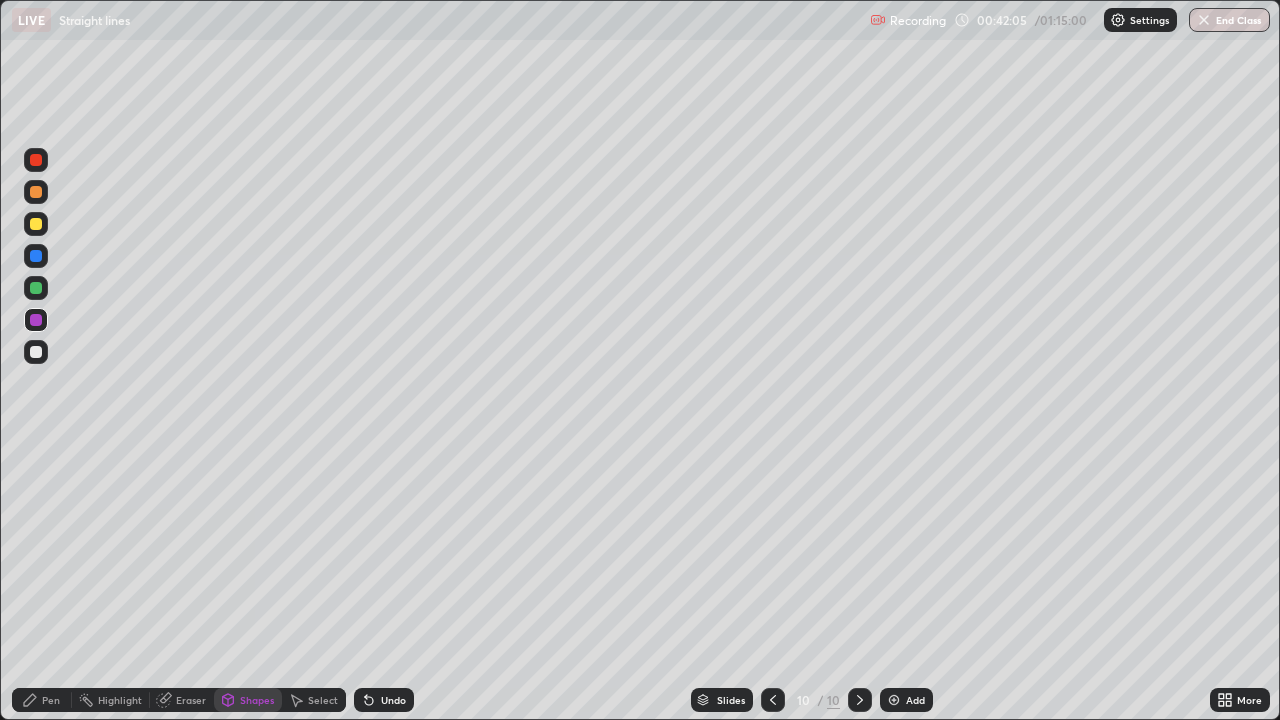 click at bounding box center (36, 192) 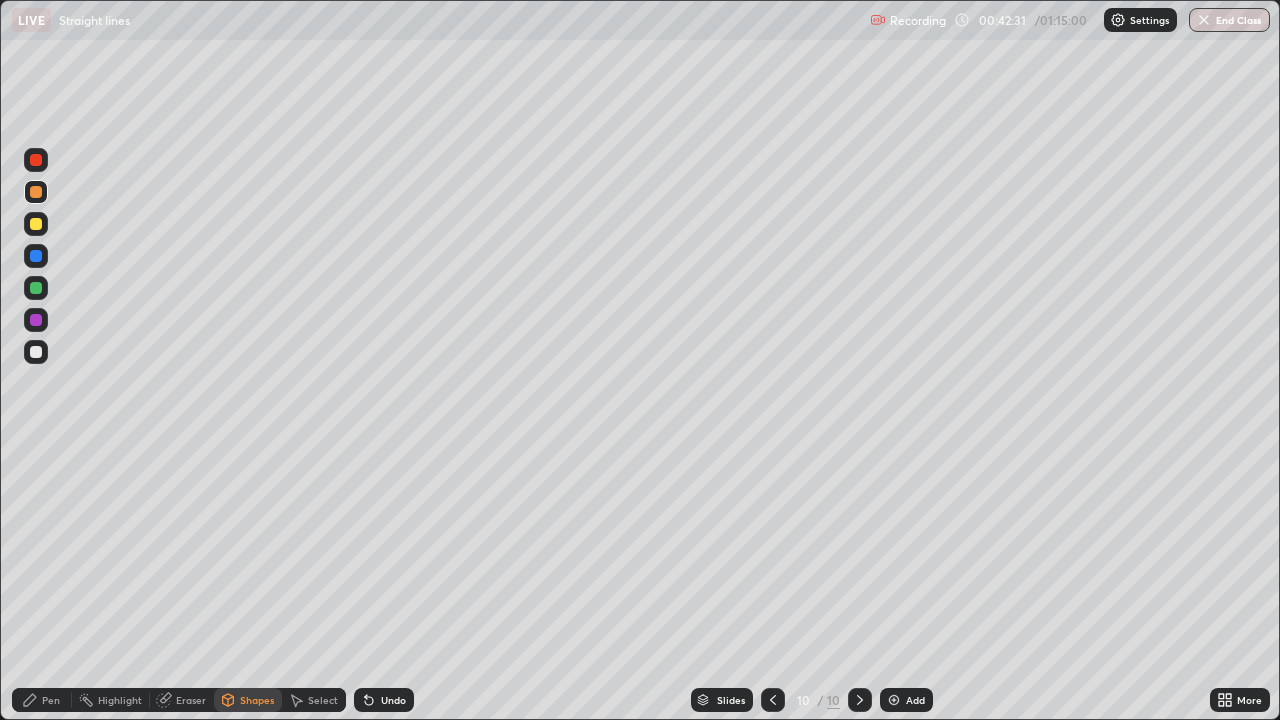 click on "Pen" at bounding box center (51, 700) 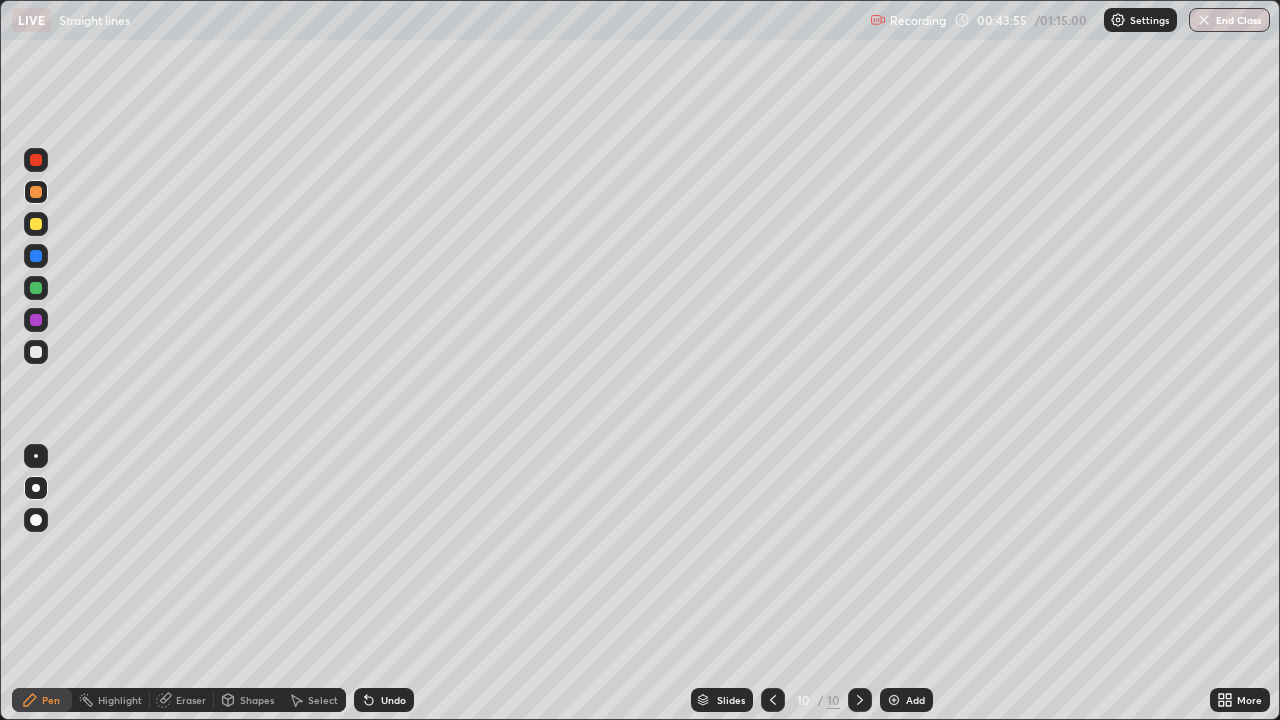 click 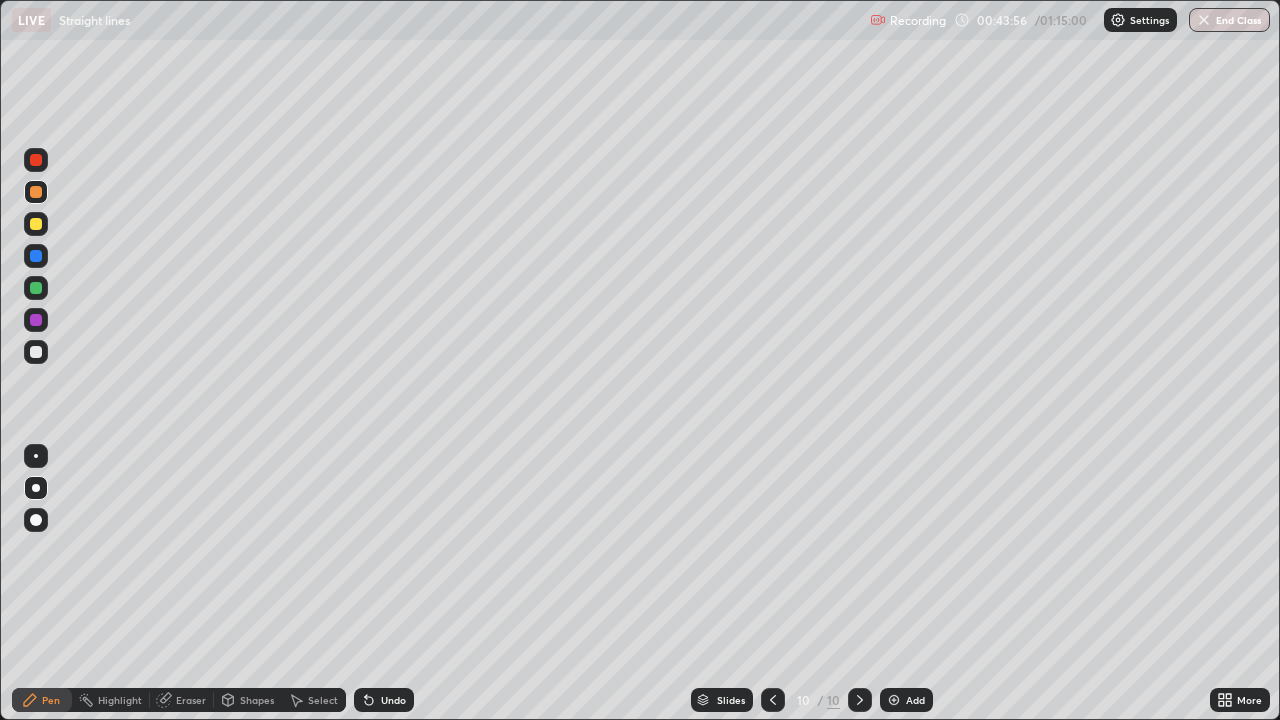 click at bounding box center (894, 700) 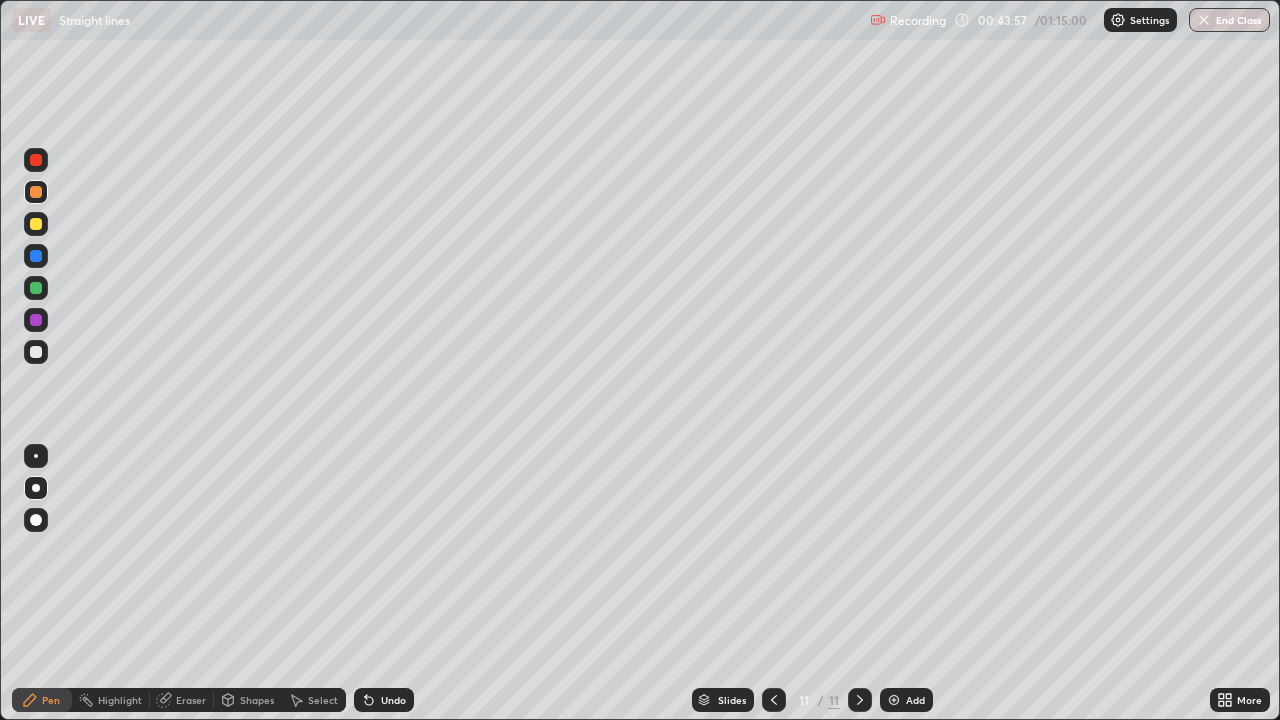 click on "Shapes" at bounding box center (257, 700) 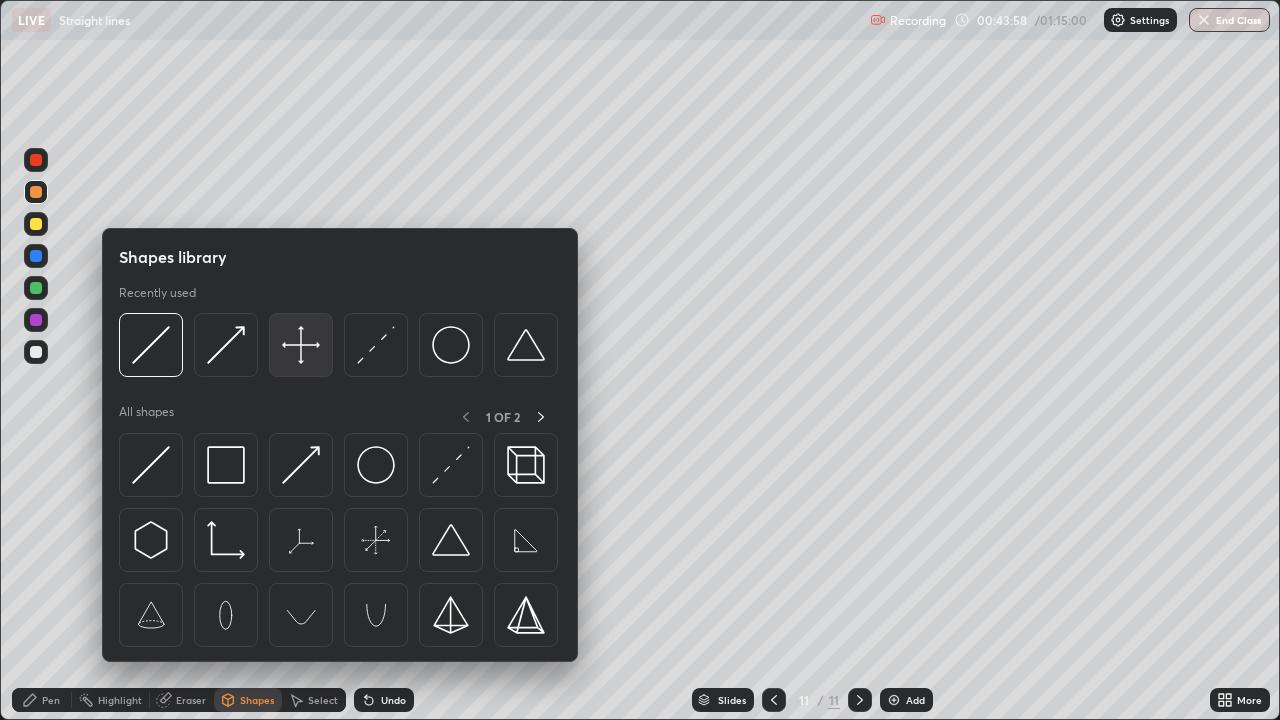 click at bounding box center (301, 345) 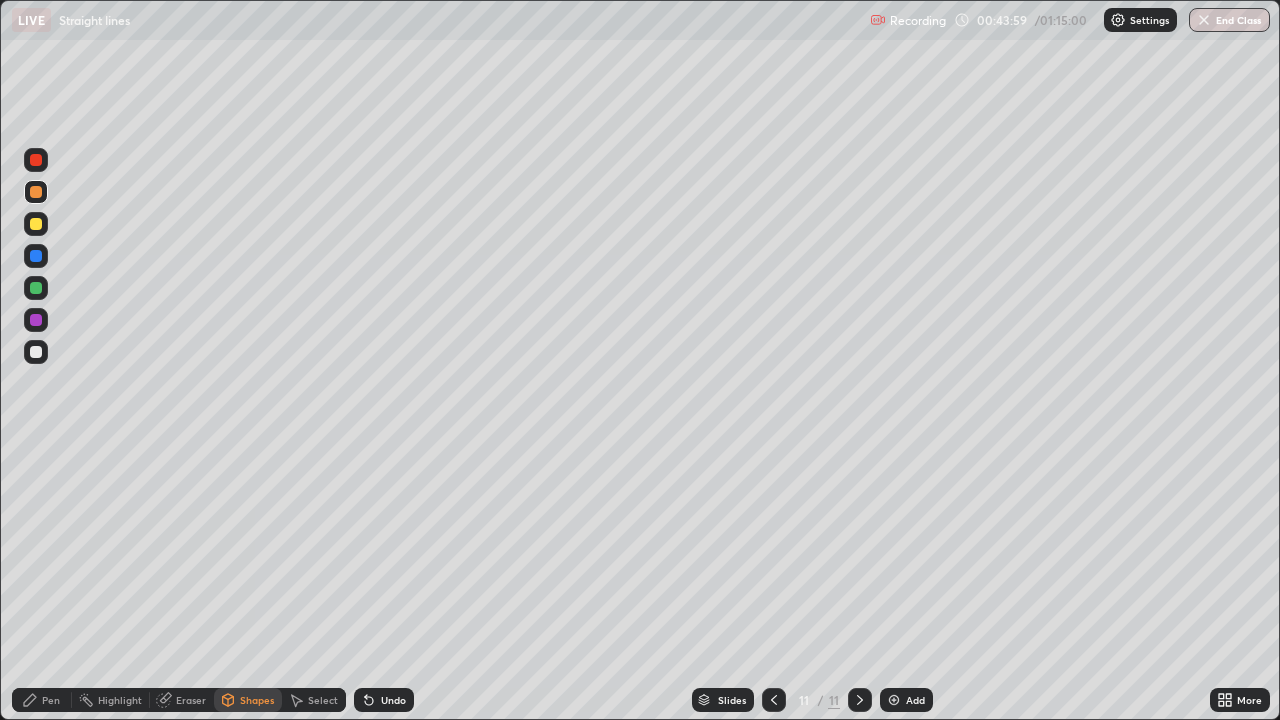 click at bounding box center (36, 352) 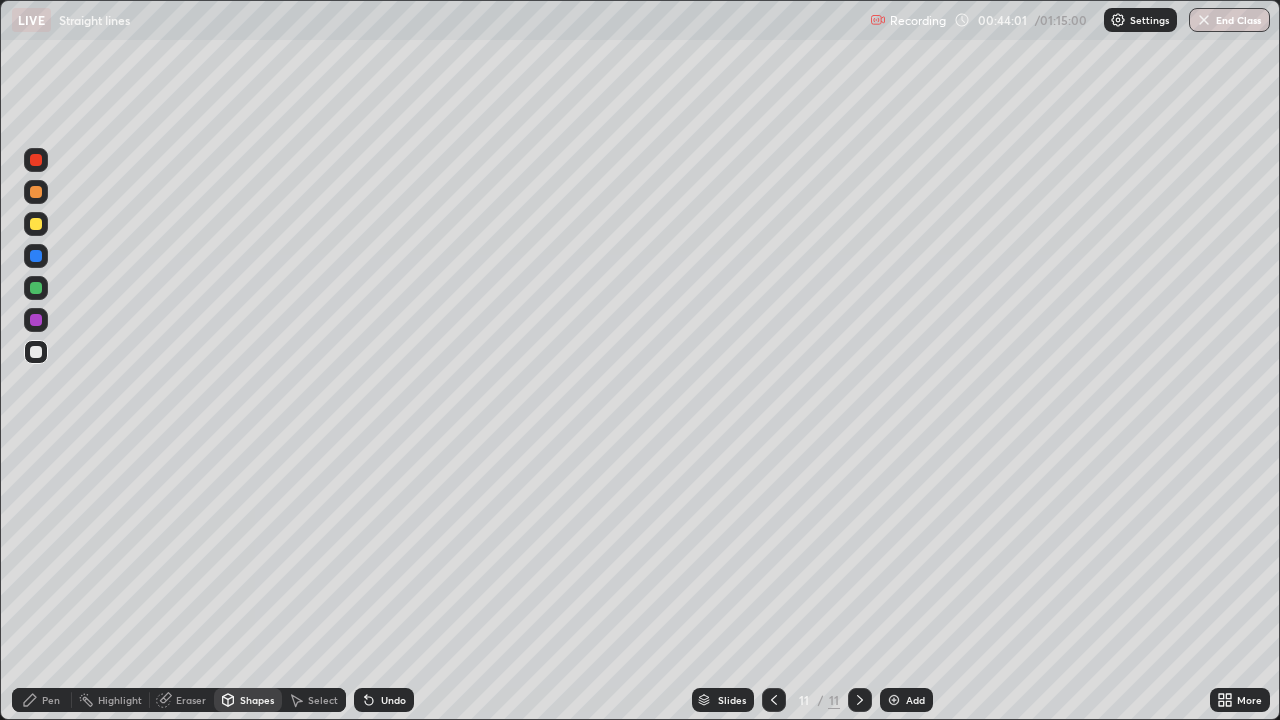 click on "Pen" at bounding box center (42, 700) 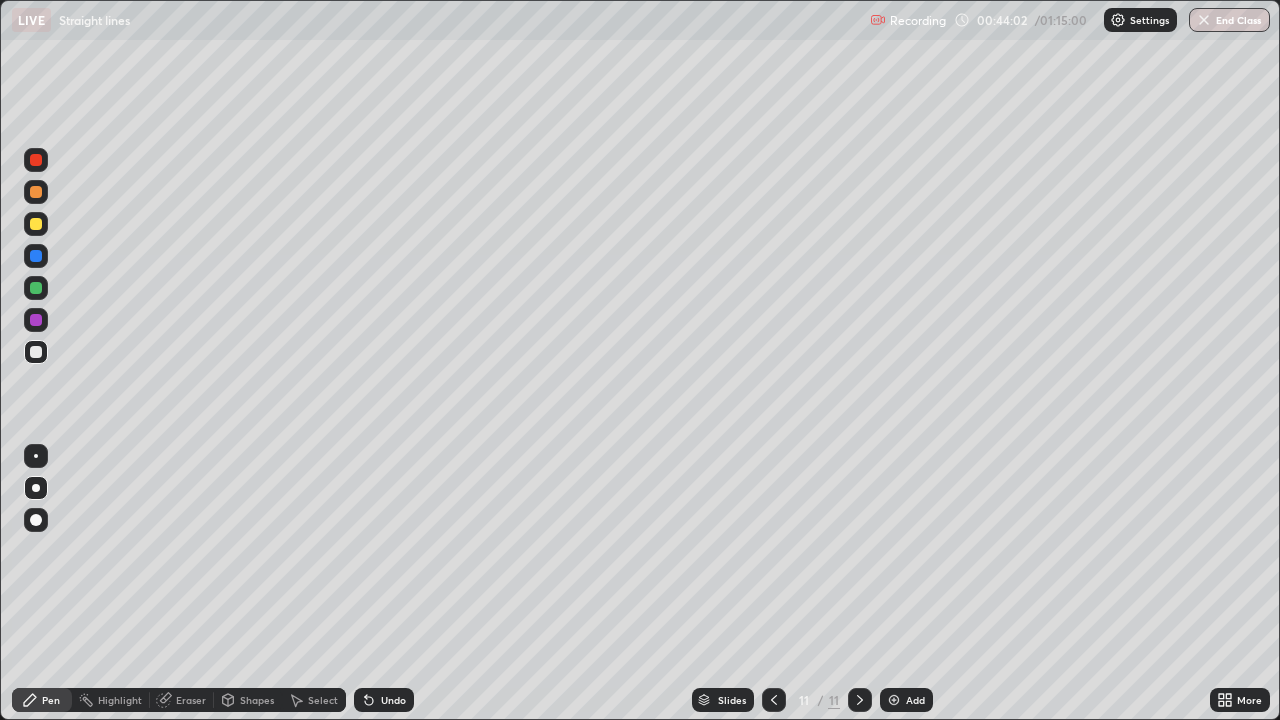 click on "Shapes" at bounding box center [257, 700] 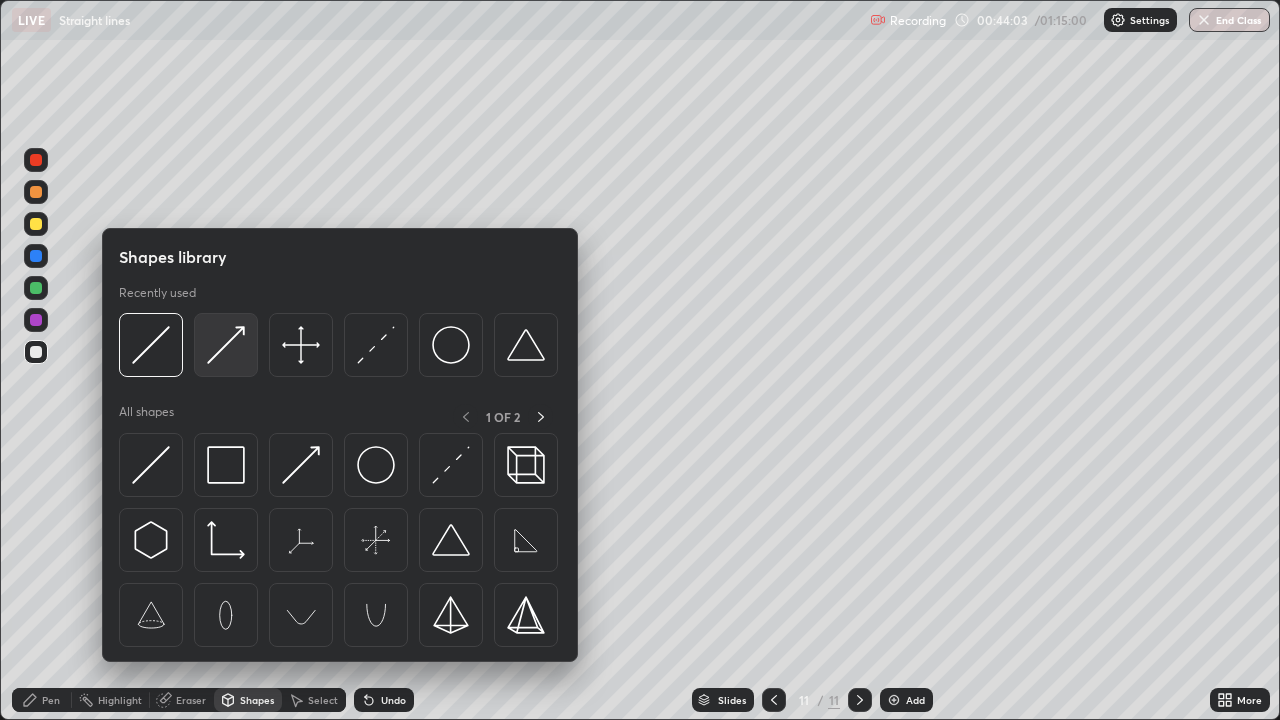 click at bounding box center (226, 345) 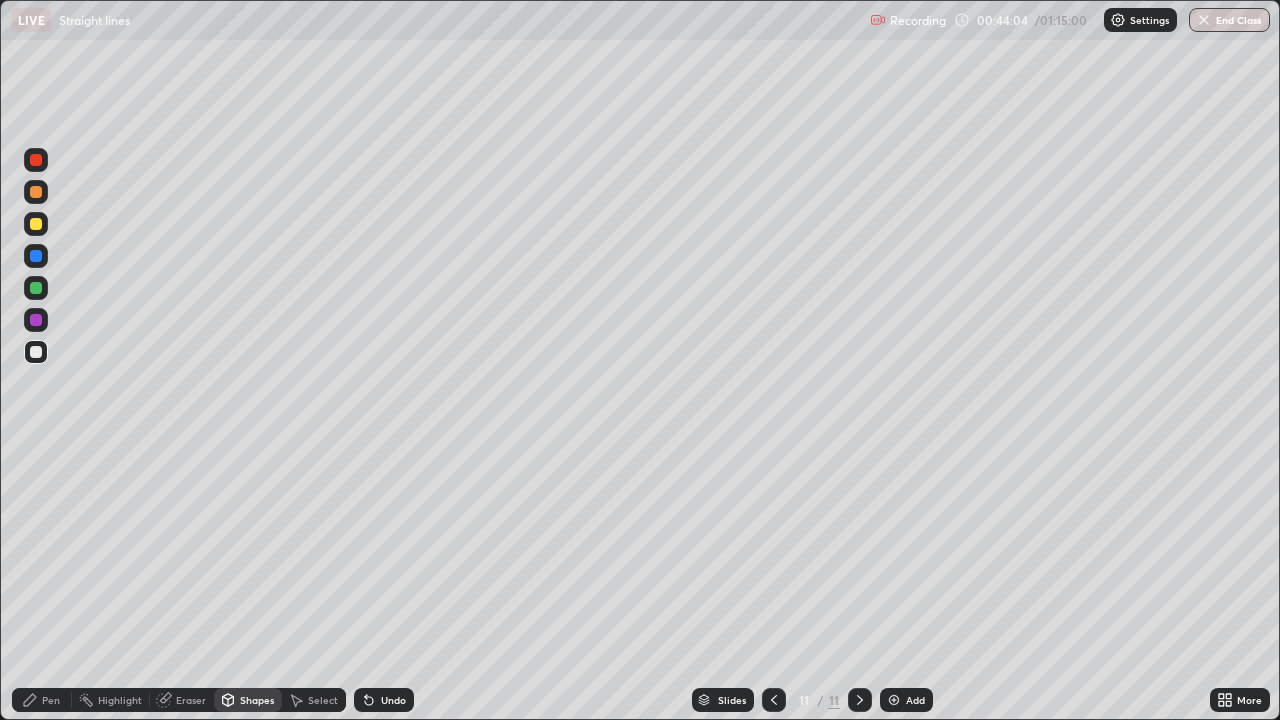 click on "Shapes" at bounding box center [257, 700] 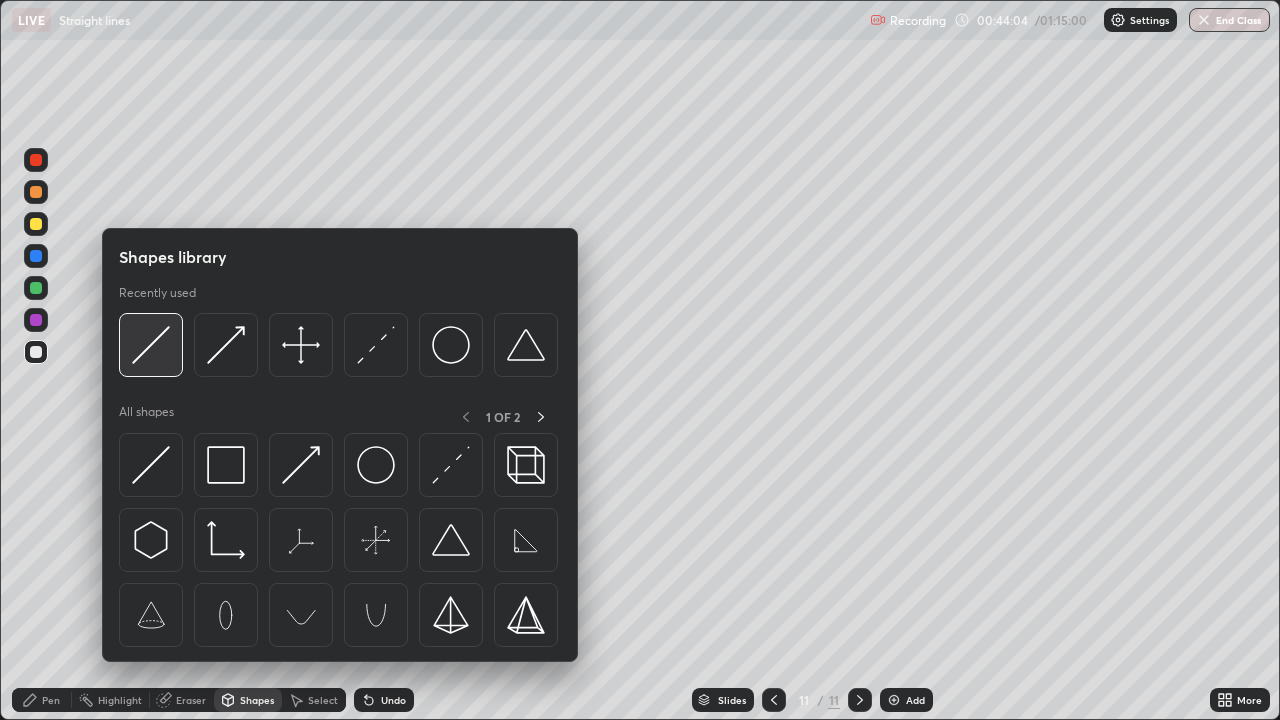 click at bounding box center (151, 345) 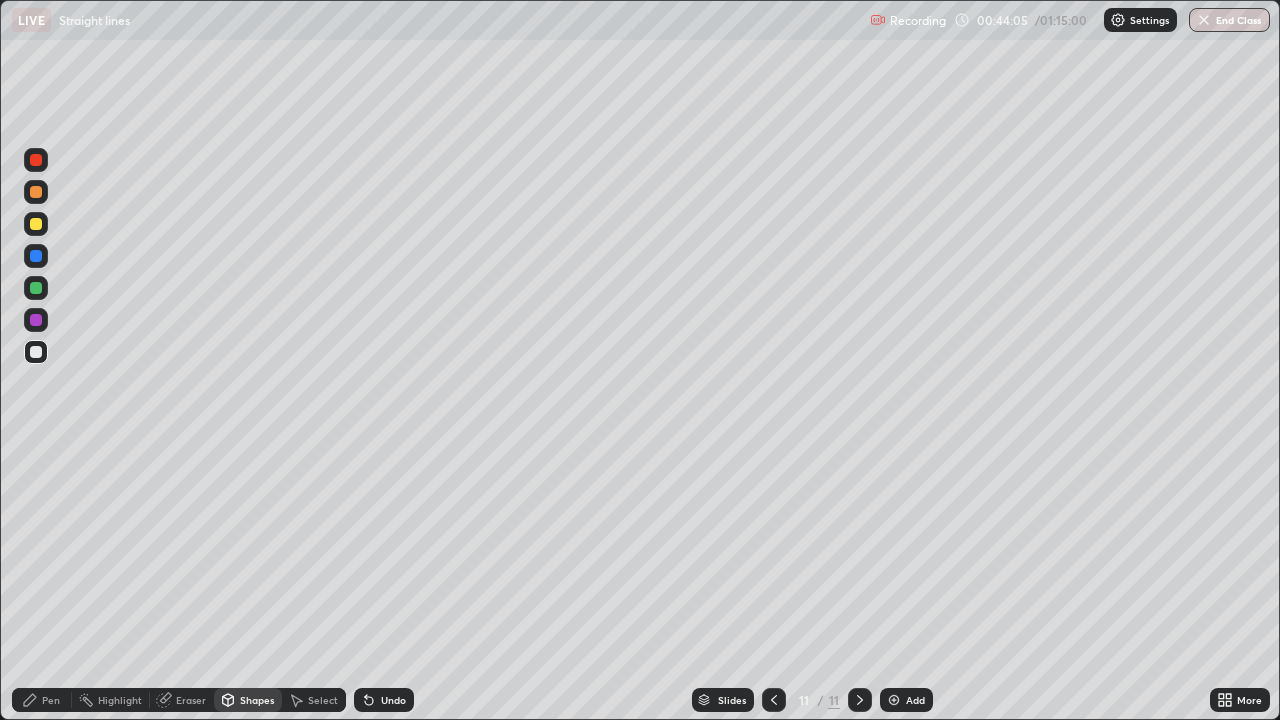 click at bounding box center (36, 224) 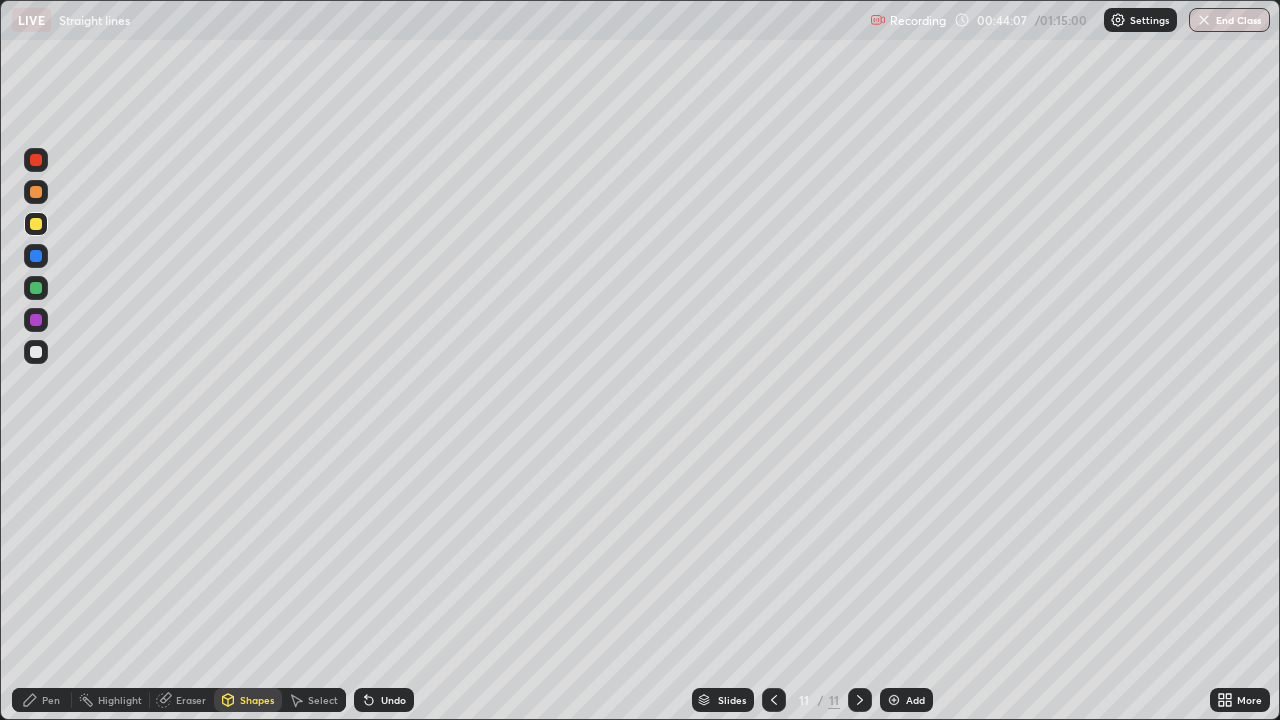 click on "Pen" at bounding box center [42, 700] 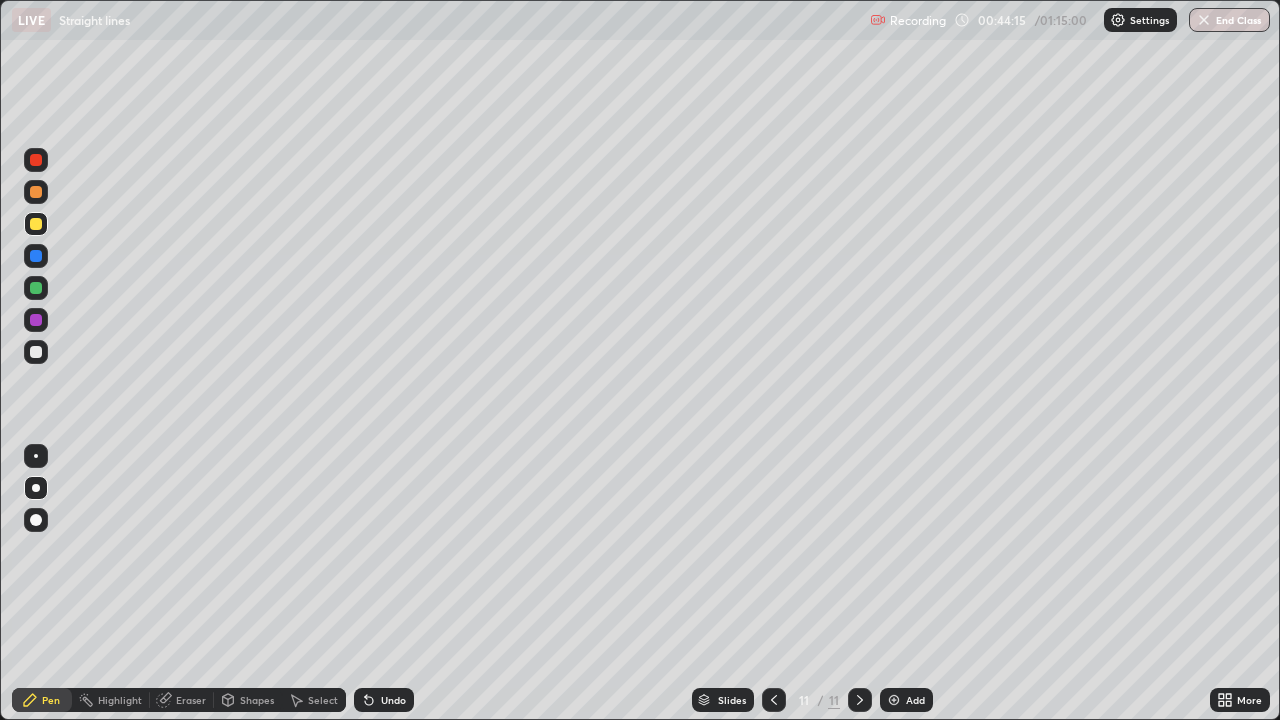 click at bounding box center [36, 192] 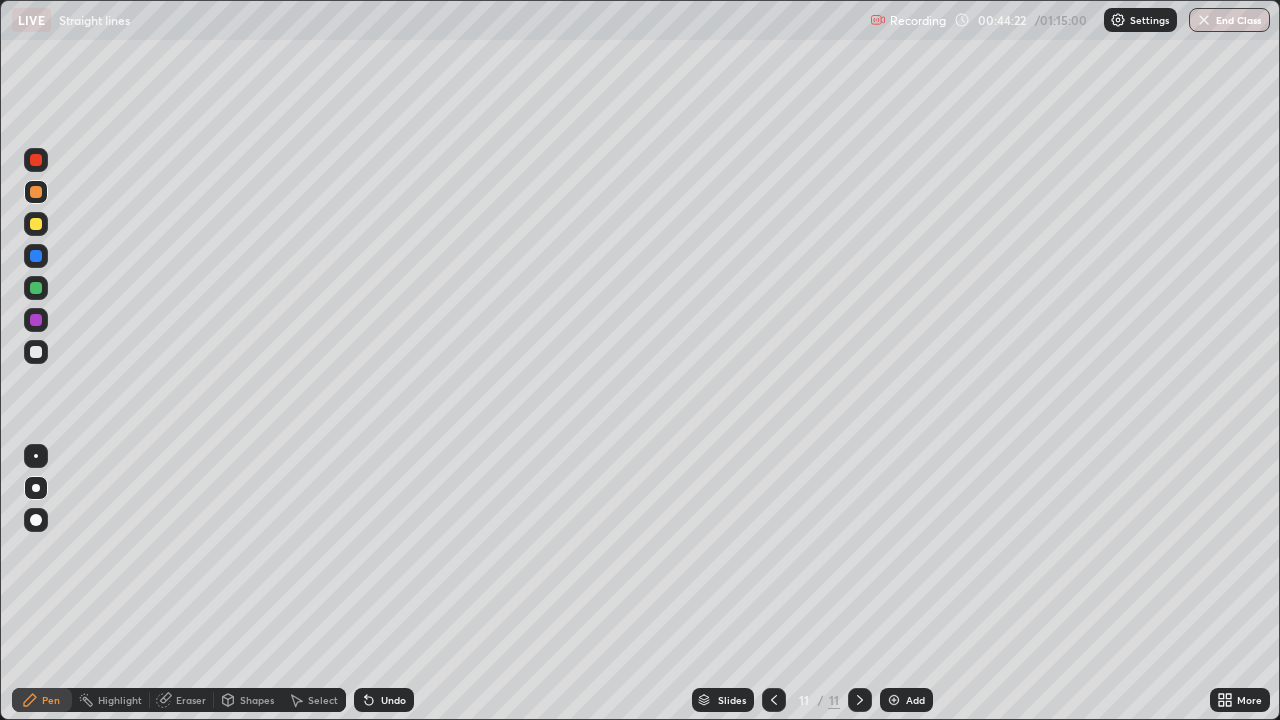 click 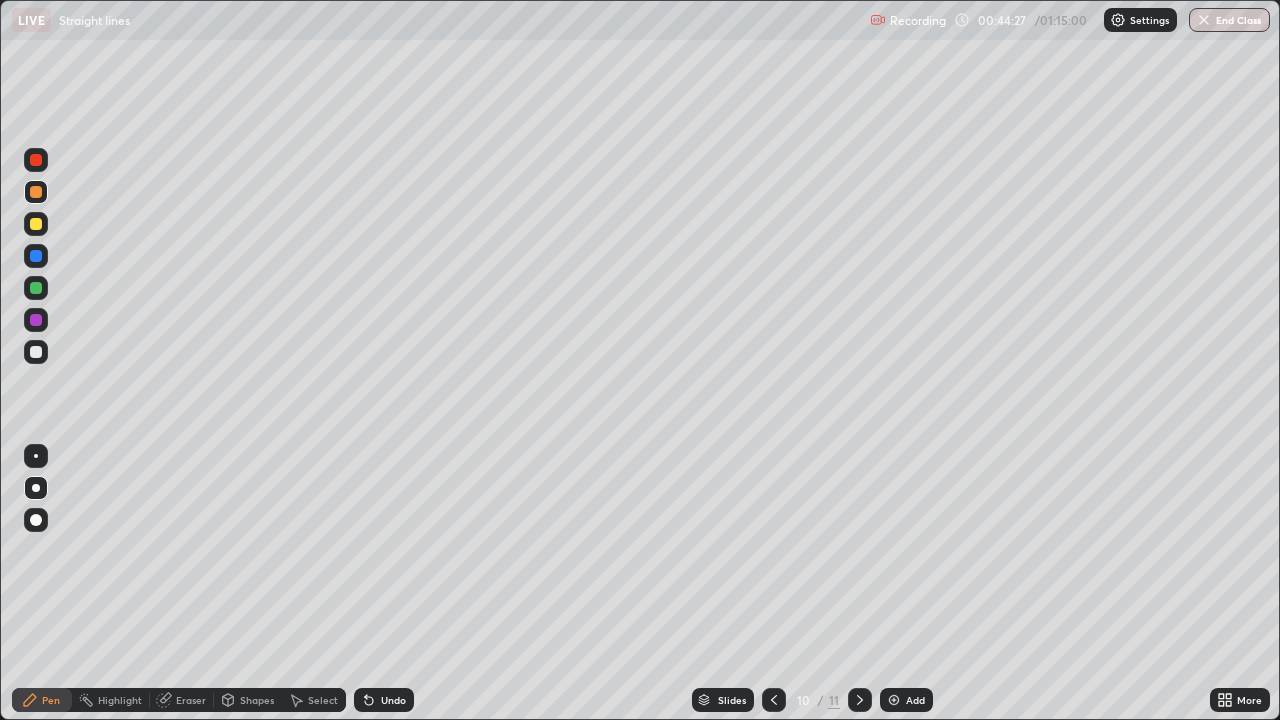 click 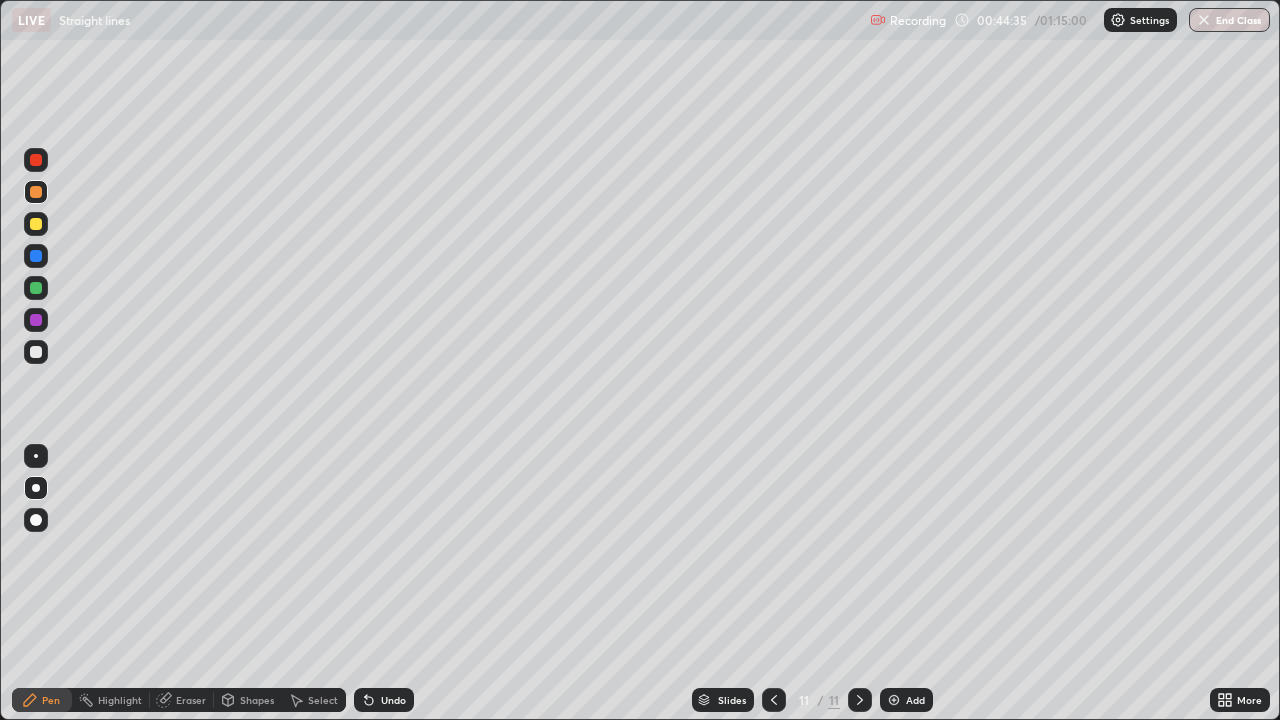 click at bounding box center [36, 256] 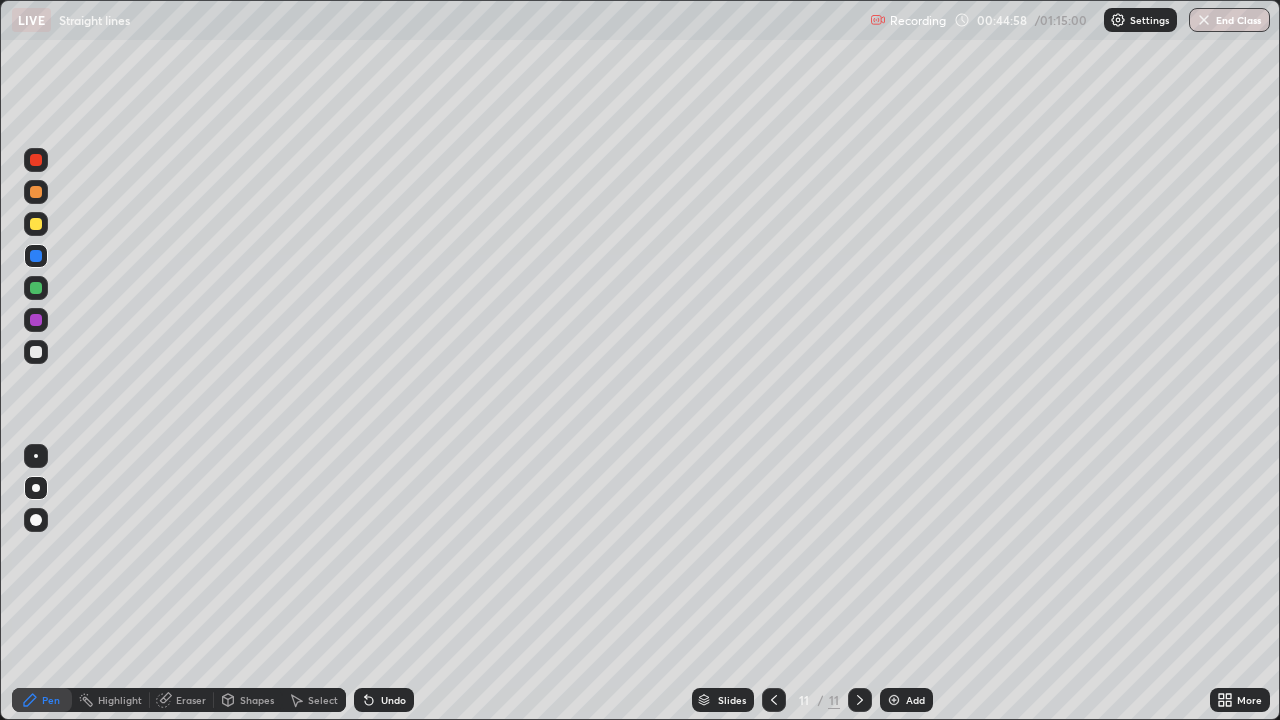 click at bounding box center (36, 288) 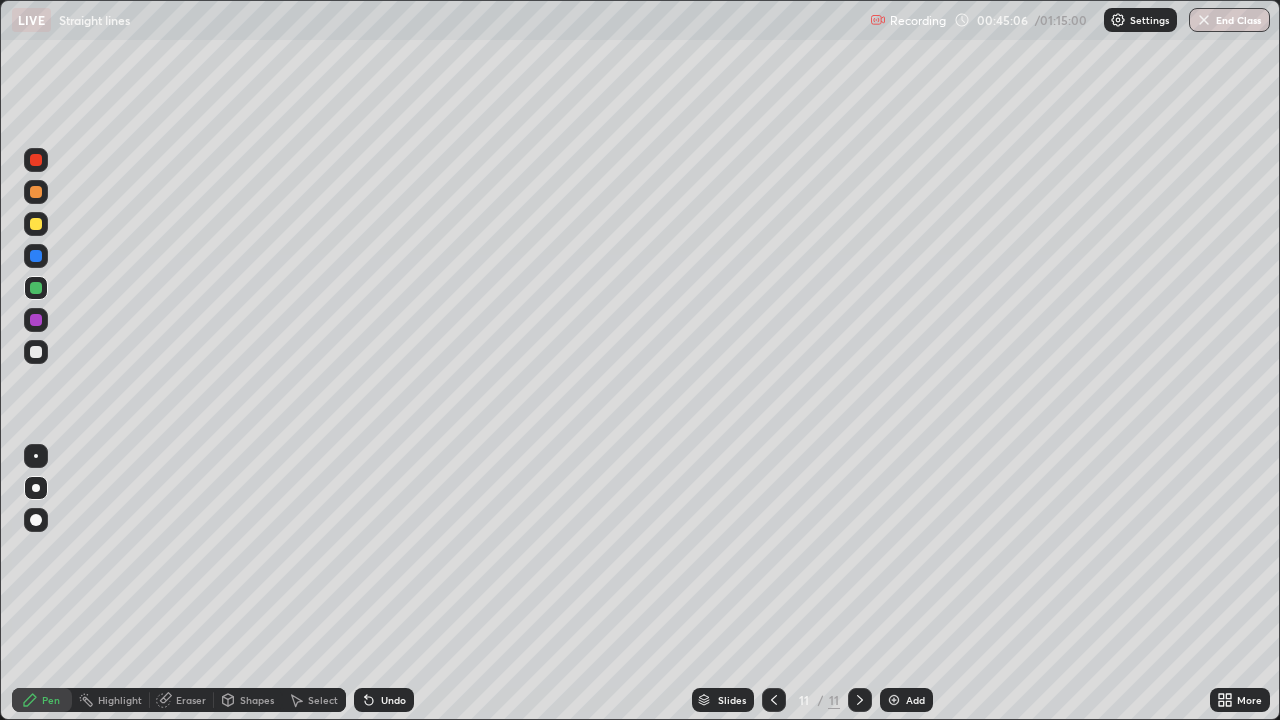 click at bounding box center (36, 320) 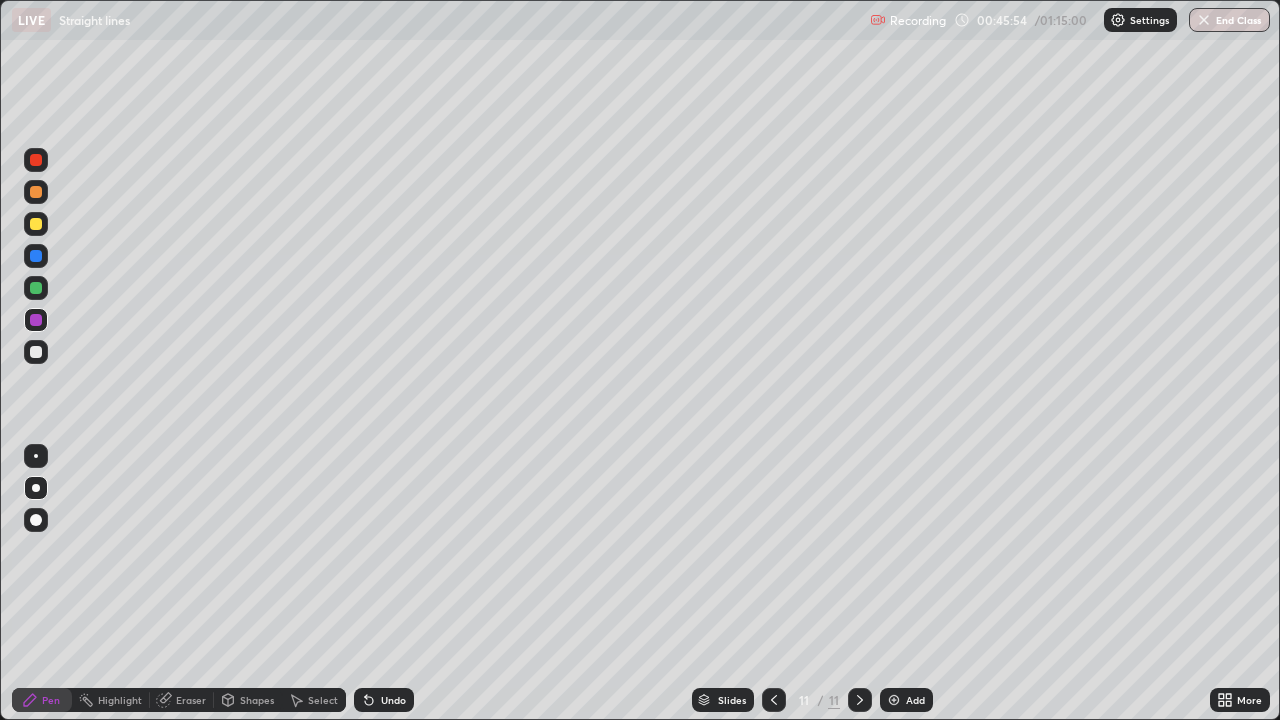 click on "Undo" at bounding box center (393, 700) 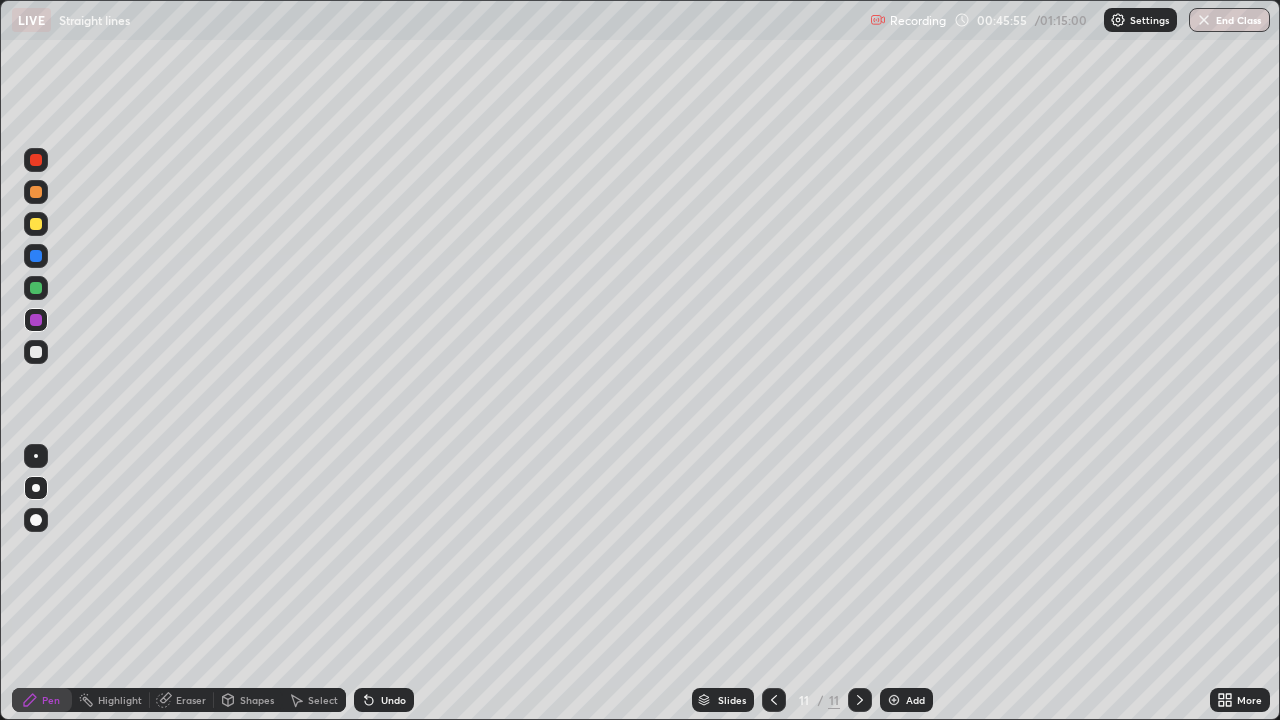 click on "Undo" at bounding box center [384, 700] 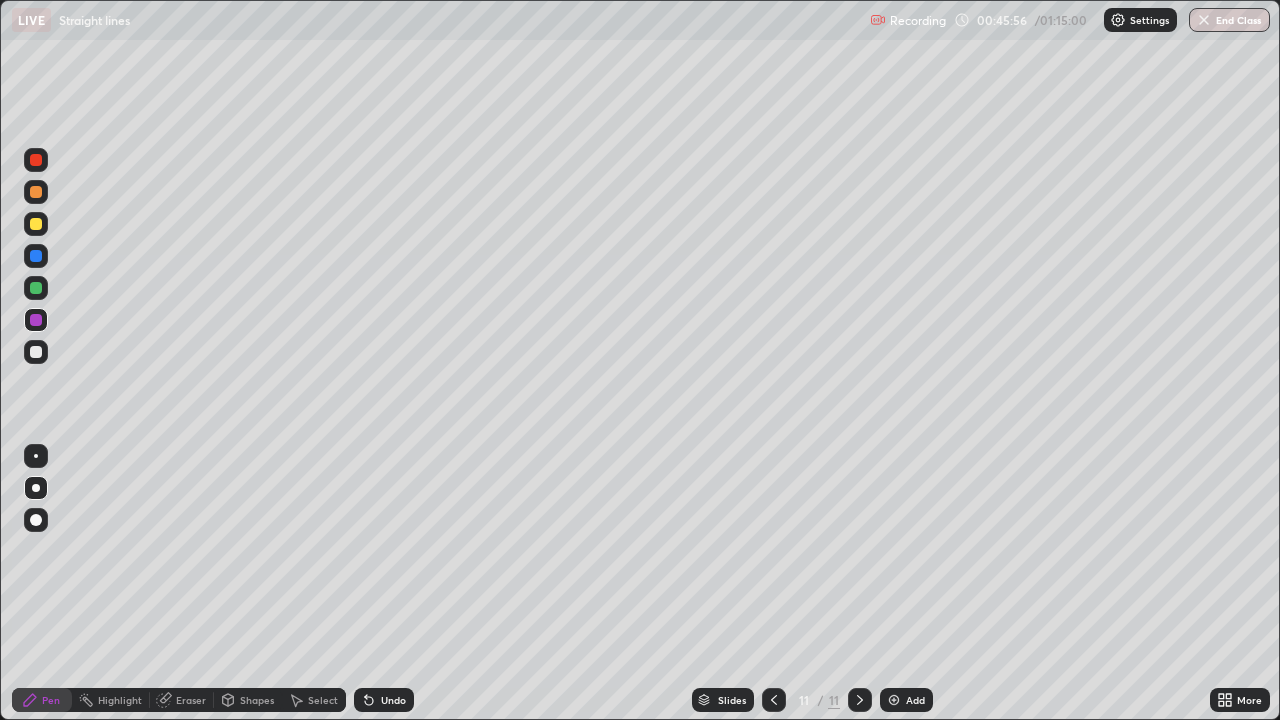 click on "Undo" at bounding box center [393, 700] 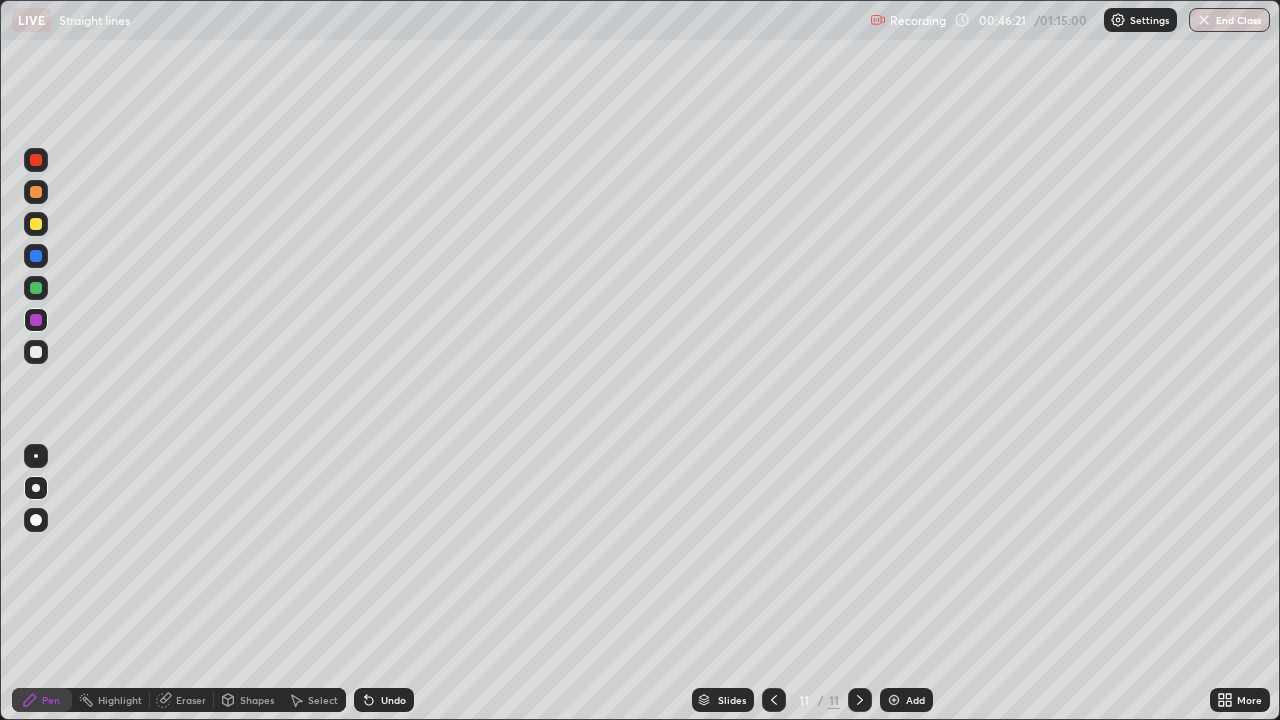 click at bounding box center (36, 288) 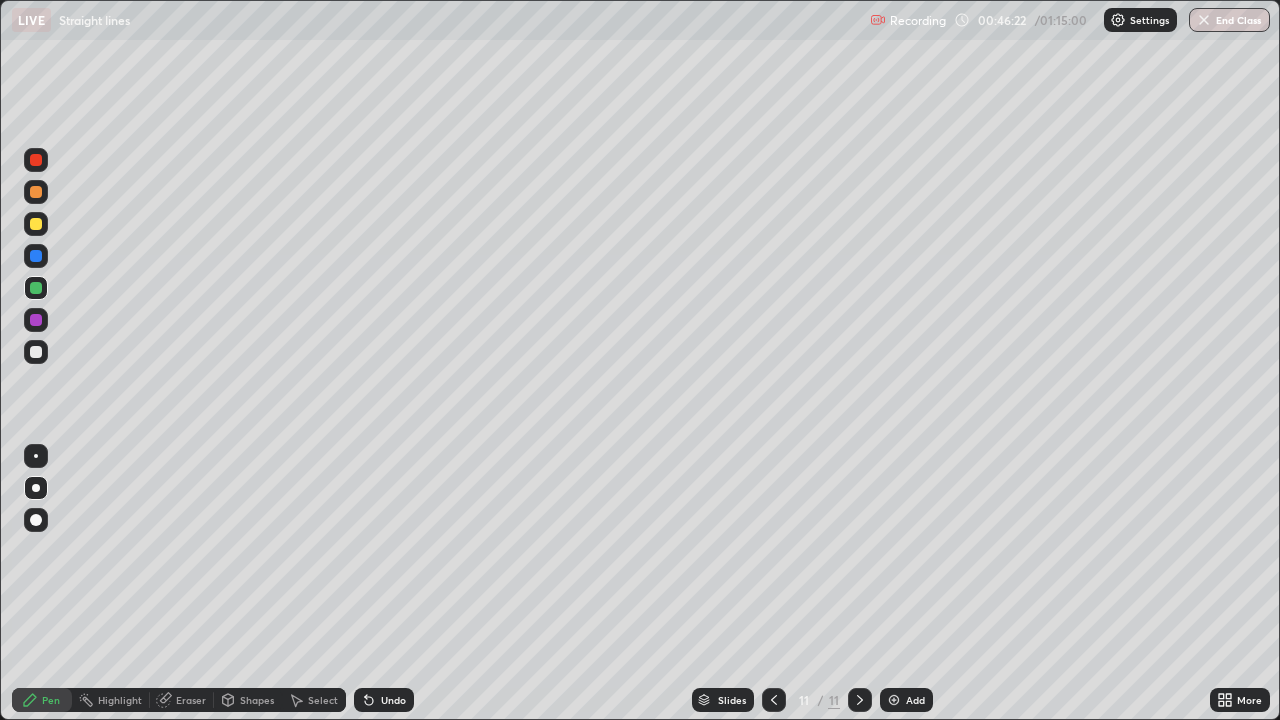 click on "Shapes" at bounding box center (257, 700) 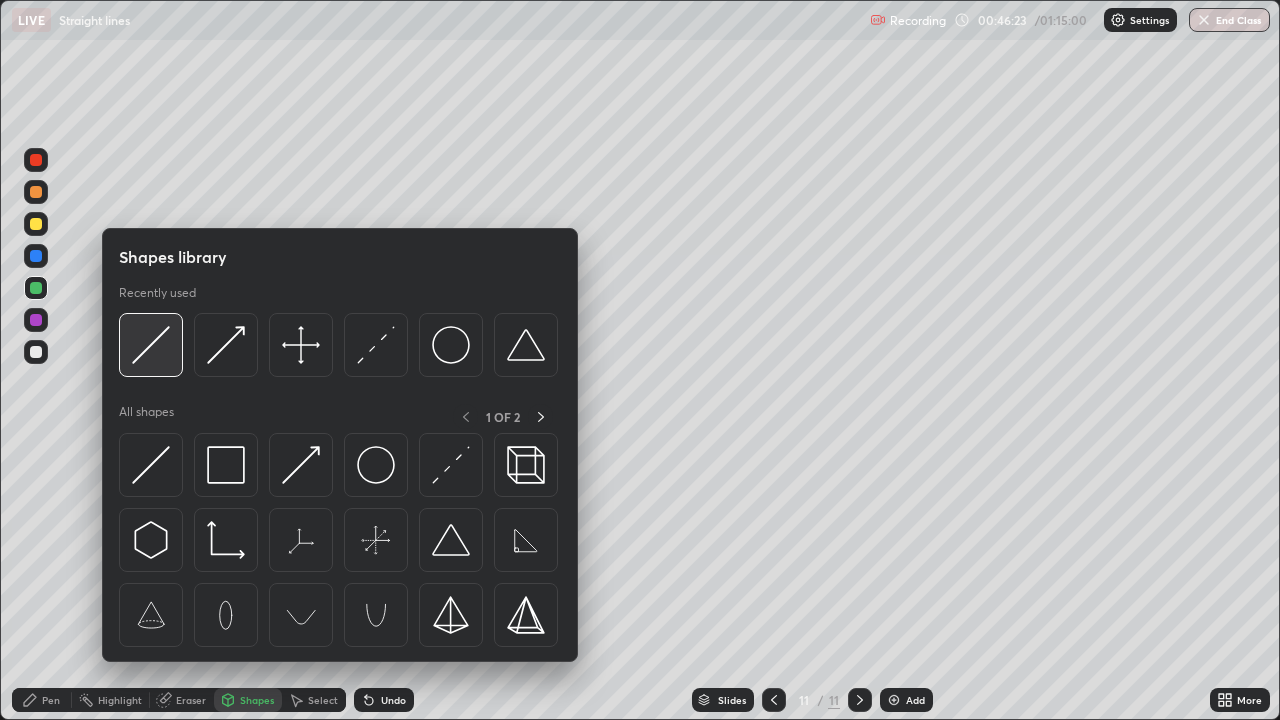 click at bounding box center [151, 345] 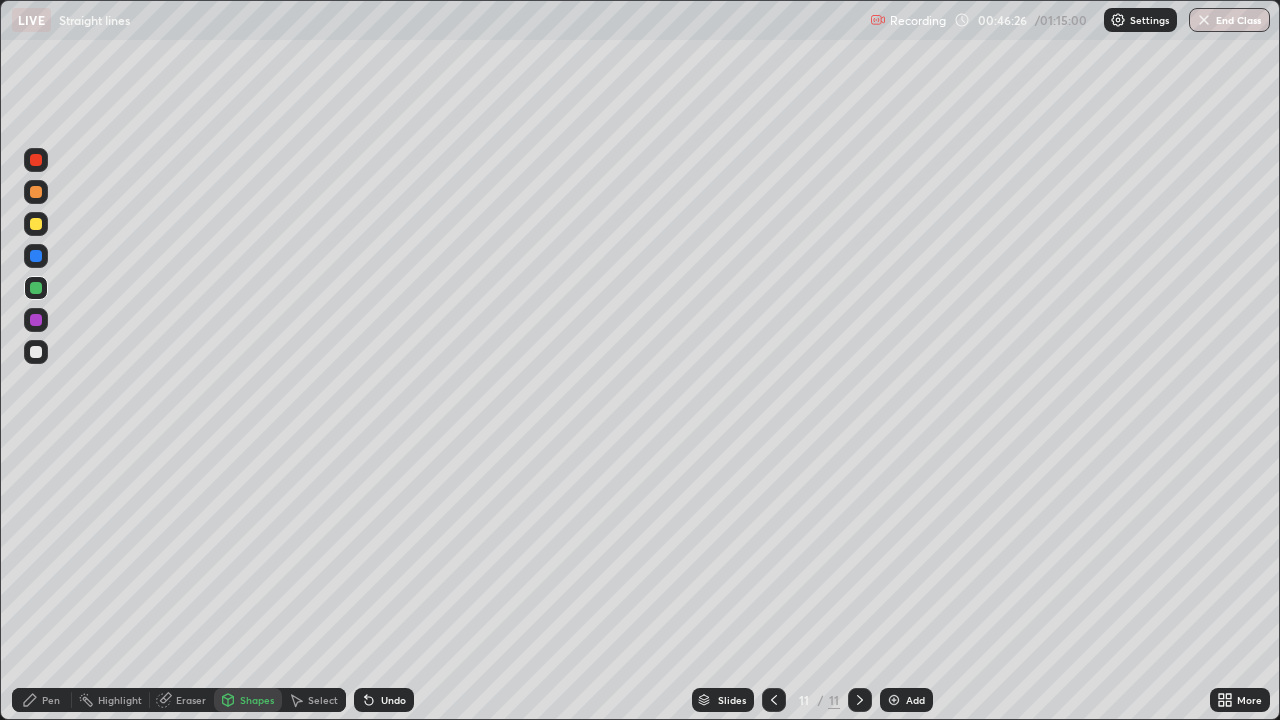 click at bounding box center [36, 224] 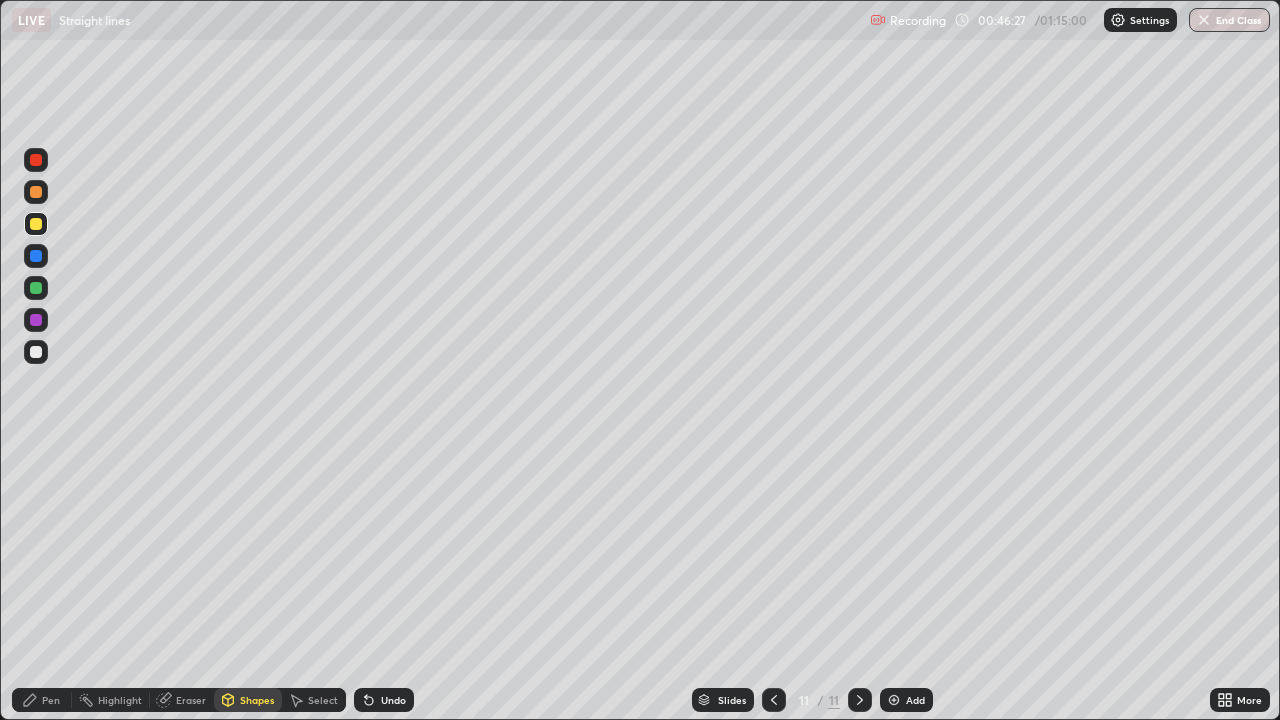 click at bounding box center (36, 256) 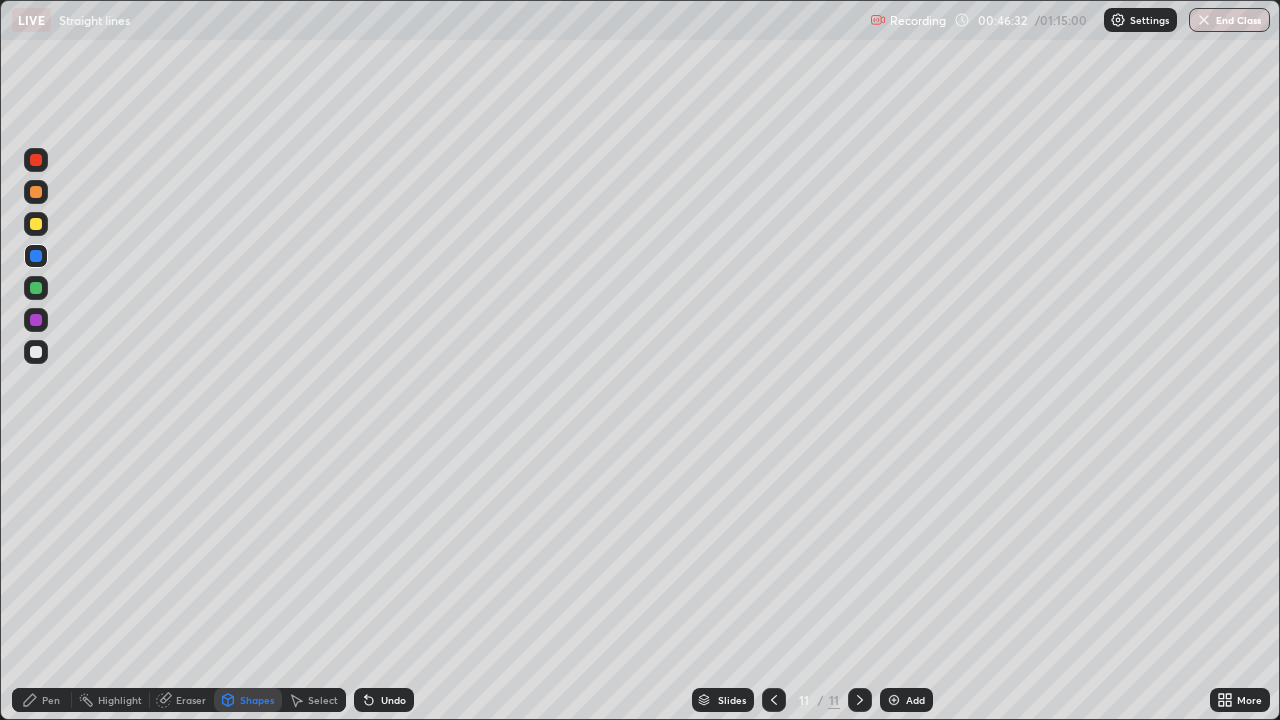 click on "Pen" at bounding box center [42, 700] 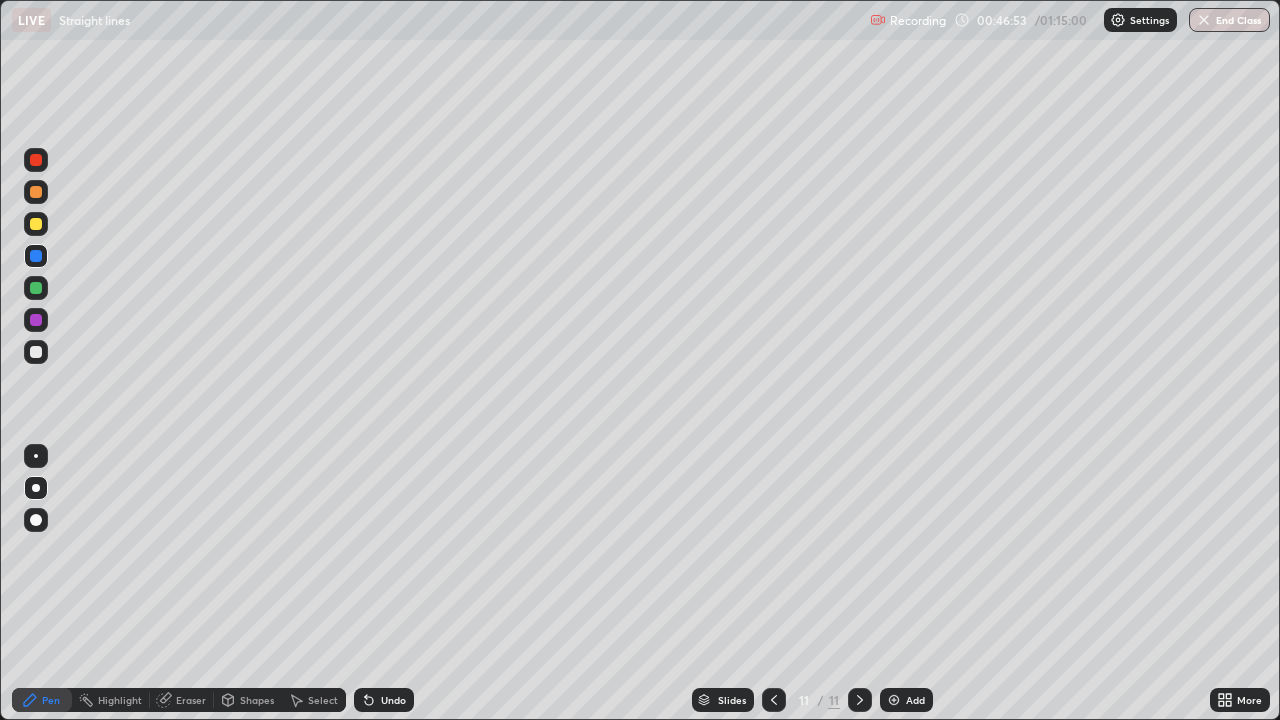 click at bounding box center [36, 224] 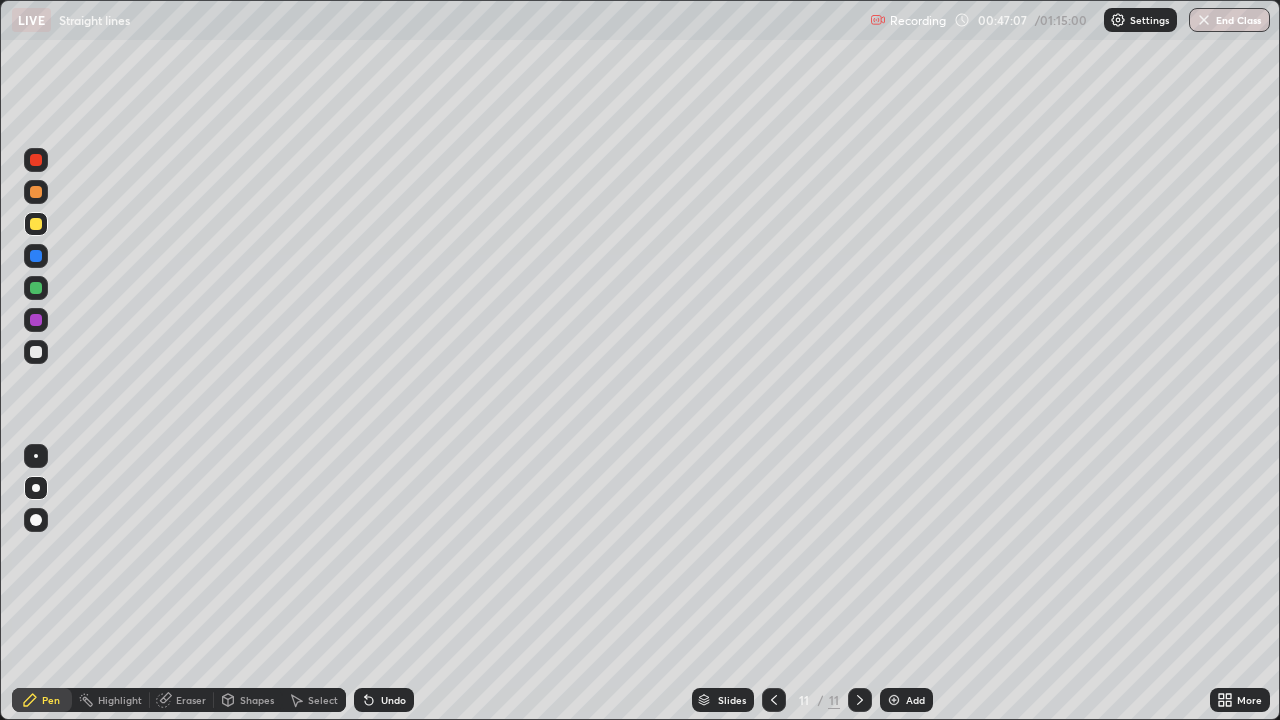 click at bounding box center [36, 352] 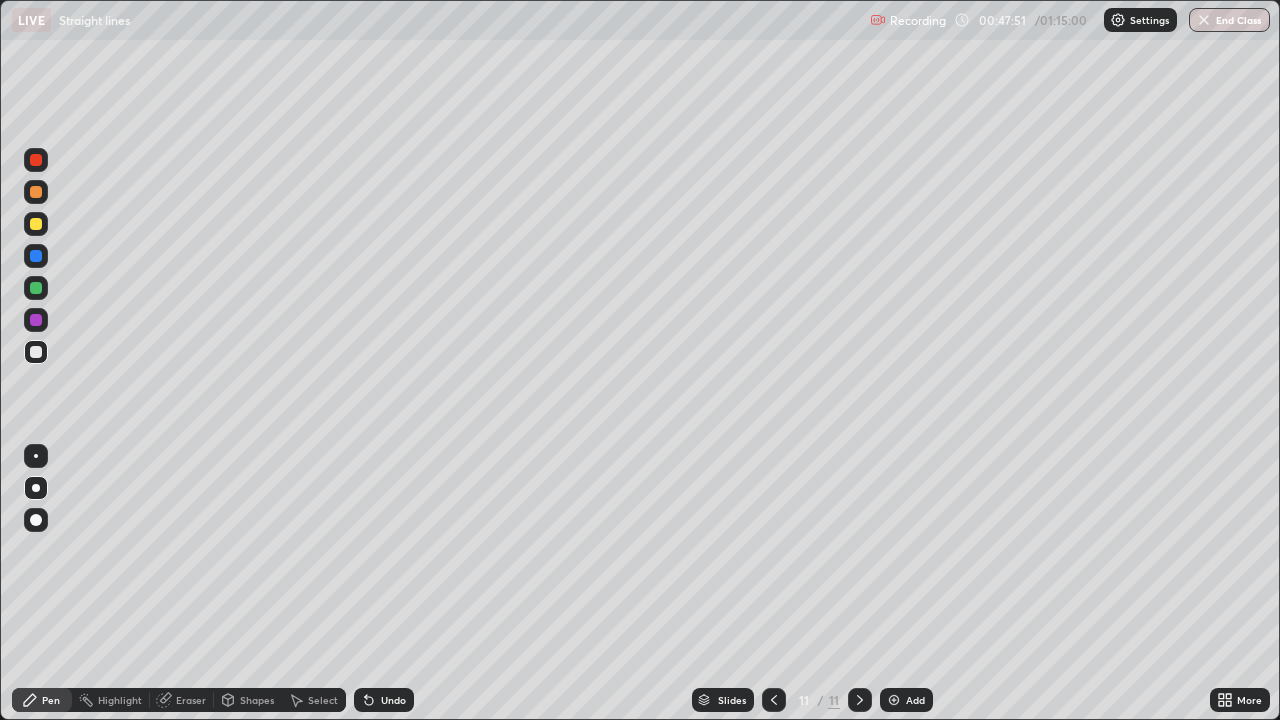 click on "Undo" at bounding box center (393, 700) 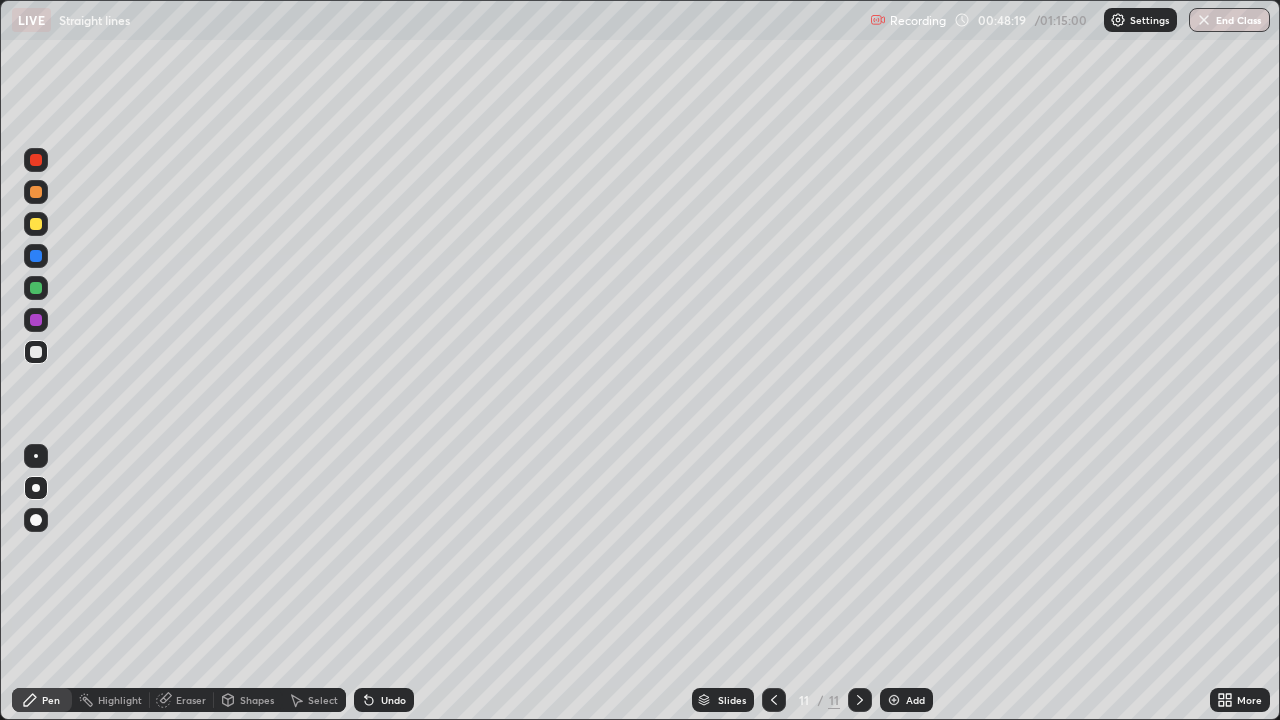 click at bounding box center (36, 288) 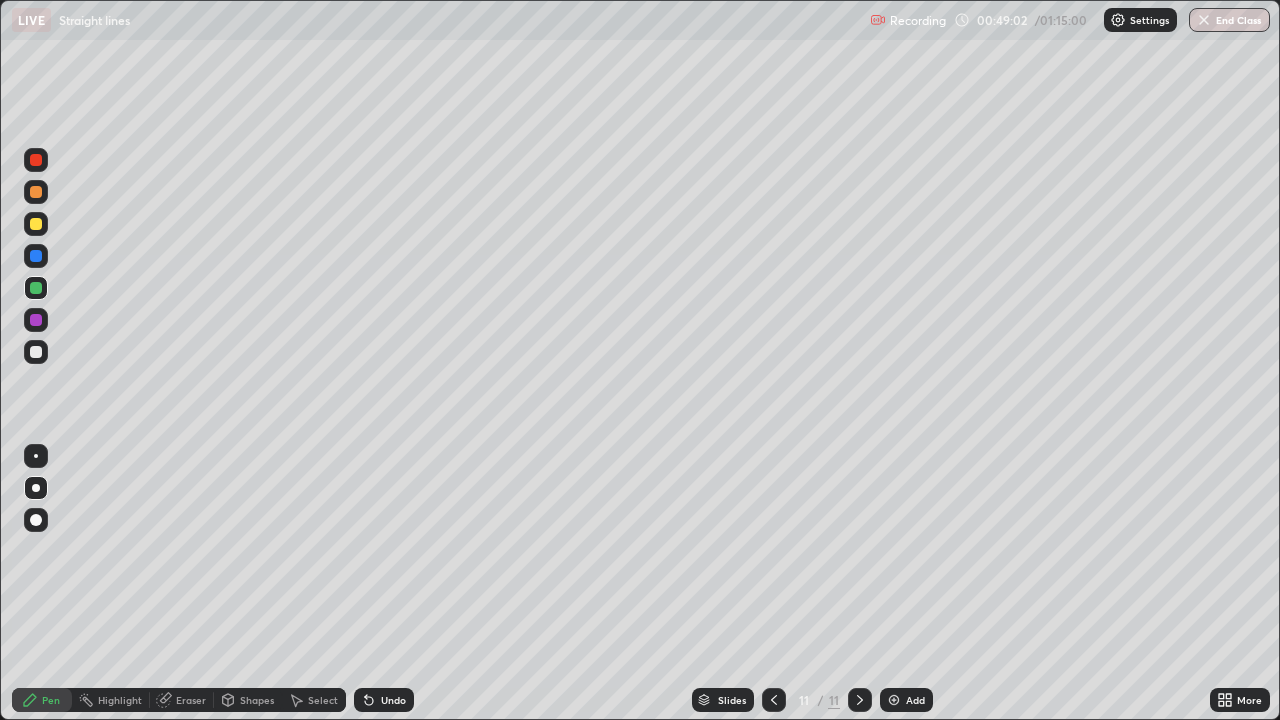 click 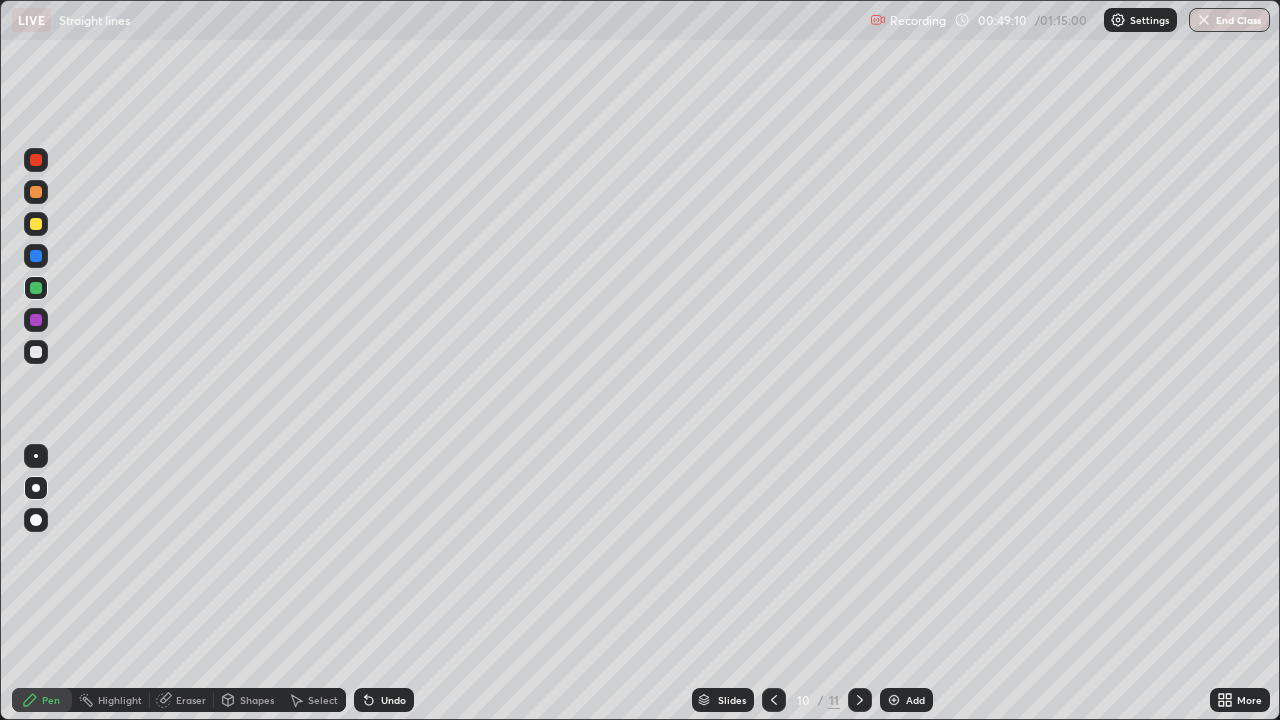 click 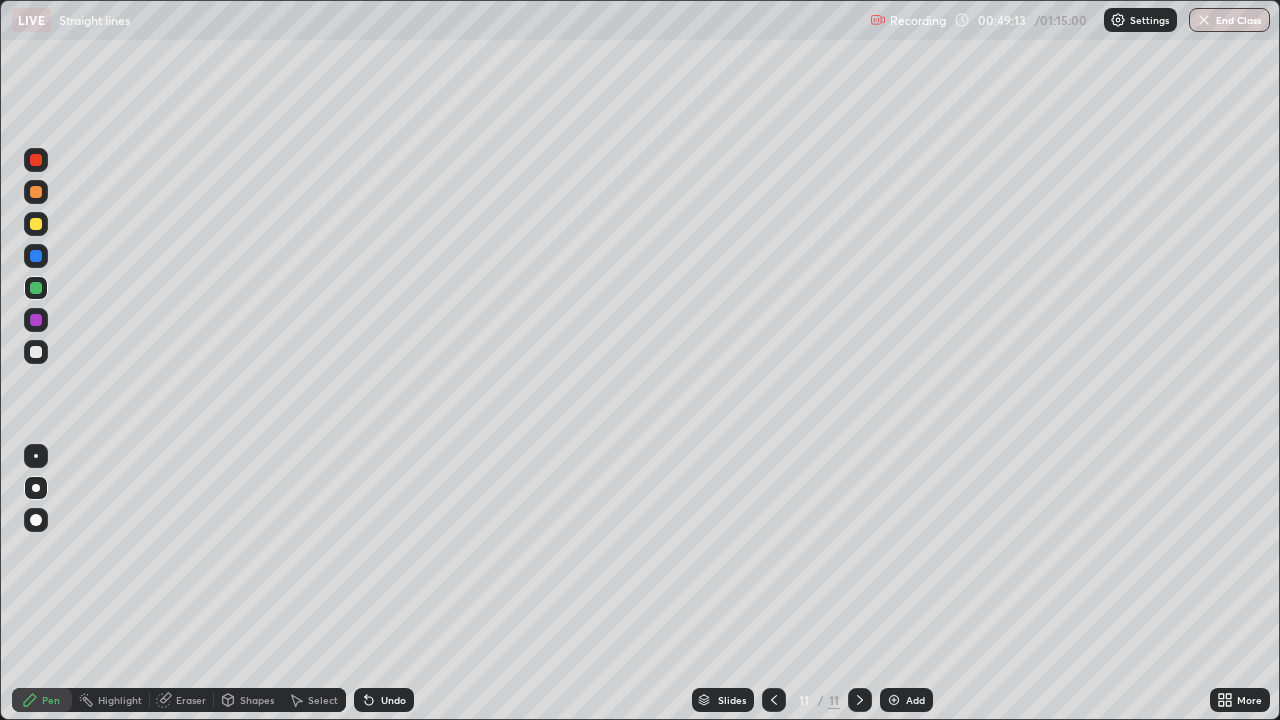 click at bounding box center [36, 320] 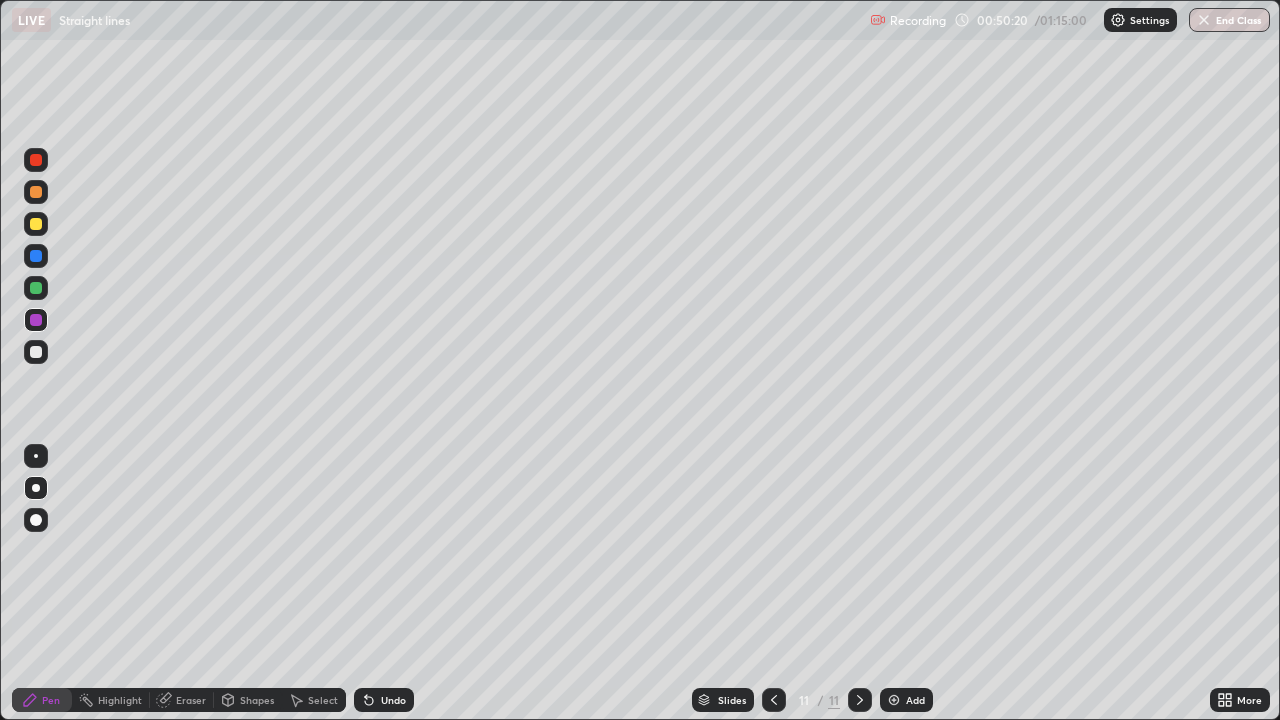 click at bounding box center [860, 700] 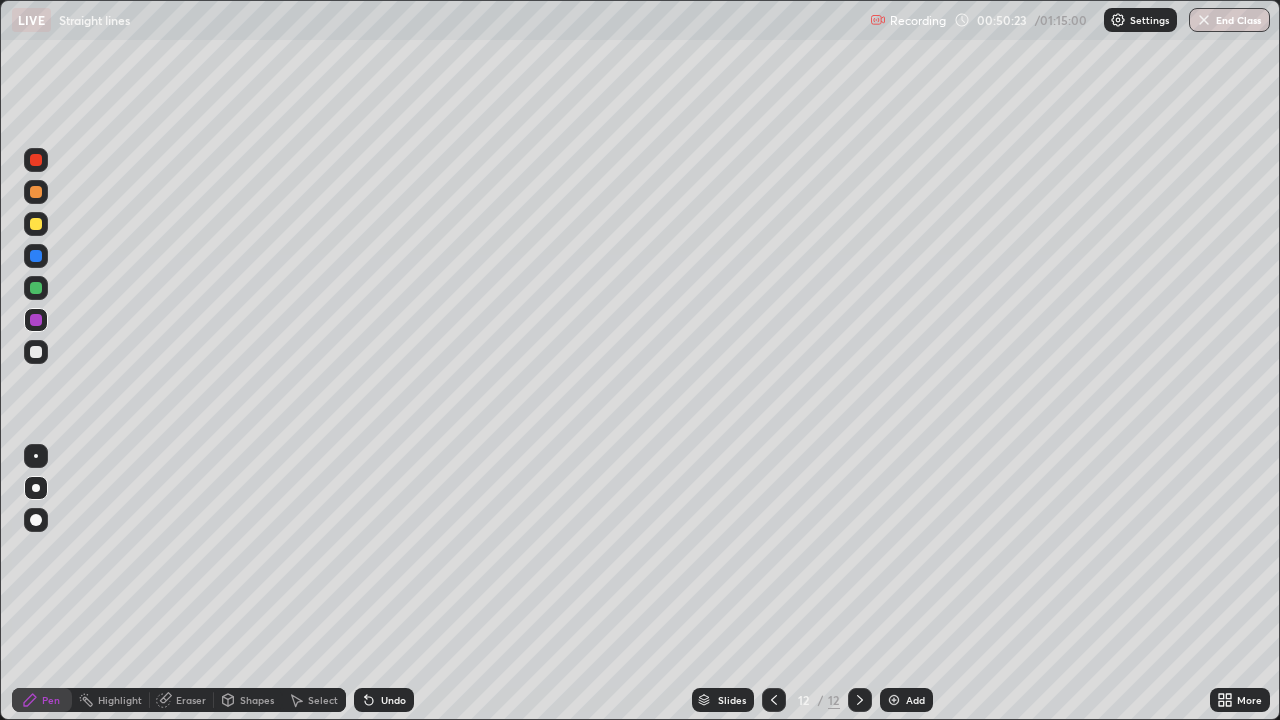 click at bounding box center (36, 288) 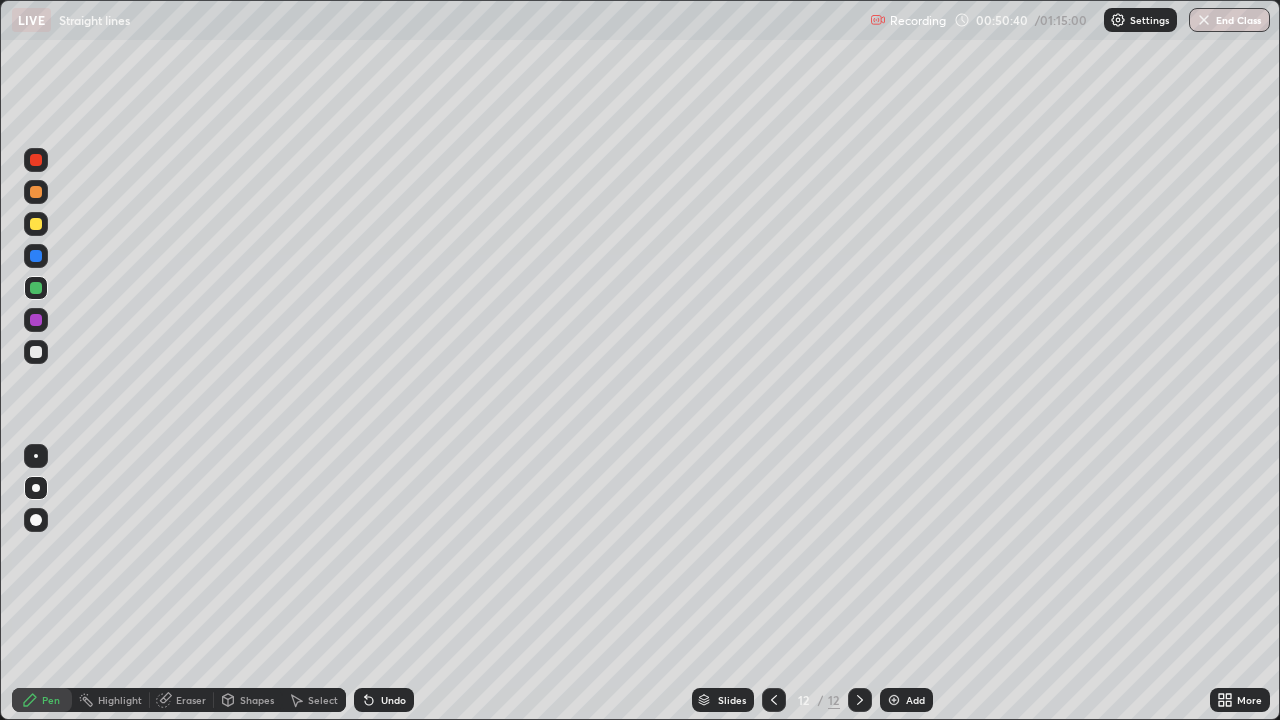 click at bounding box center [36, 352] 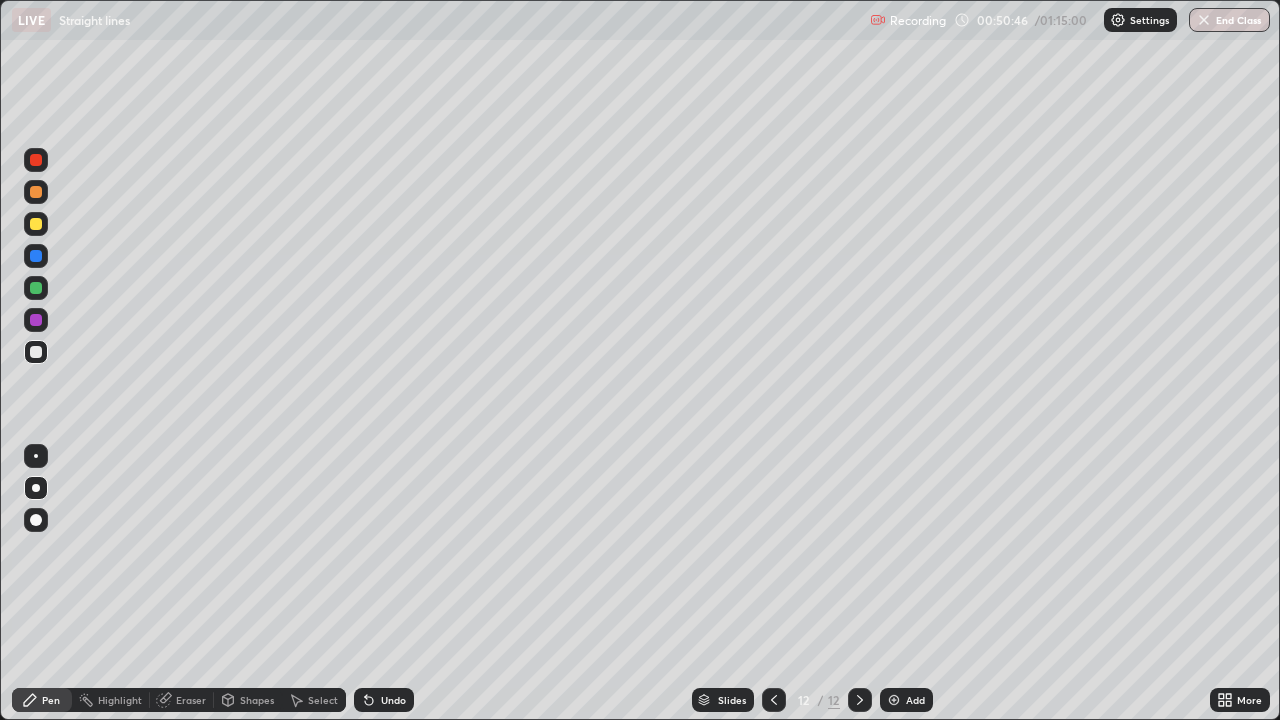 click 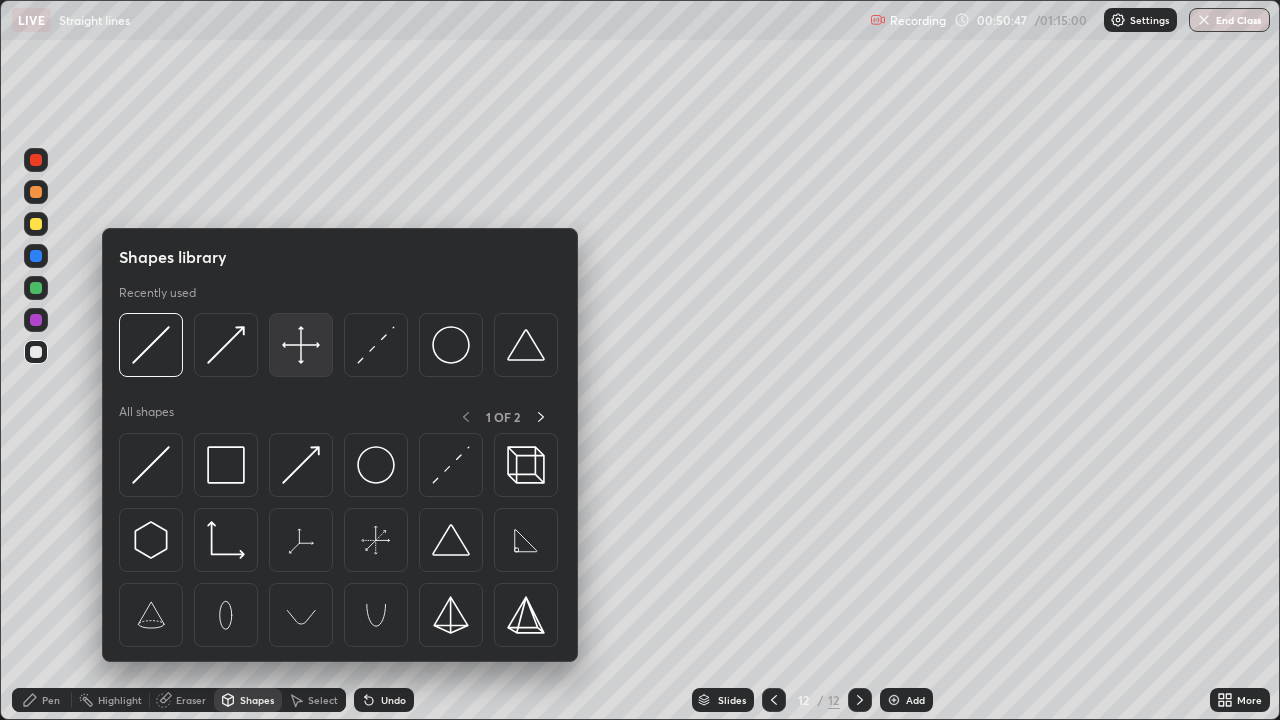 click at bounding box center [301, 345] 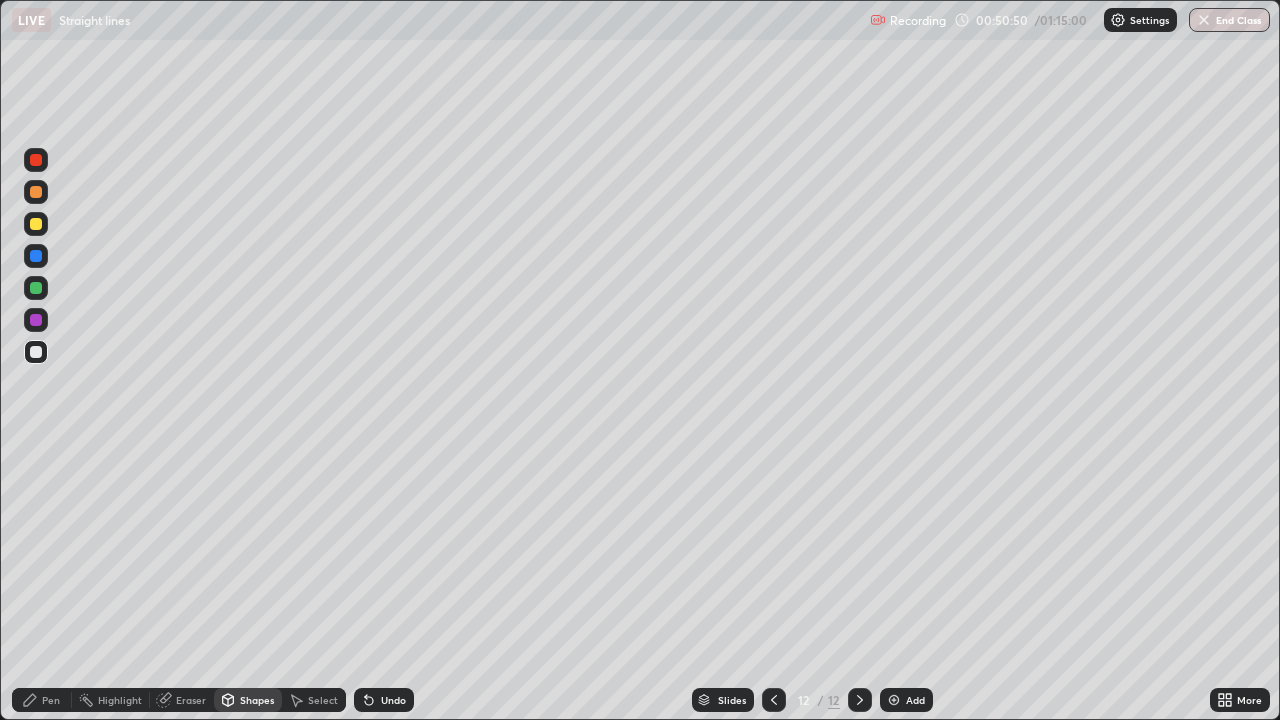 click on "Pen" at bounding box center (51, 700) 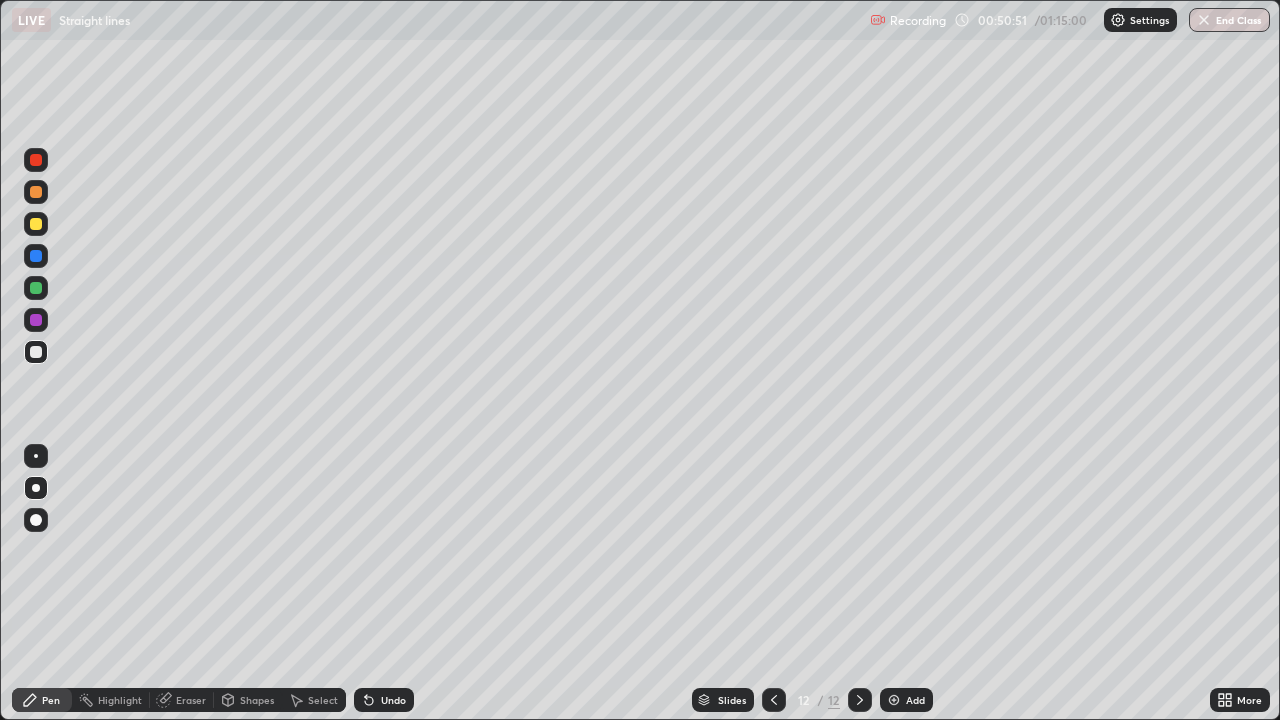 click 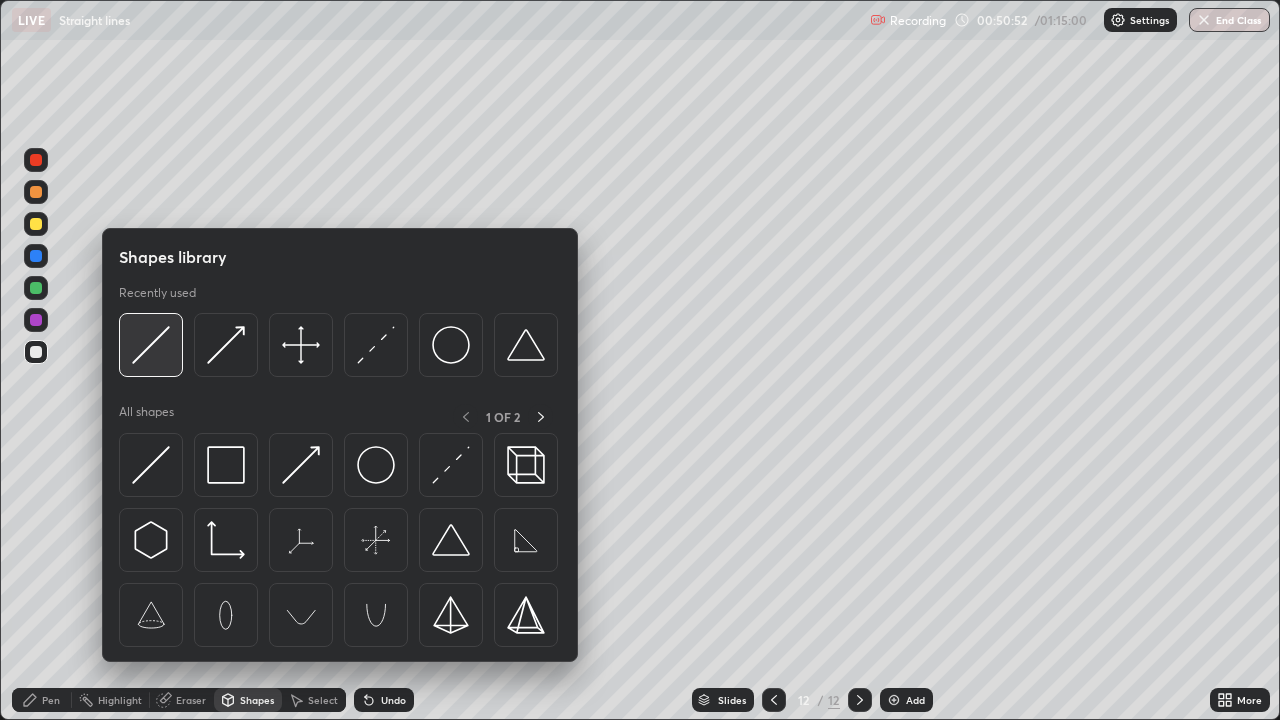 click at bounding box center [151, 345] 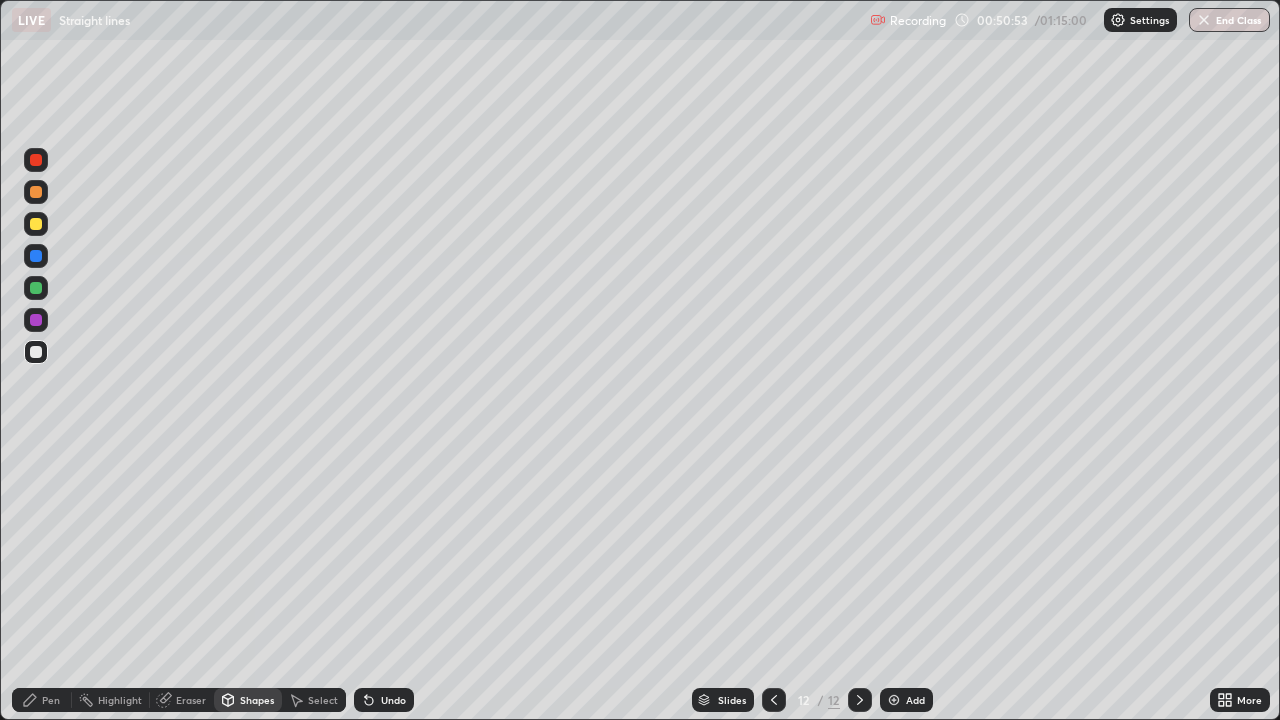 click at bounding box center (36, 224) 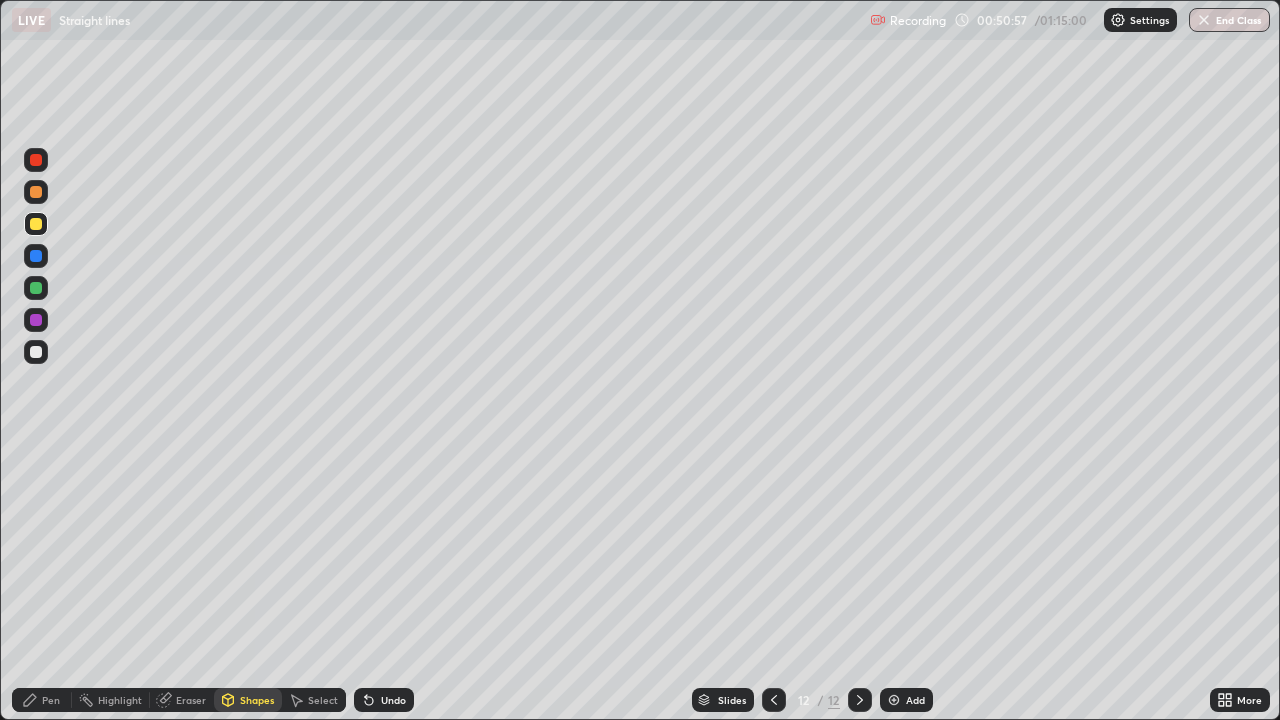 click at bounding box center (36, 288) 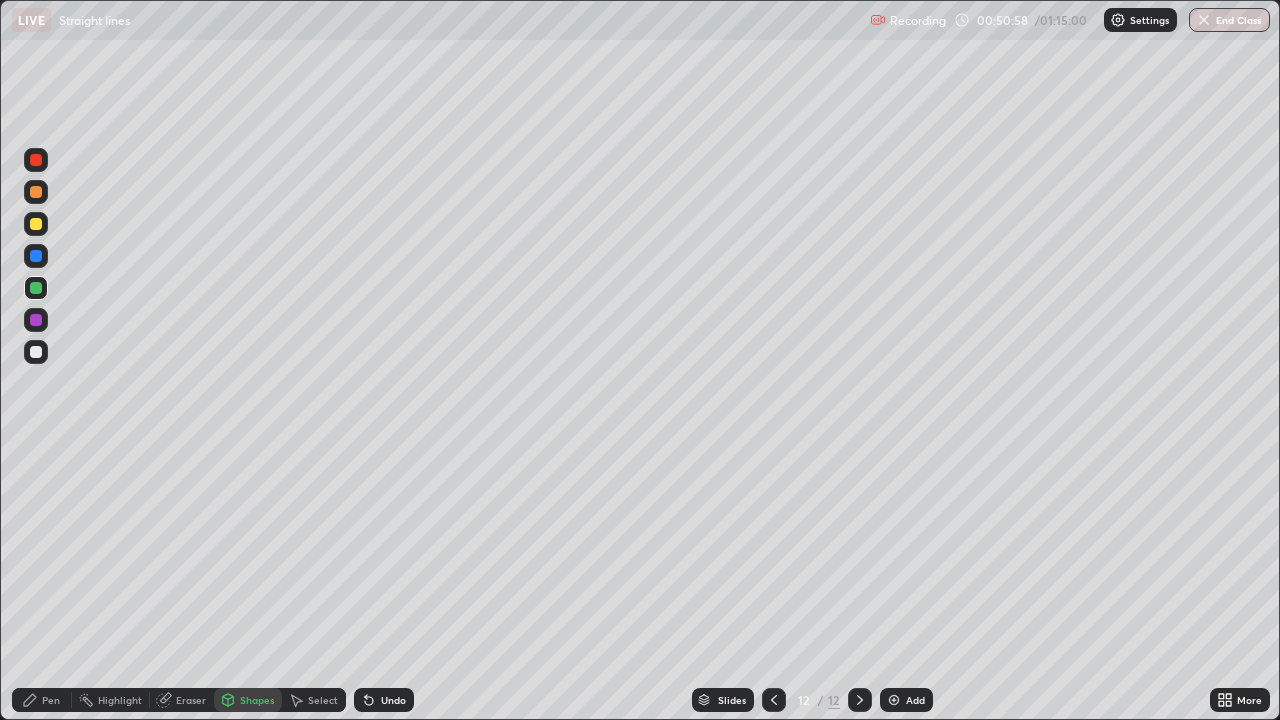 click on "Pen" at bounding box center (51, 700) 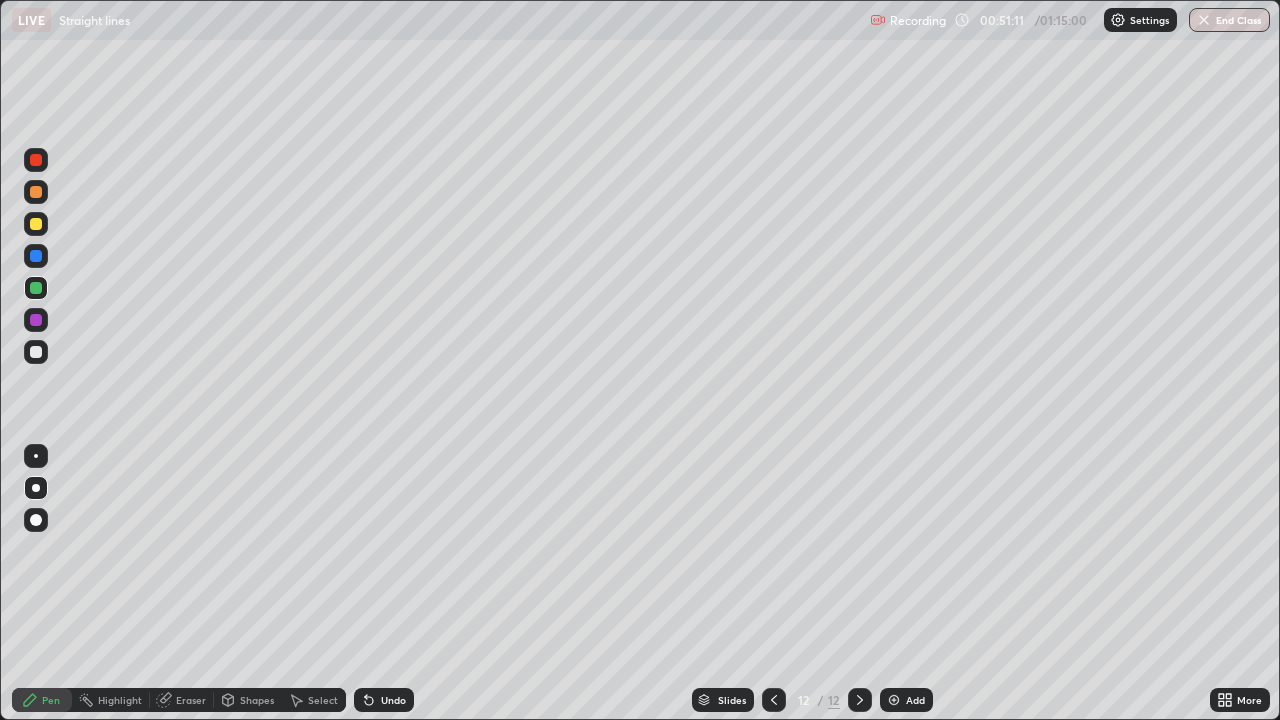 click on "Undo" at bounding box center [384, 700] 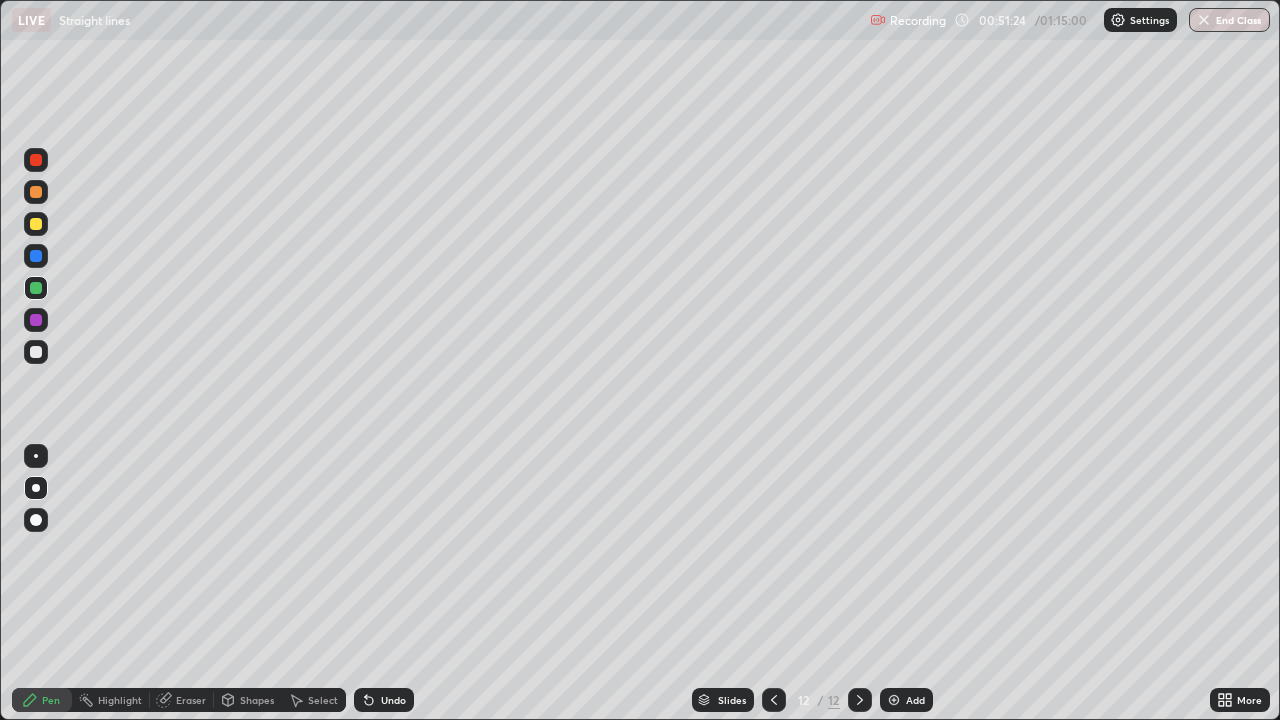 click at bounding box center [36, 256] 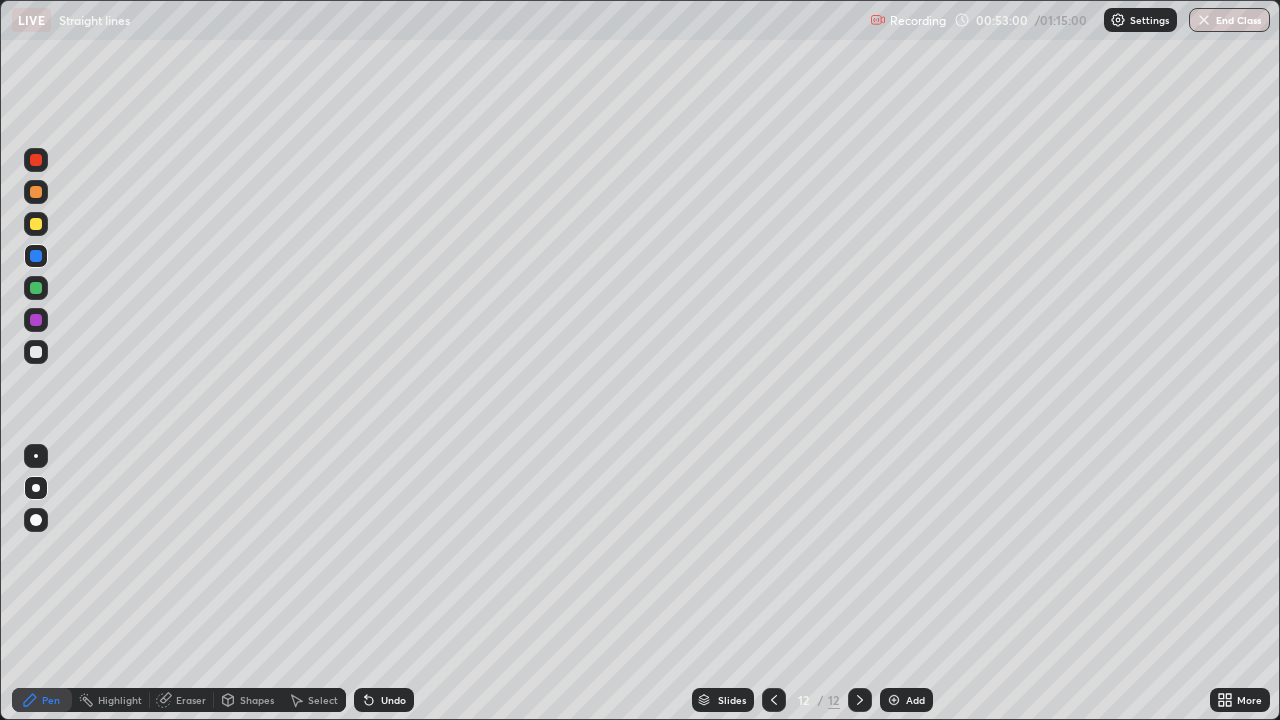 click at bounding box center [36, 352] 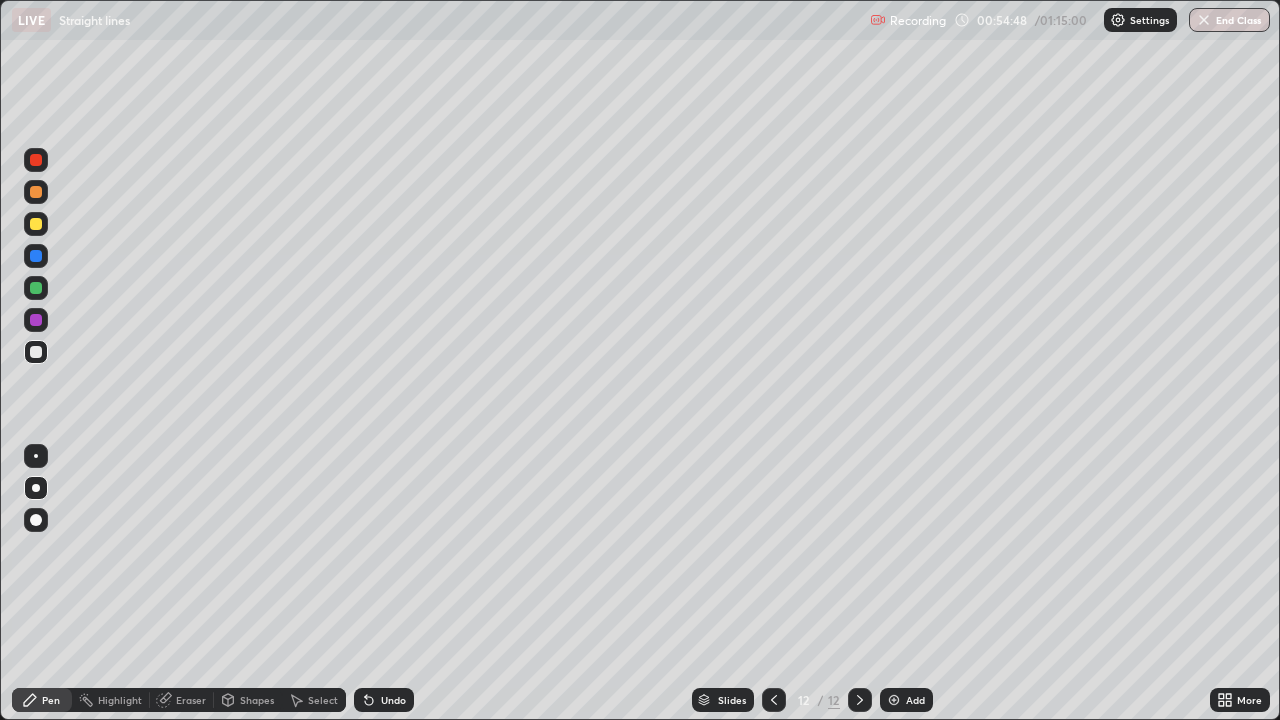 click 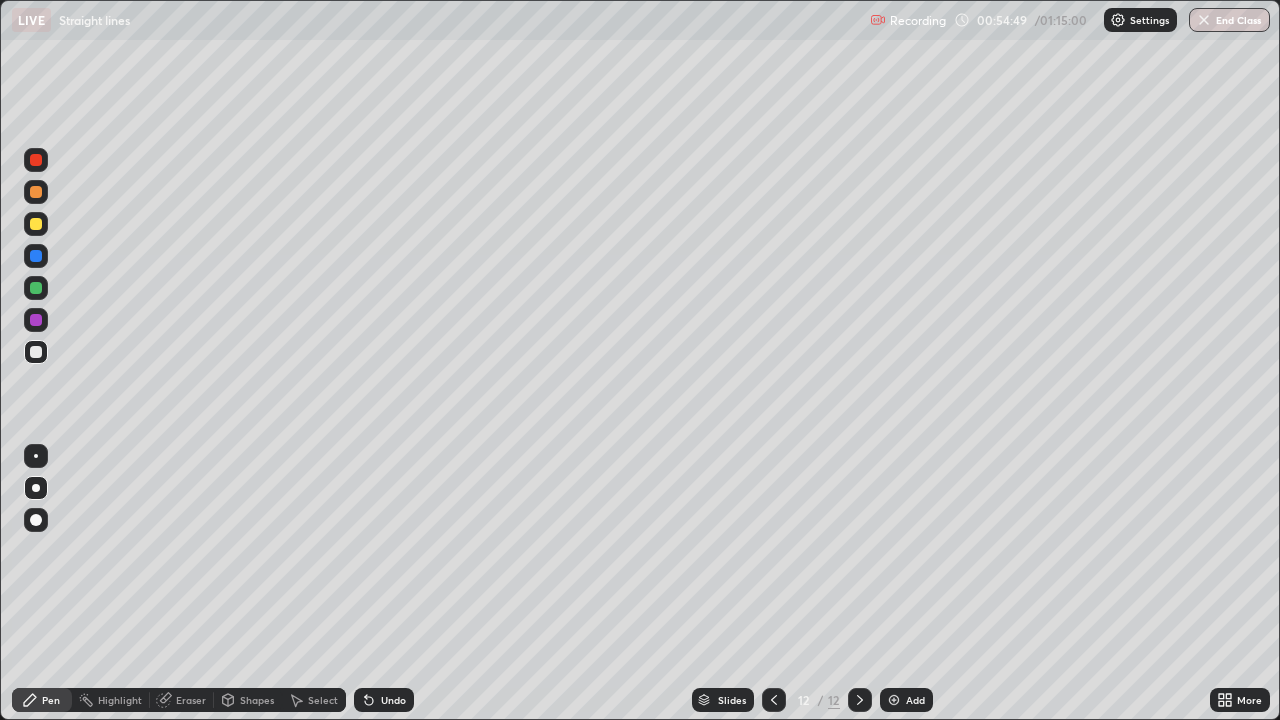 click at bounding box center (894, 700) 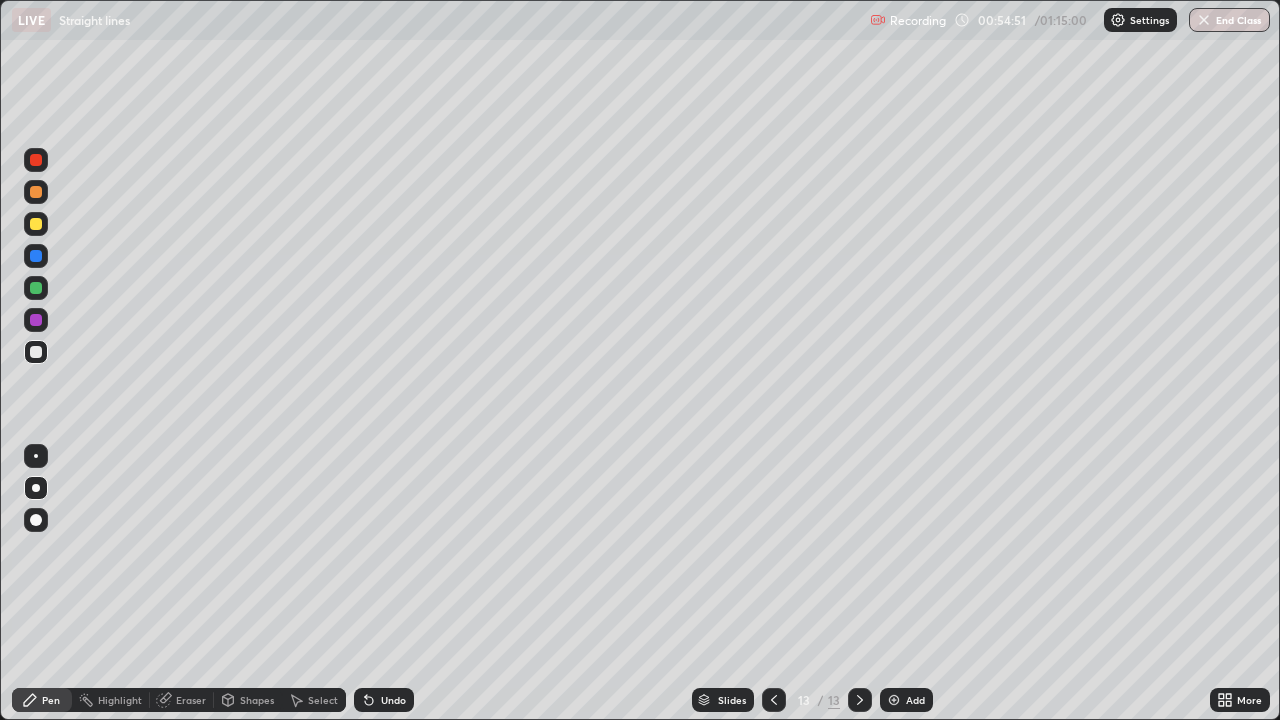 click at bounding box center [36, 288] 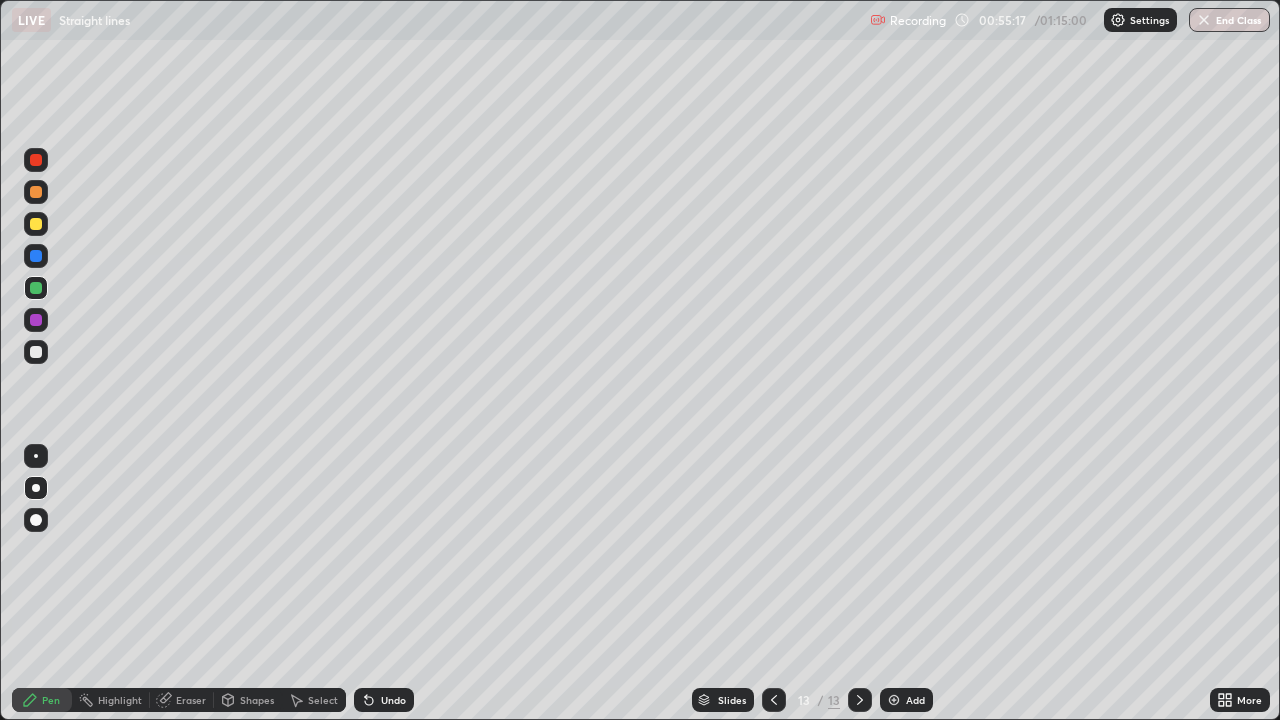 click at bounding box center (36, 352) 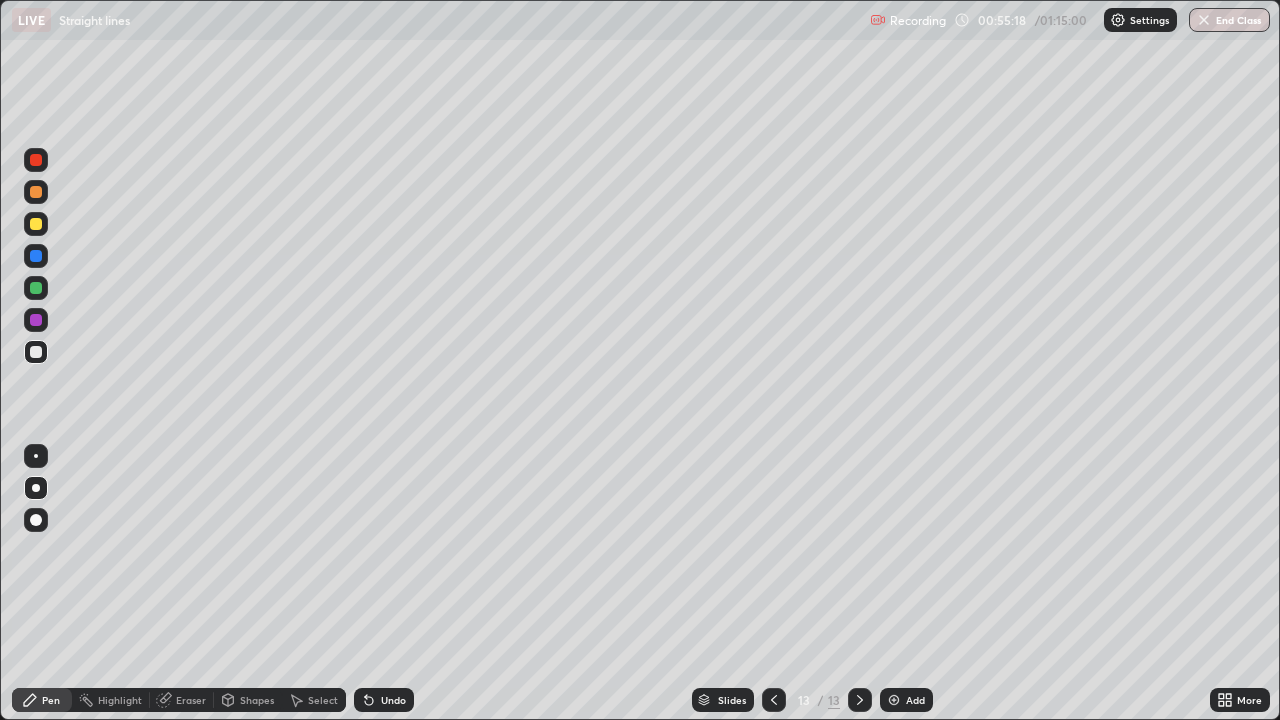 click on "Shapes" at bounding box center [248, 700] 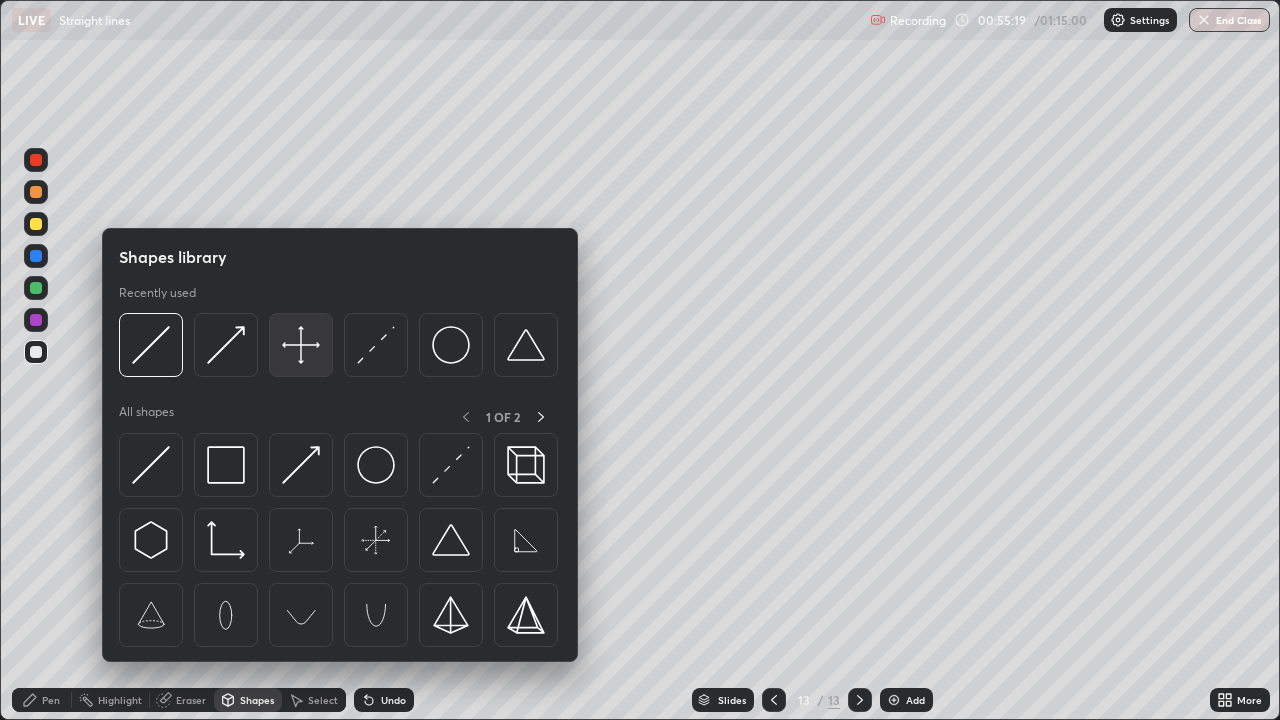 click at bounding box center [301, 345] 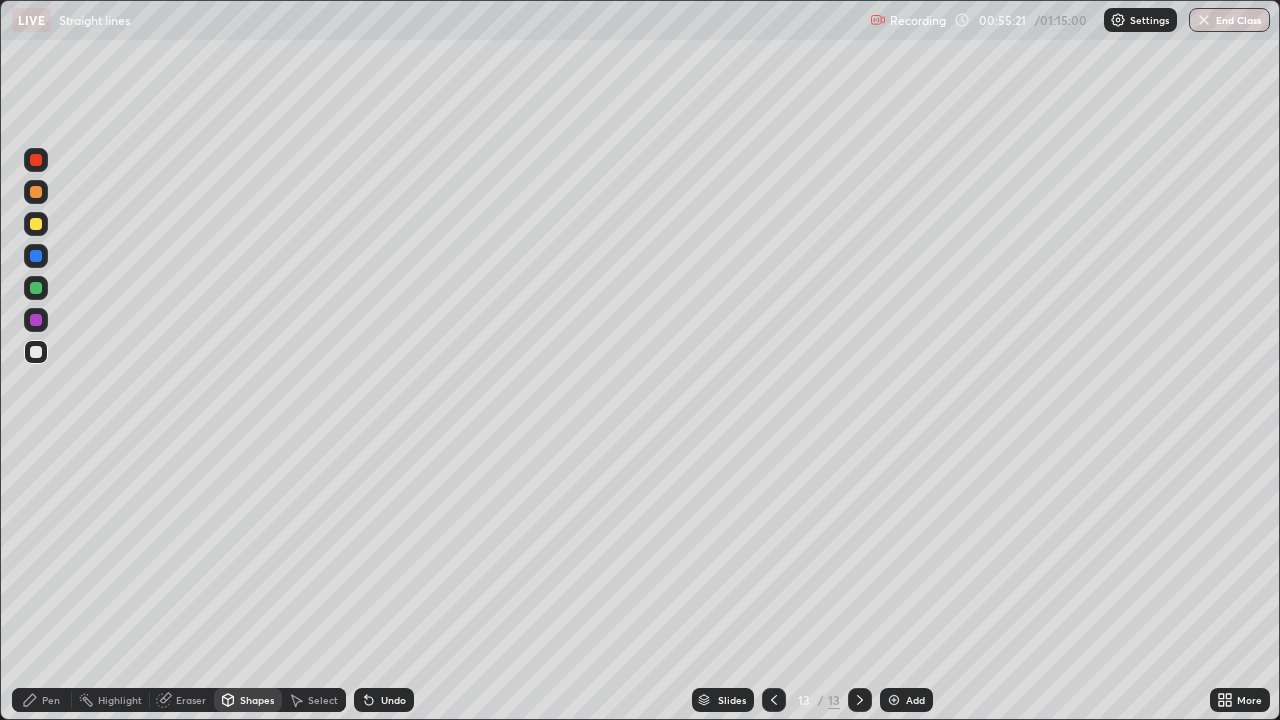 click 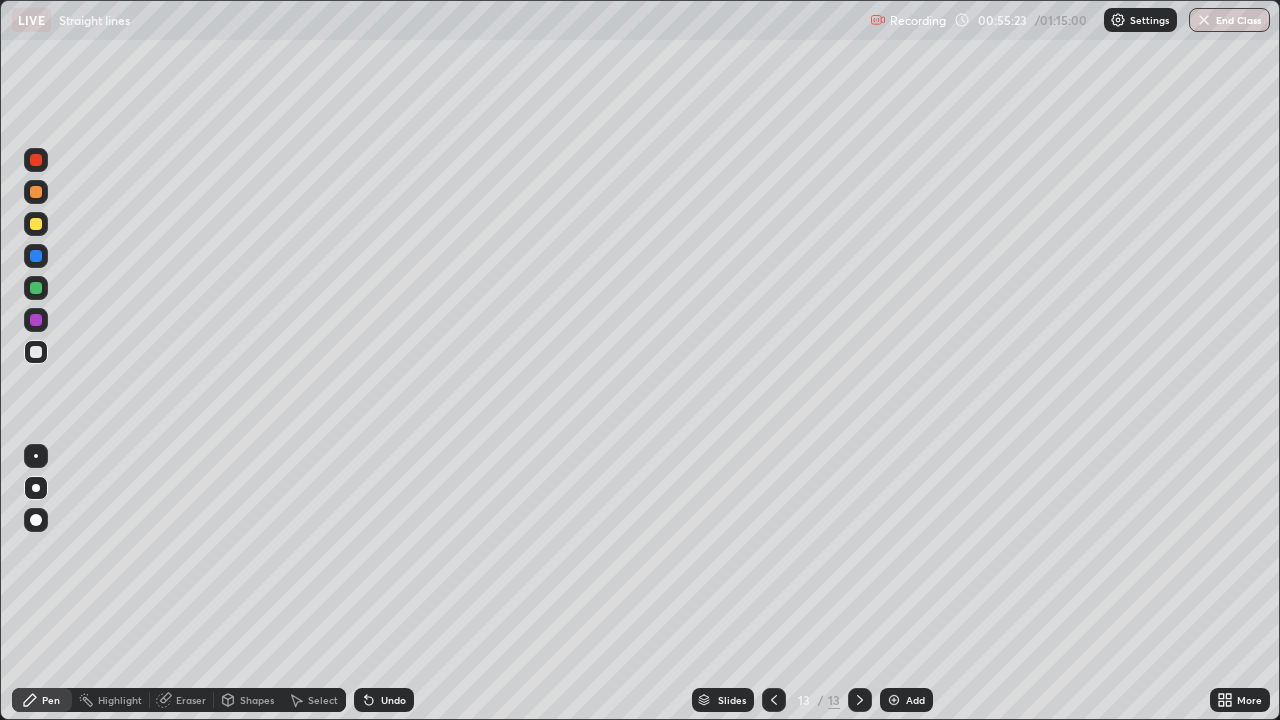 click at bounding box center [36, 288] 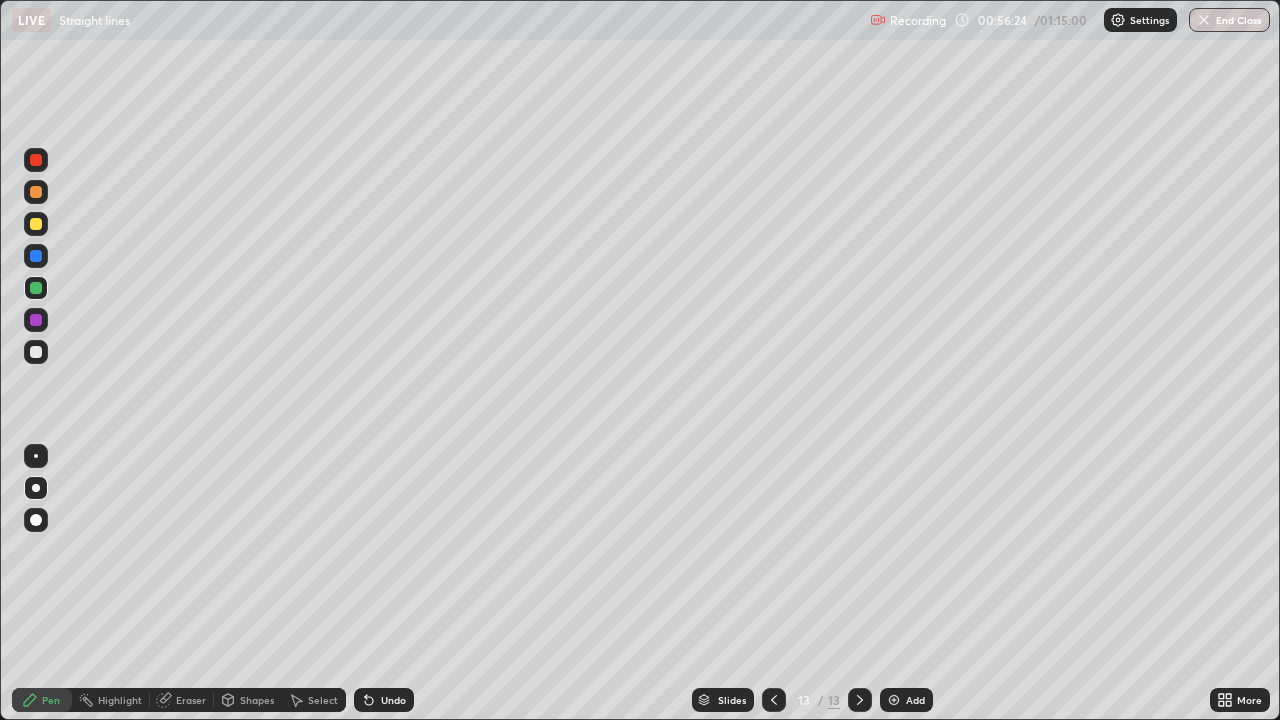 click at bounding box center [36, 224] 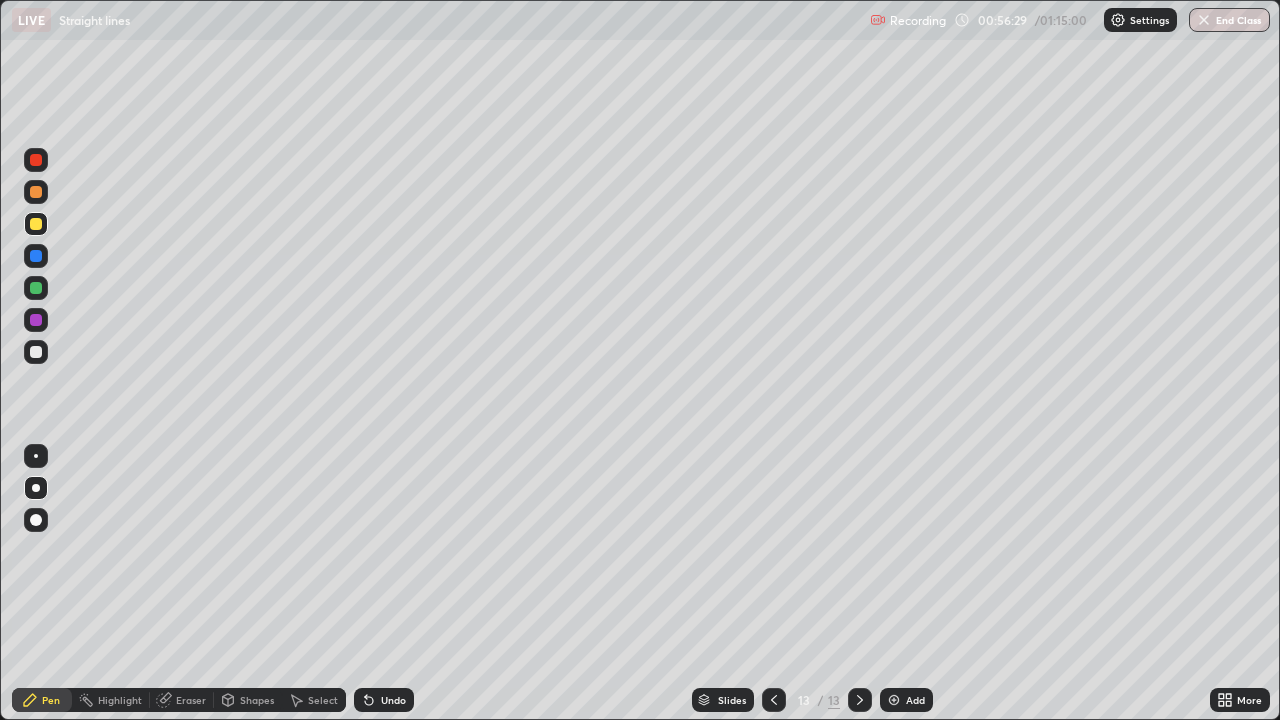 click at bounding box center (36, 352) 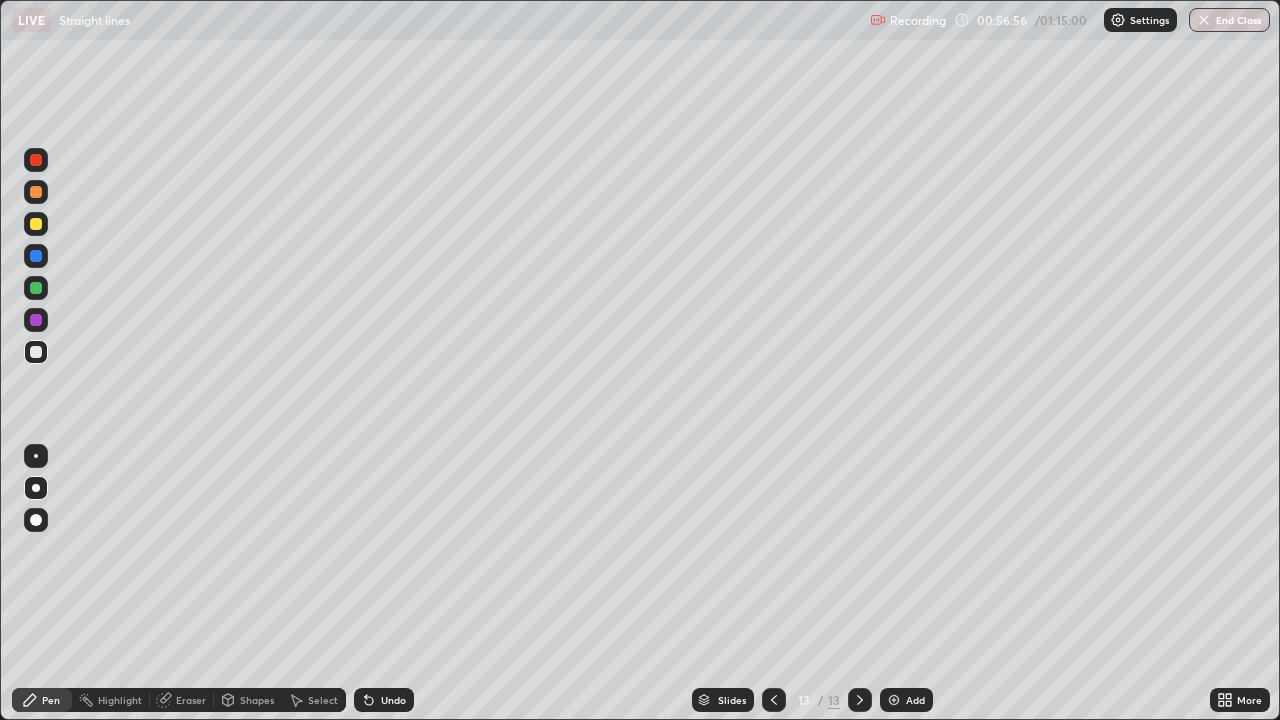 click at bounding box center [36, 224] 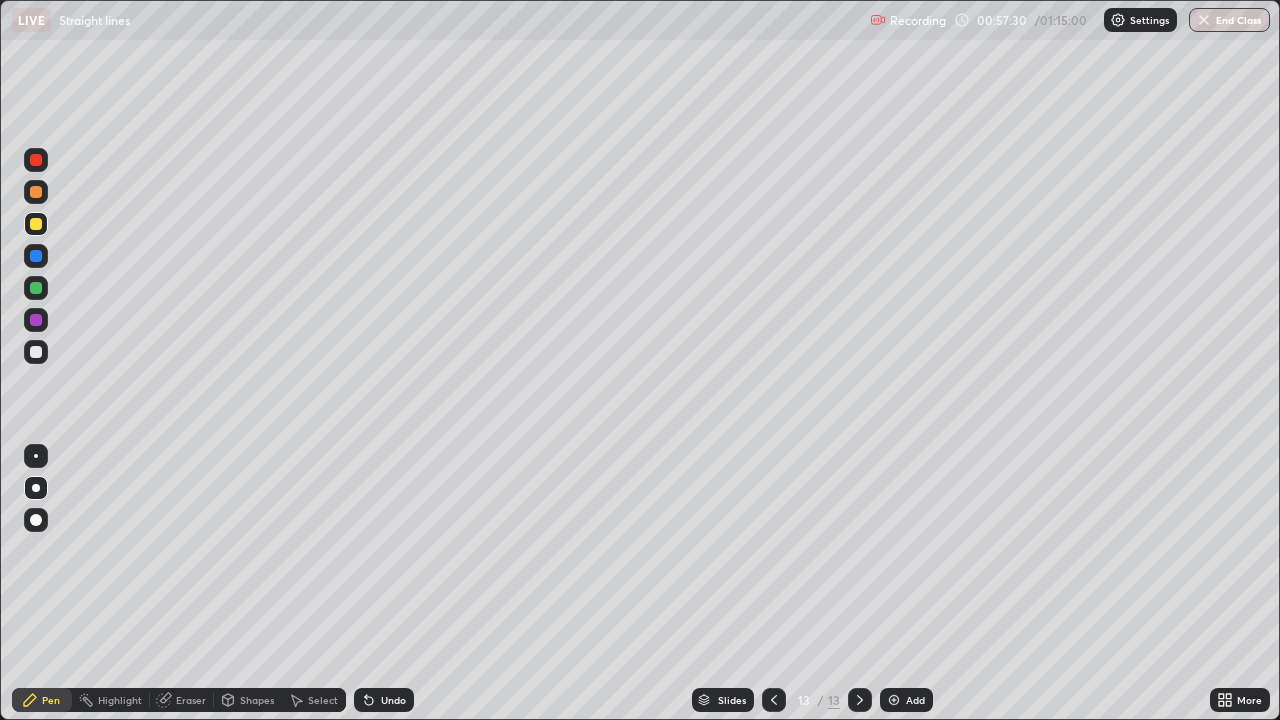 click on "Shapes" at bounding box center (257, 700) 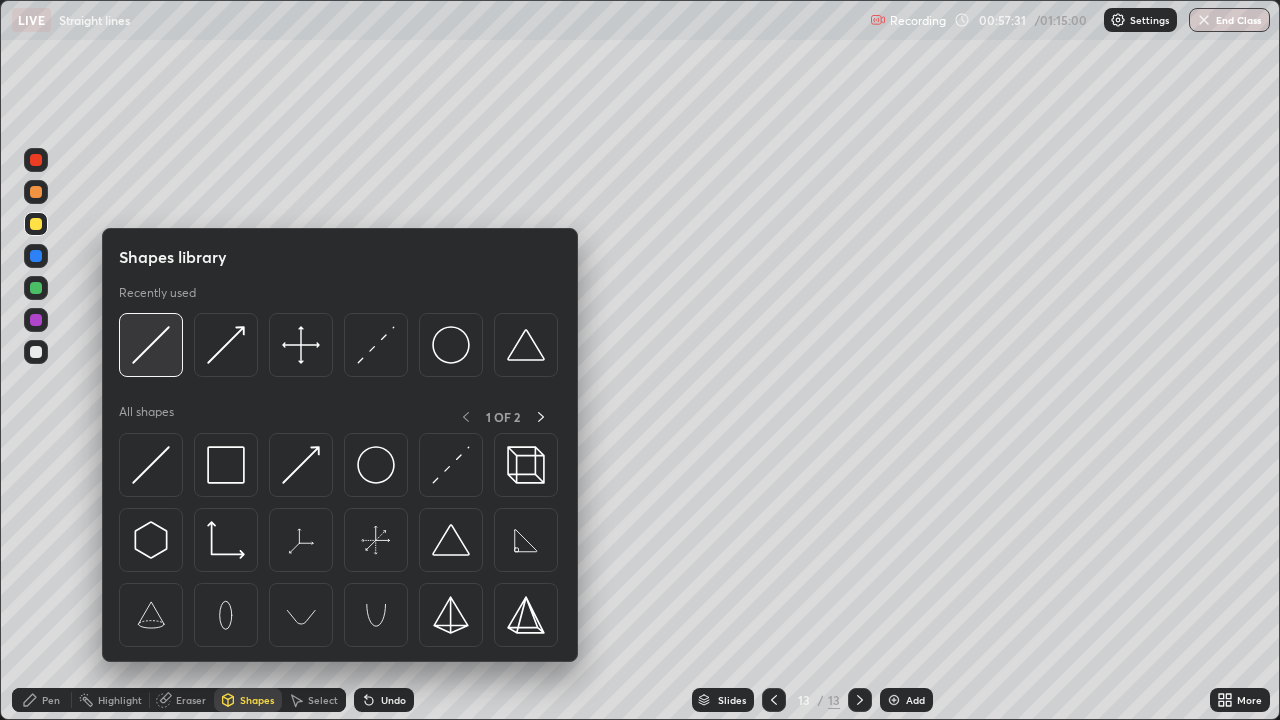 click at bounding box center (151, 345) 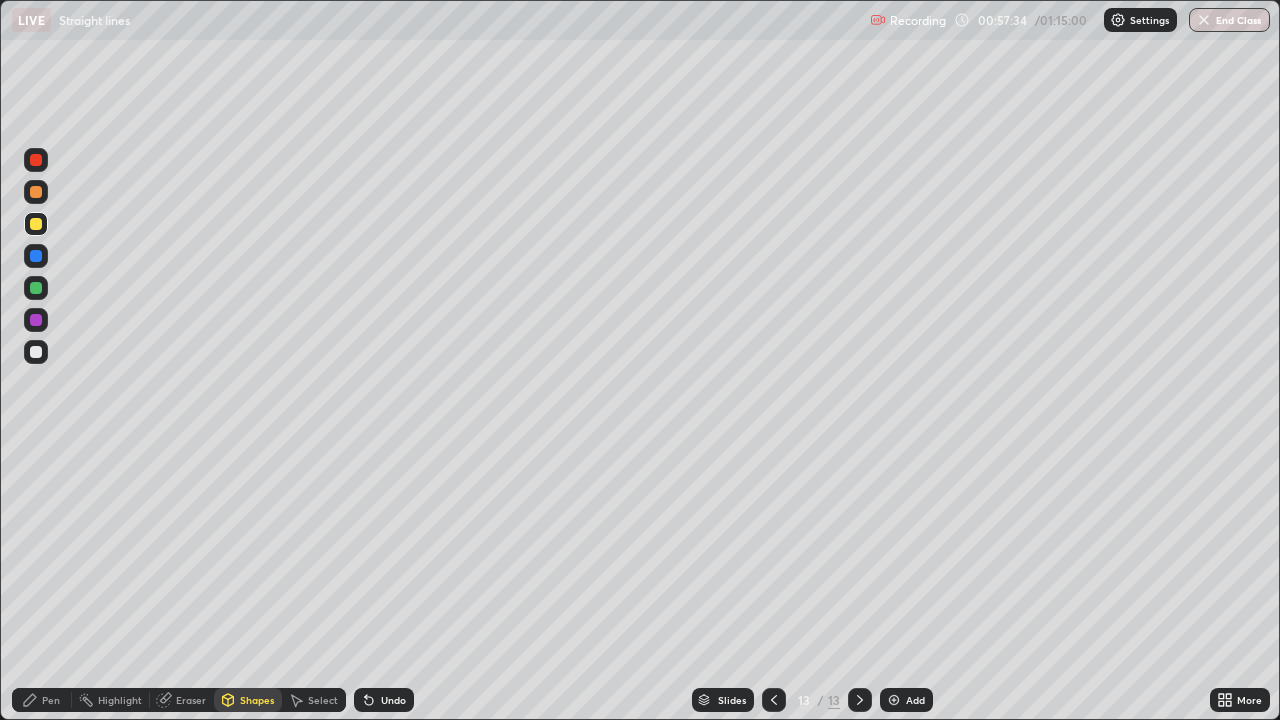 click 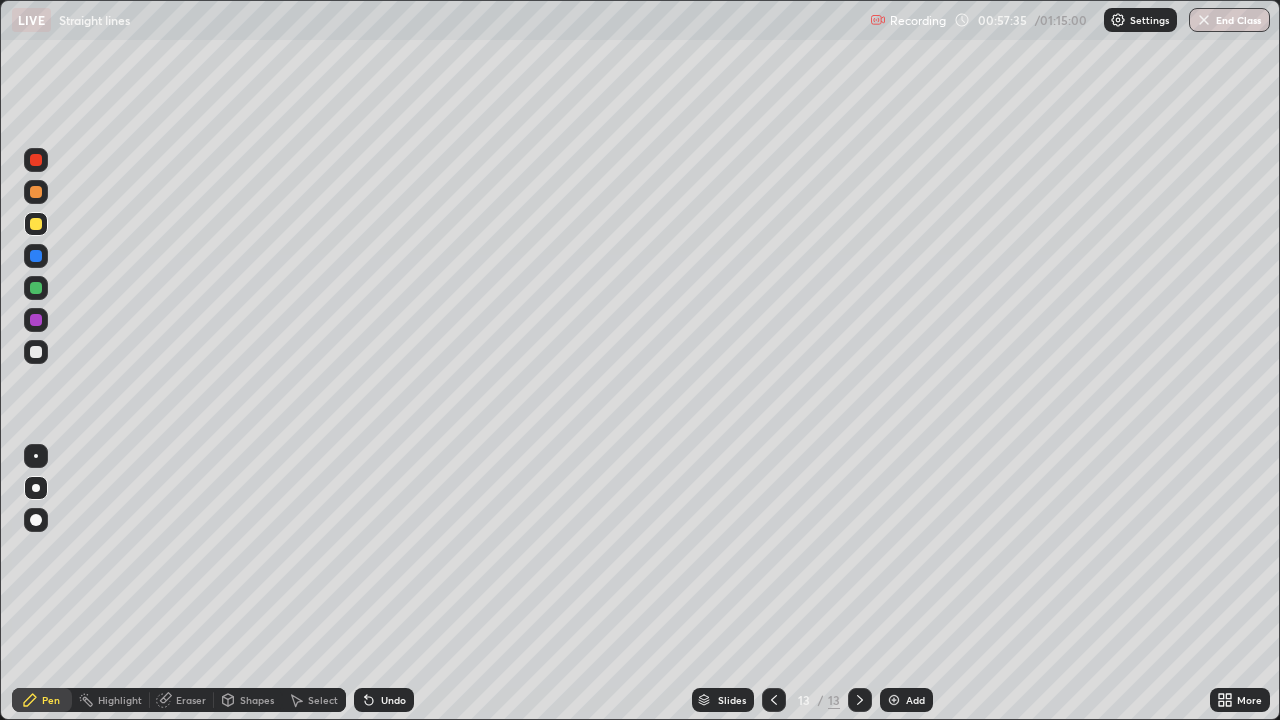 click at bounding box center (36, 288) 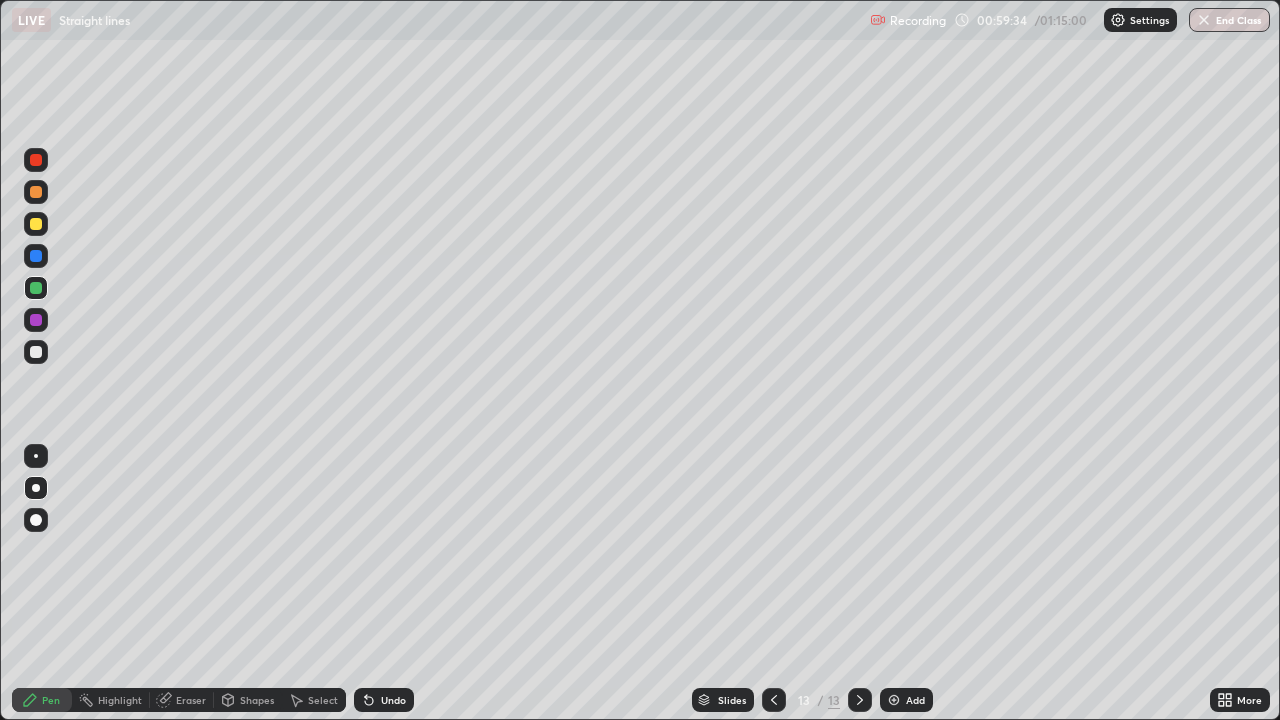 click at bounding box center (894, 700) 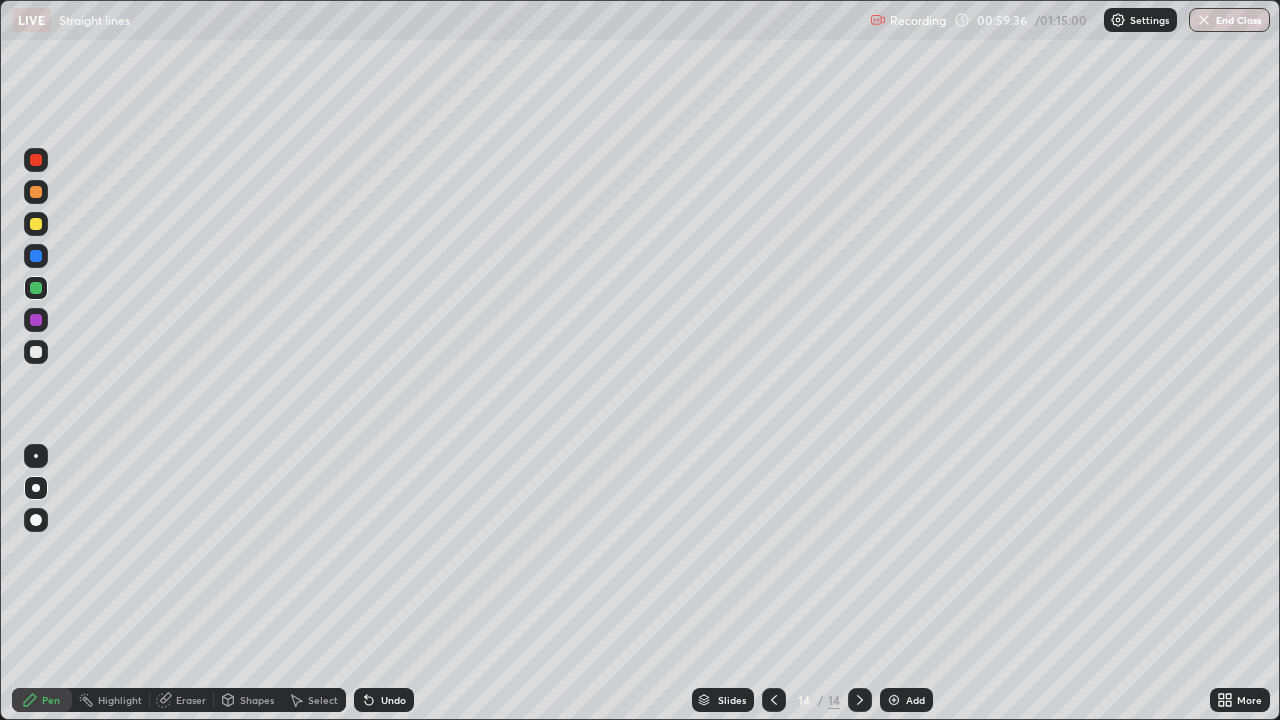 click 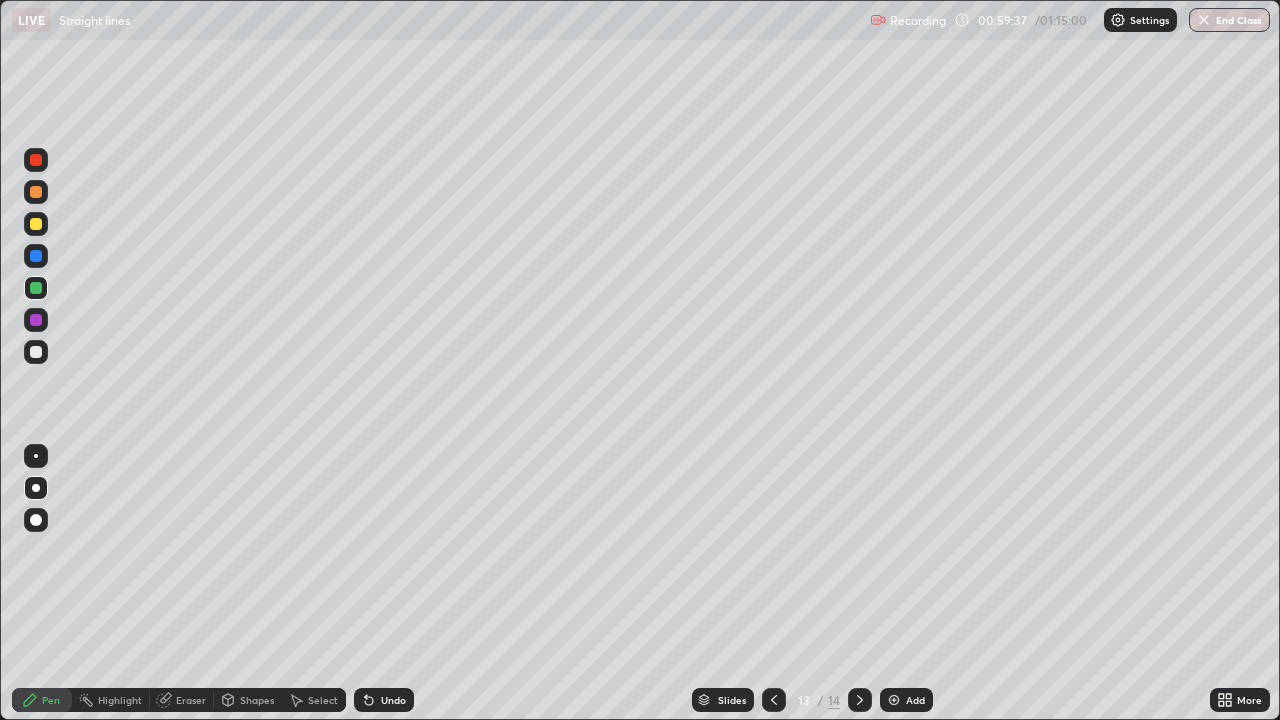 click 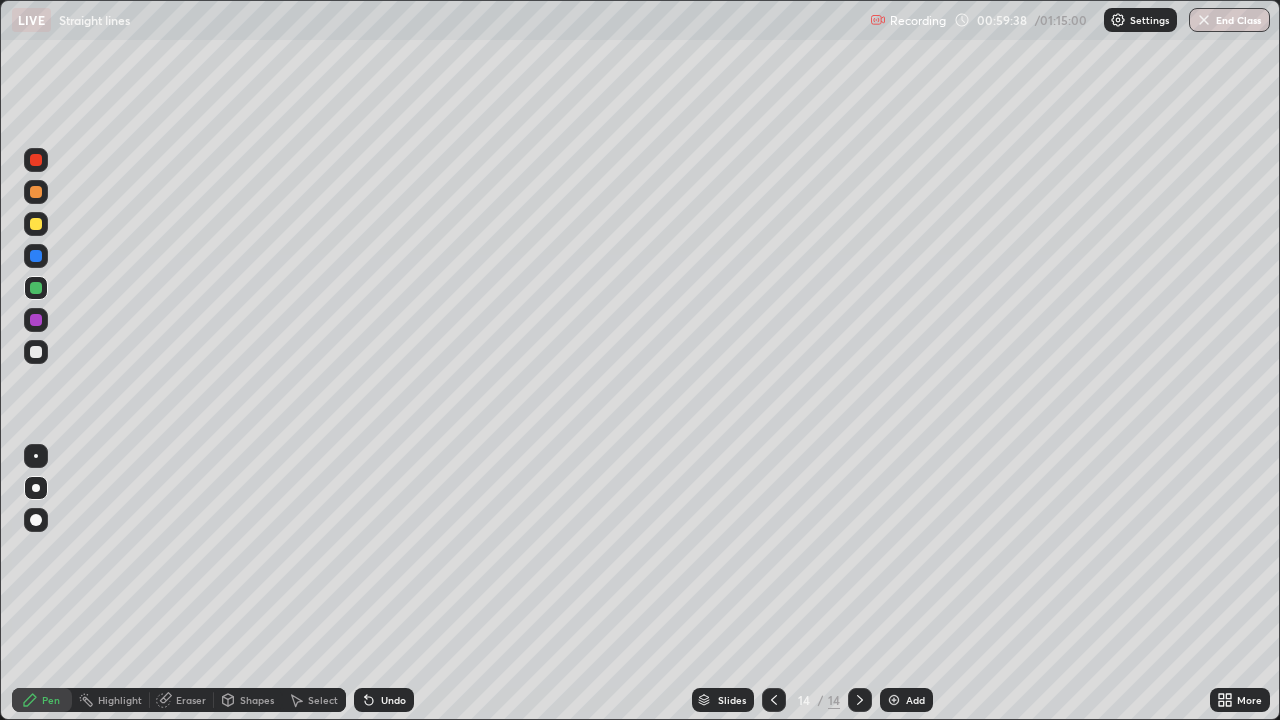 click at bounding box center (36, 288) 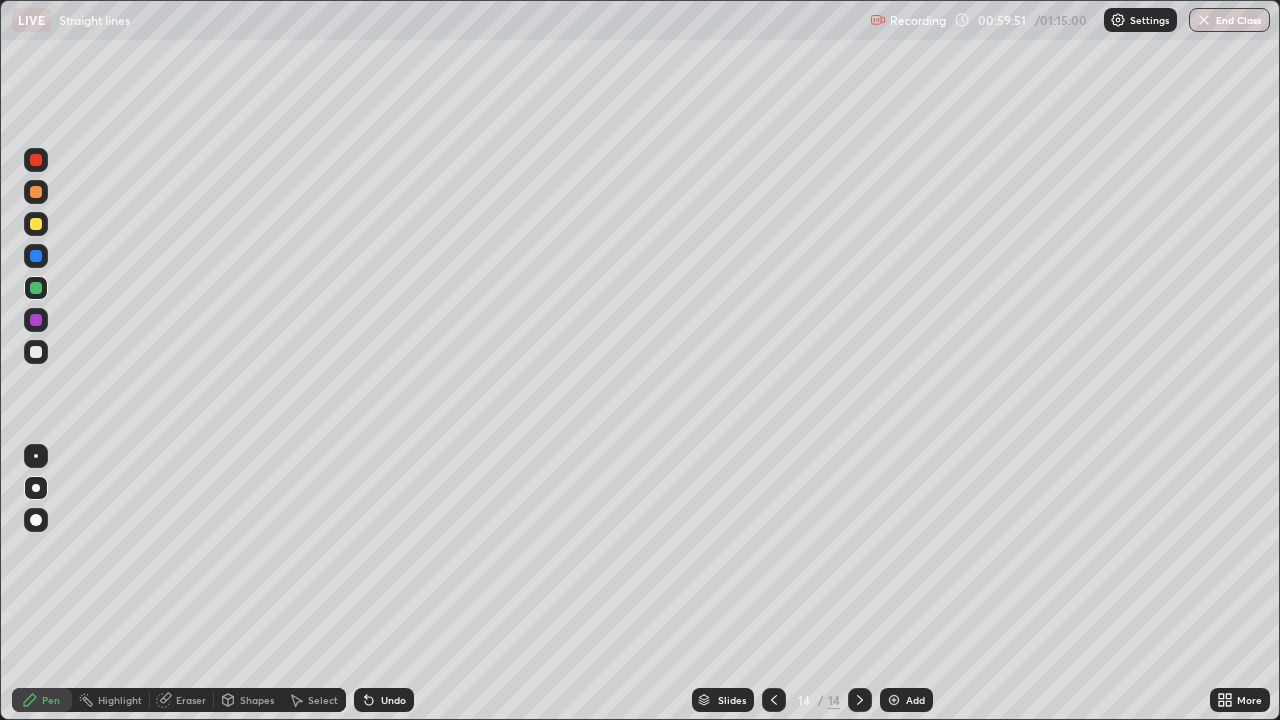 click at bounding box center (36, 224) 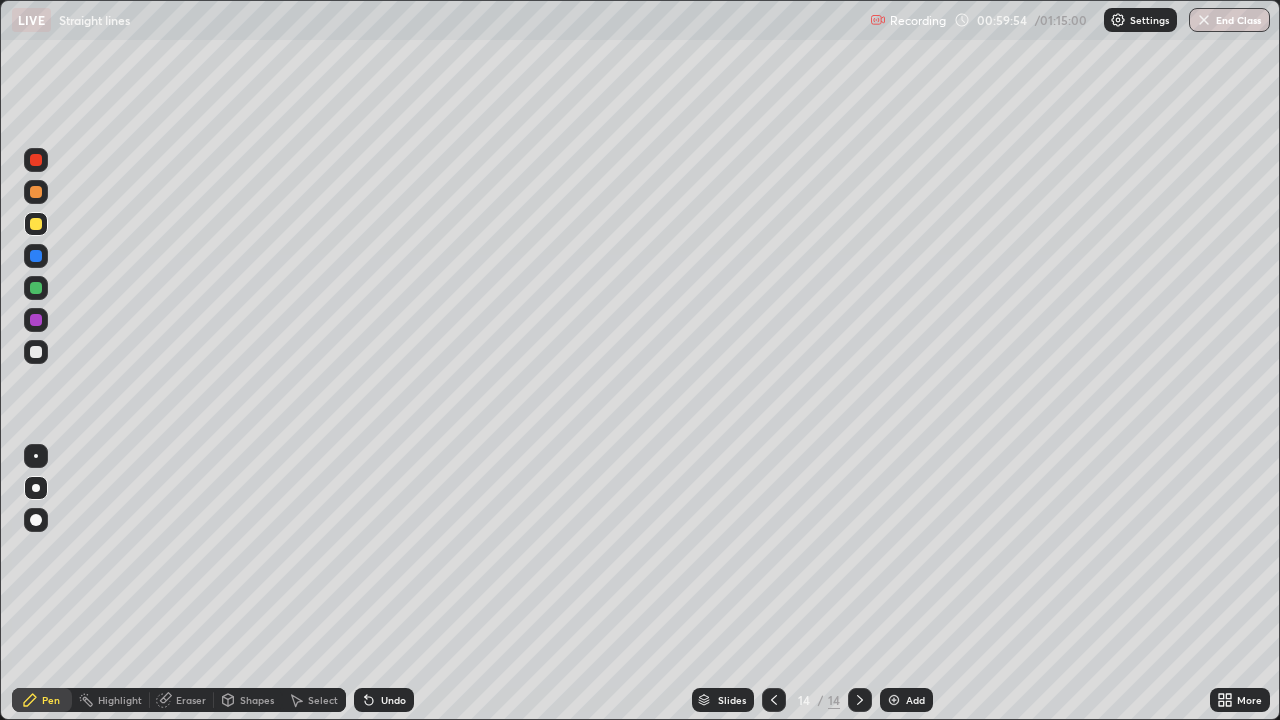 click at bounding box center (36, 192) 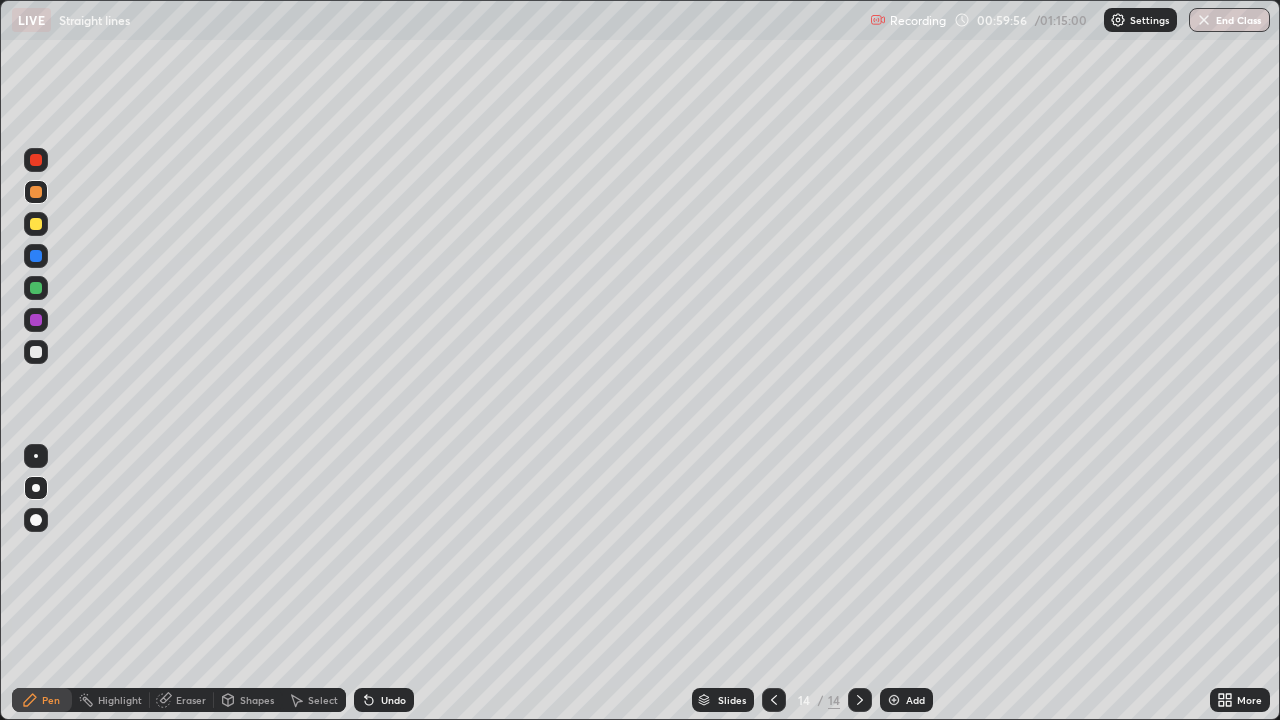 click on "Shapes" at bounding box center (257, 700) 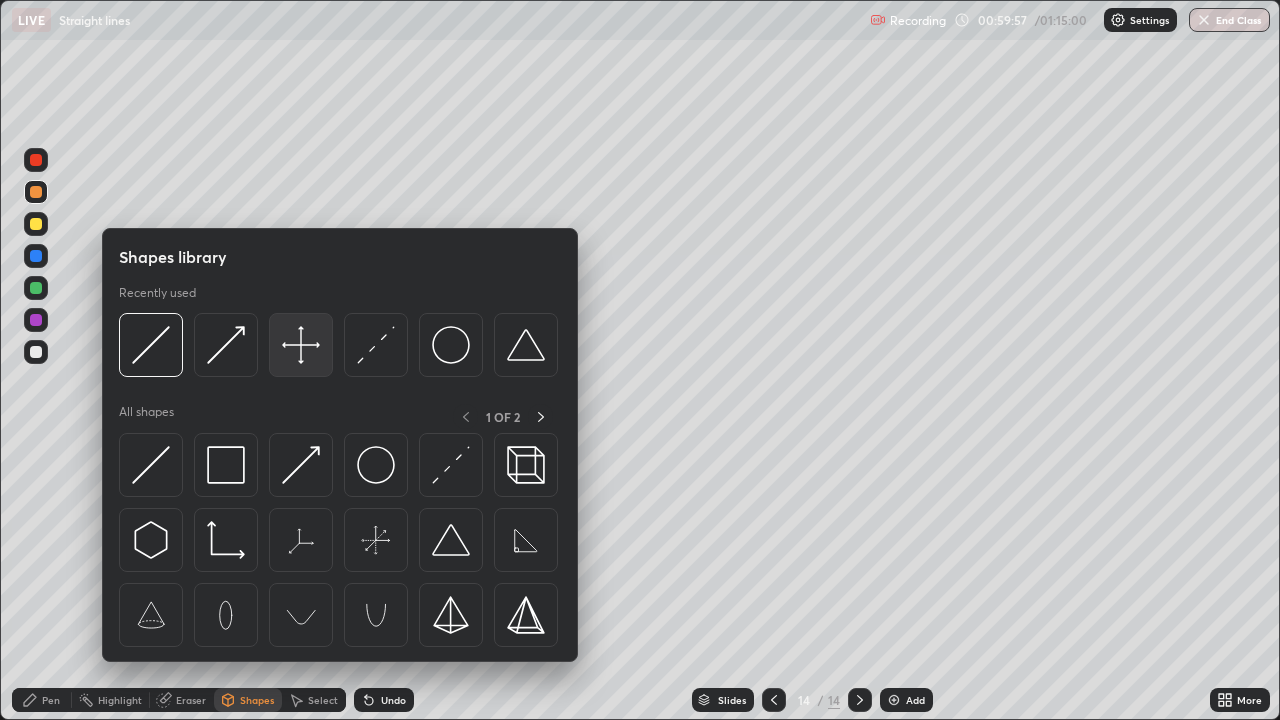 click at bounding box center (301, 345) 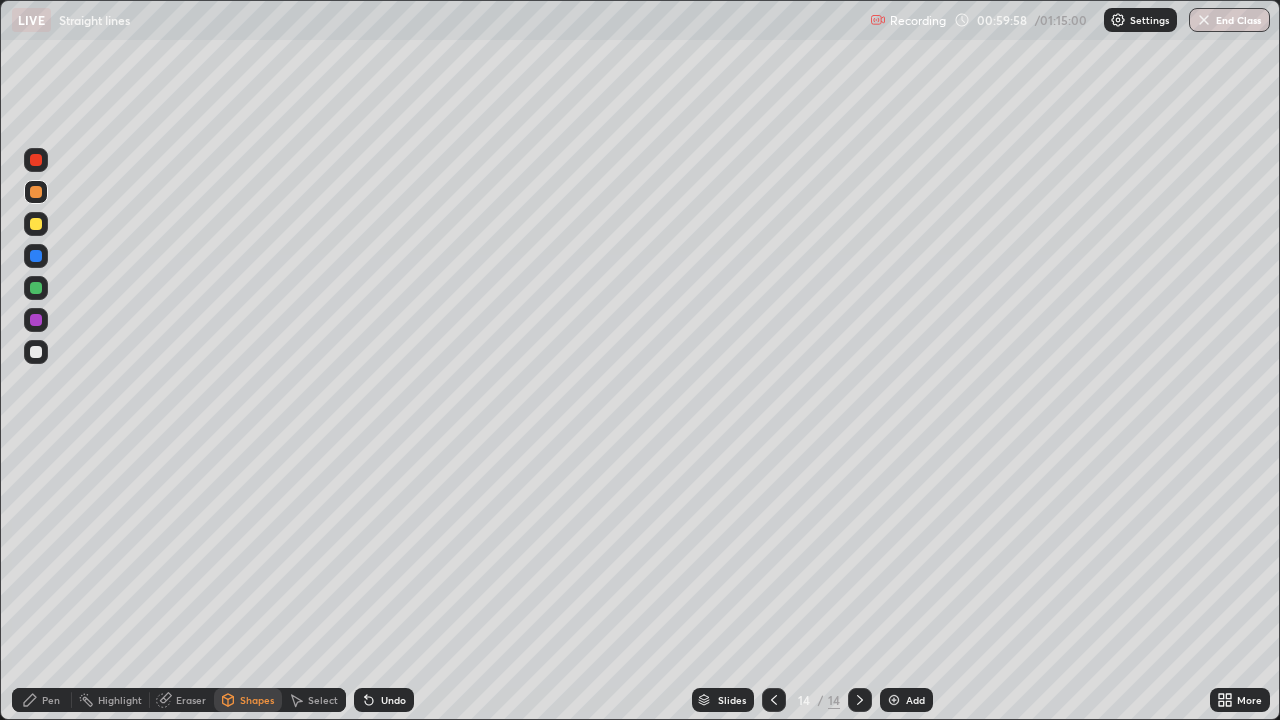 click at bounding box center [36, 352] 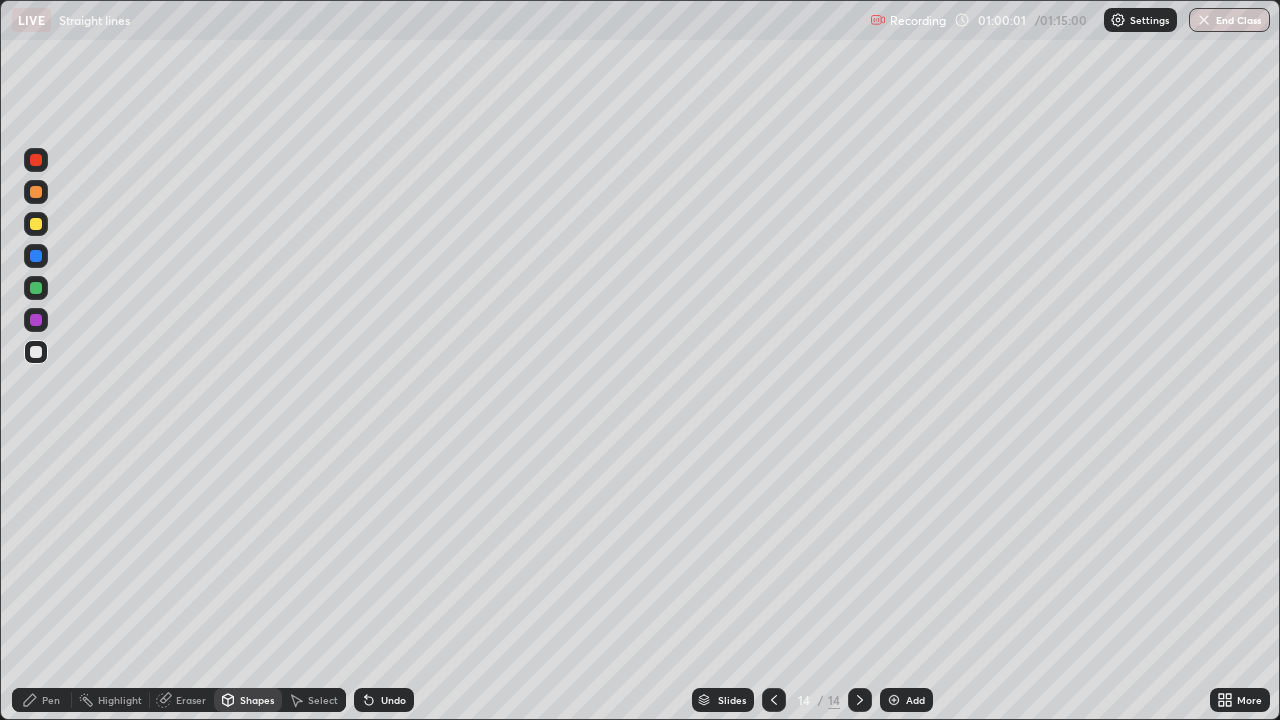 click on "Shapes" at bounding box center (257, 700) 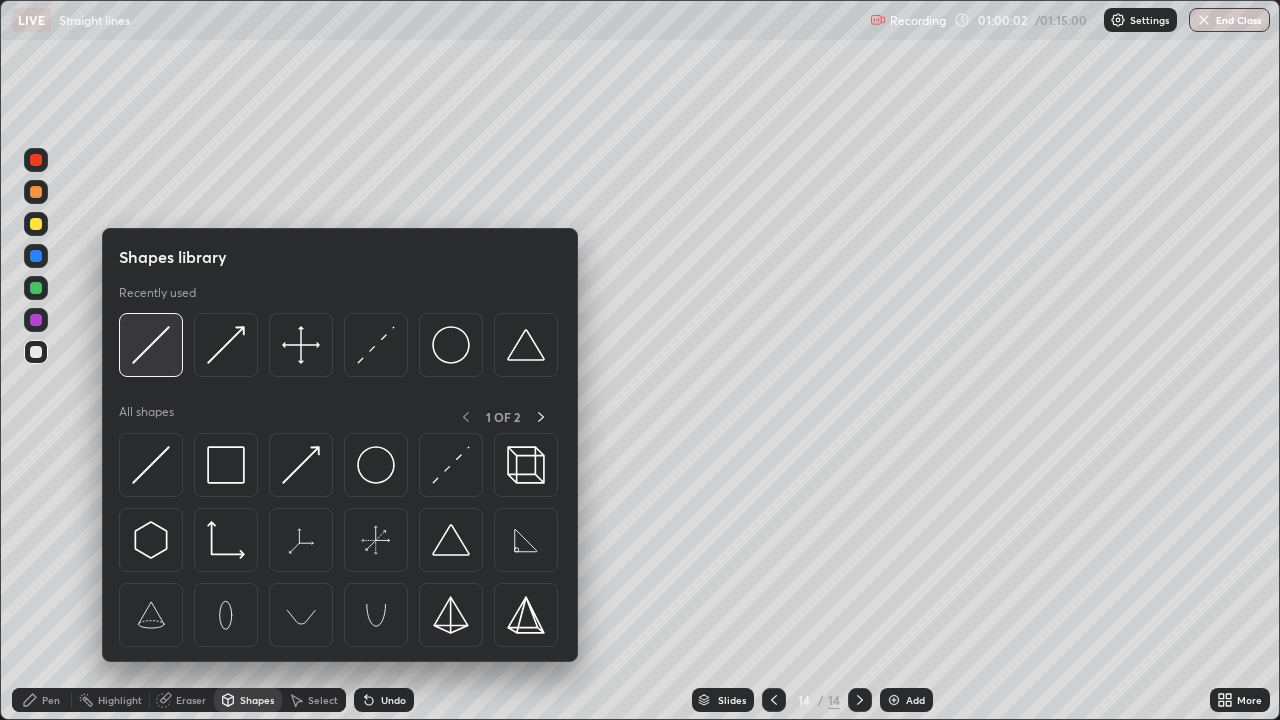 click at bounding box center (151, 345) 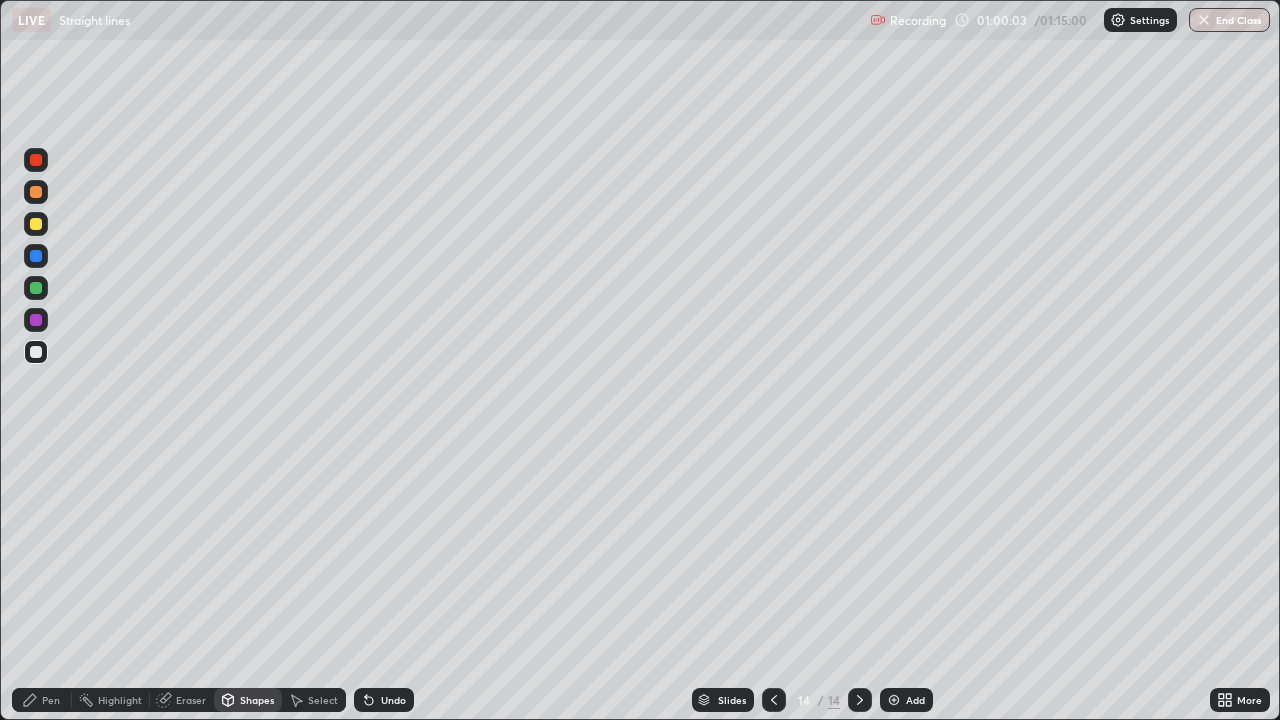 click at bounding box center [36, 224] 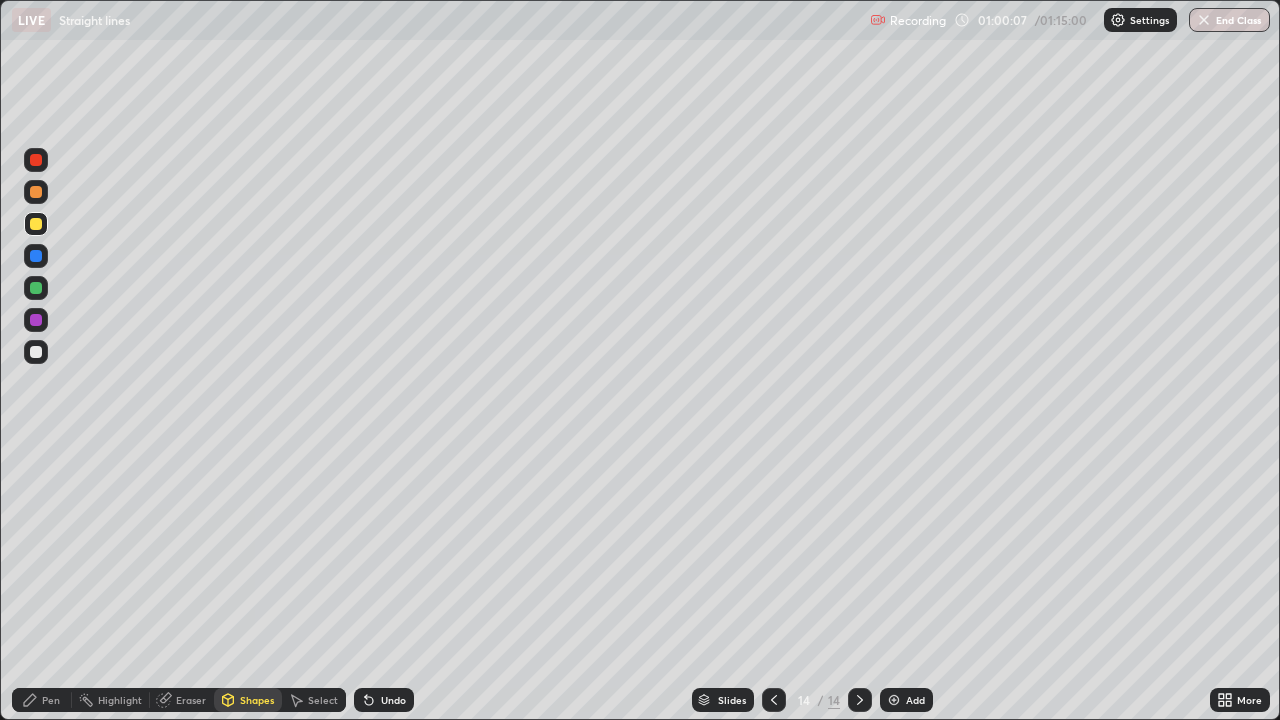 click on "Shapes" at bounding box center (257, 700) 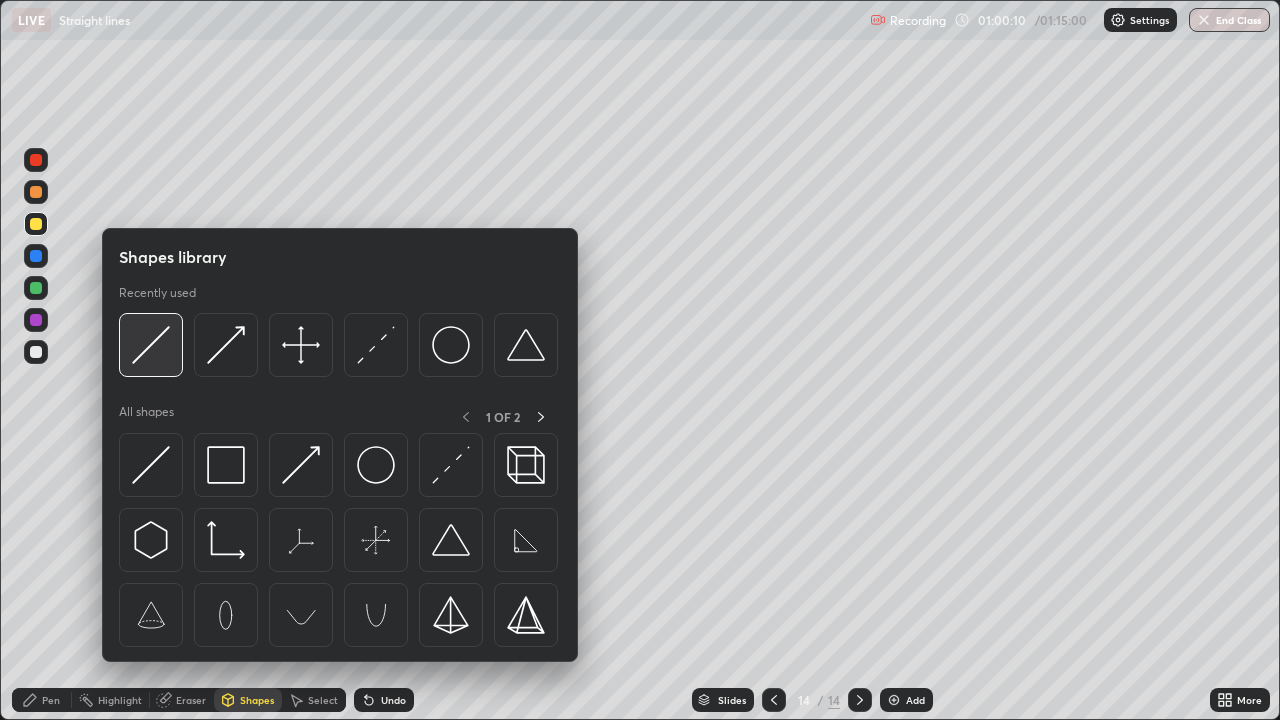 click at bounding box center [151, 345] 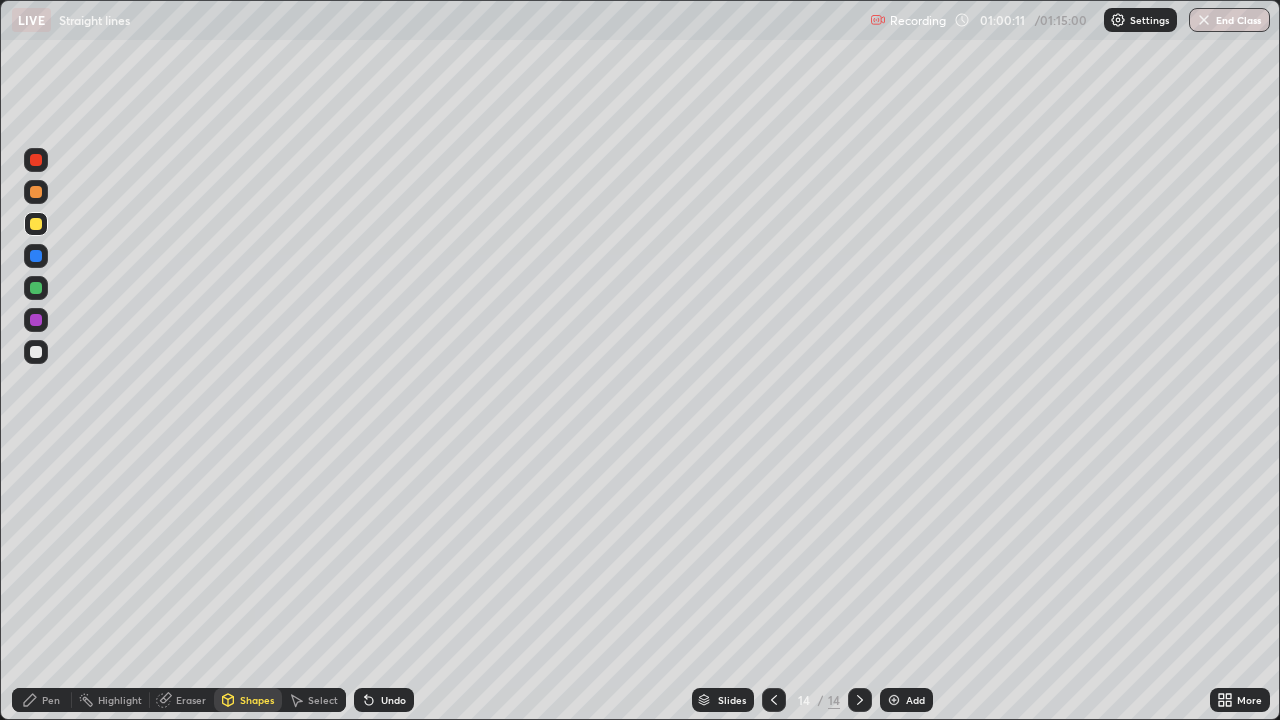 click at bounding box center (36, 320) 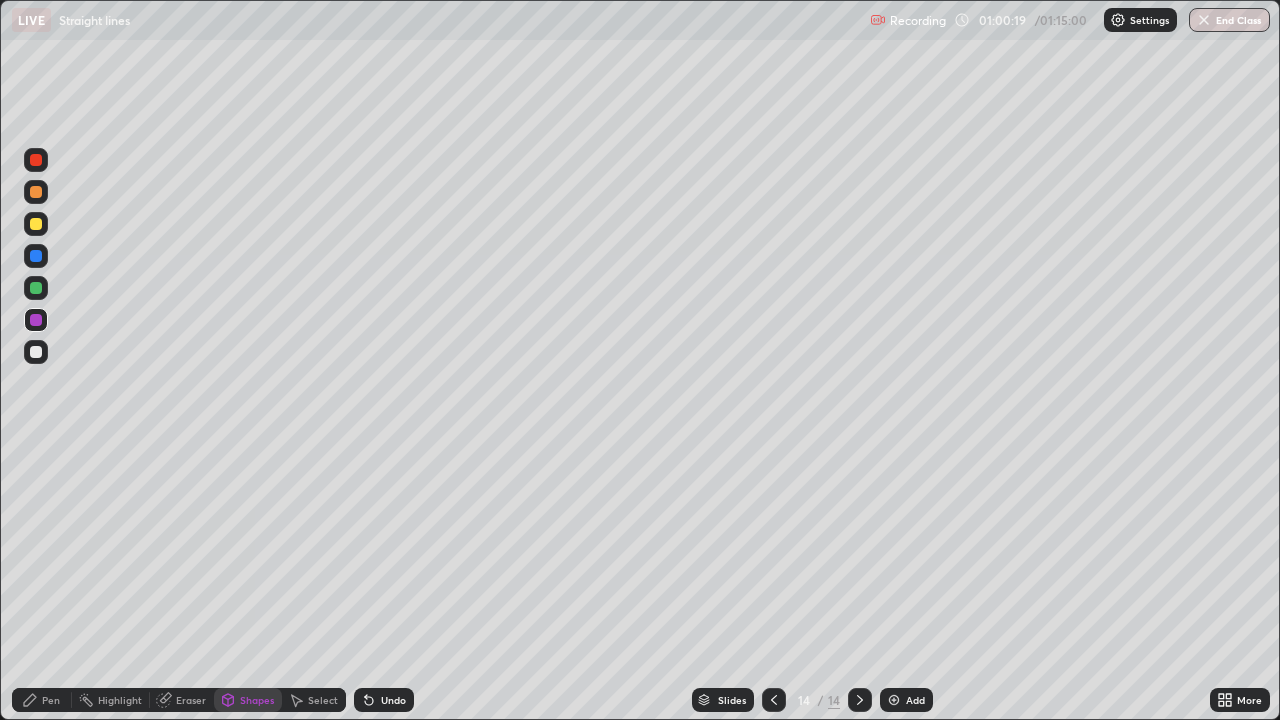 click 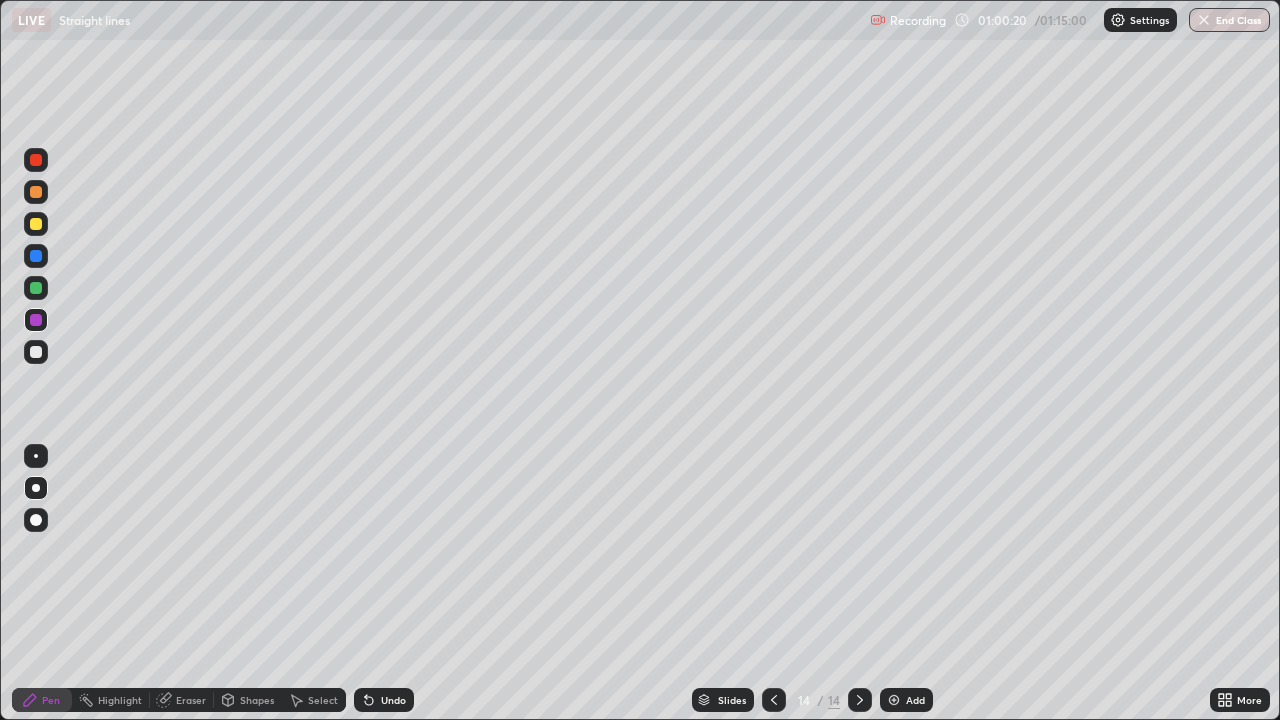 click at bounding box center (36, 288) 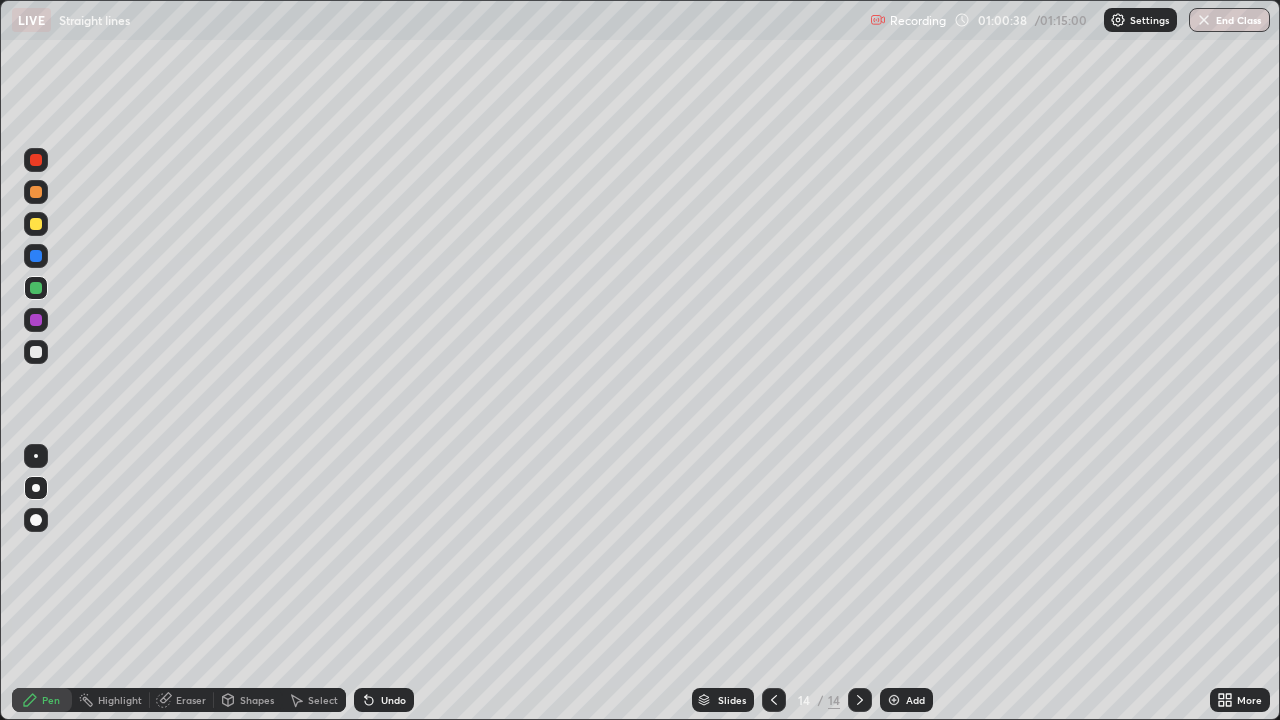 click at bounding box center (36, 224) 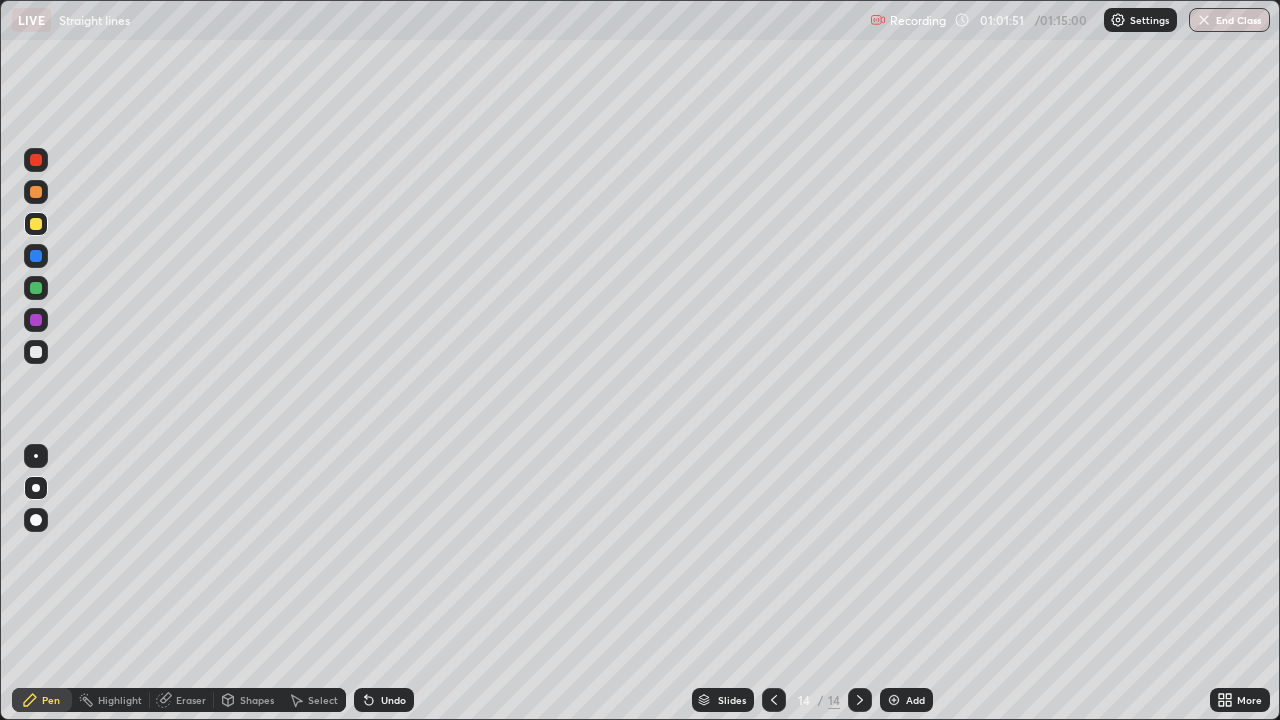 click on "Eraser" at bounding box center [191, 700] 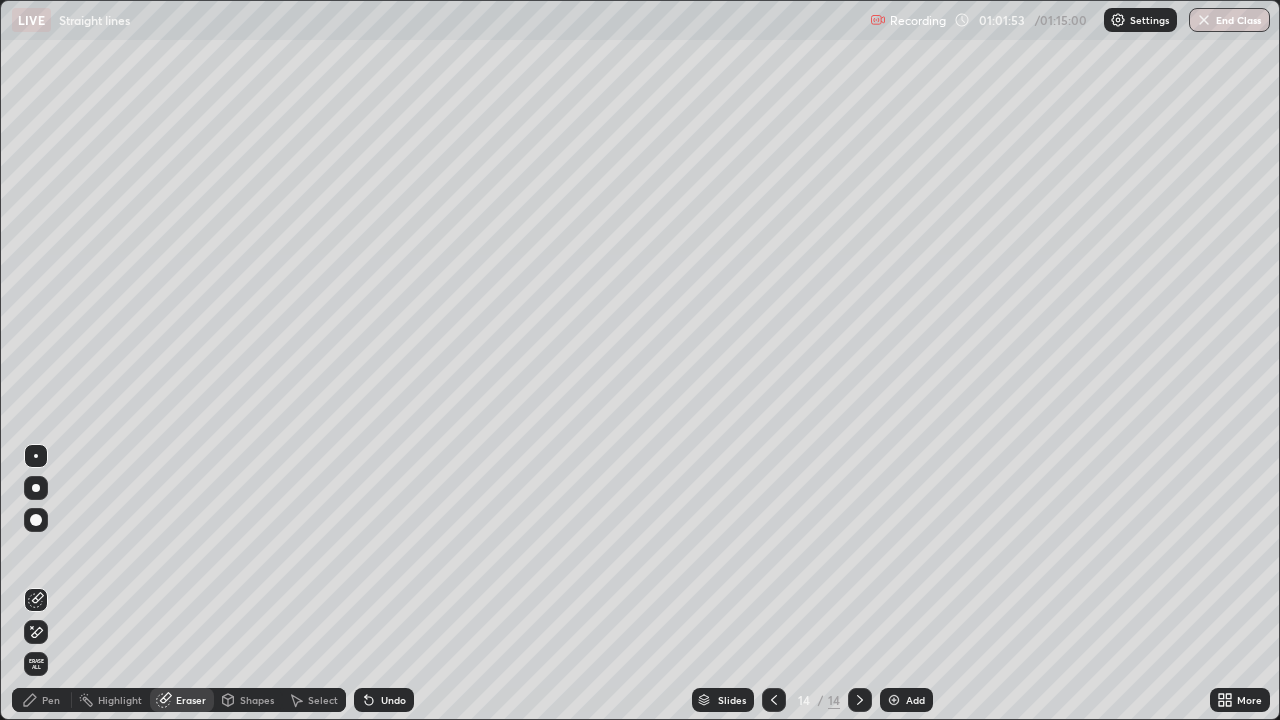 click 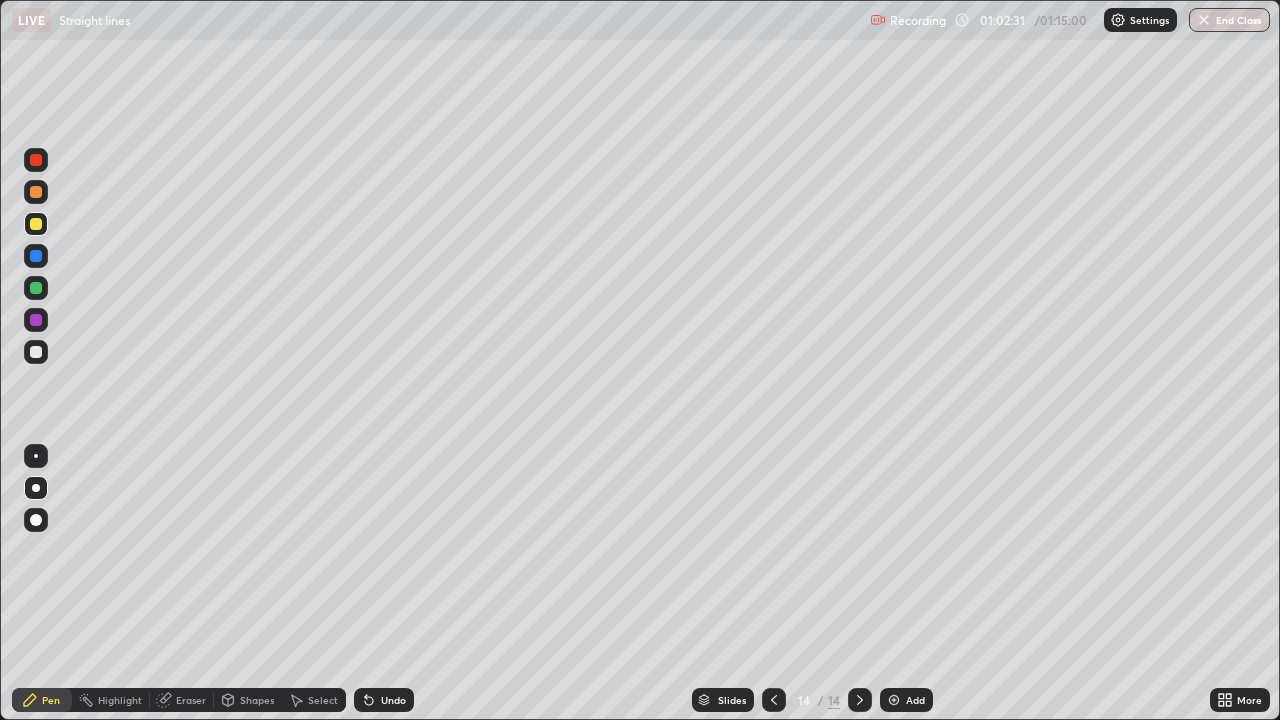 click at bounding box center [36, 288] 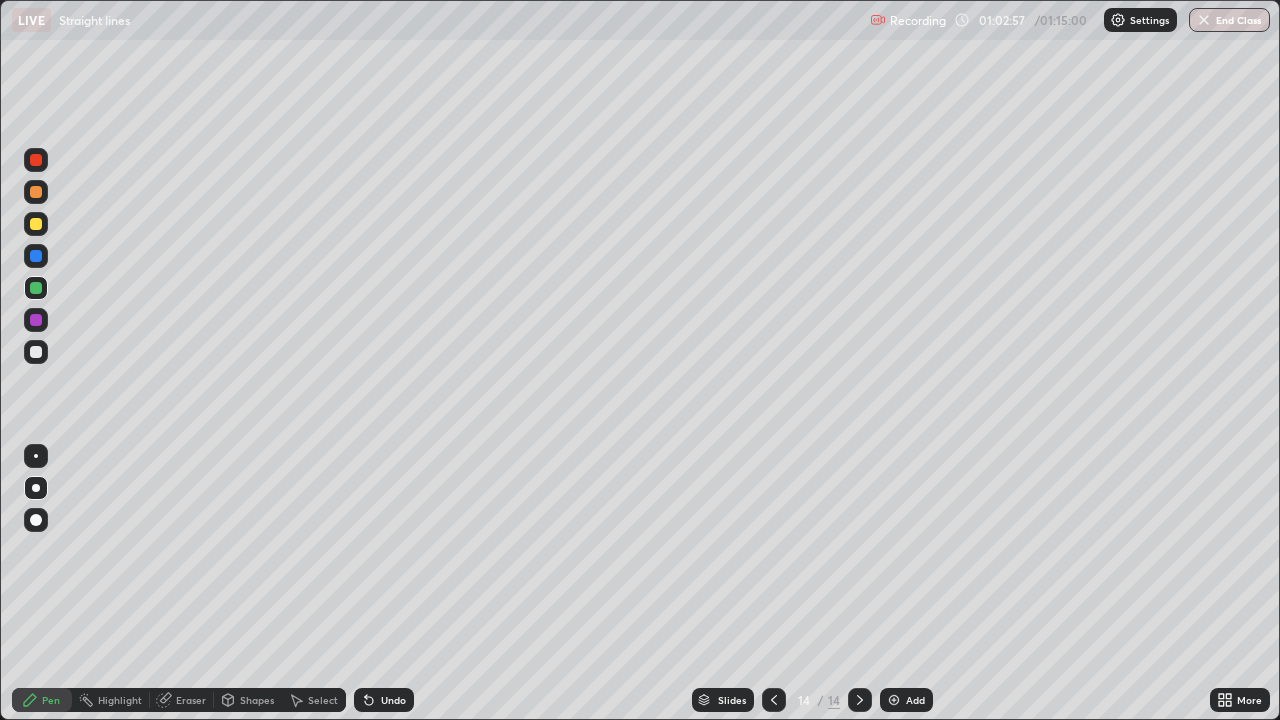 click at bounding box center [36, 352] 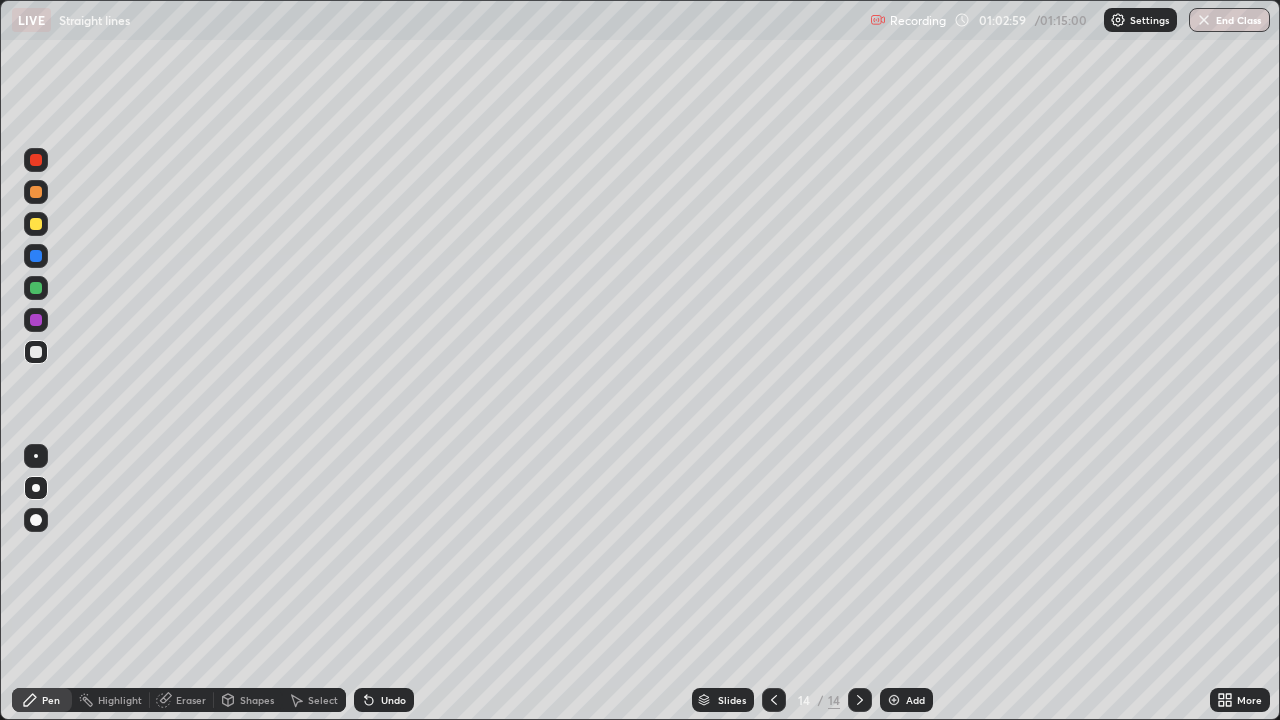 click at bounding box center [36, 288] 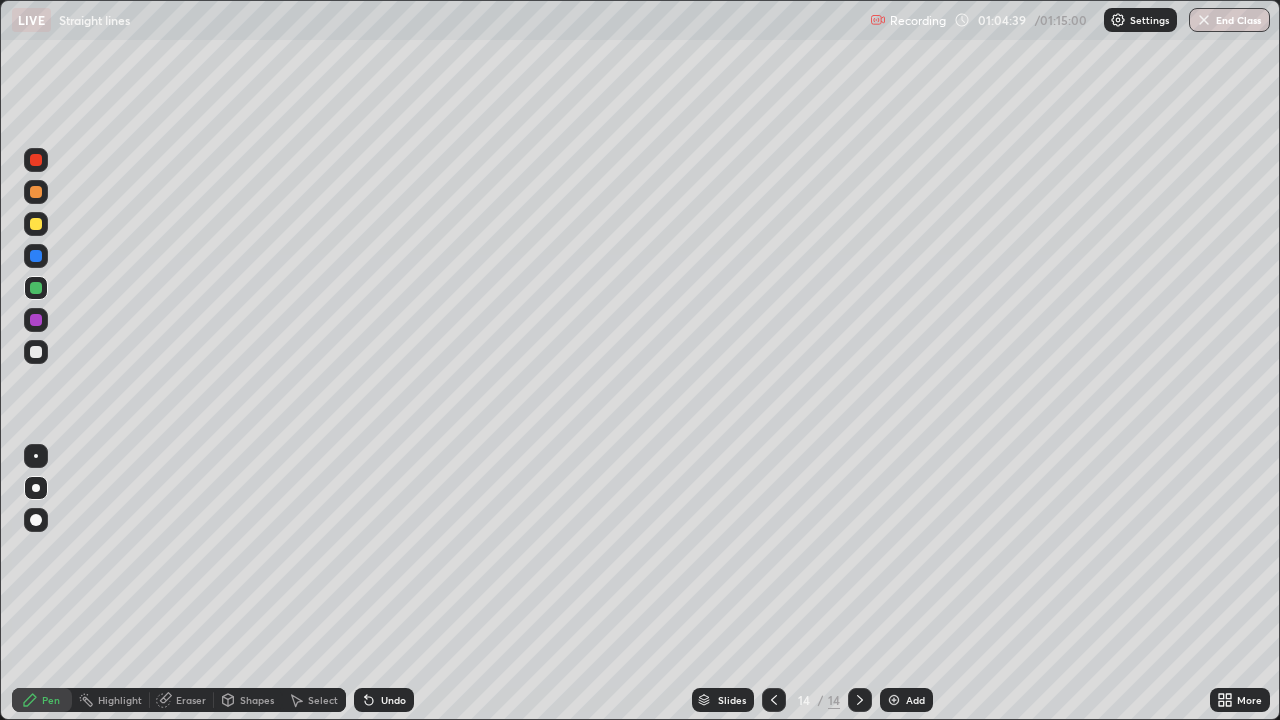 click at bounding box center (36, 320) 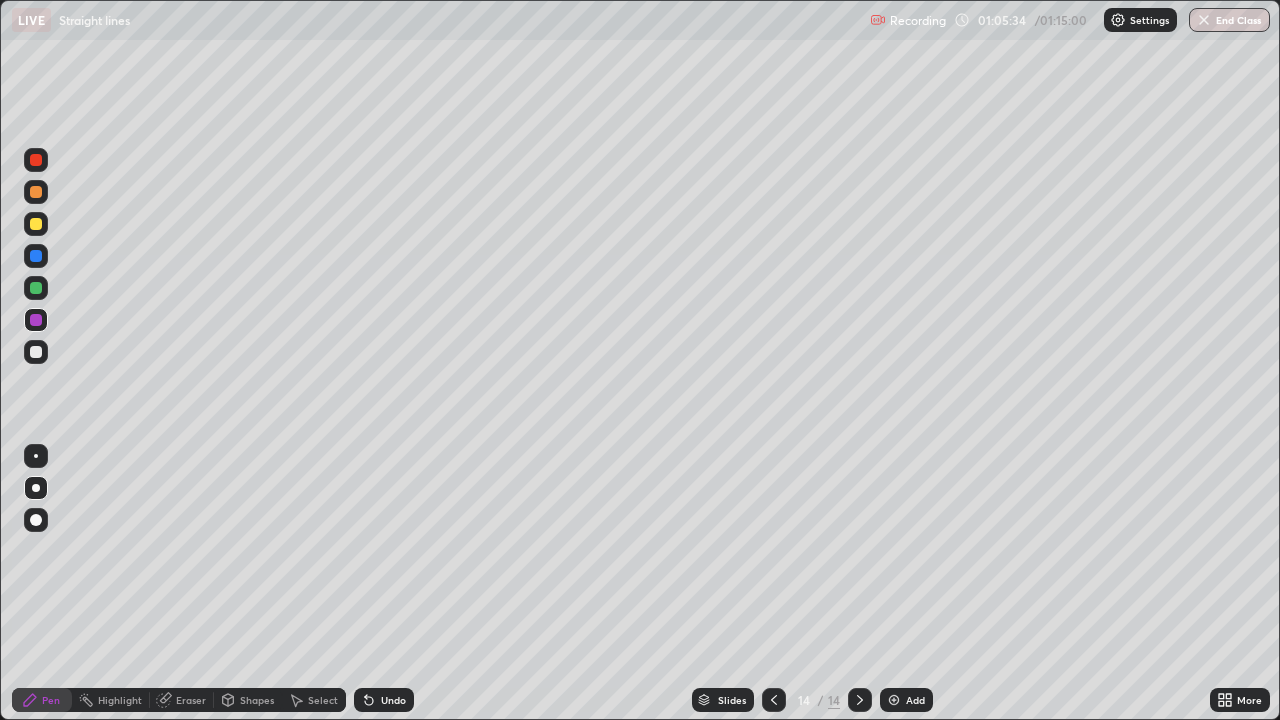 click on "Eraser" at bounding box center [182, 700] 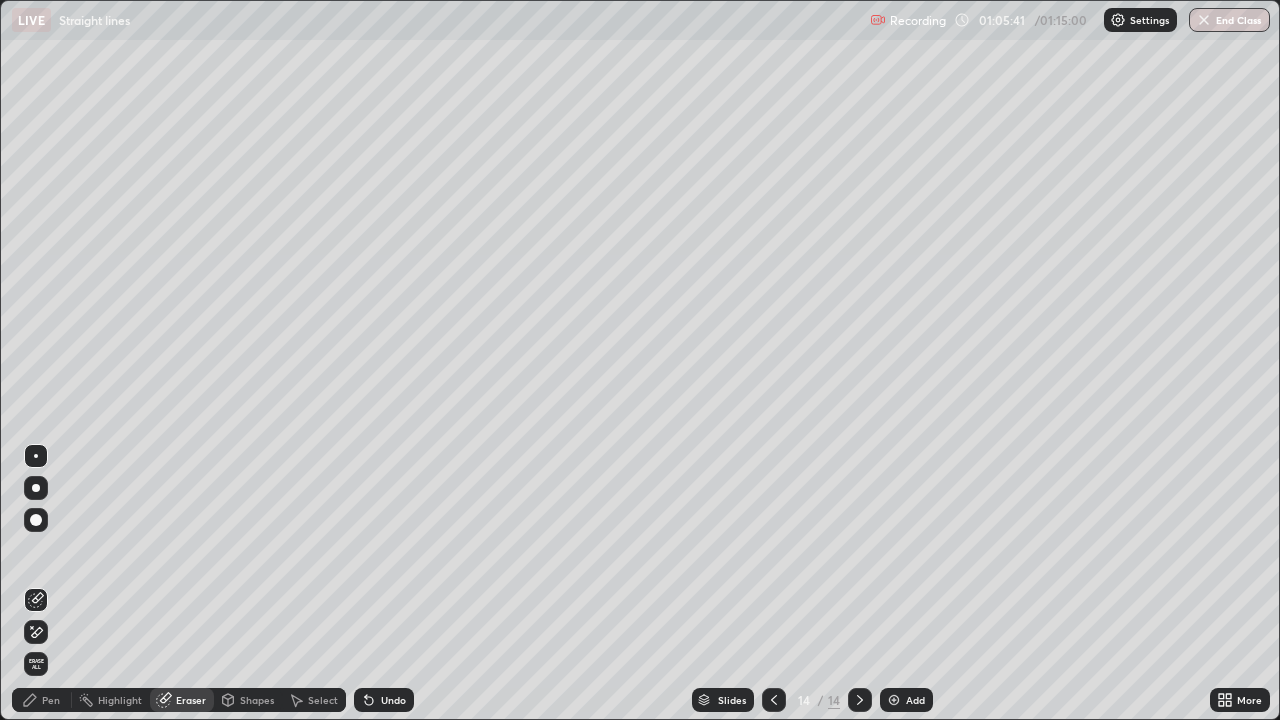 click on "Pen" at bounding box center (51, 700) 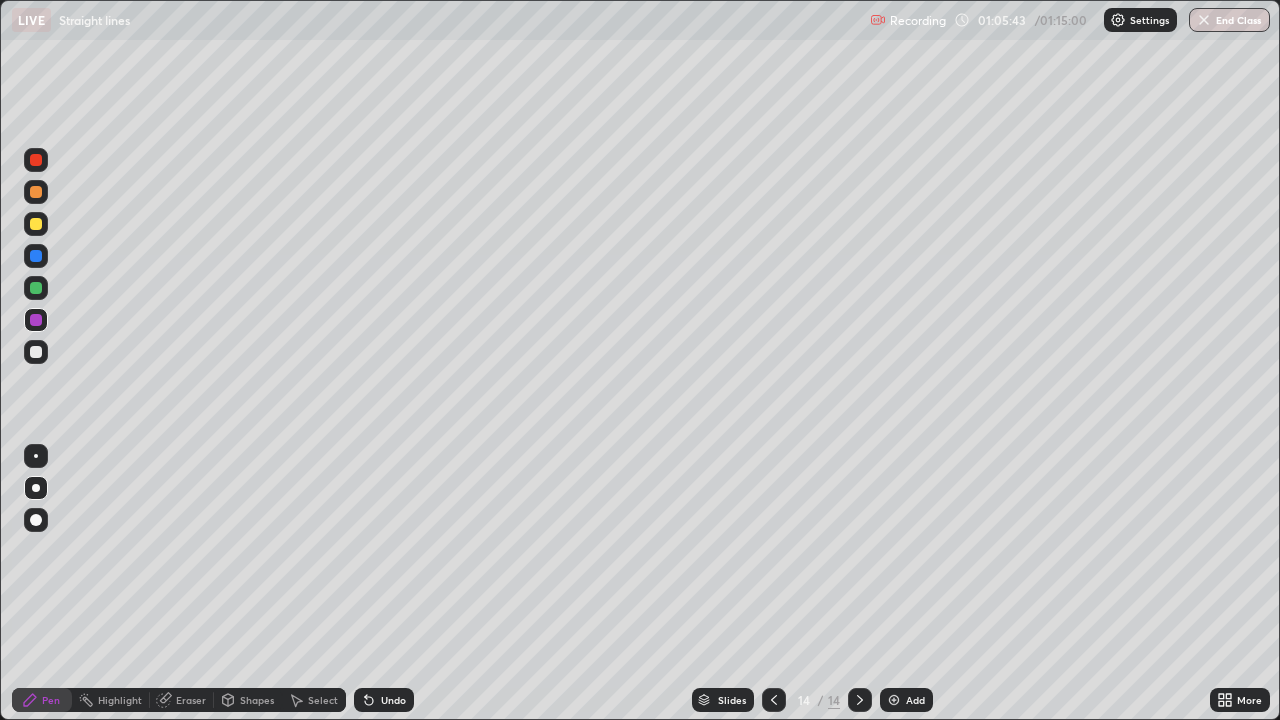 click at bounding box center [36, 288] 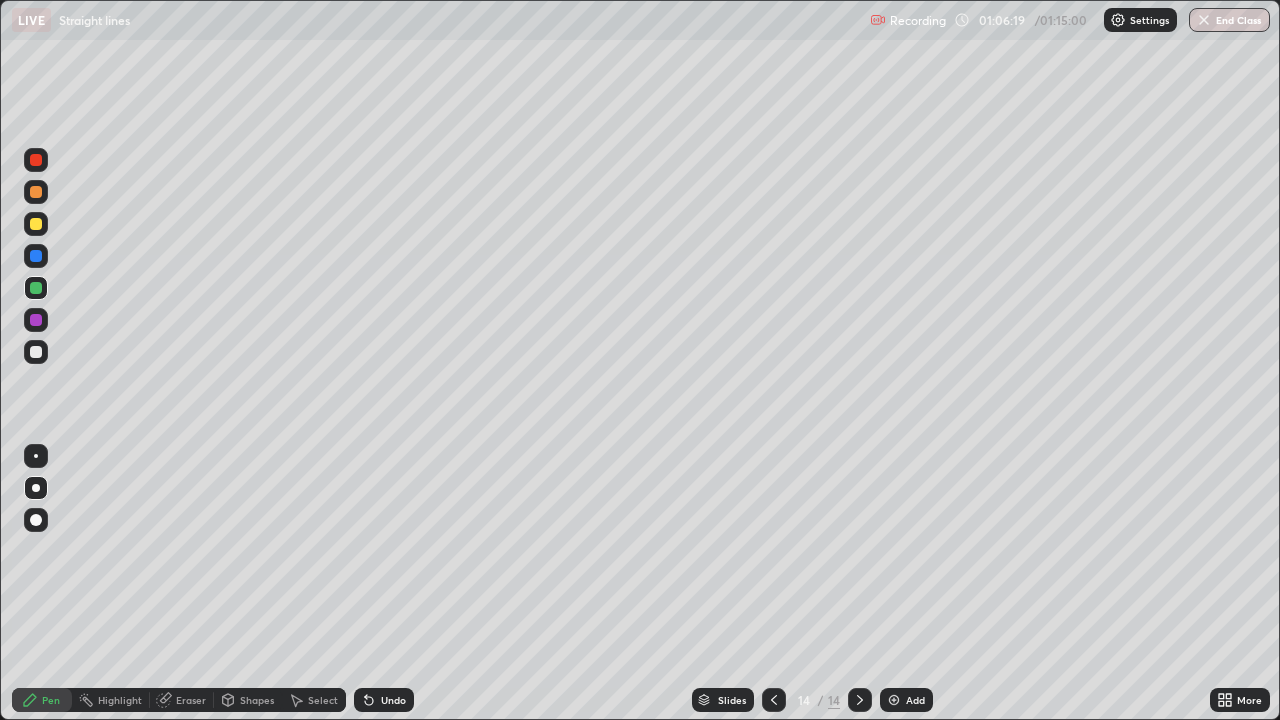 click 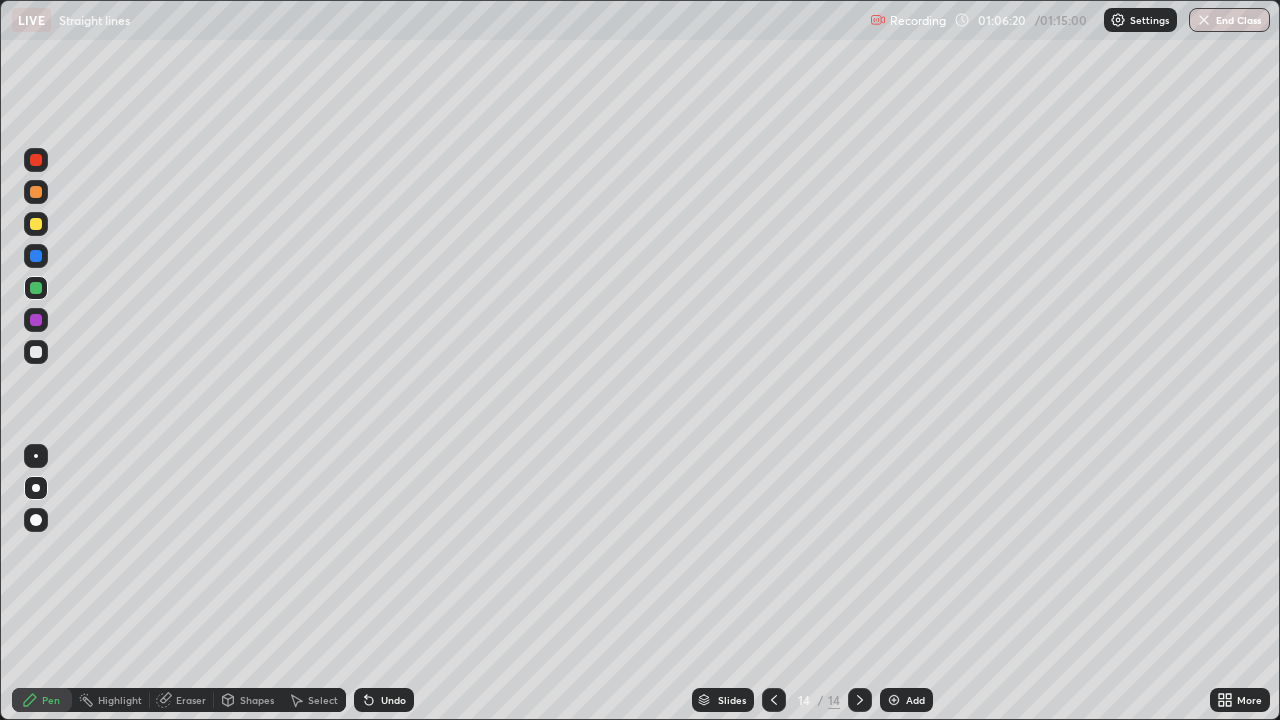 click at bounding box center [894, 700] 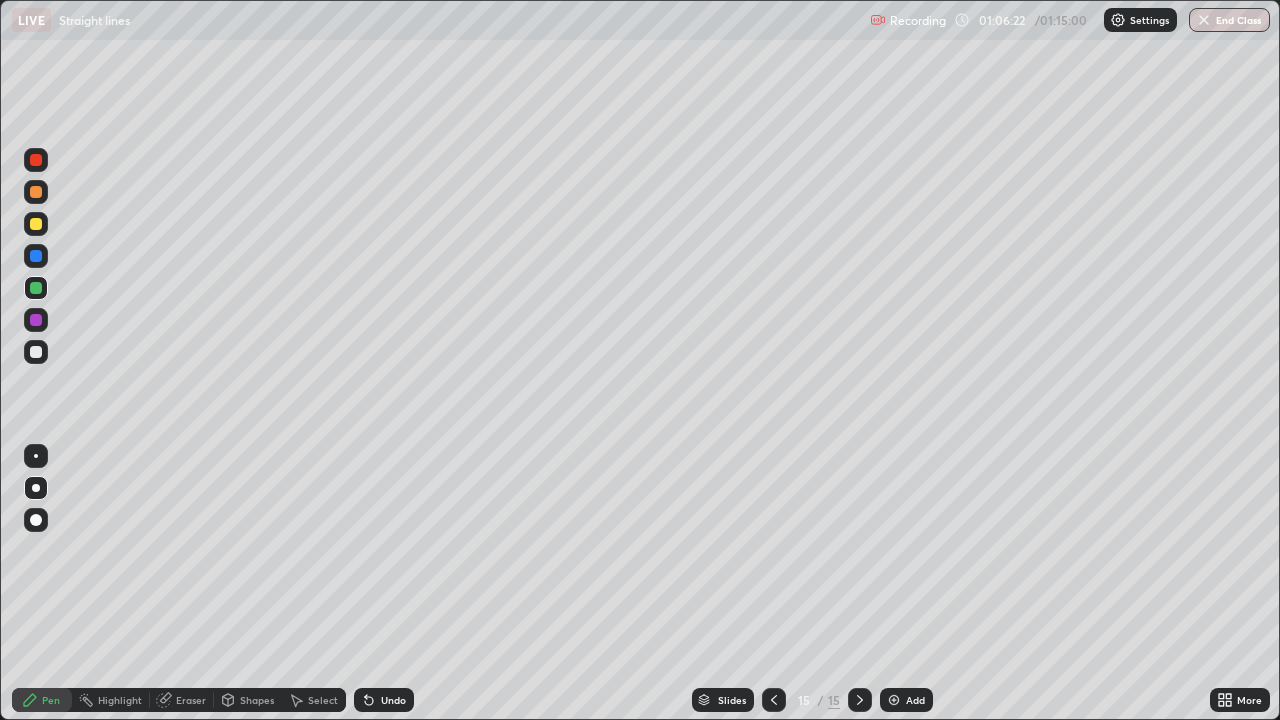 click at bounding box center (36, 256) 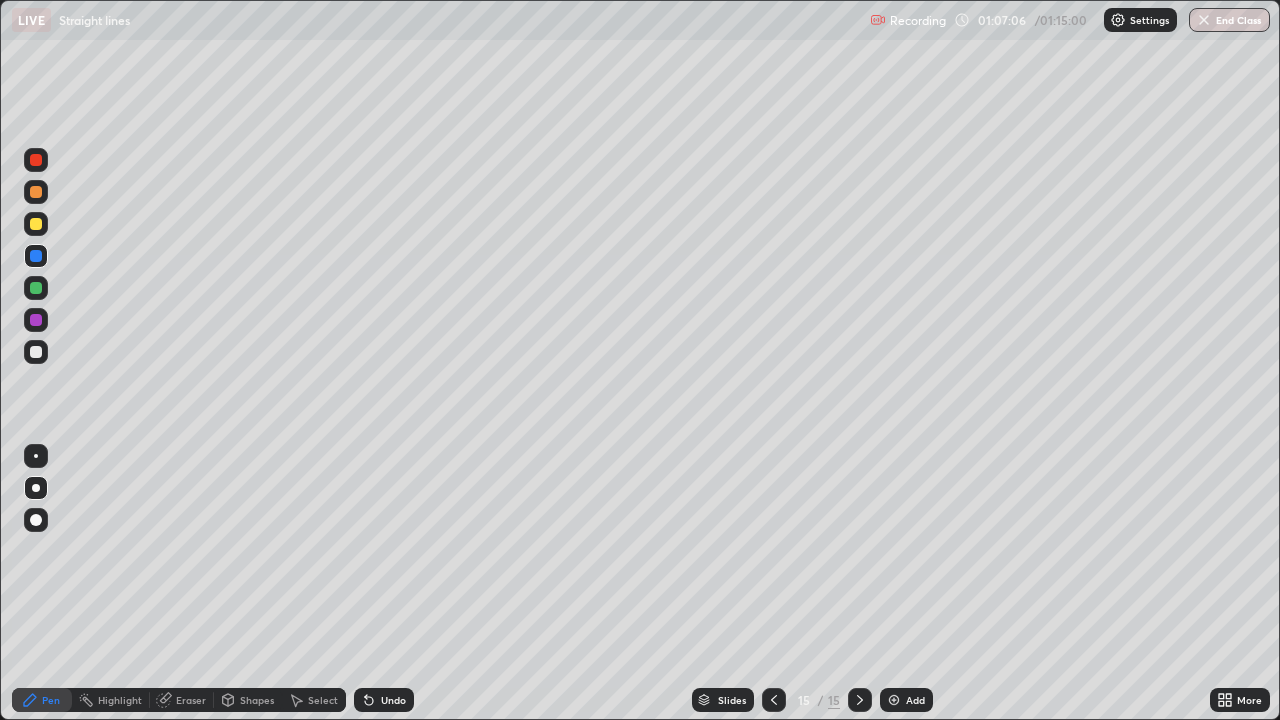 click on "Undo" at bounding box center (384, 700) 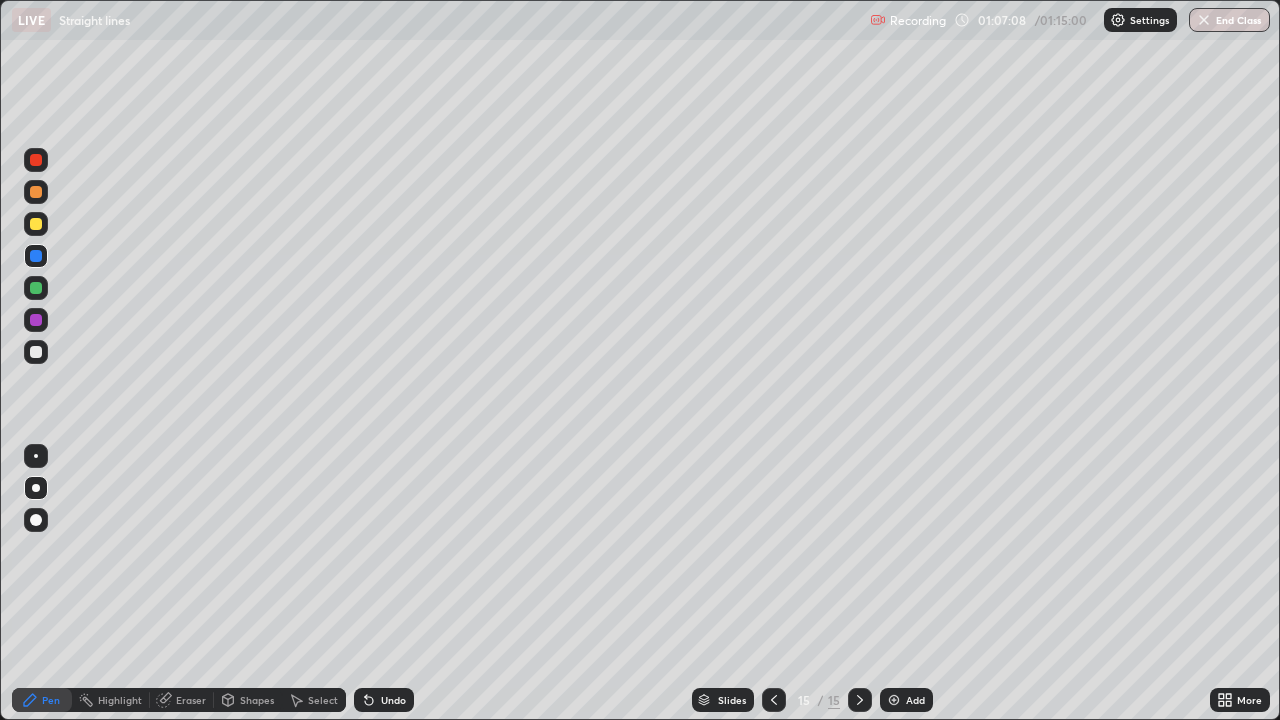 click at bounding box center [36, 288] 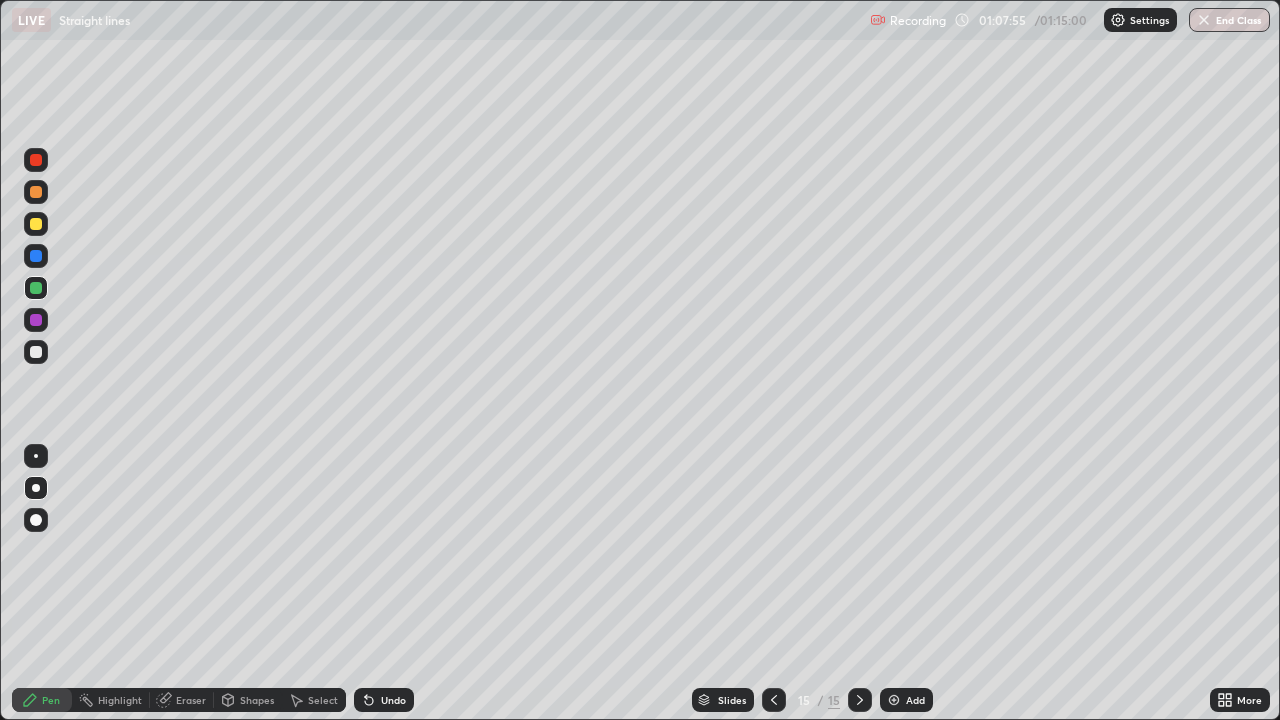 click 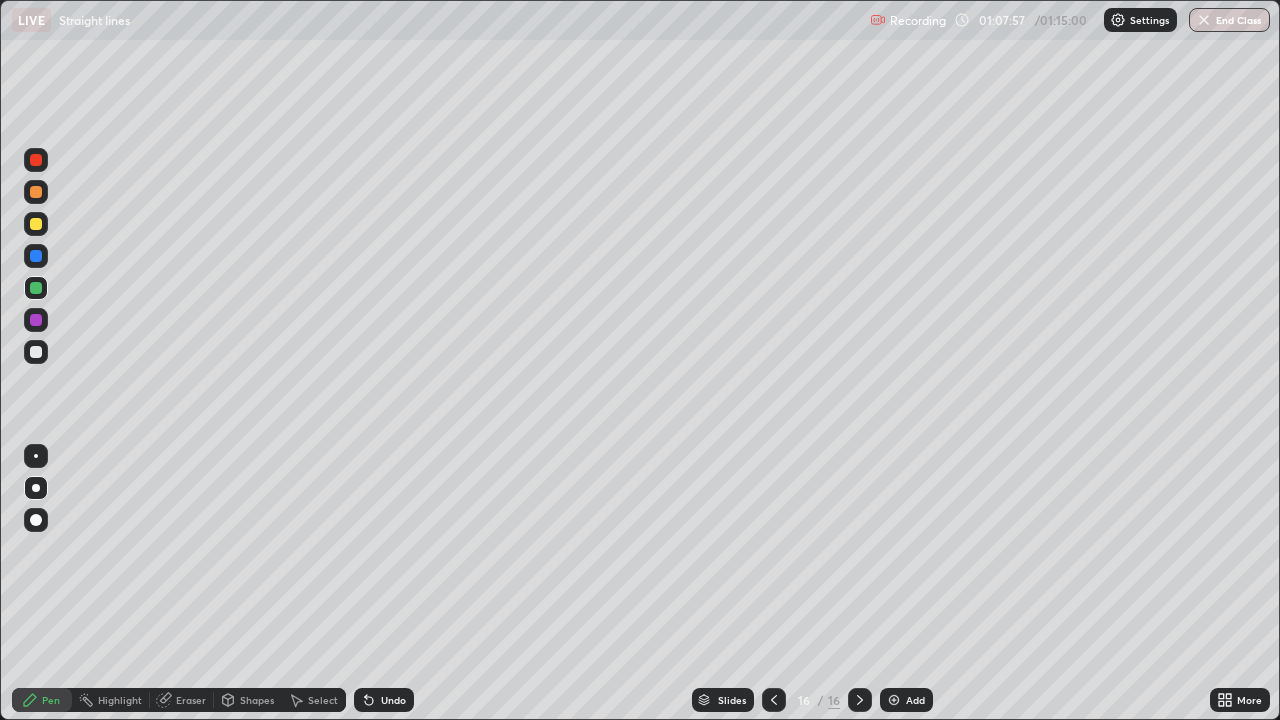 click at bounding box center [36, 224] 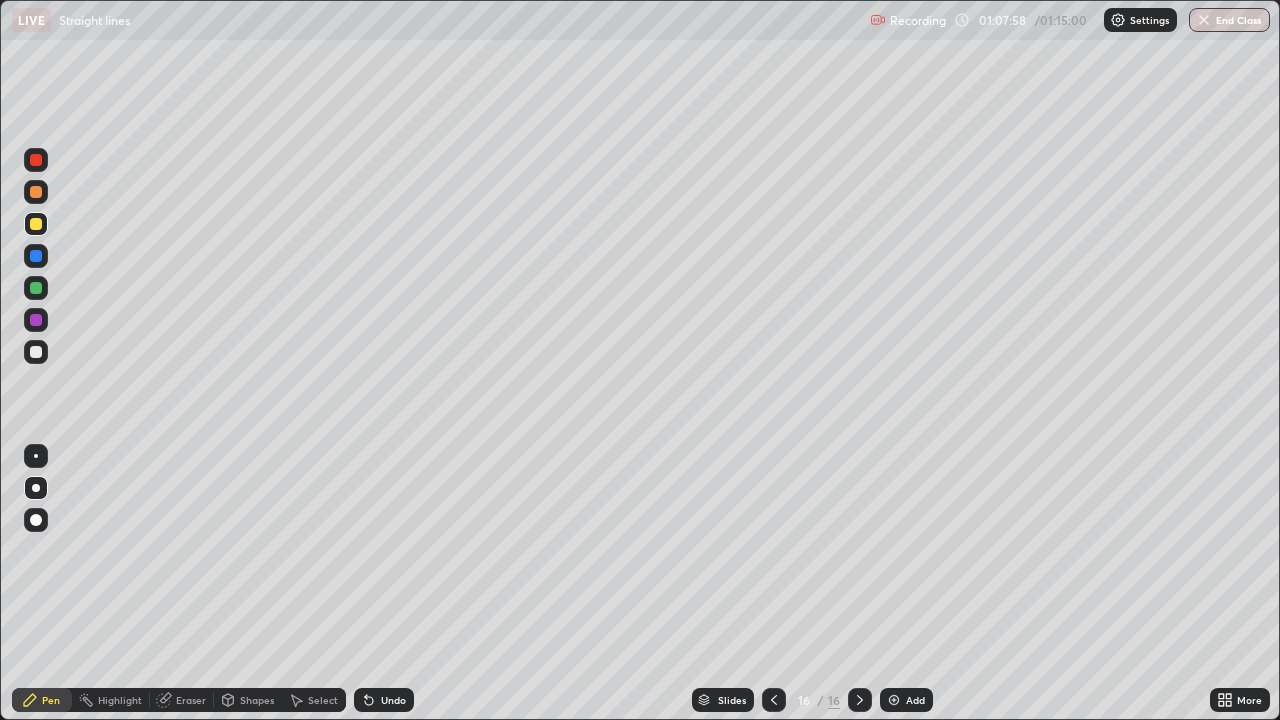 click at bounding box center (36, 288) 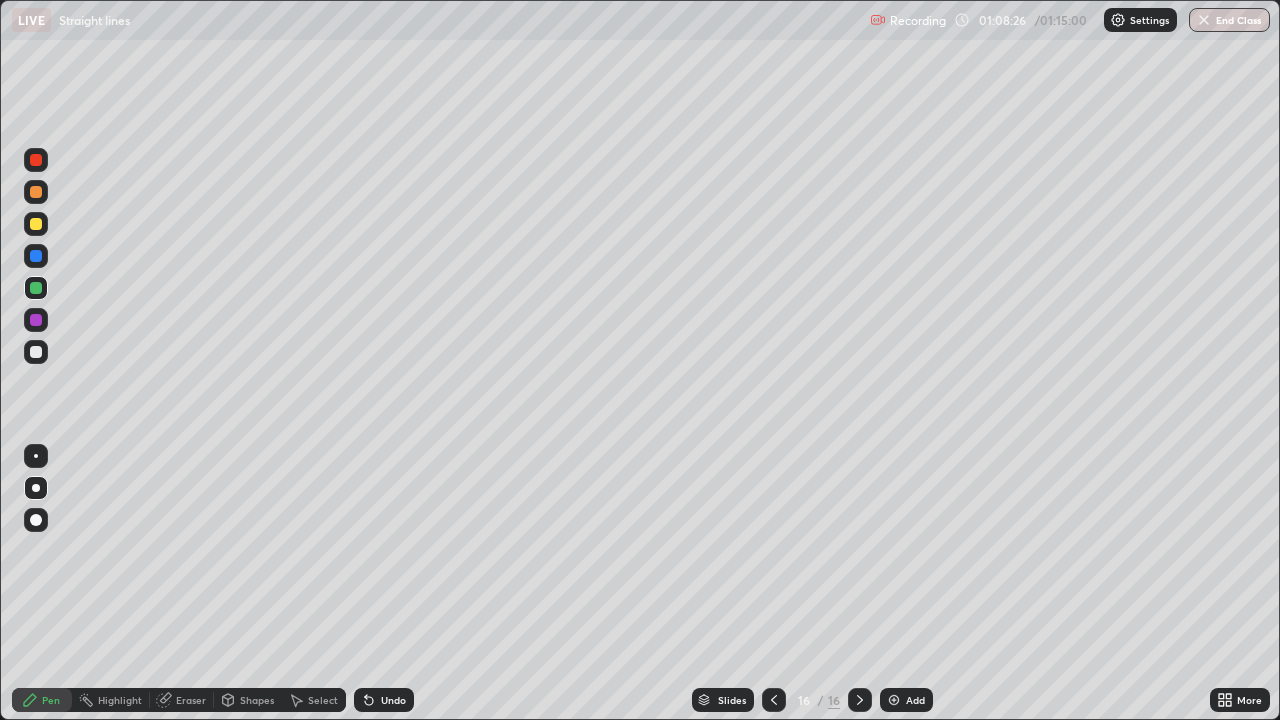 click 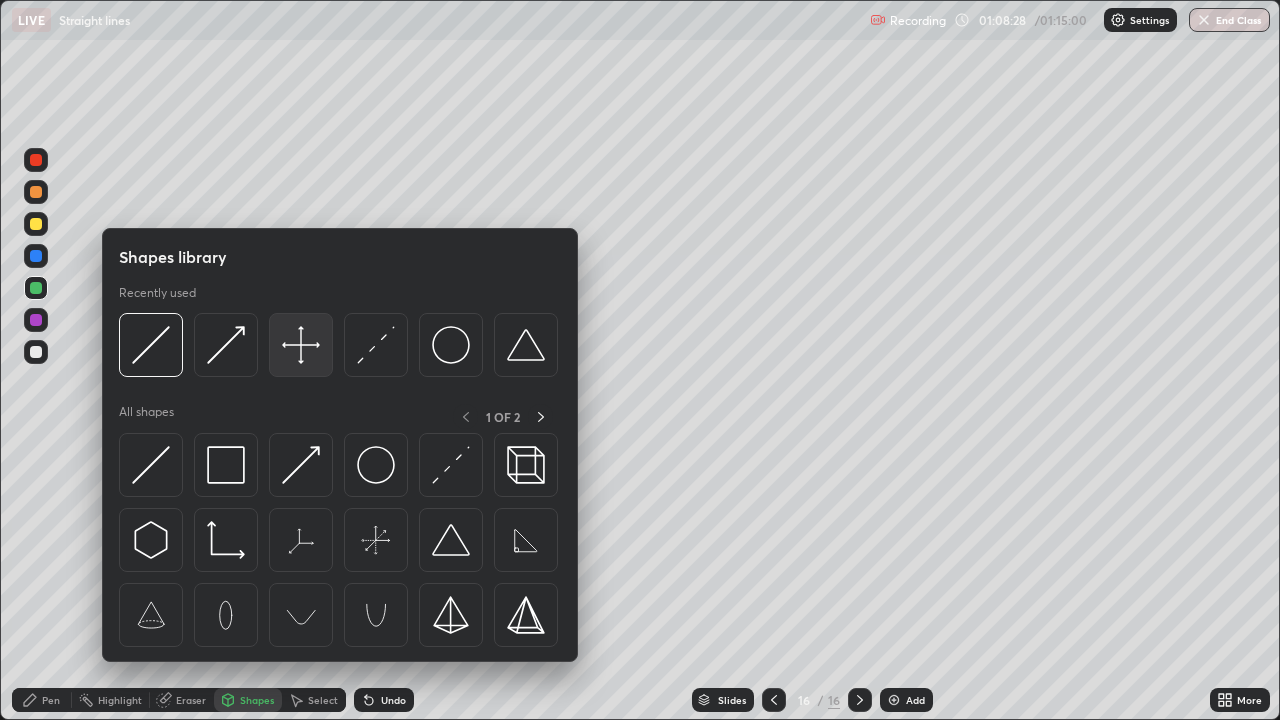 click at bounding box center [301, 345] 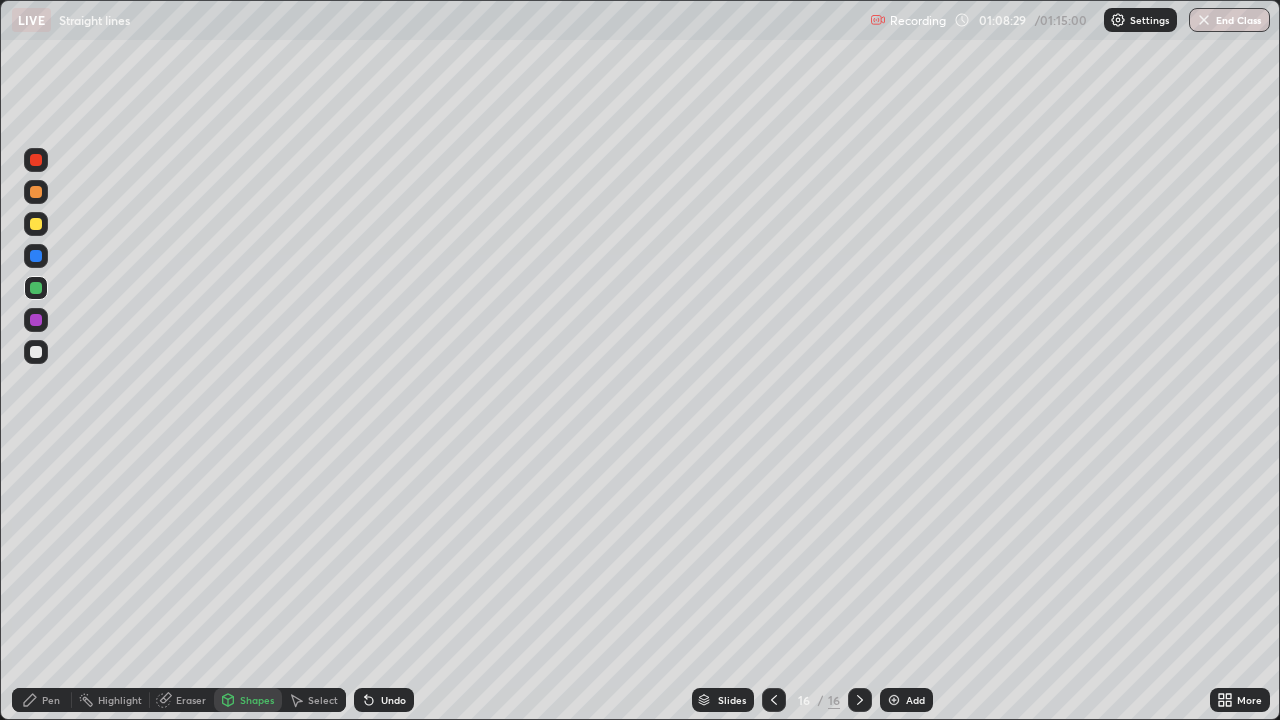 click at bounding box center (36, 352) 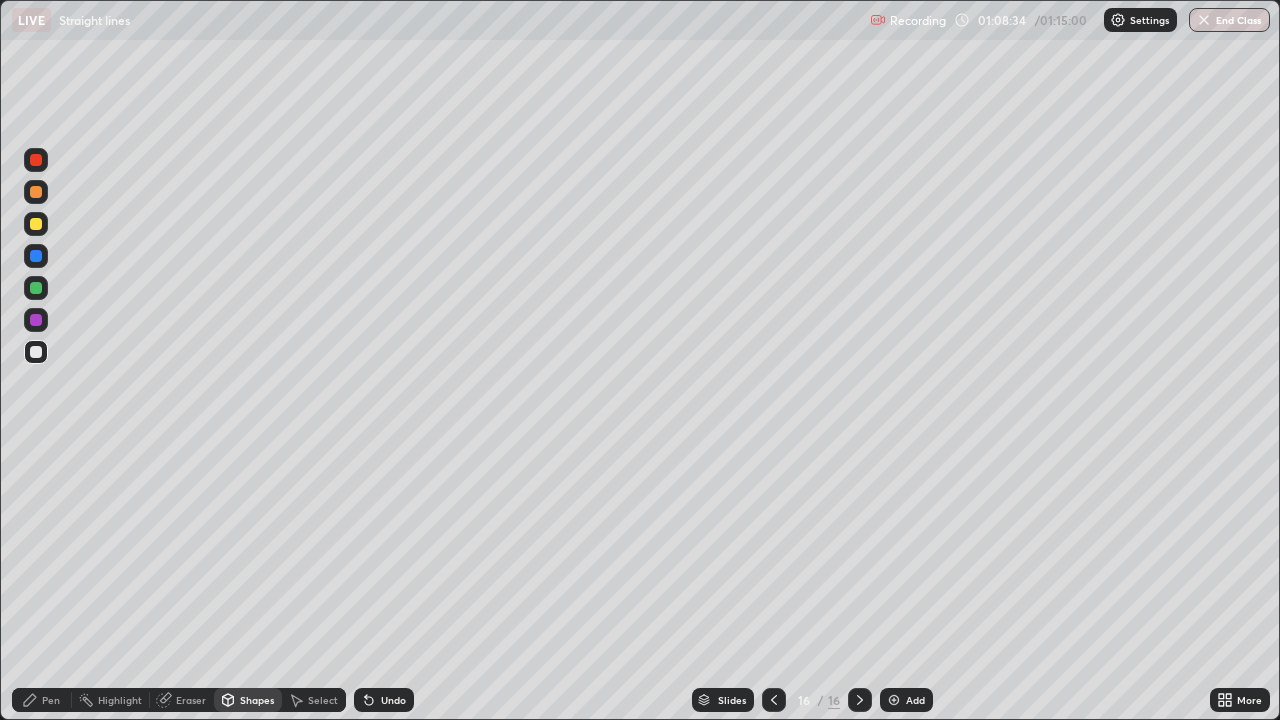 click on "Shapes" at bounding box center [257, 700] 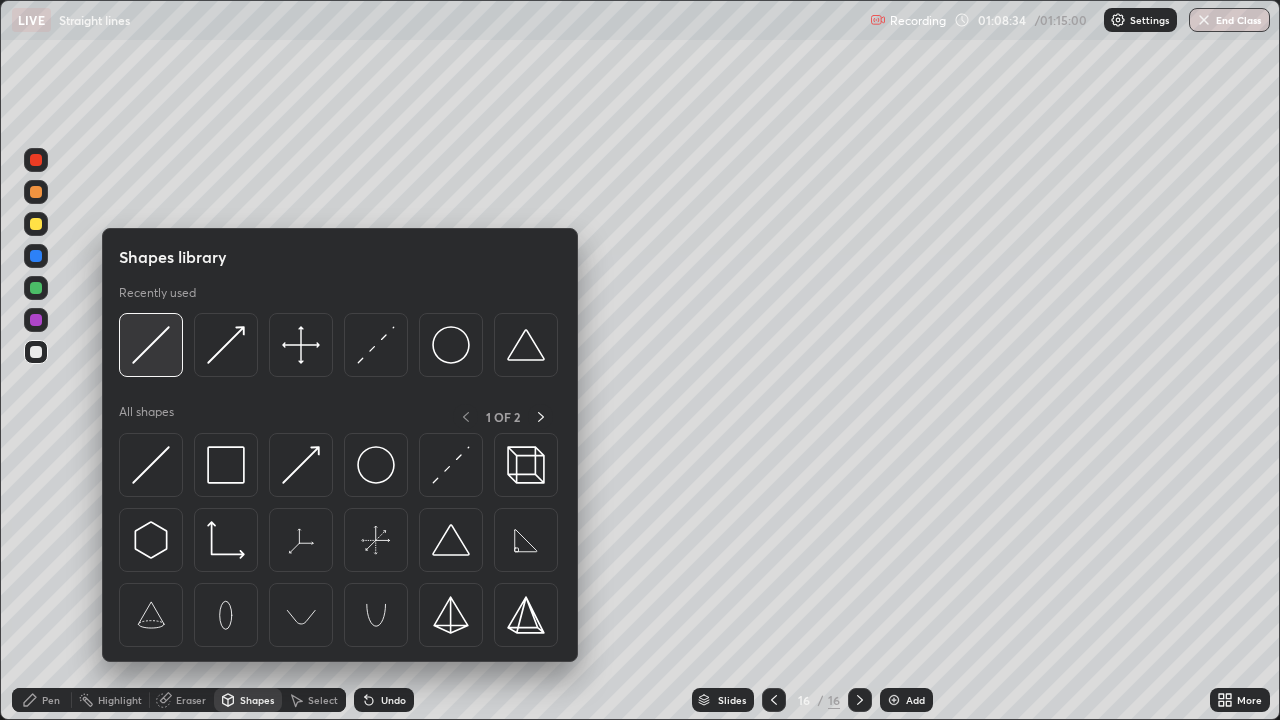 click at bounding box center (151, 345) 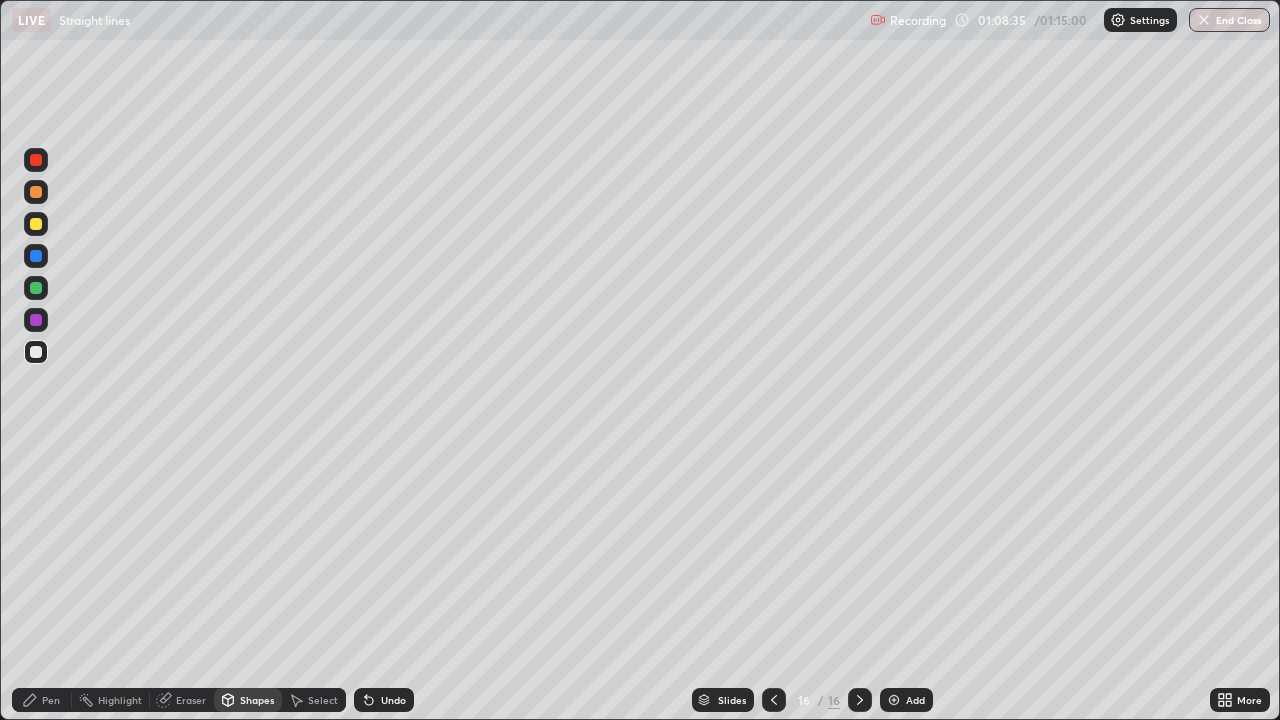click at bounding box center [36, 224] 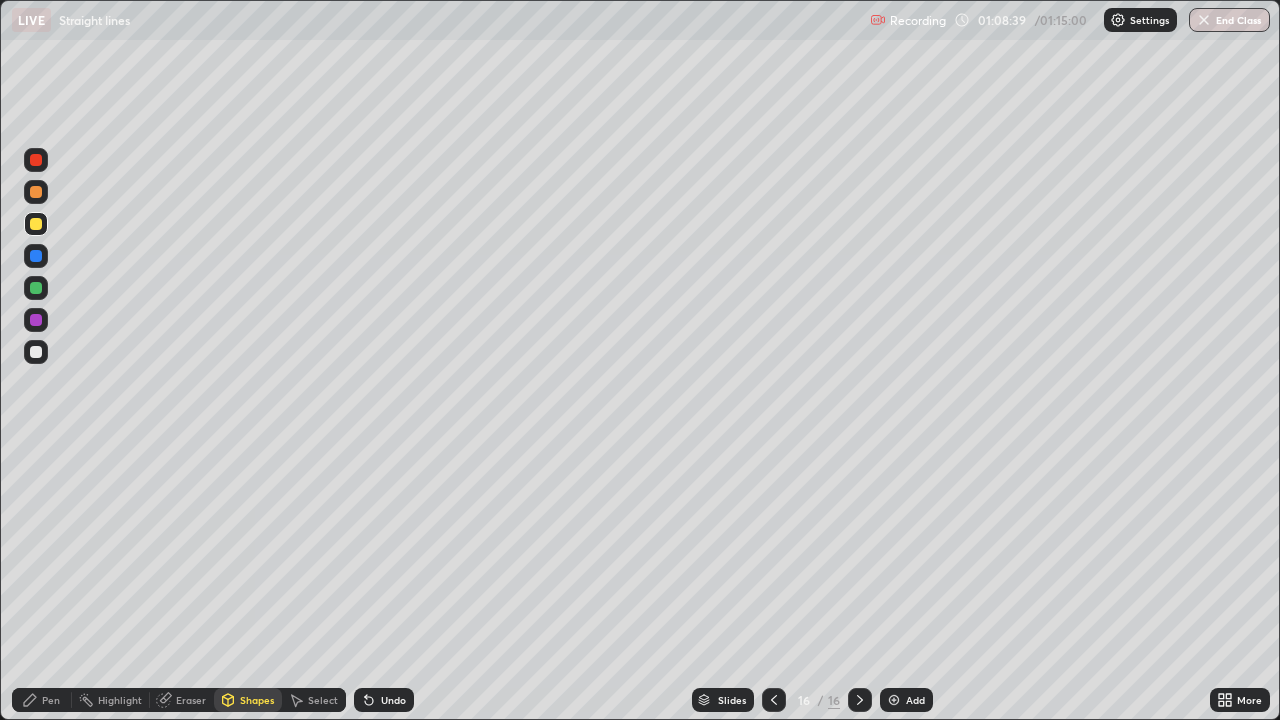 click on "Pen" at bounding box center [51, 700] 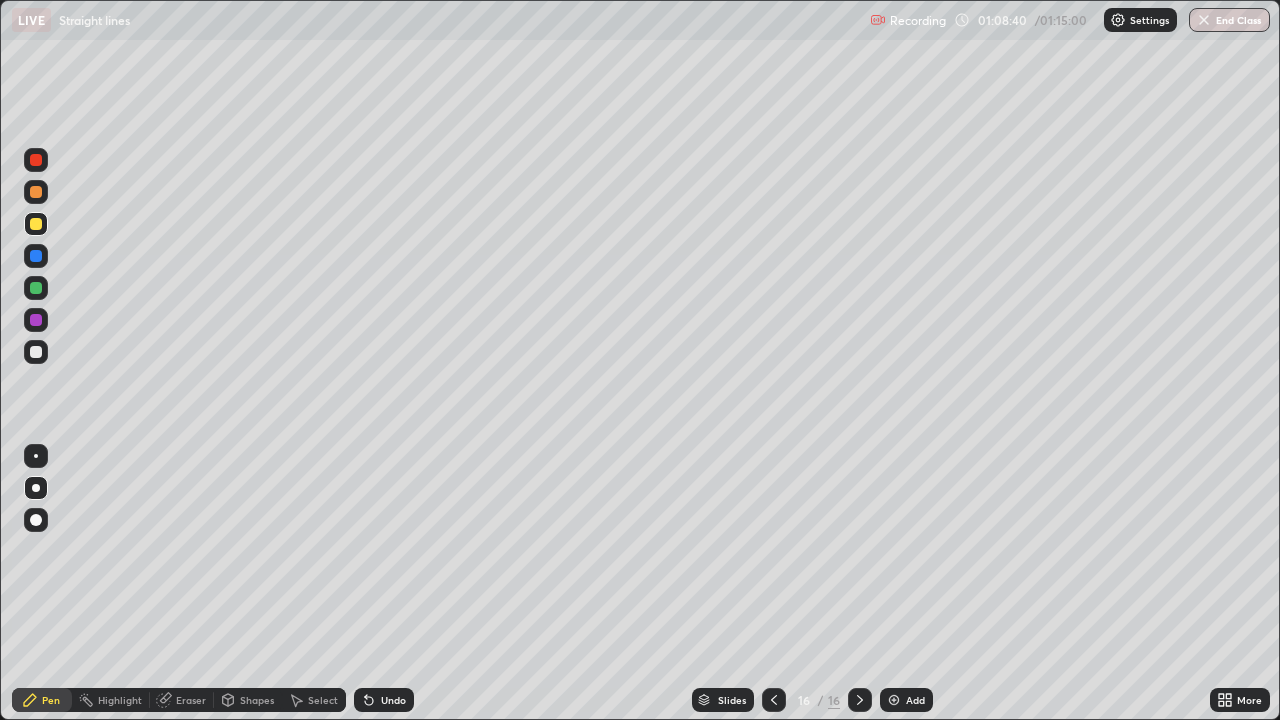 click at bounding box center [36, 288] 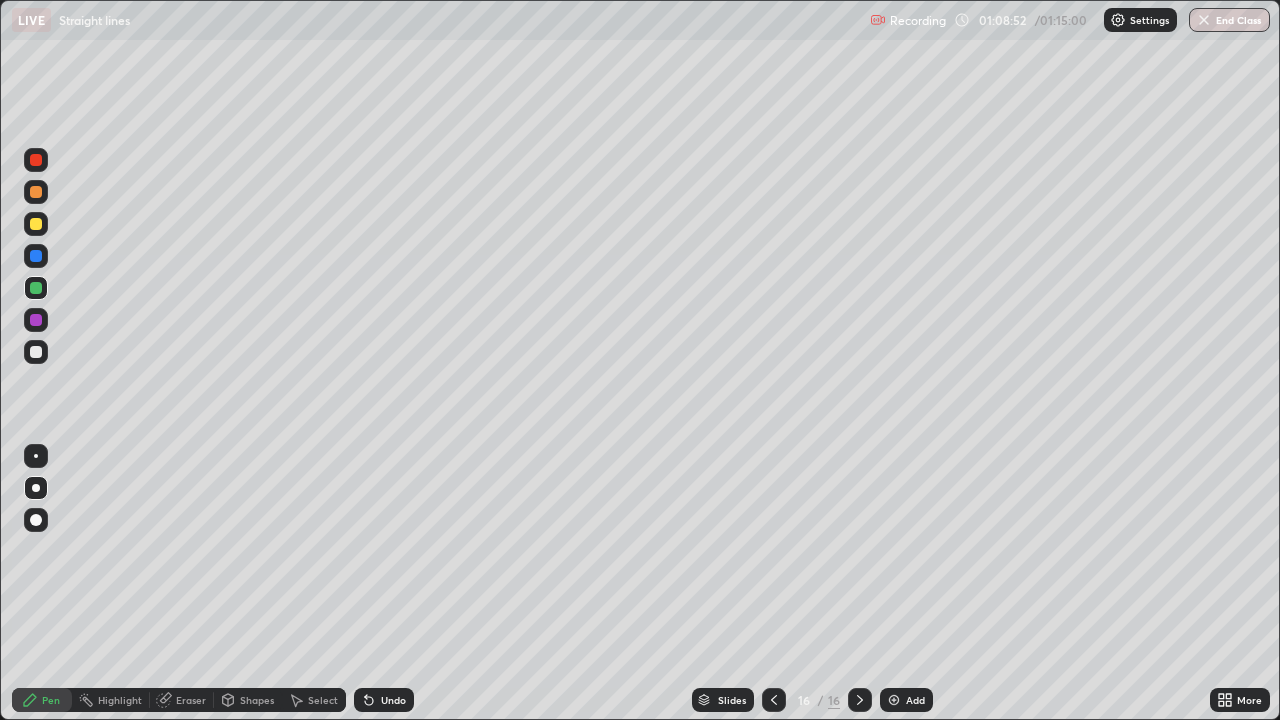 click at bounding box center [36, 288] 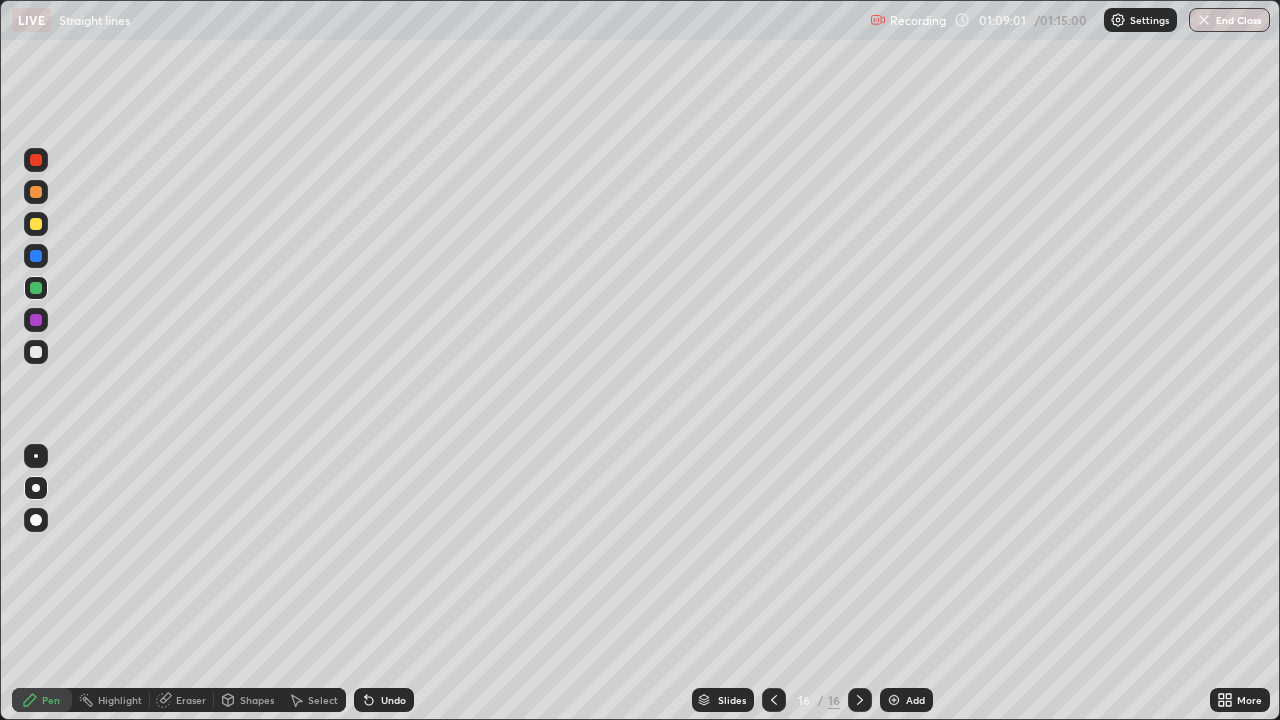 click at bounding box center (36, 224) 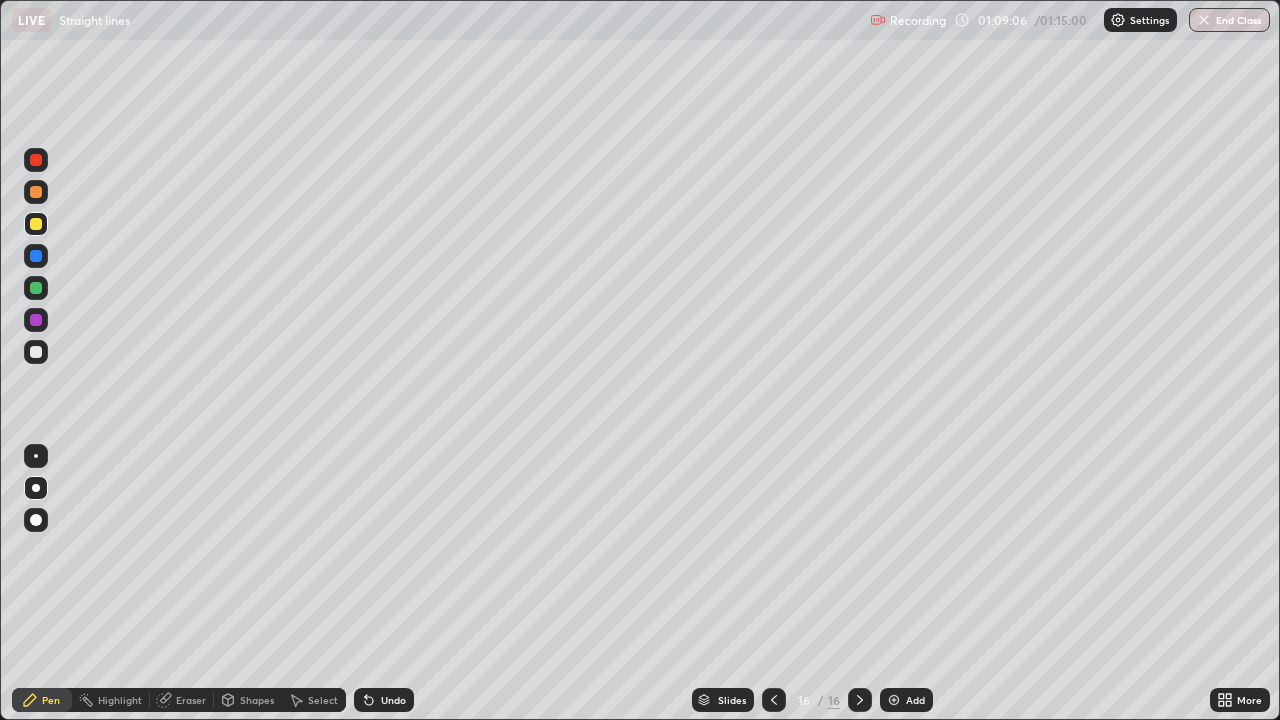 click at bounding box center [36, 288] 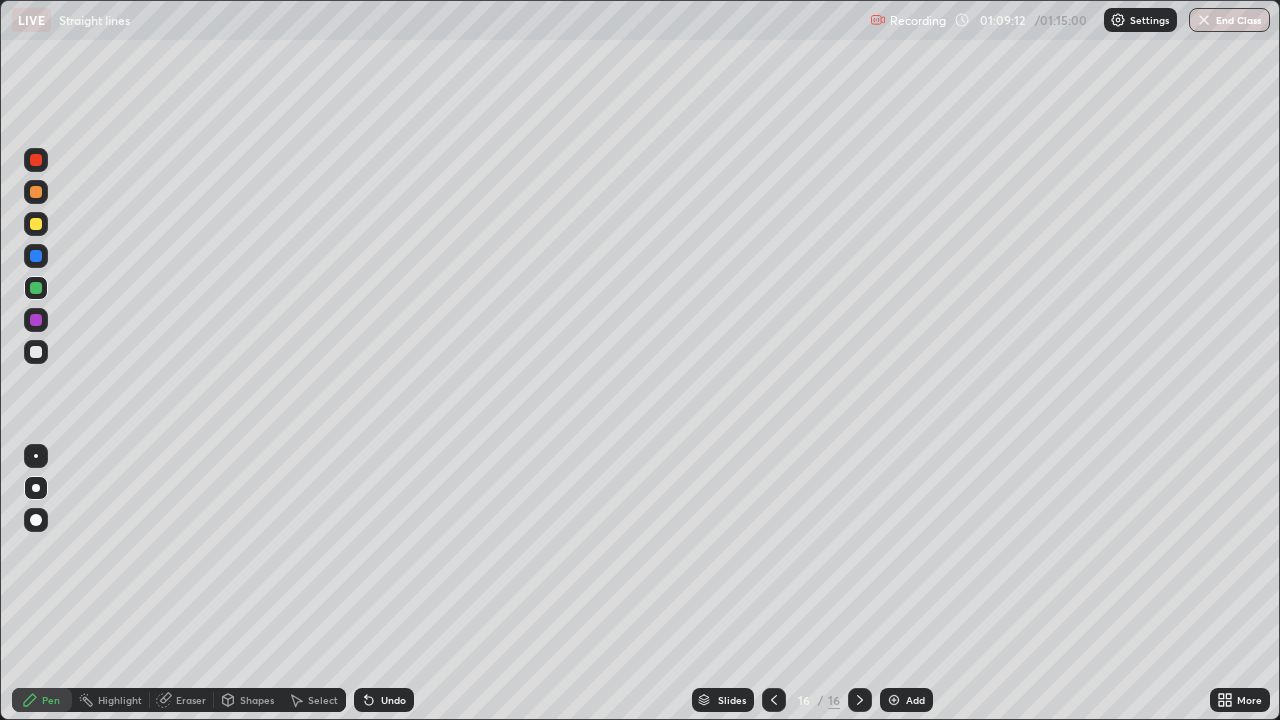 click at bounding box center [36, 192] 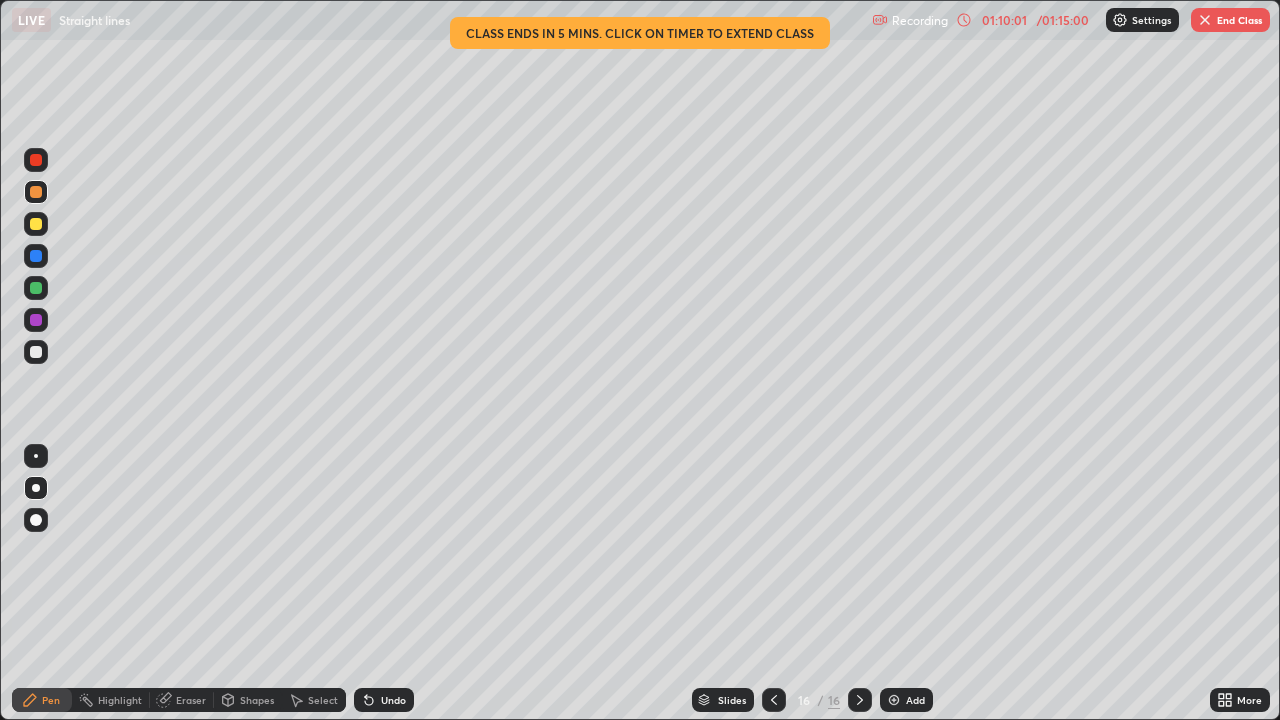 click at bounding box center (36, 320) 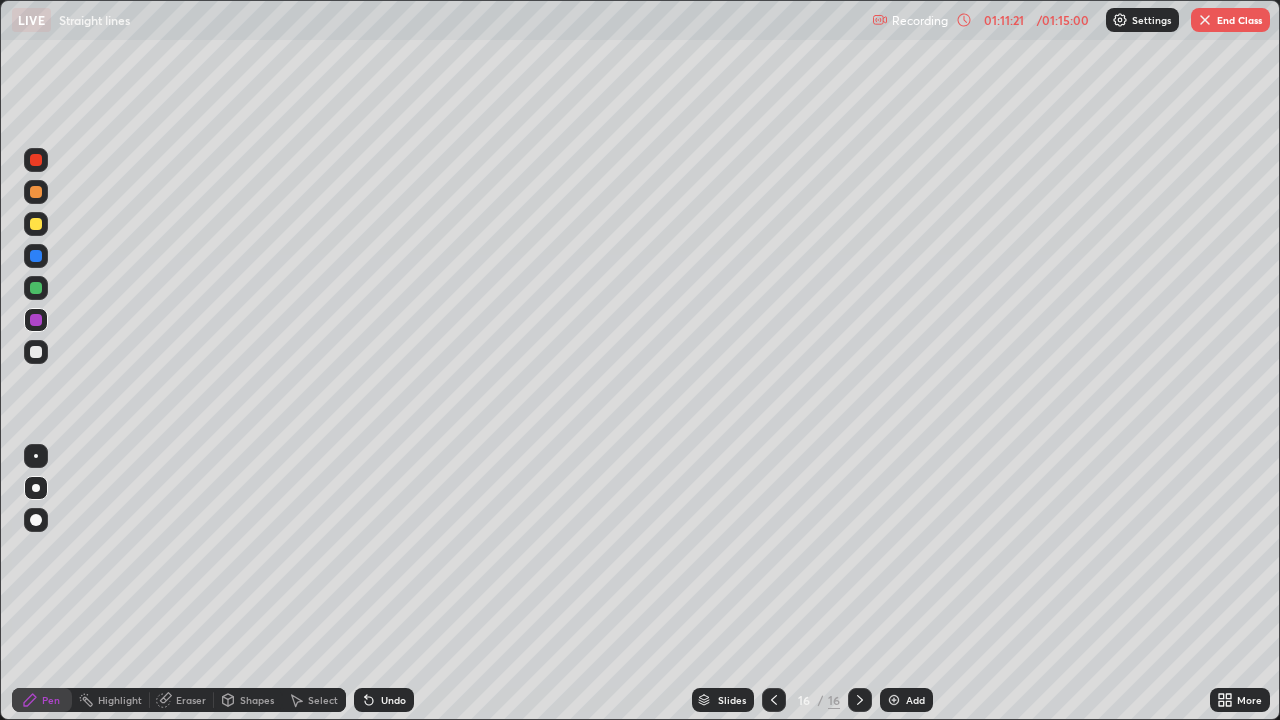 click at bounding box center [36, 224] 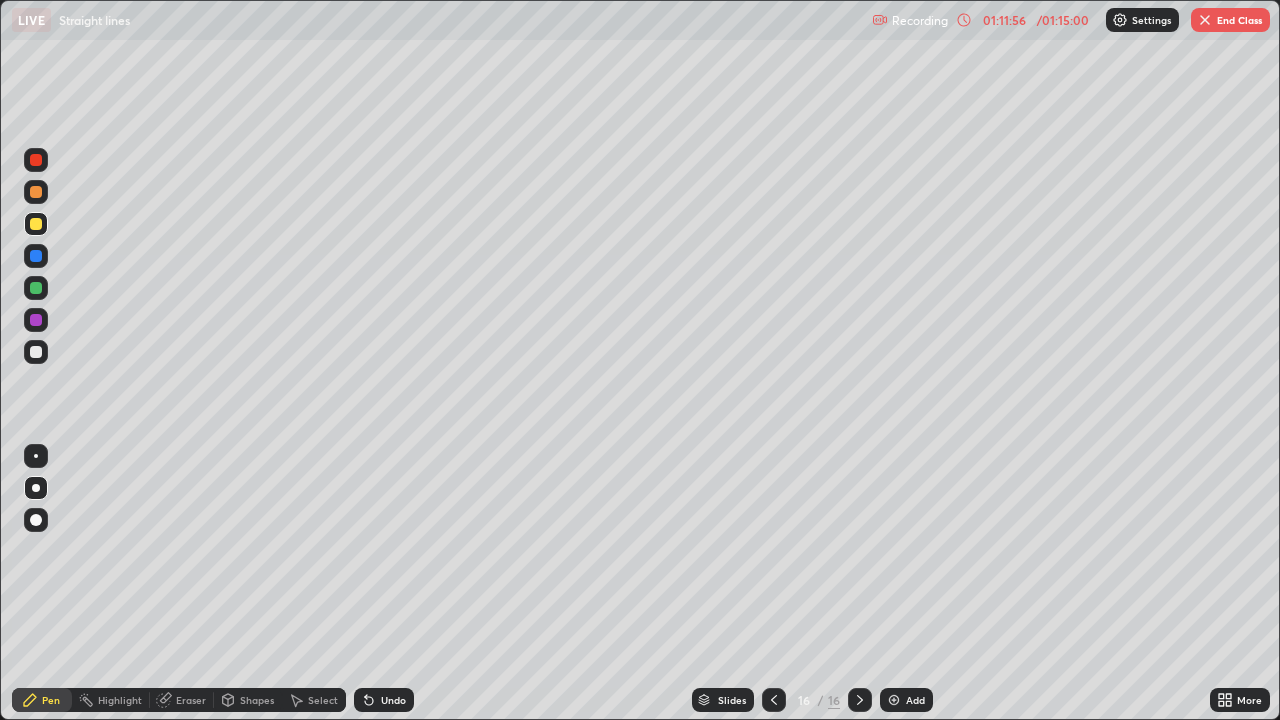 click at bounding box center [36, 320] 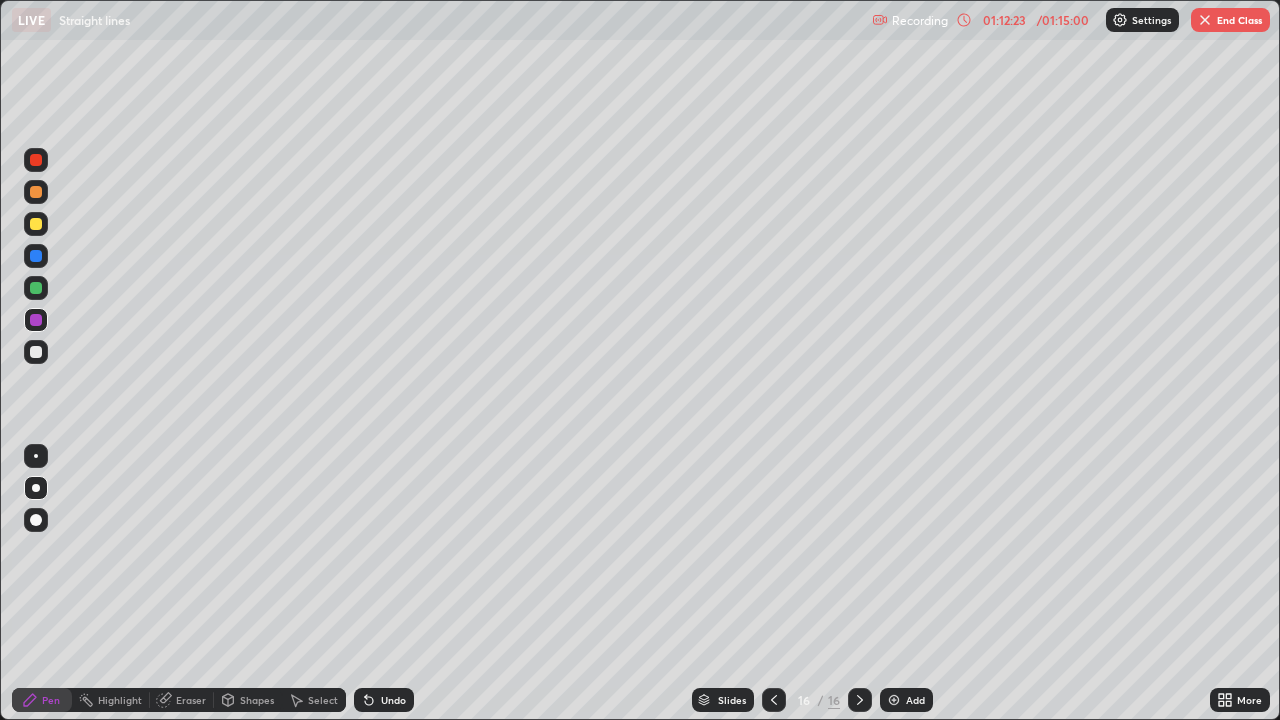 click at bounding box center [36, 288] 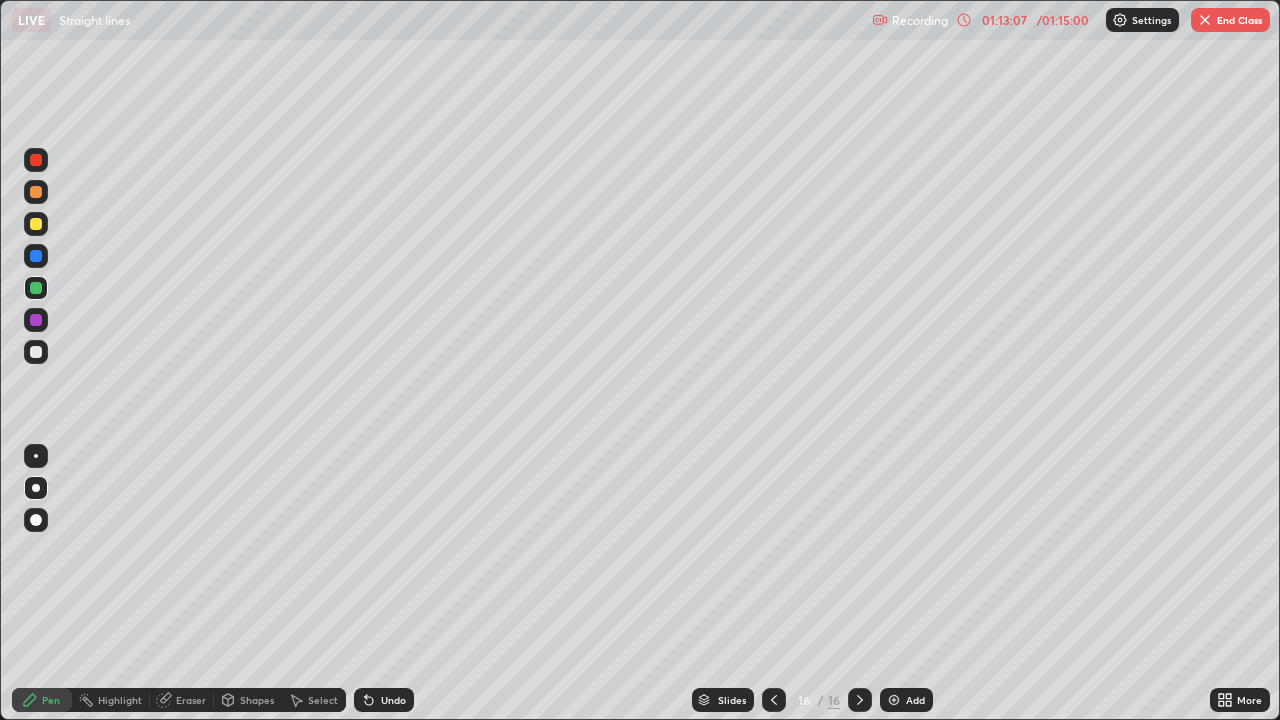 click on "Undo" at bounding box center (384, 700) 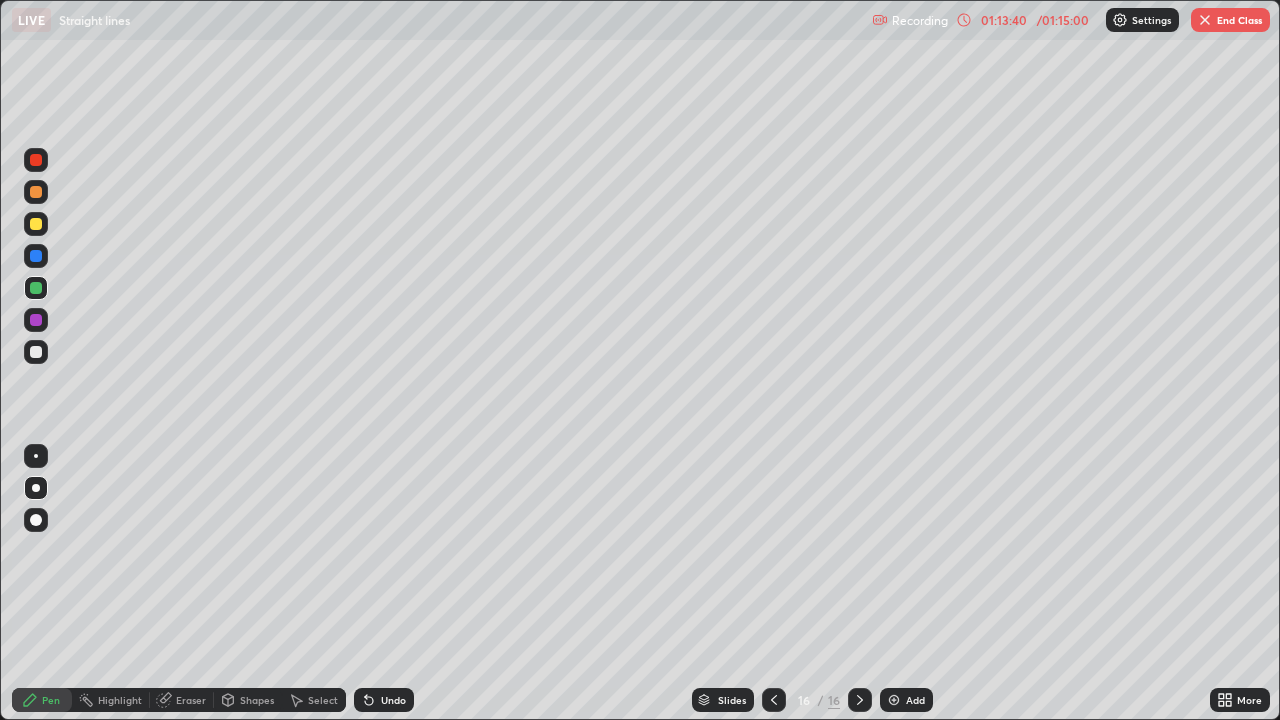 click at bounding box center [36, 320] 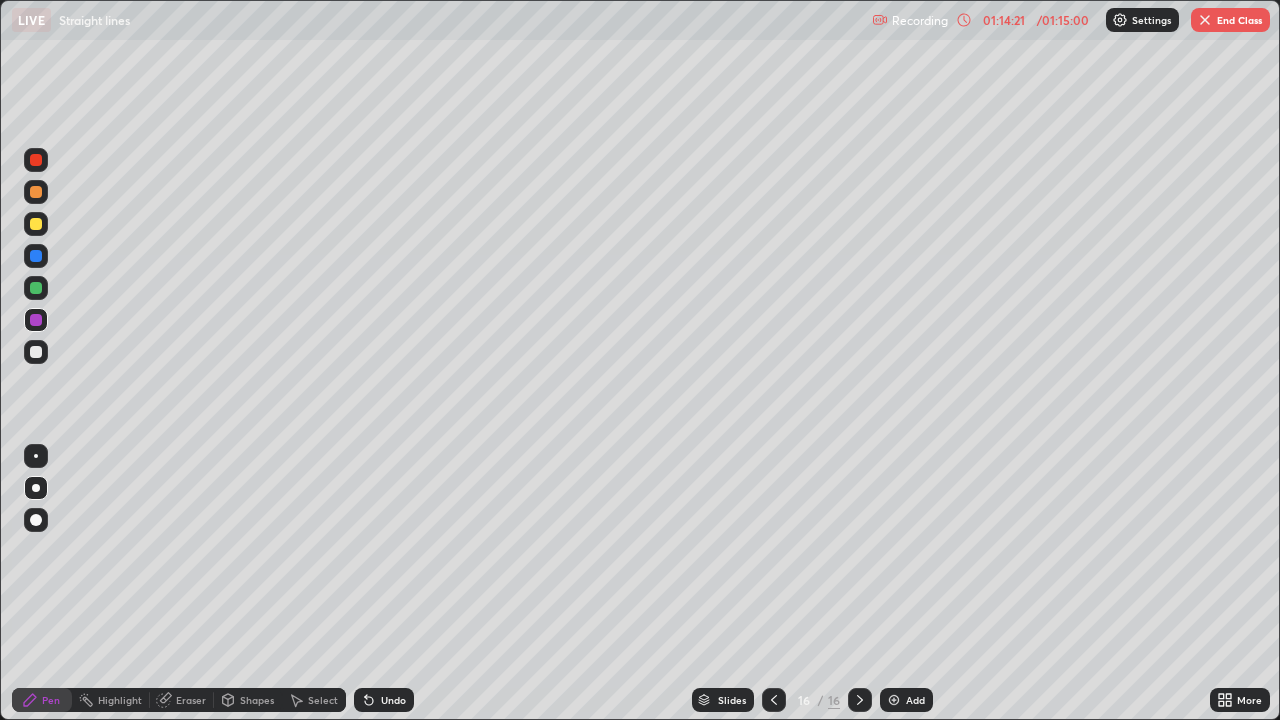 click 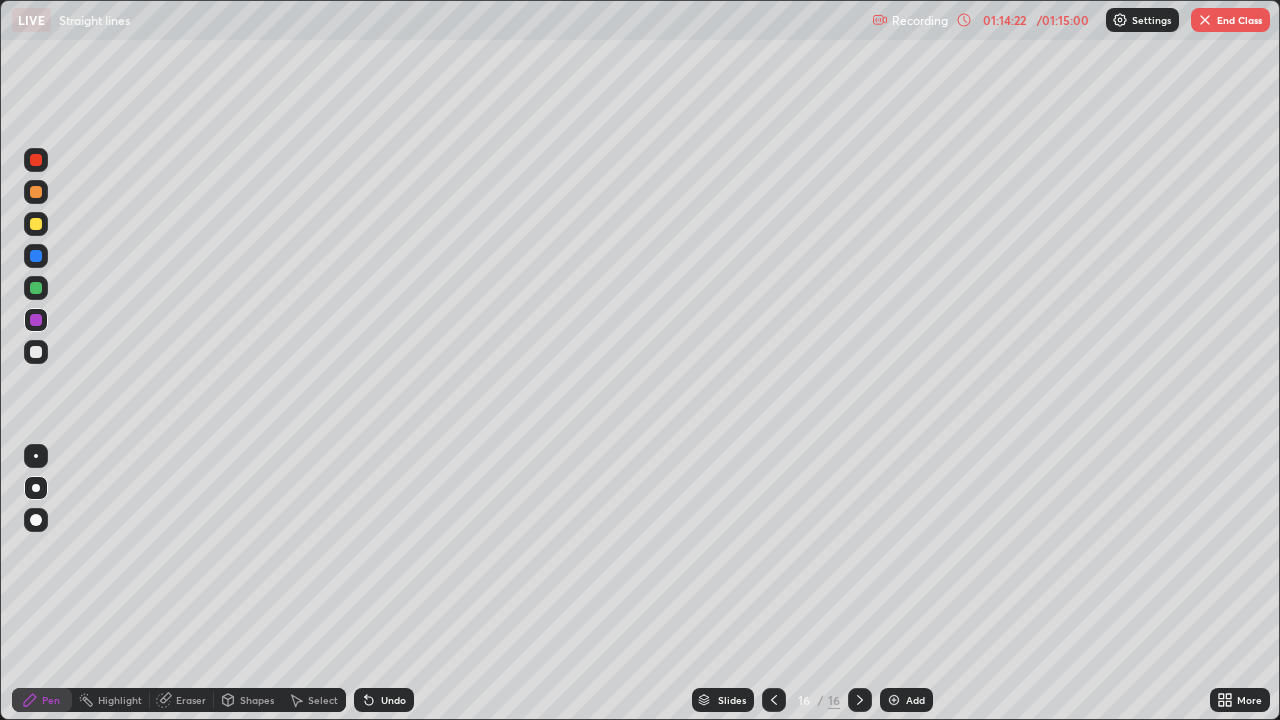 click at bounding box center (894, 700) 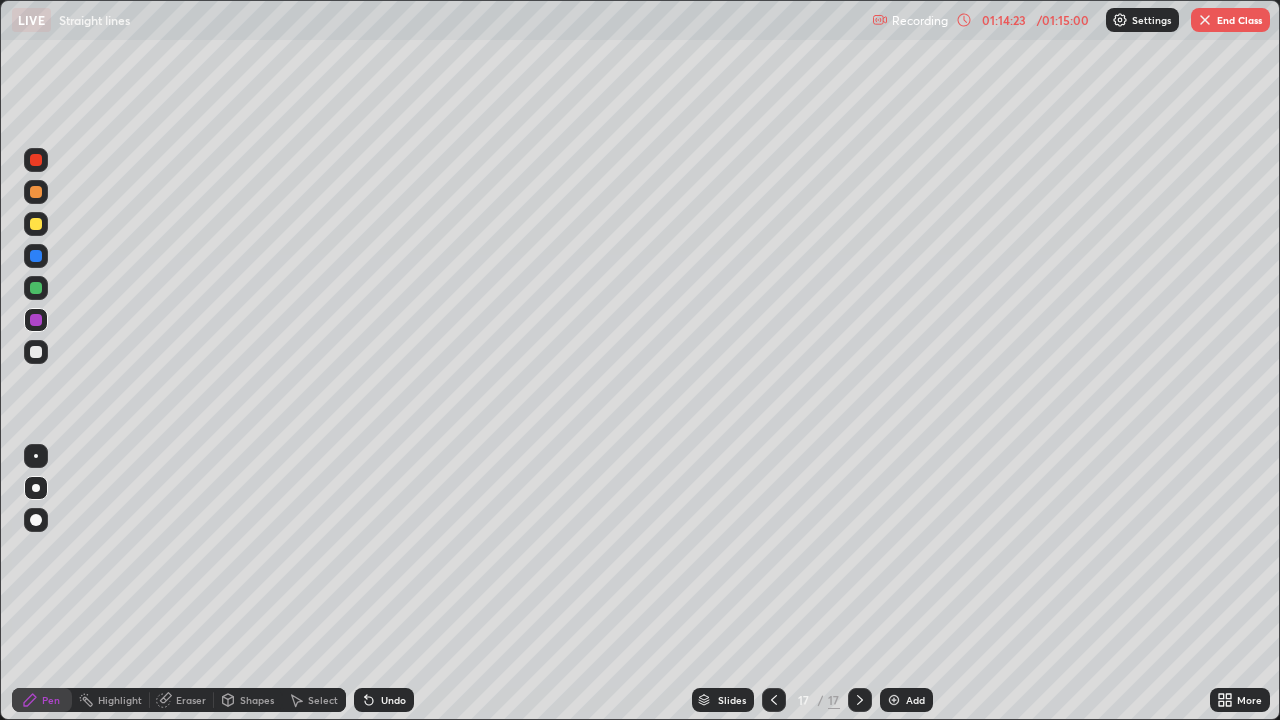 click at bounding box center (36, 224) 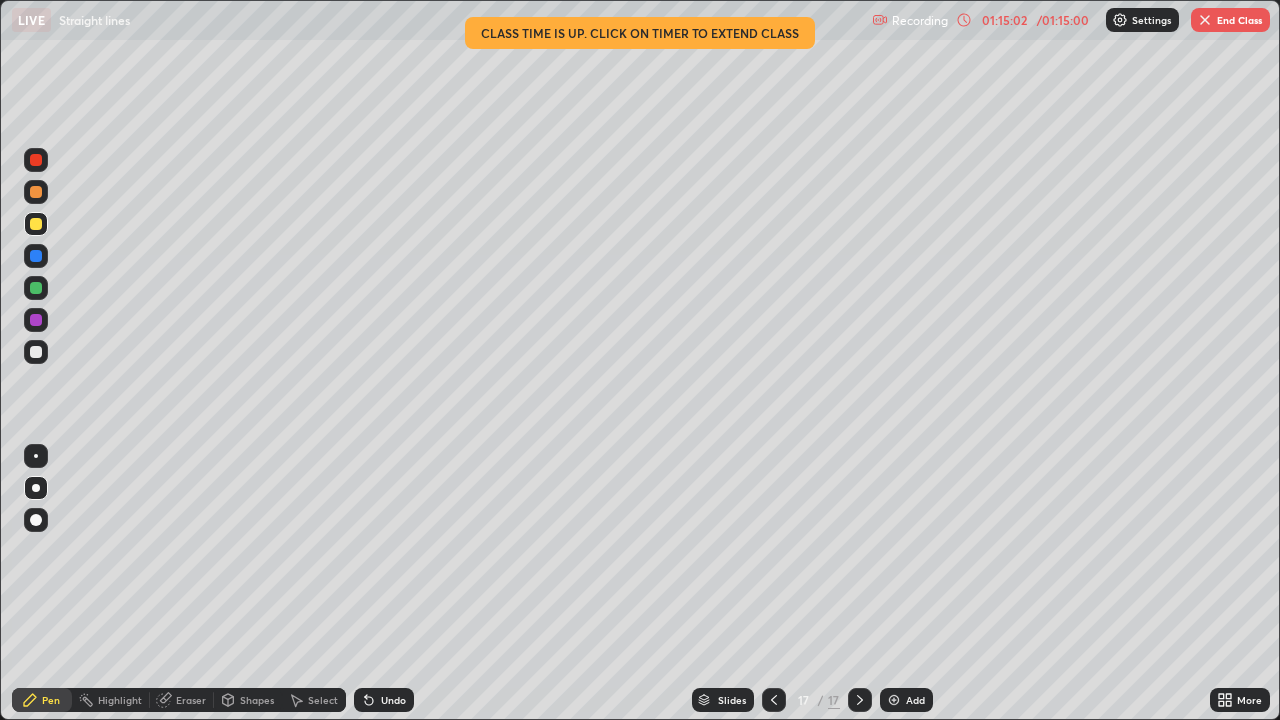 click on "End Class" at bounding box center [1230, 20] 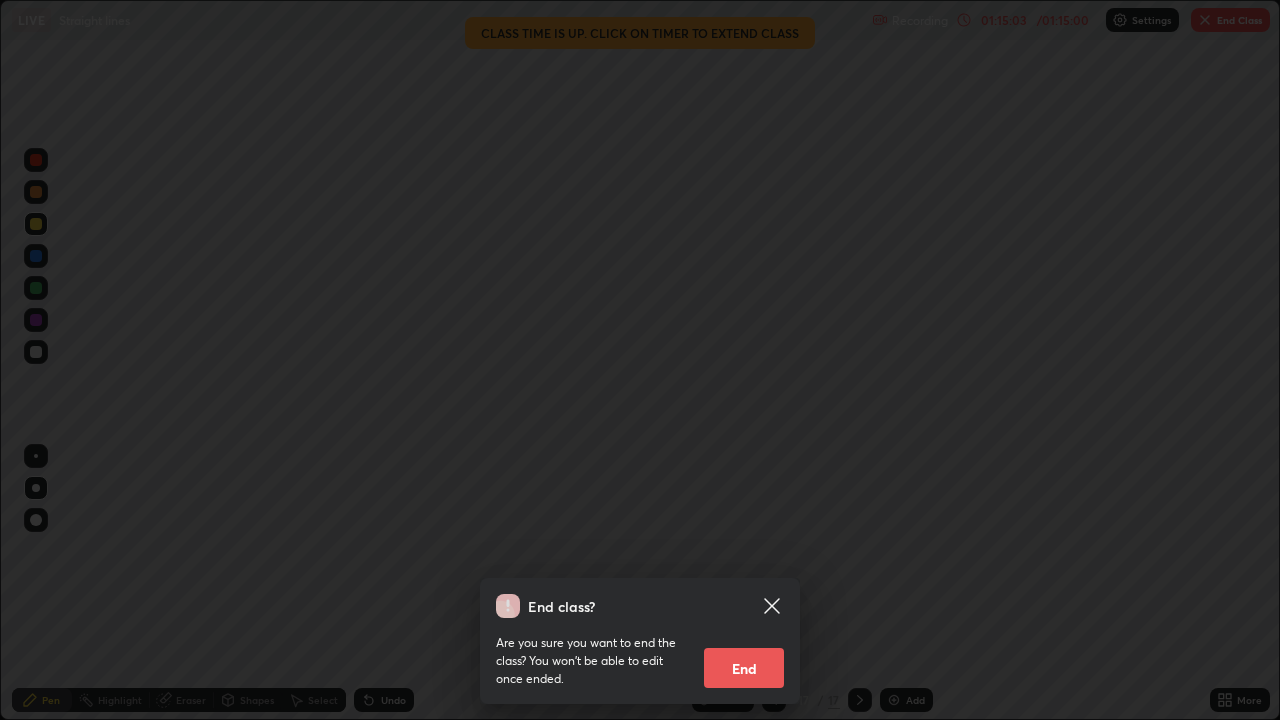 click on "End" at bounding box center [744, 668] 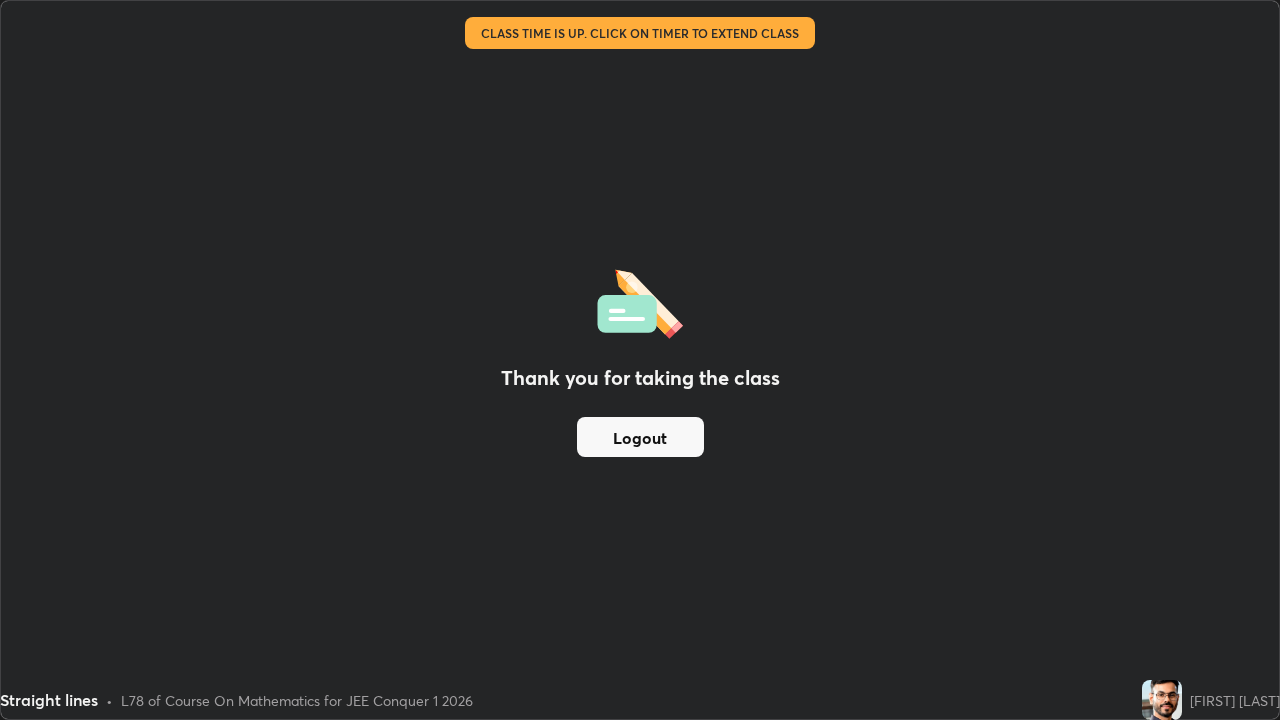 click on "Logout" at bounding box center (640, 437) 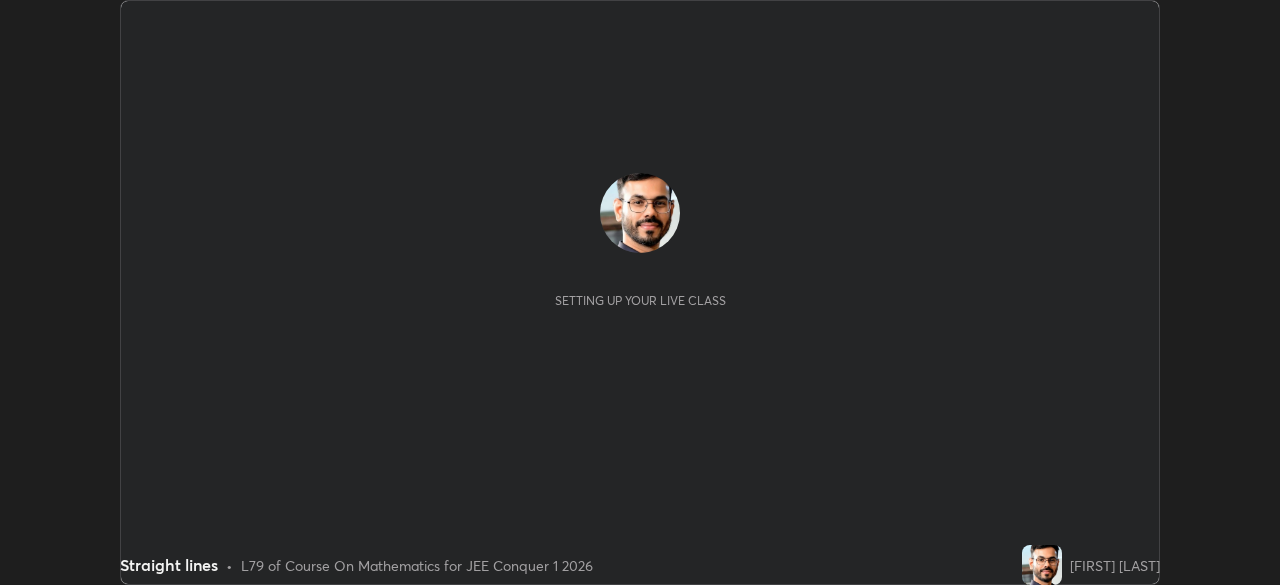 scroll, scrollTop: 0, scrollLeft: 0, axis: both 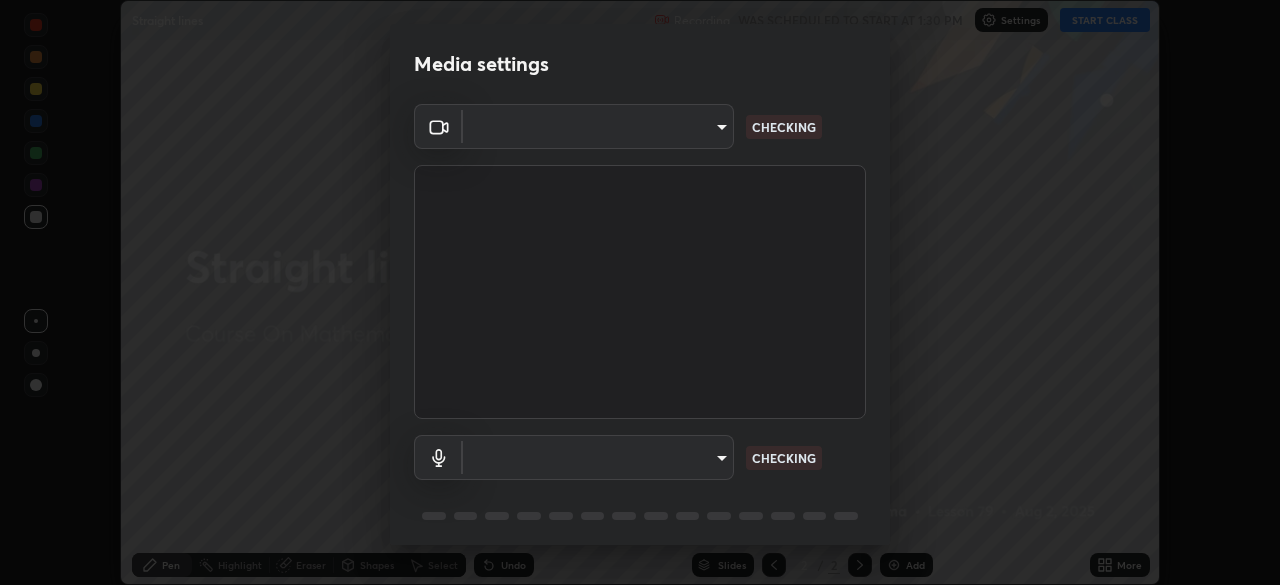 type on "094ffe3f61abc64f3ce73721aab664ef57d10a5fc7d187ad1ef3fa5fd4d2b427" 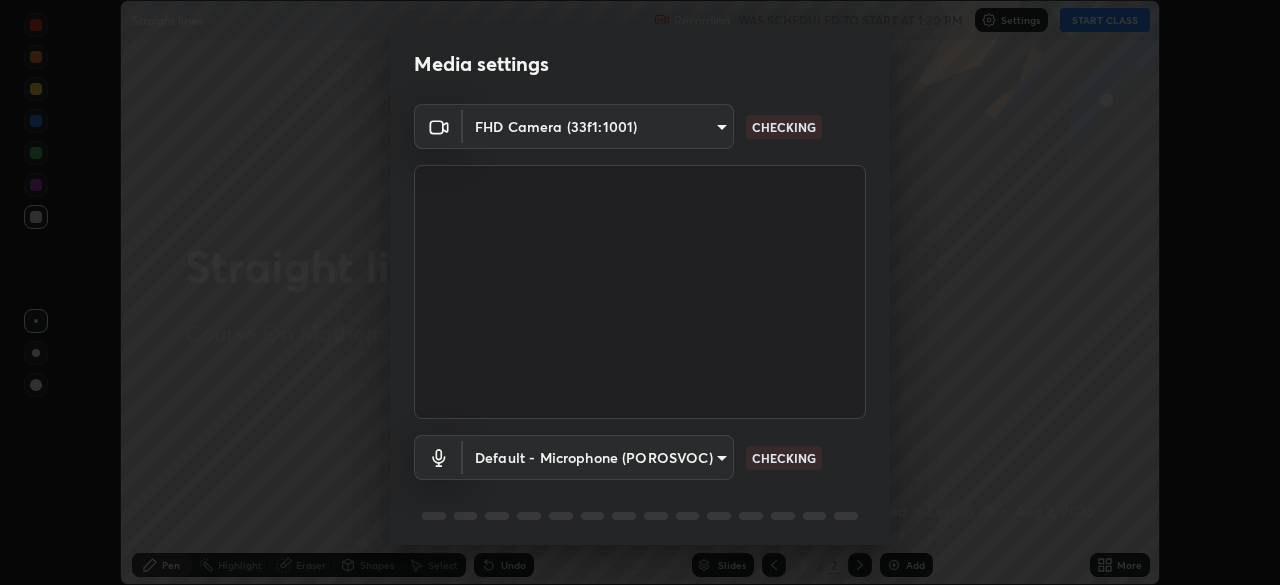 click on "Erase all Straight lines Recording WAS SCHEDULED TO START AT  1:30 PM Settings START CLASS Setting up your live class Straight lines • L79 of Course On Mathematics for JEE Conquer 1 2026 Deepak Sewag Sharma Pen Highlight Eraser Shapes Select Undo Slides 2 / 2 Add More No doubts shared Encourage your learners to ask a doubt for better clarity Report an issue Reason for reporting Buffering Chat not working Audio - Video sync issue Educator video quality low ​ Attach an image Report Media settings FHD Camera (33f1:1001) 094ffe3f61abc64f3ce73721aab664ef57d10a5fc7d187ad1ef3fa5fd4d2b427 CHECKING Default - Microphone (POROSVOC) default CHECKING 1 / 5 Next" at bounding box center [640, 292] 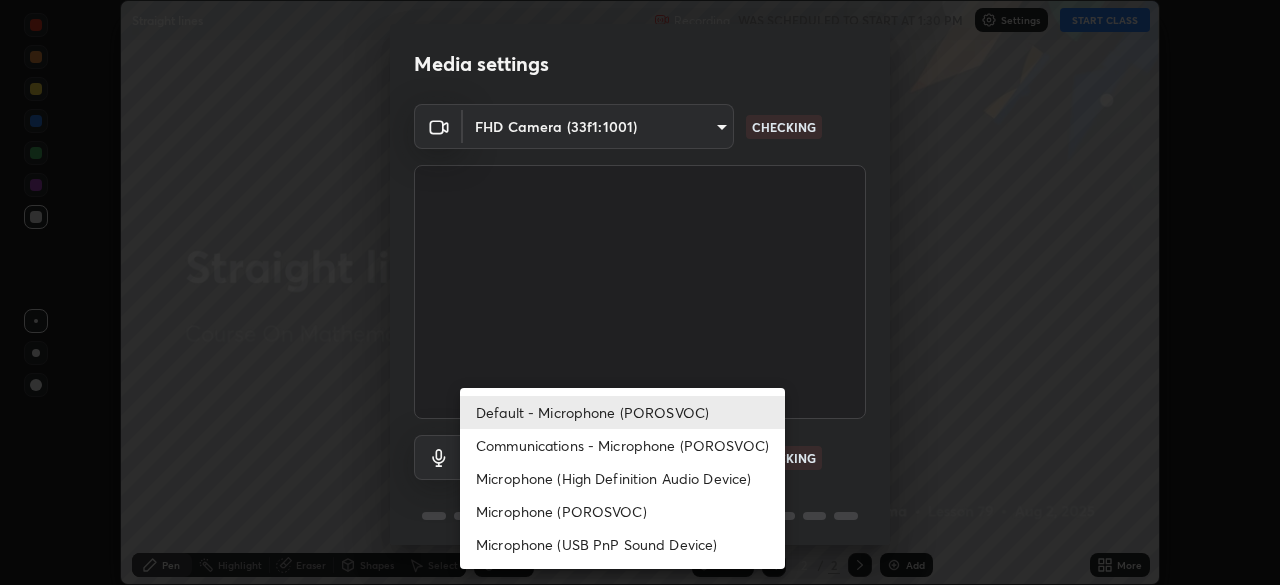click on "Default - Microphone (POROSVOC)" at bounding box center [622, 412] 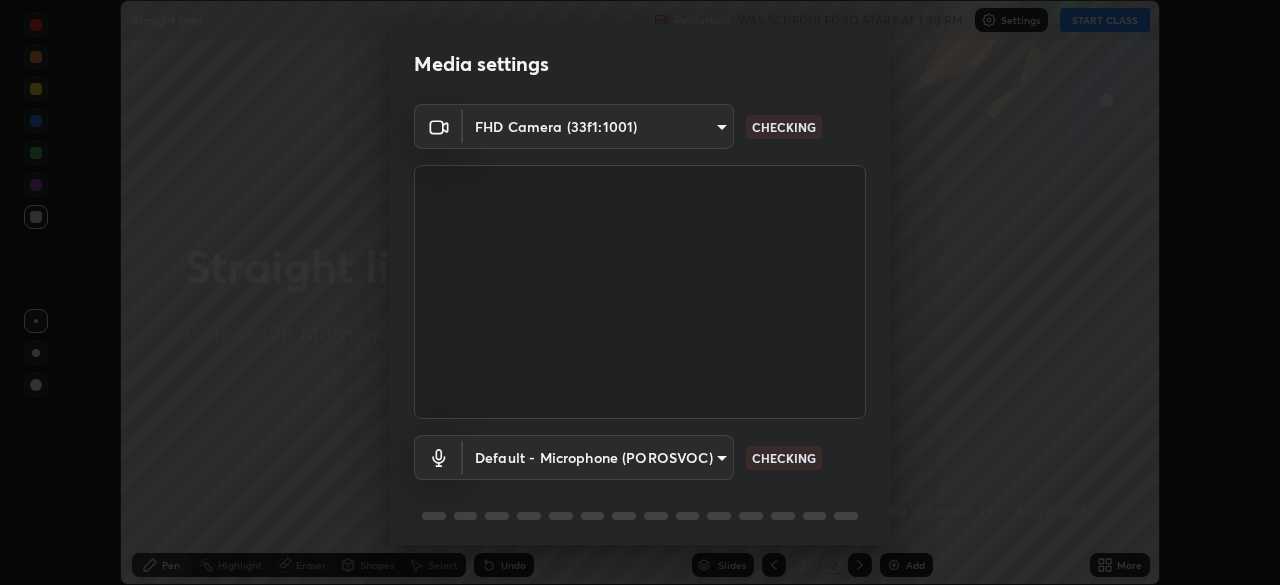click on "Erase all Straight lines Recording WAS SCHEDULED TO START AT  1:30 PM Settings START CLASS Setting up your live class Straight lines • L79 of Course On Mathematics for JEE Conquer 1 2026 Deepak Sewag Sharma Pen Highlight Eraser Shapes Select Undo Slides 2 / 2 Add More No doubts shared Encourage your learners to ask a doubt for better clarity Report an issue Reason for reporting Buffering Chat not working Audio - Video sync issue Educator video quality low ​ Attach an image Report Media settings FHD Camera (33f1:1001) 094ffe3f61abc64f3ce73721aab664ef57d10a5fc7d187ad1ef3fa5fd4d2b427 CHECKING Default - Microphone (POROSVOC) default CHECKING 1 / 5 Next" at bounding box center [640, 292] 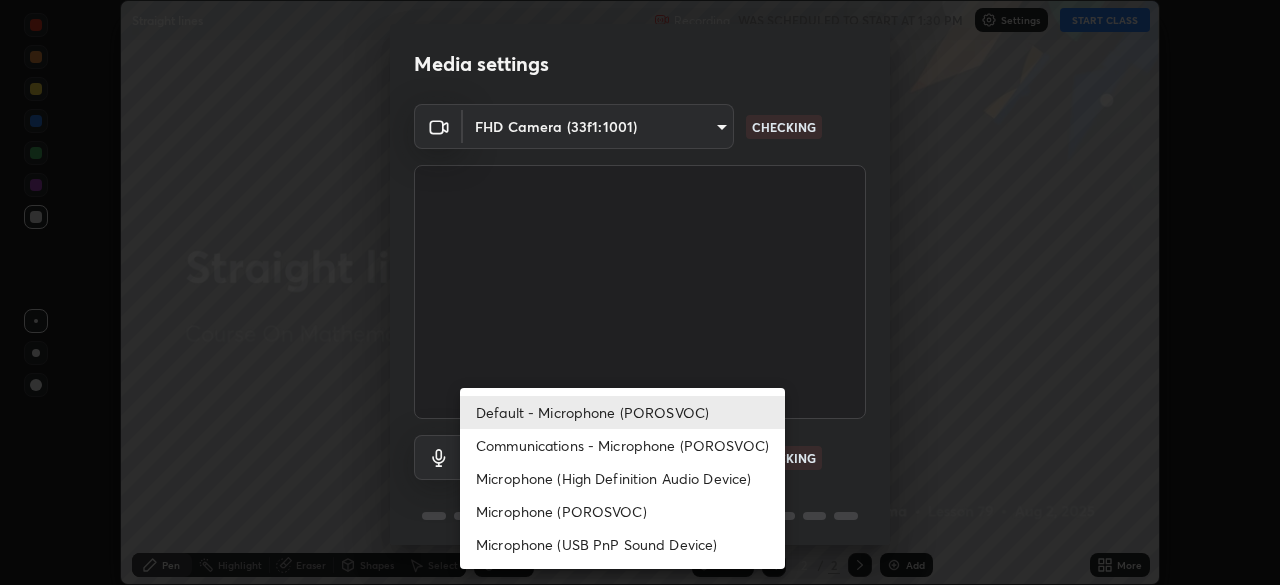 click on "Communications - Microphone (POROSVOC)" at bounding box center [622, 445] 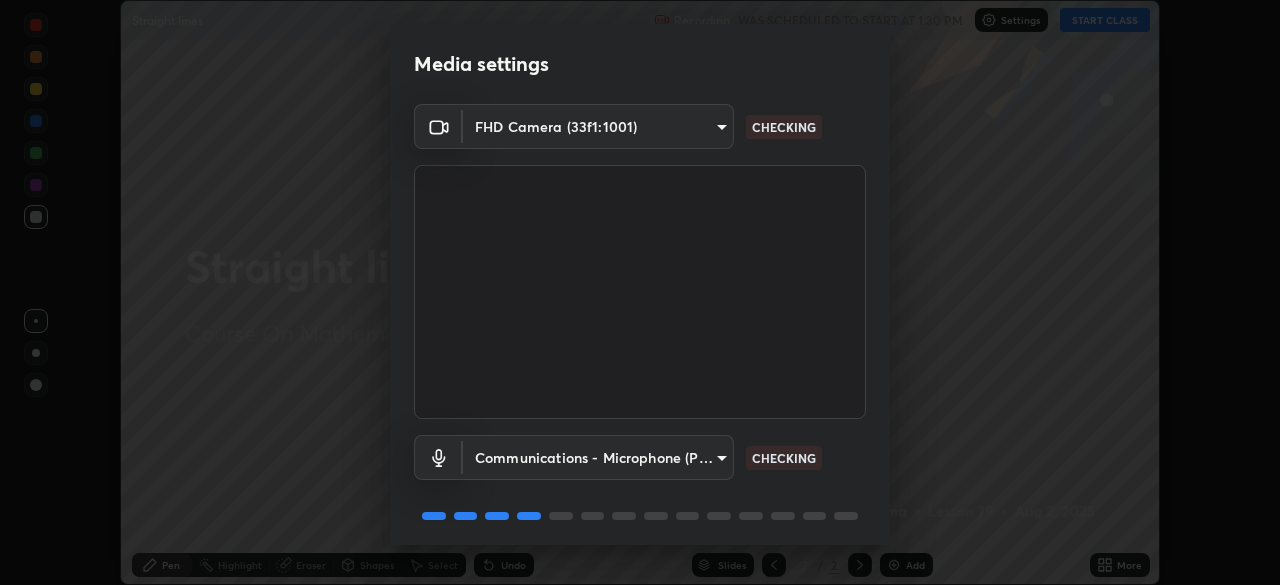 click on "Erase all Straight lines Recording WAS SCHEDULED TO START AT  1:30 PM Settings START CLASS Setting up your live class Straight lines • L79 of Course On Mathematics for JEE Conquer 1 2026 Deepak Sewag Sharma Pen Highlight Eraser Shapes Select Undo Slides 2 / 2 Add More No doubts shared Encourage your learners to ask a doubt for better clarity Report an issue Reason for reporting Buffering Chat not working Audio - Video sync issue Educator video quality low ​ Attach an image Report Media settings FHD Camera (33f1:1001) 094ffe3f61abc64f3ce73721aab664ef57d10a5fc7d187ad1ef3fa5fd4d2b427 CHECKING Communications - Microphone (POROSVOC) communications CHECKING 1 / 5 Next" at bounding box center [640, 292] 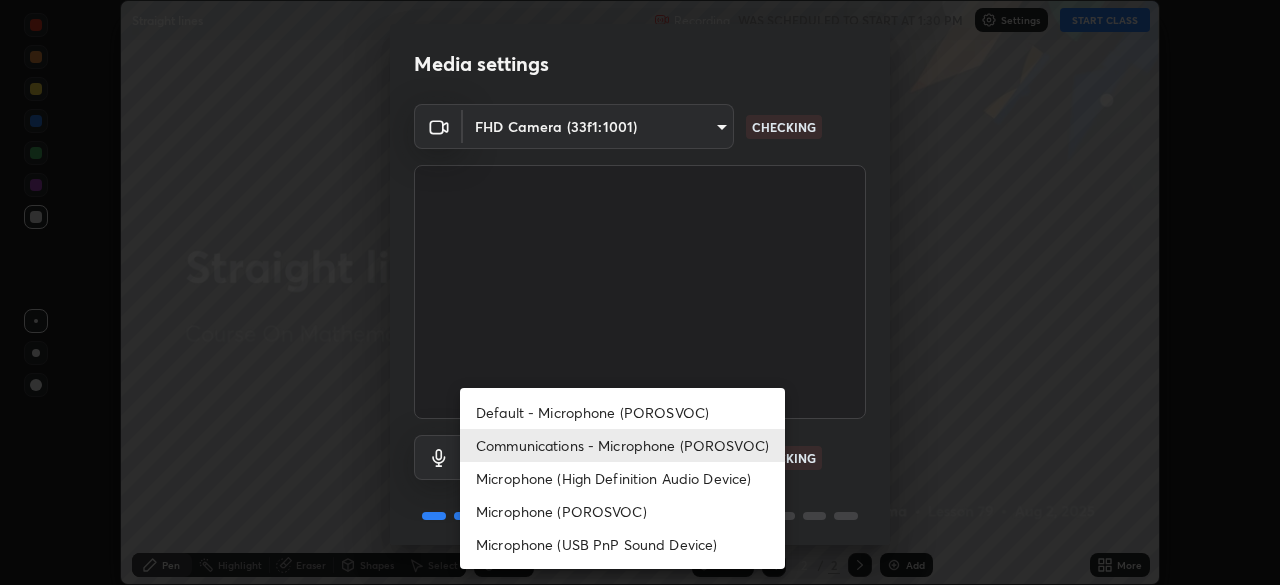 click on "Default - Microphone (POROSVOC)" at bounding box center (622, 412) 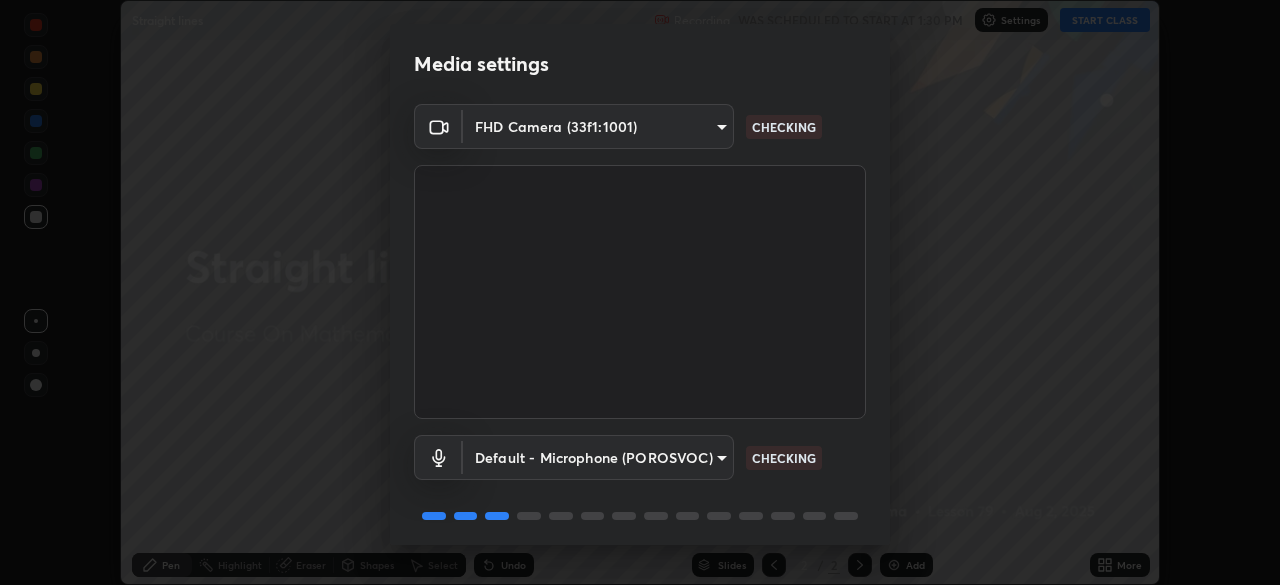 scroll, scrollTop: 71, scrollLeft: 0, axis: vertical 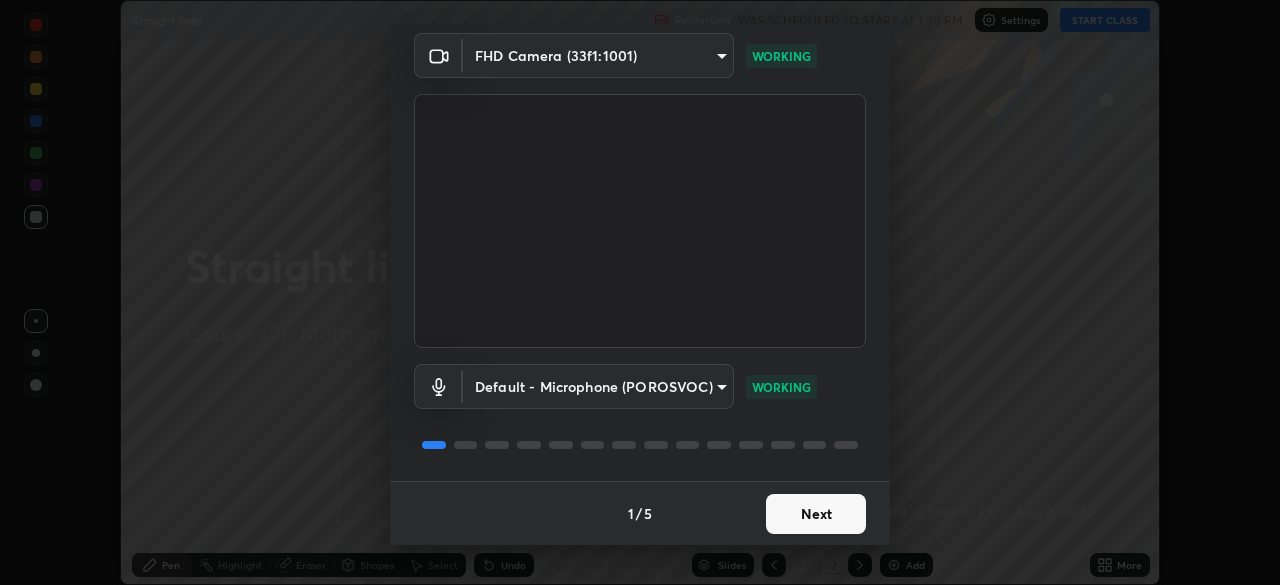 click on "Next" at bounding box center [816, 514] 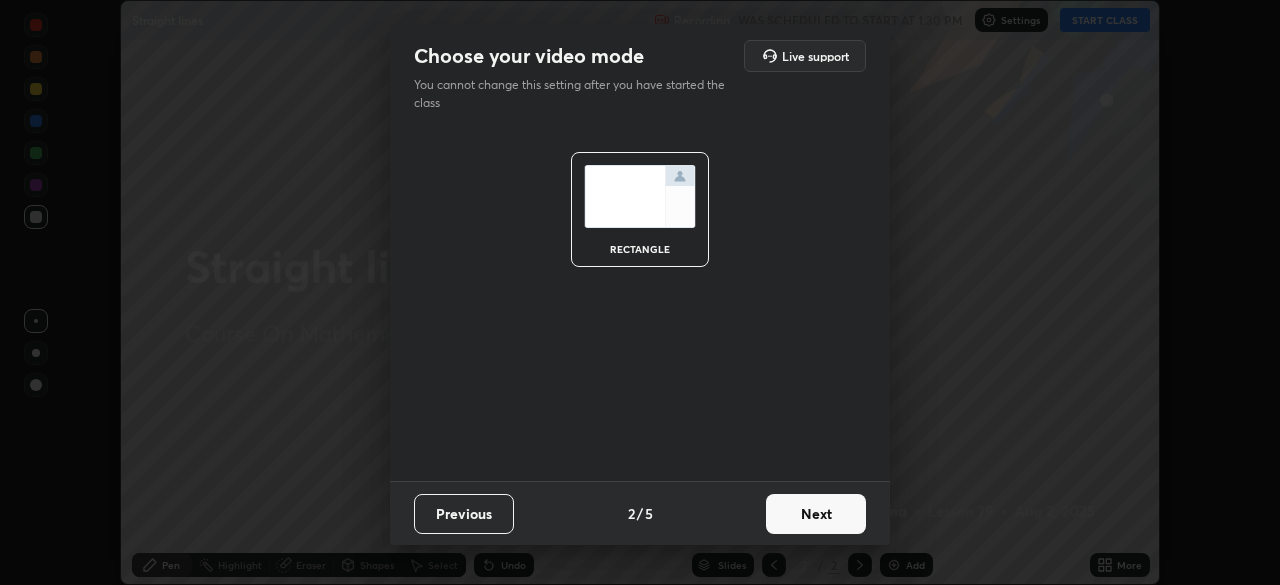 scroll, scrollTop: 0, scrollLeft: 0, axis: both 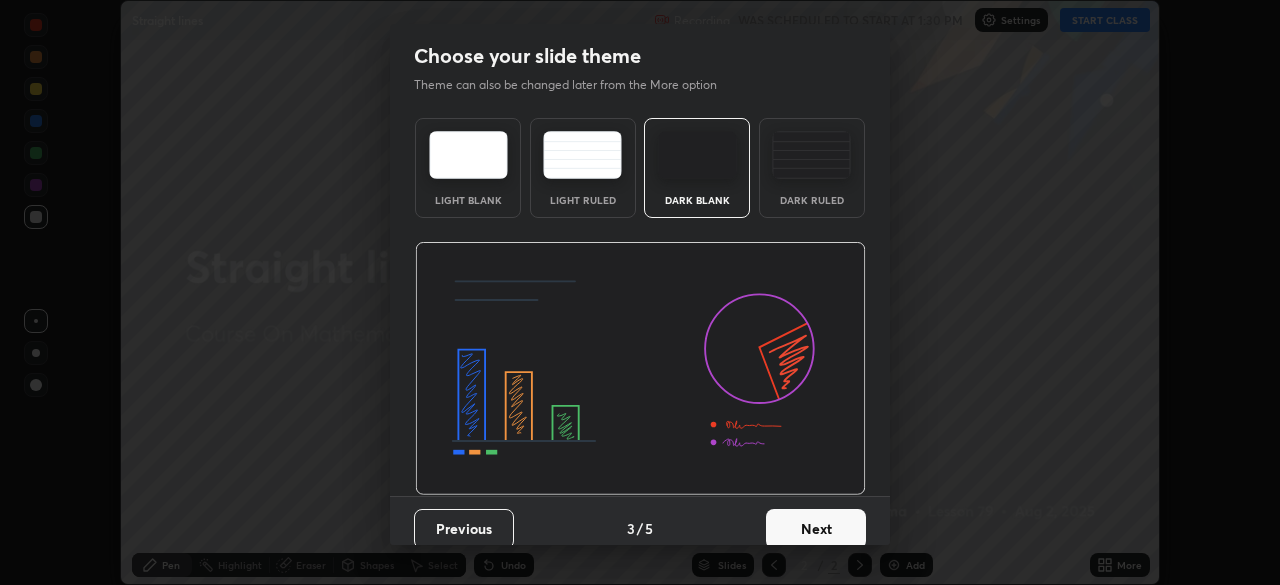 click on "Next" at bounding box center (816, 529) 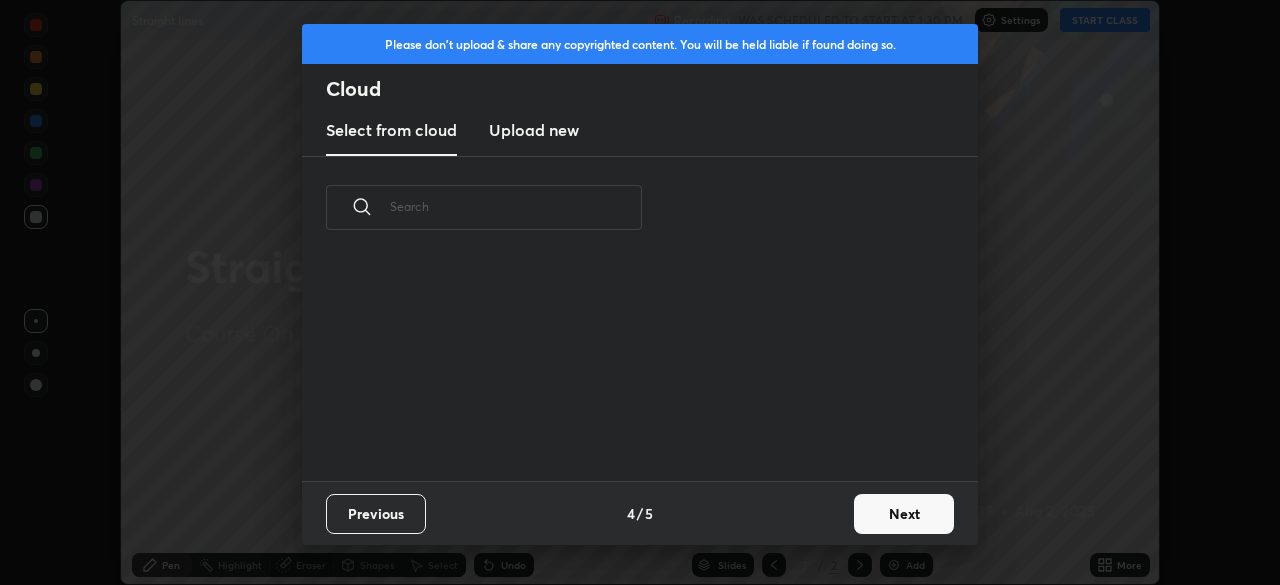 click on "Next" at bounding box center (904, 514) 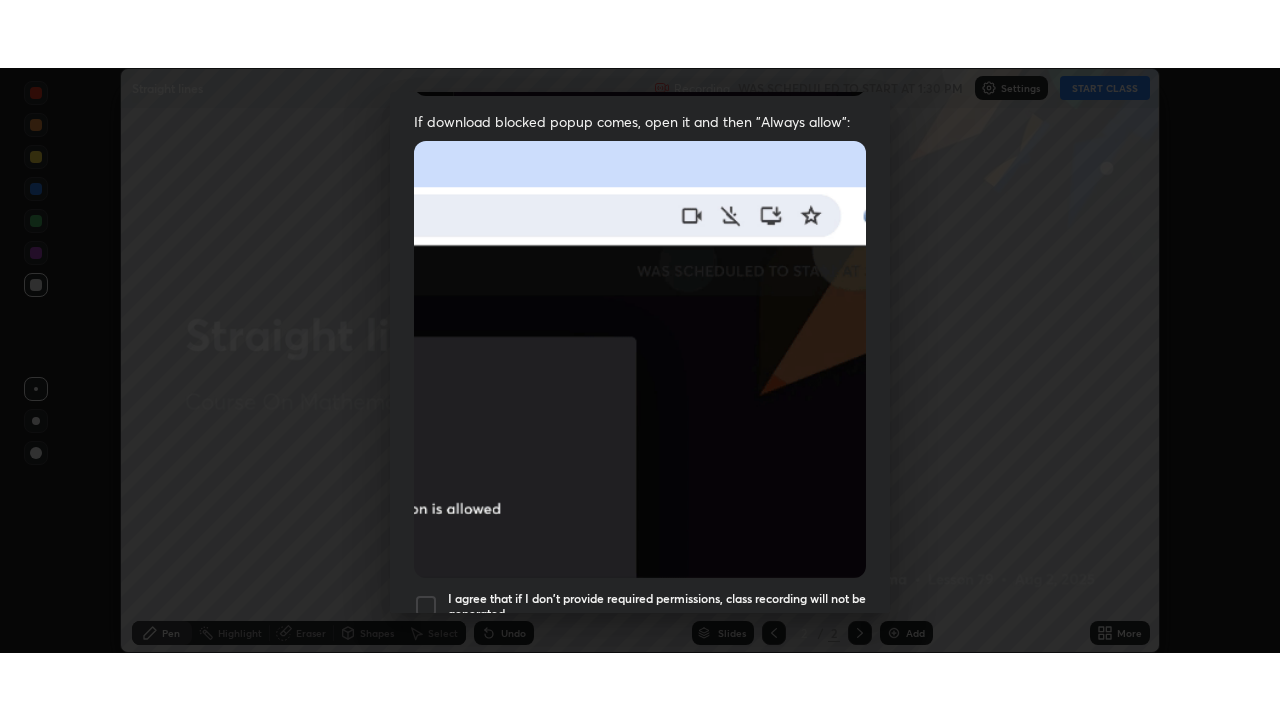 scroll, scrollTop: 479, scrollLeft: 0, axis: vertical 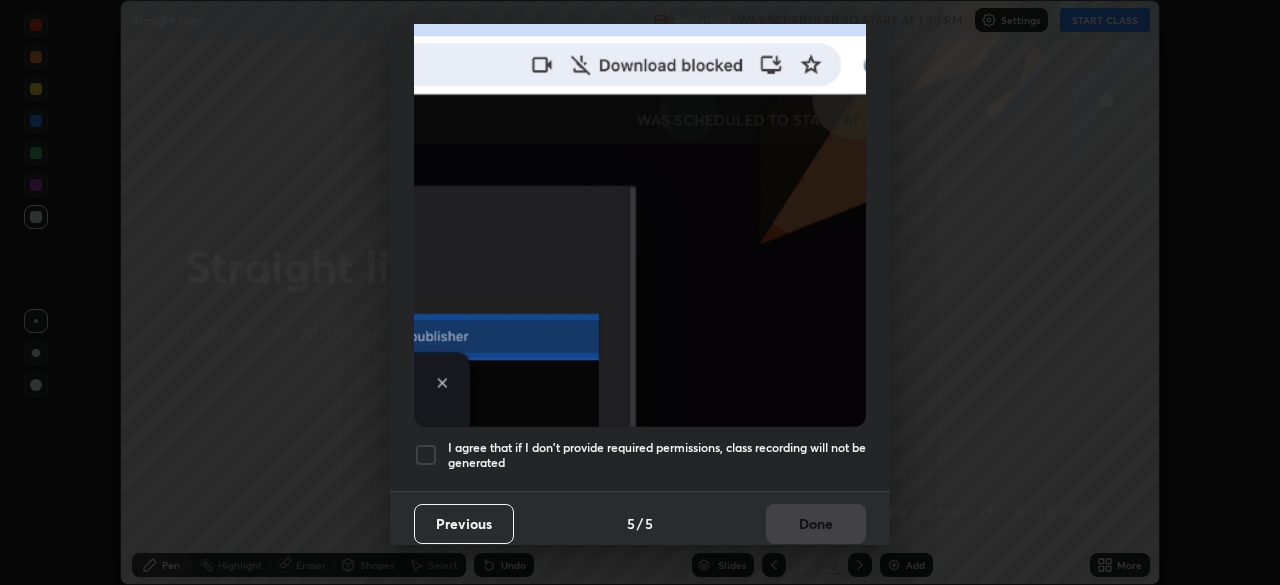 click on "I agree that if I don't provide required permissions, class recording will not be generated" at bounding box center (657, 455) 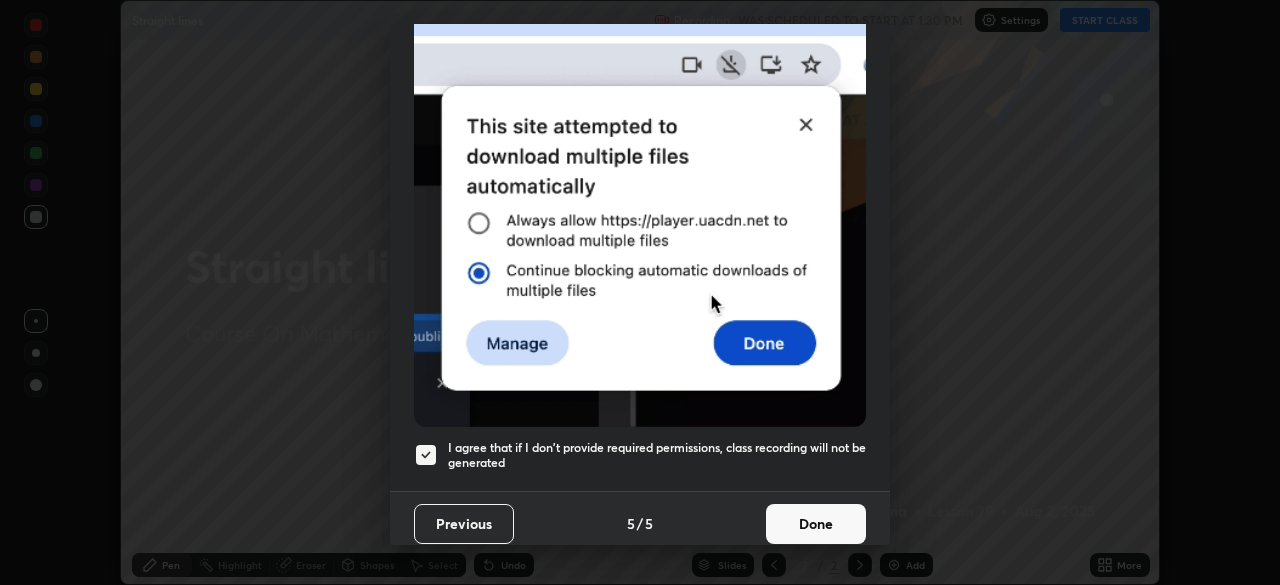 click on "Done" at bounding box center [816, 524] 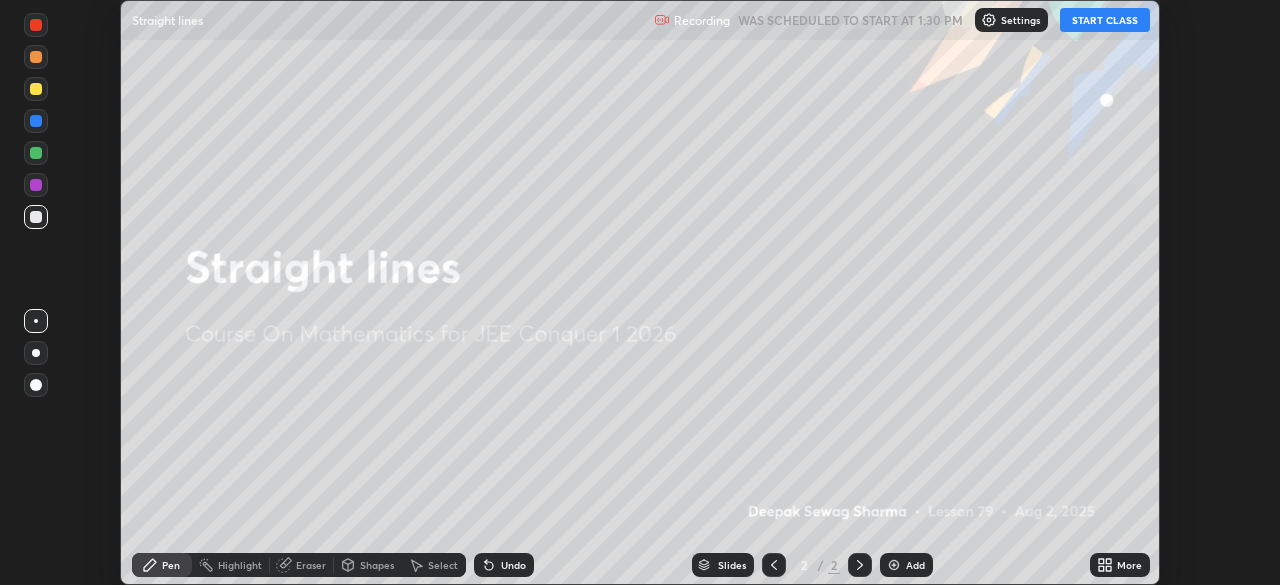 click 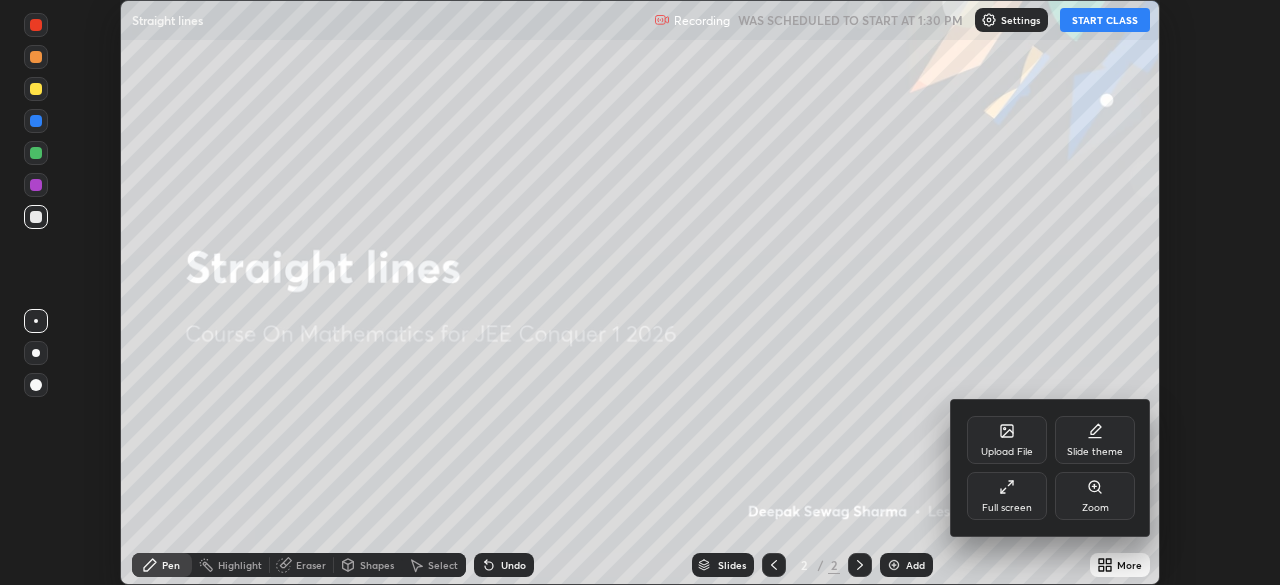 click 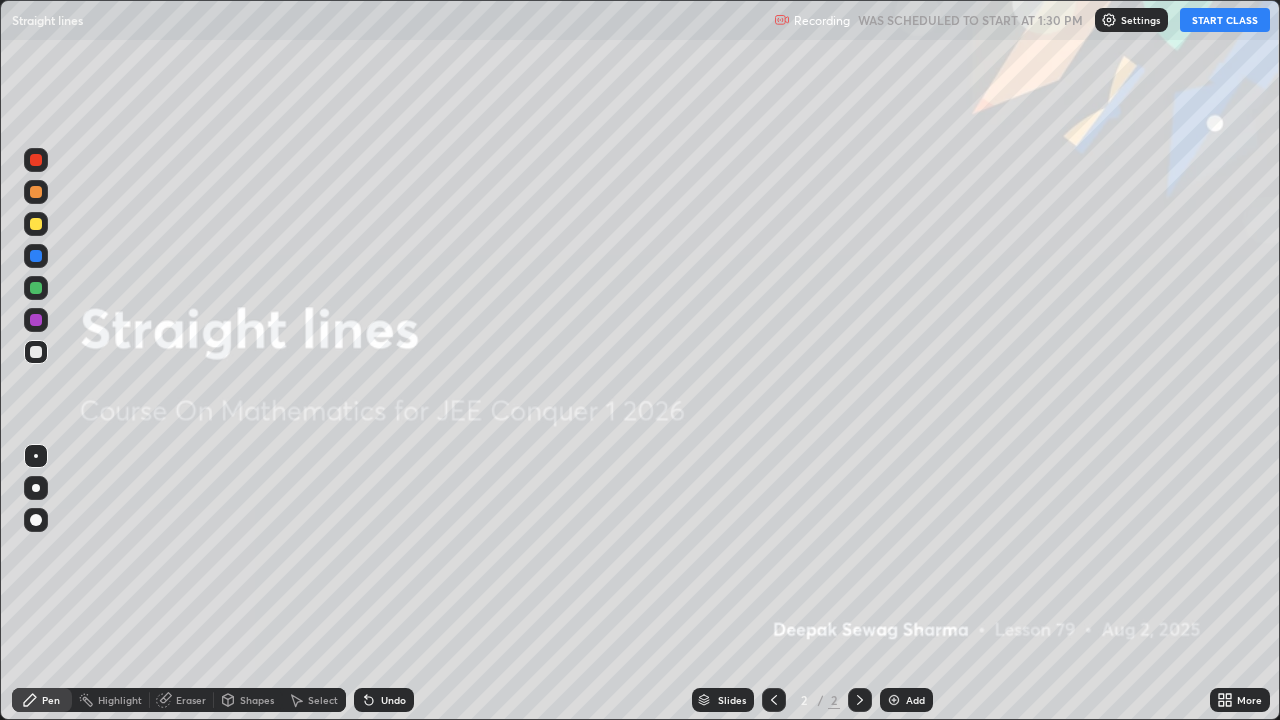 scroll, scrollTop: 99280, scrollLeft: 98720, axis: both 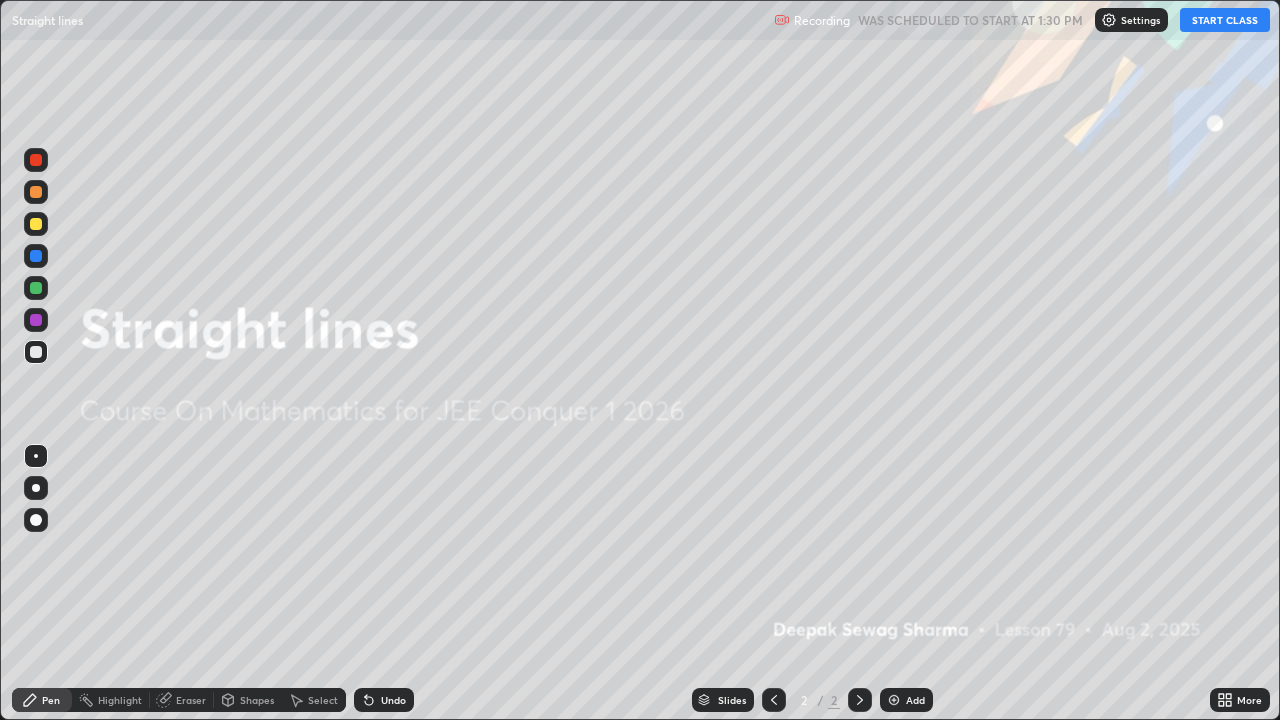 click on "START CLASS" at bounding box center (1225, 20) 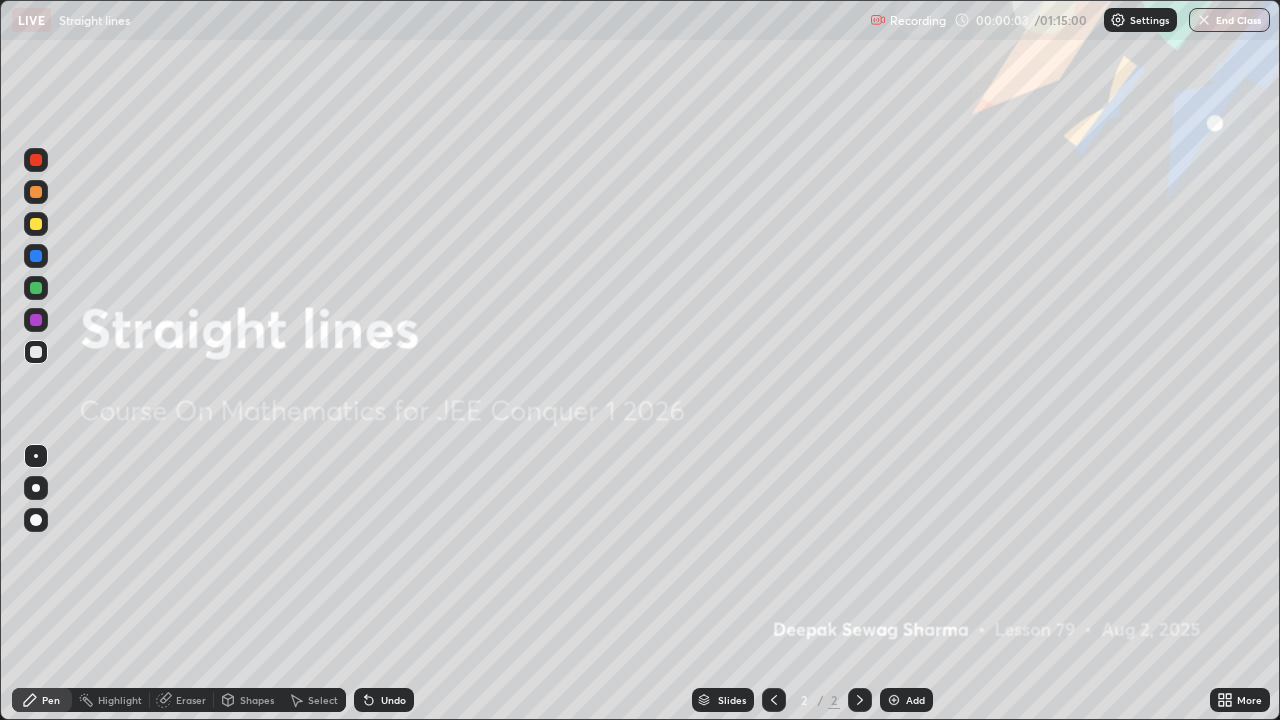 click at bounding box center (36, 488) 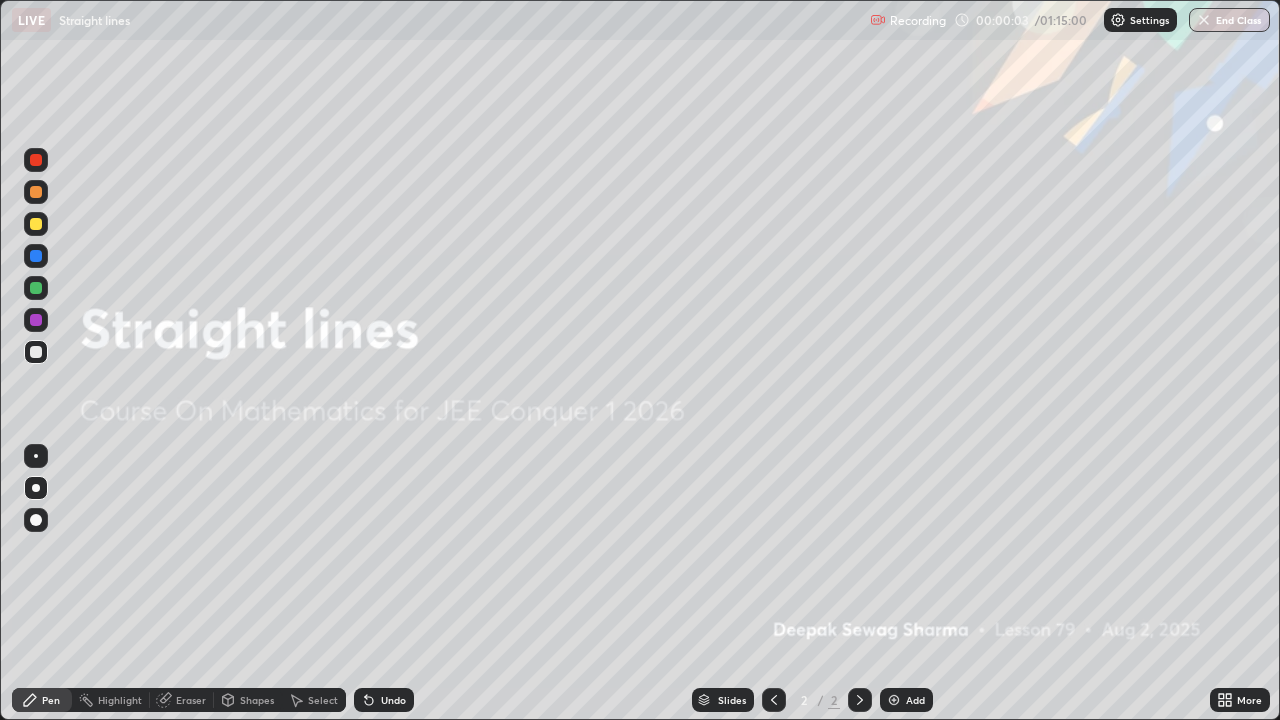 click at bounding box center [36, 288] 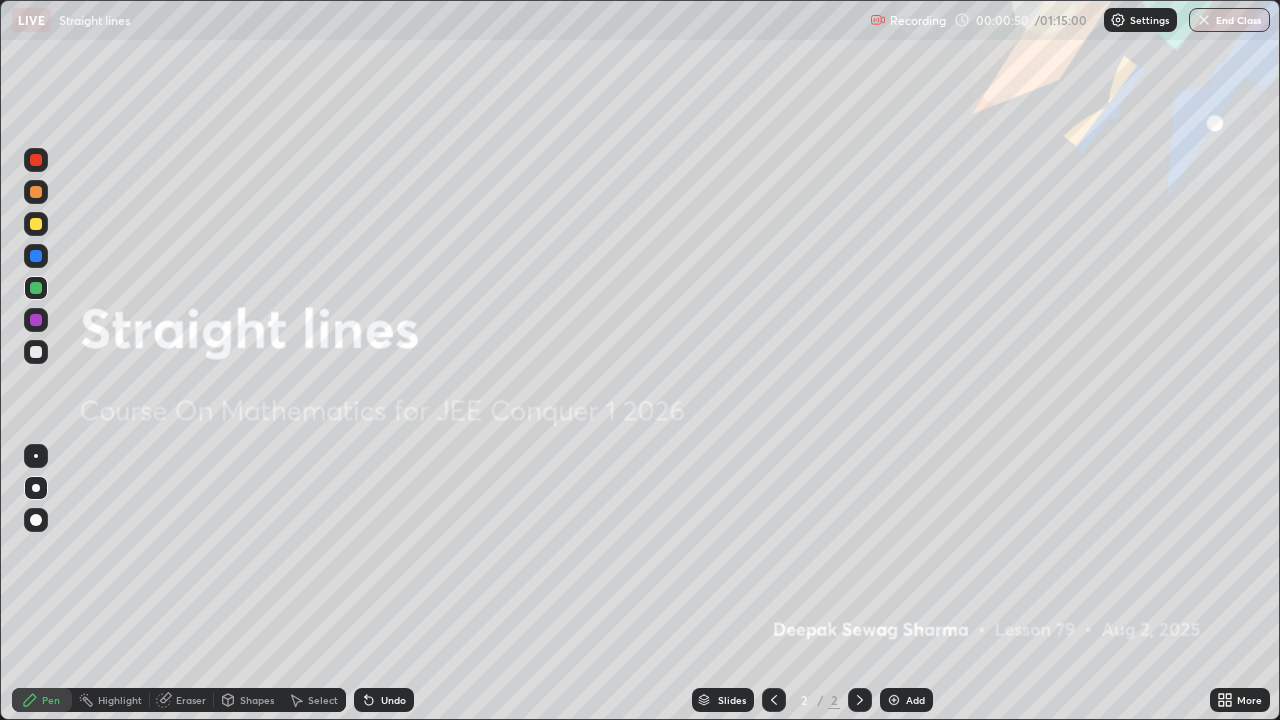 click 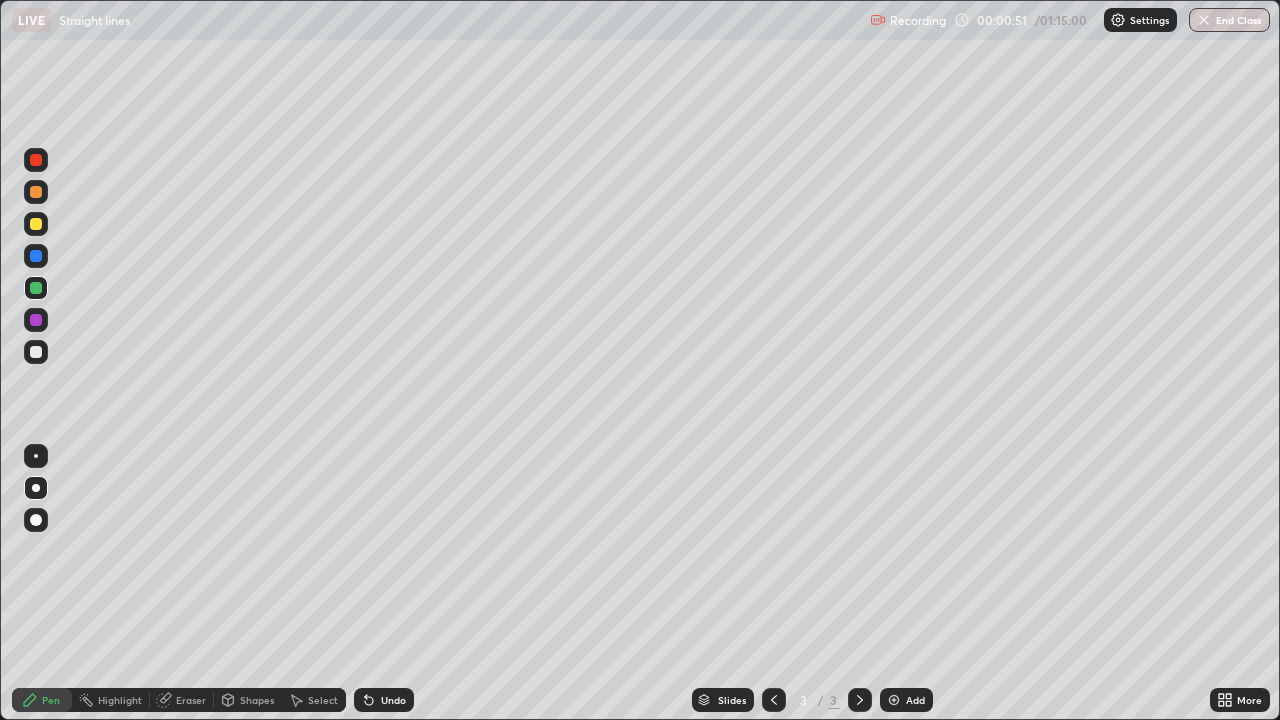 click at bounding box center (36, 224) 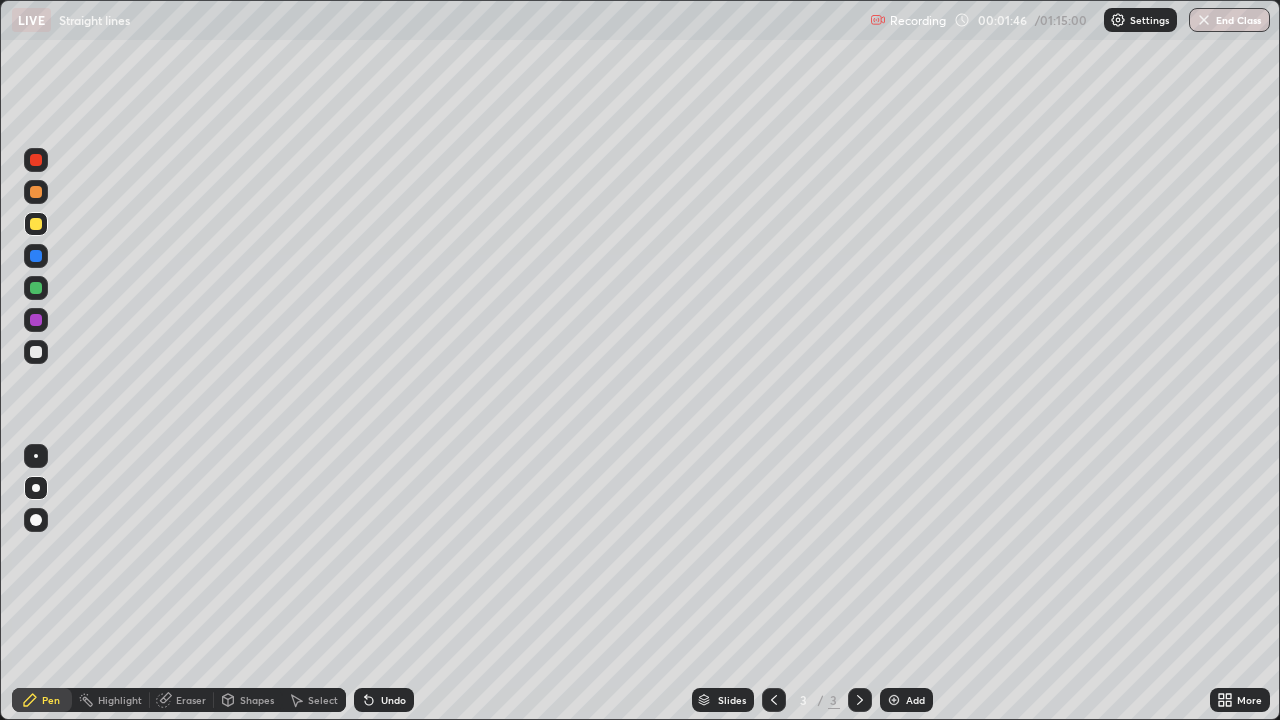 click at bounding box center [36, 288] 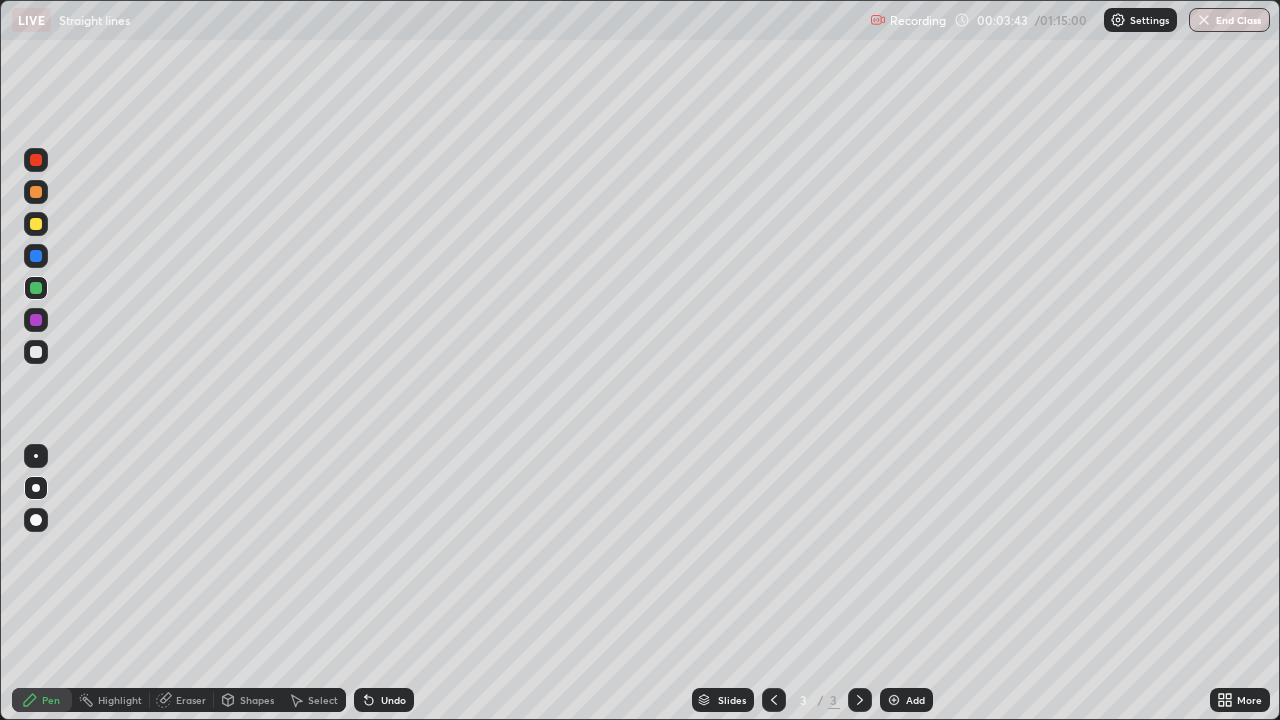 click at bounding box center (36, 256) 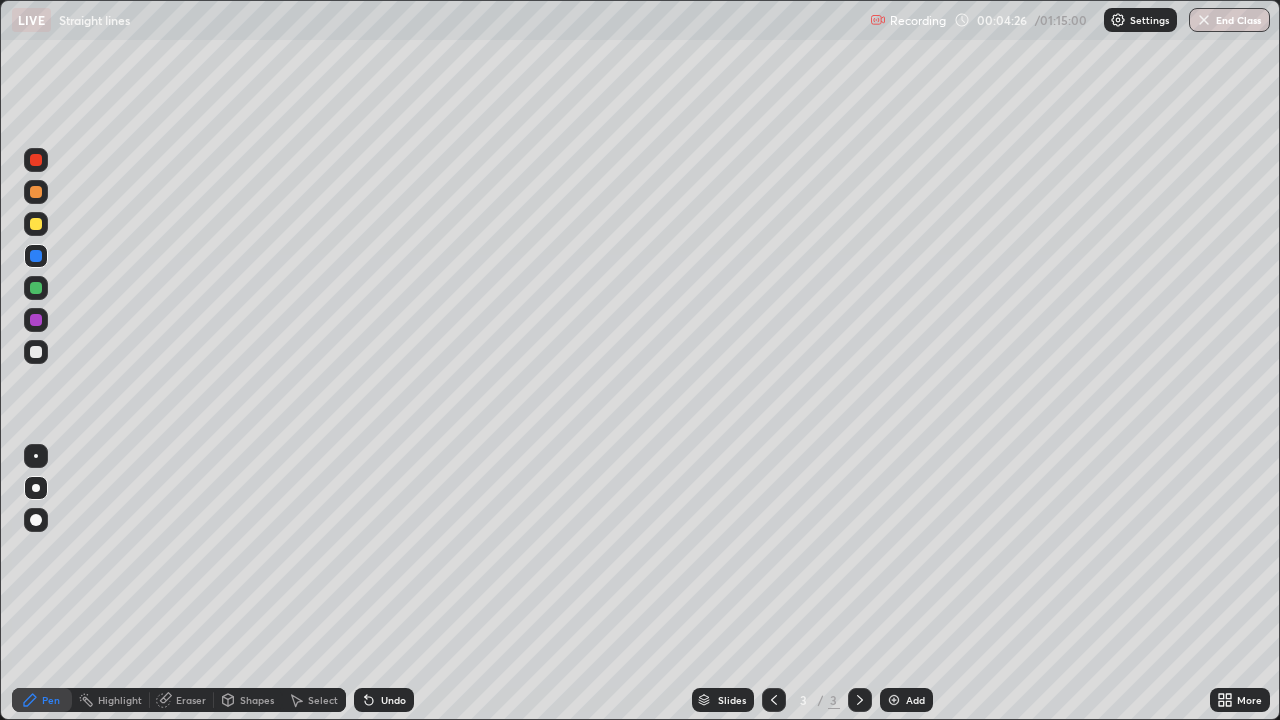 click at bounding box center (36, 352) 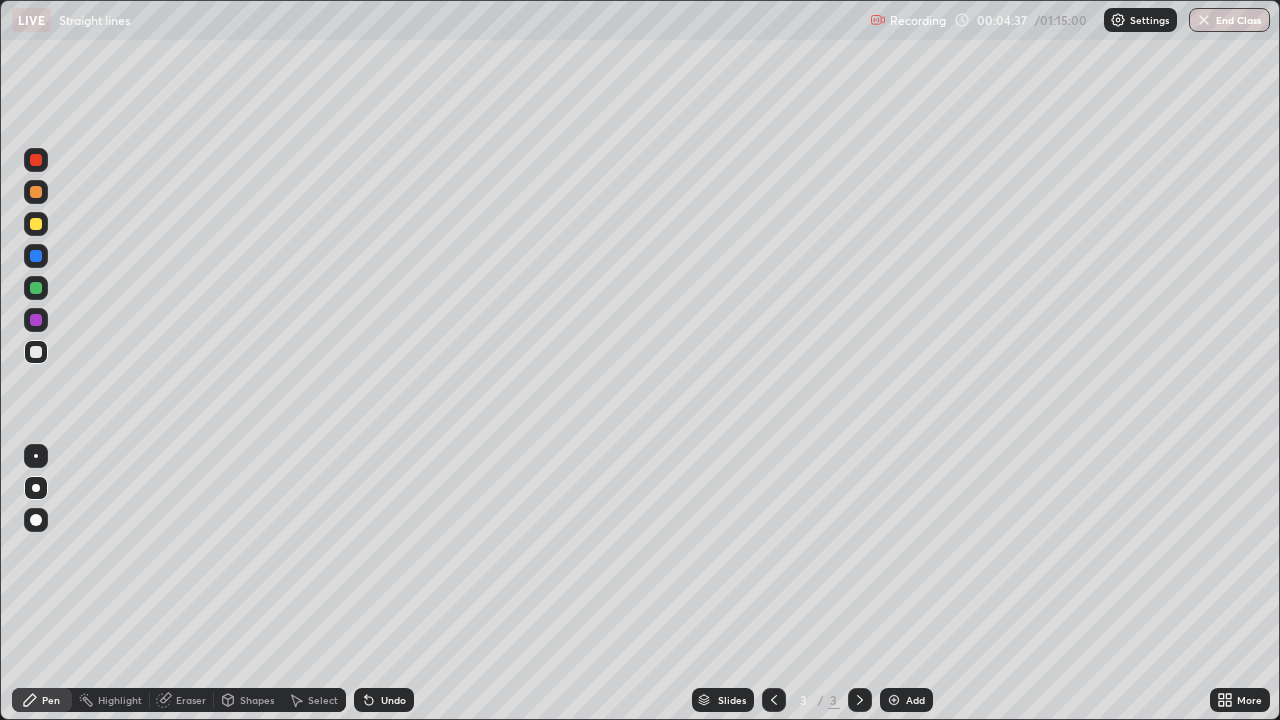 click on "Undo" at bounding box center (384, 700) 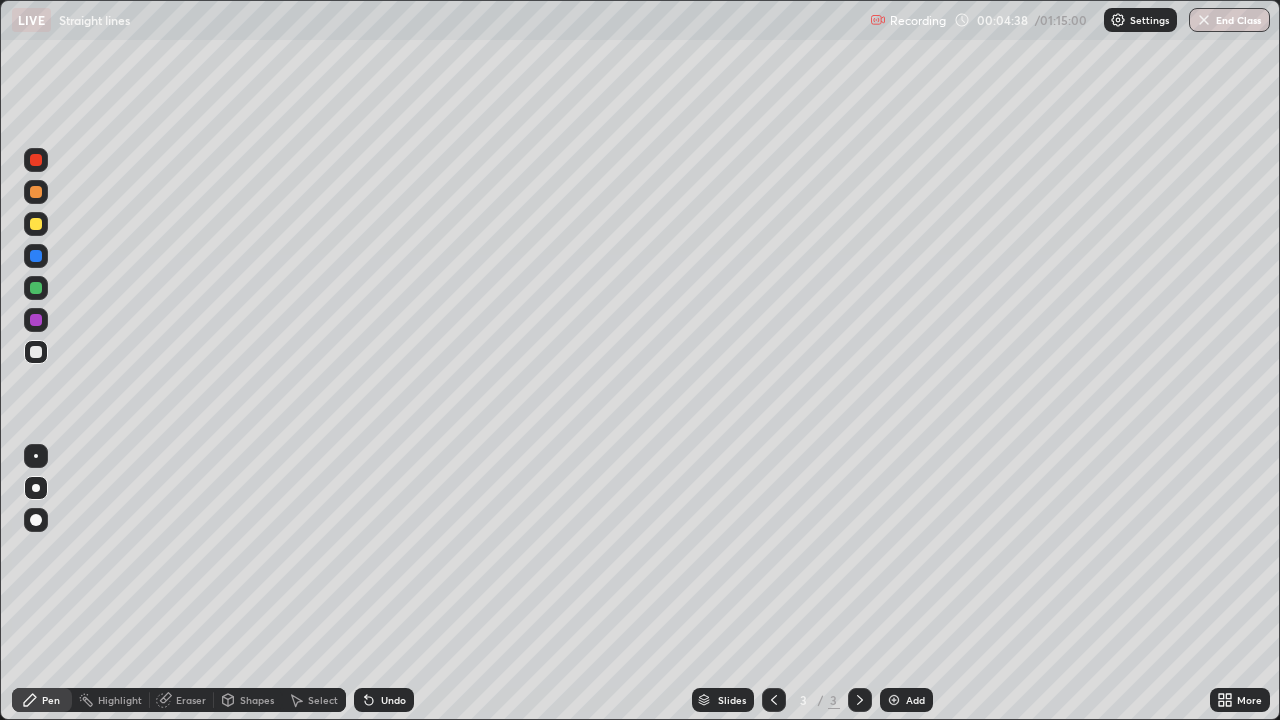 click 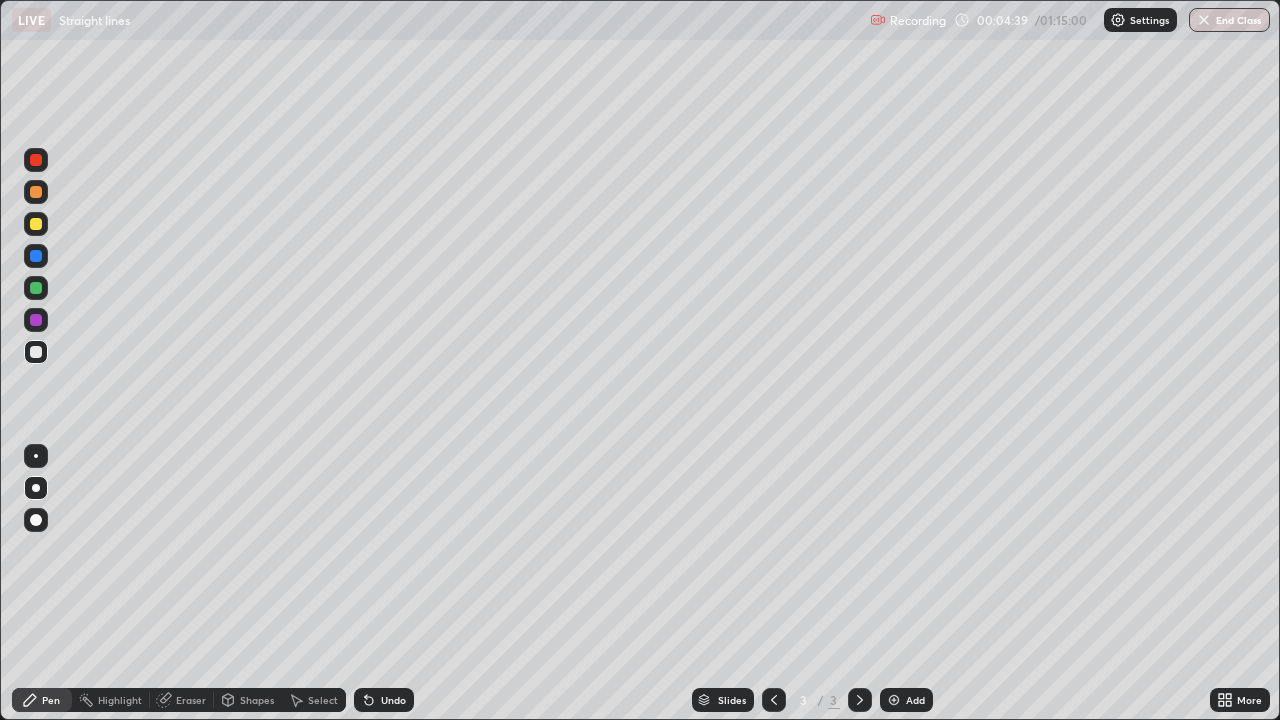 click on "Undo" at bounding box center [384, 700] 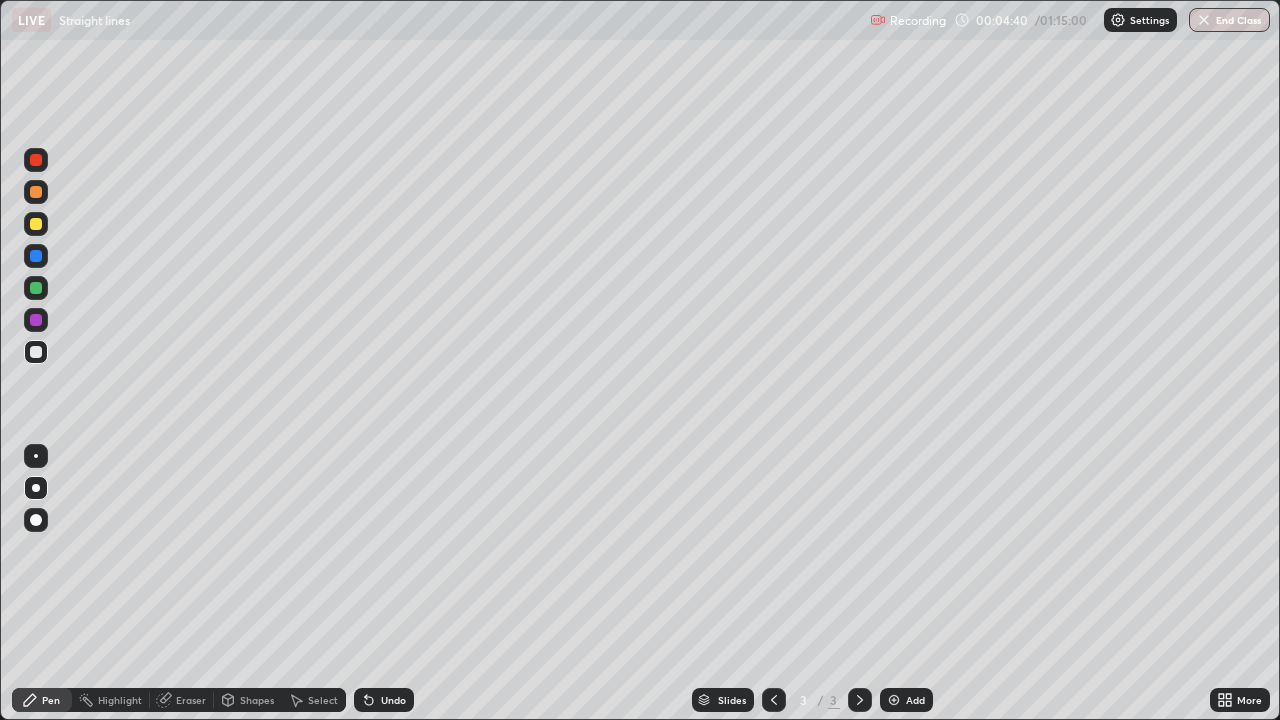 click on "Shapes" at bounding box center [257, 700] 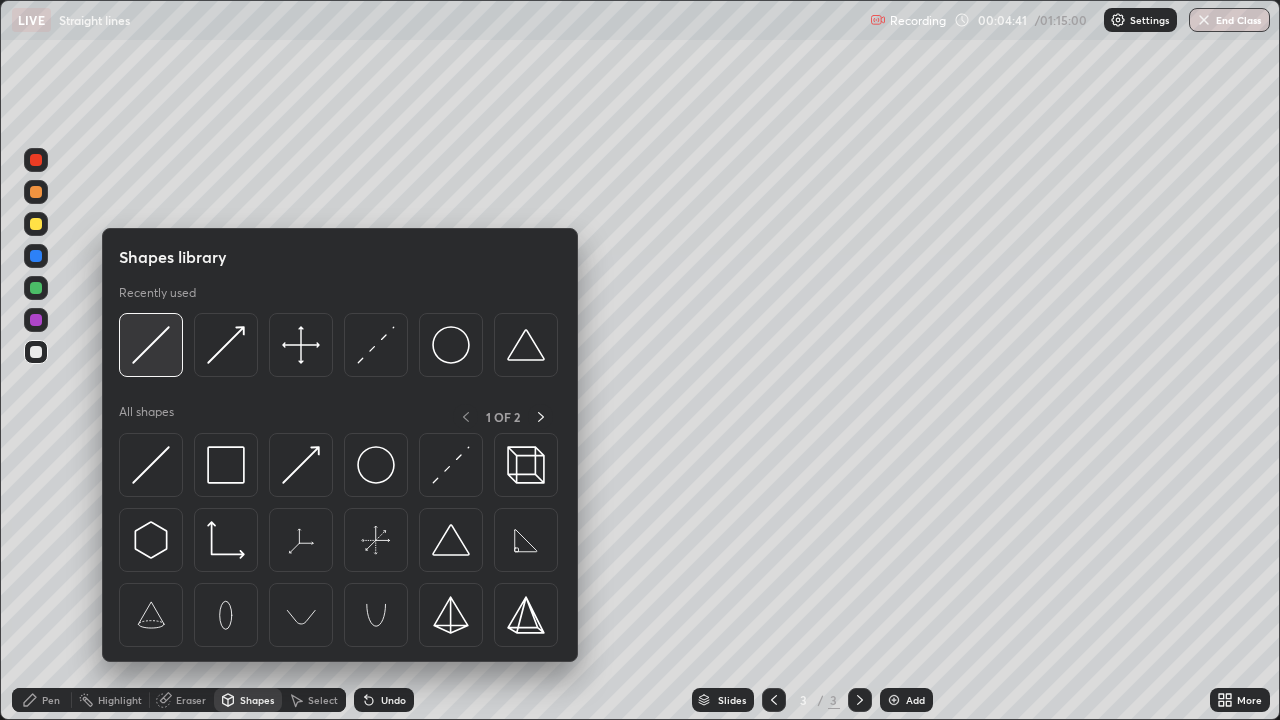 click at bounding box center (151, 345) 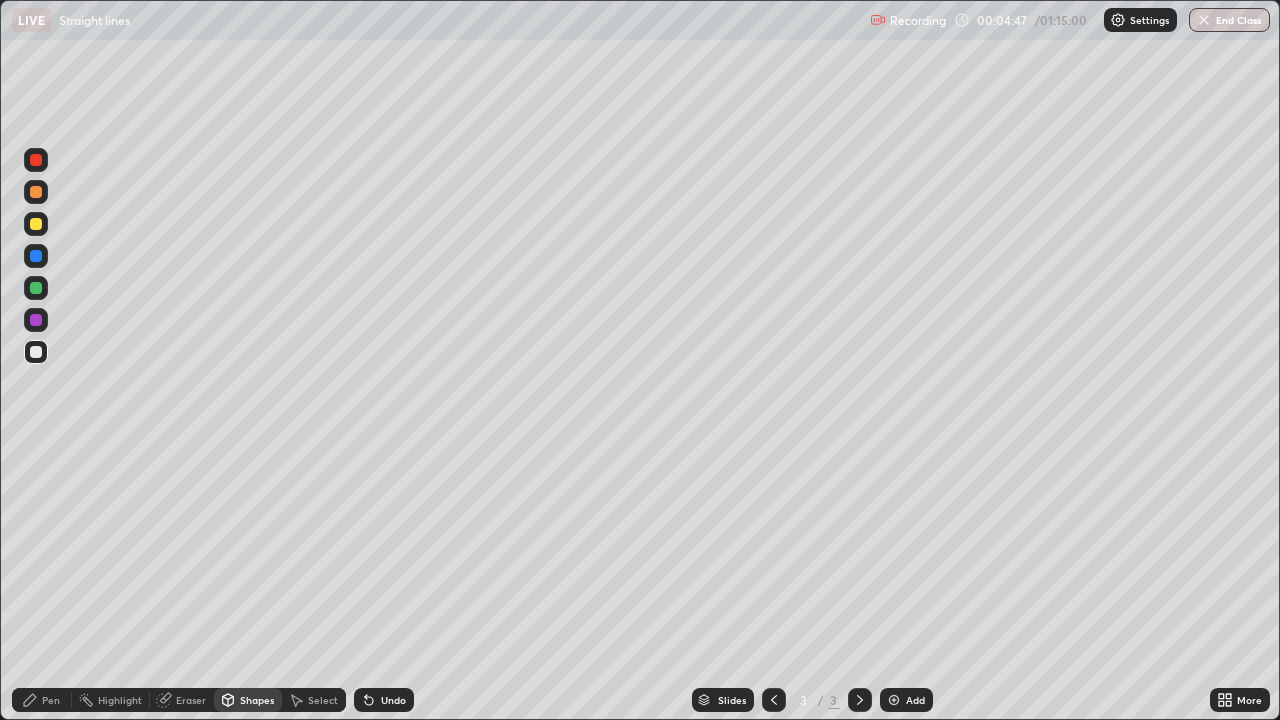 click on "Undo" at bounding box center [384, 700] 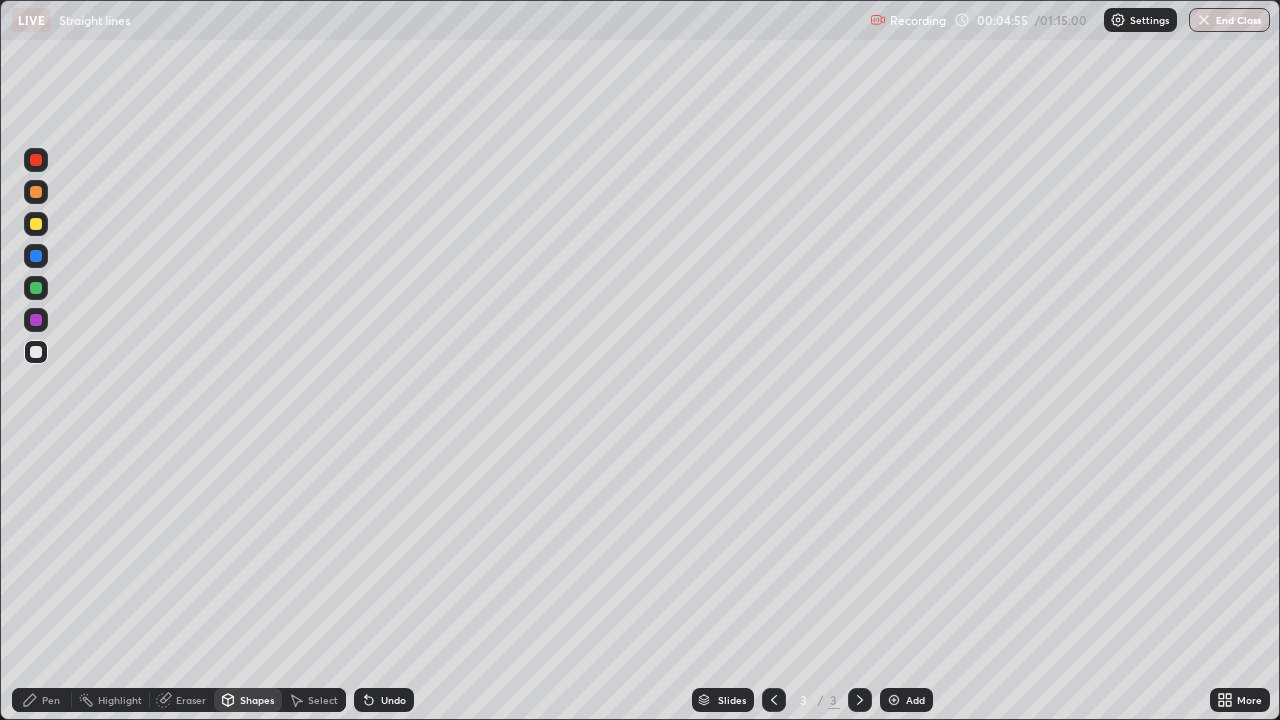 click on "Undo" at bounding box center (393, 700) 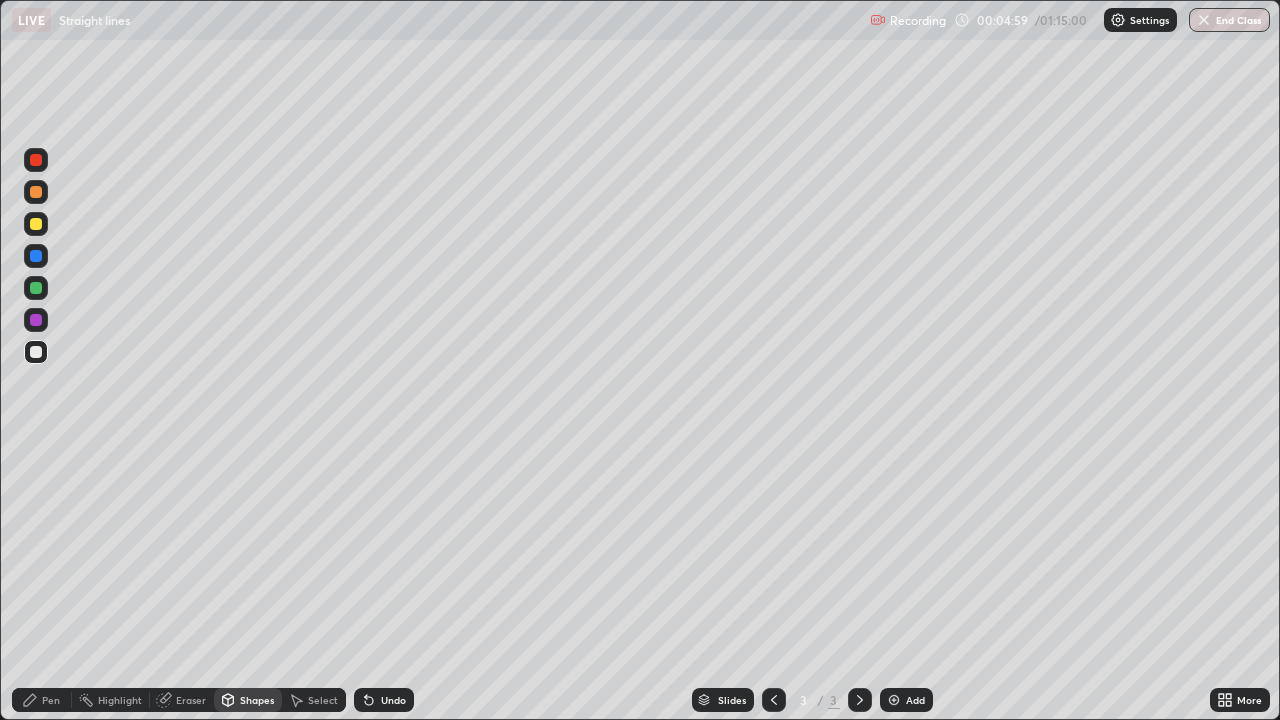 click on "Pen" at bounding box center [42, 700] 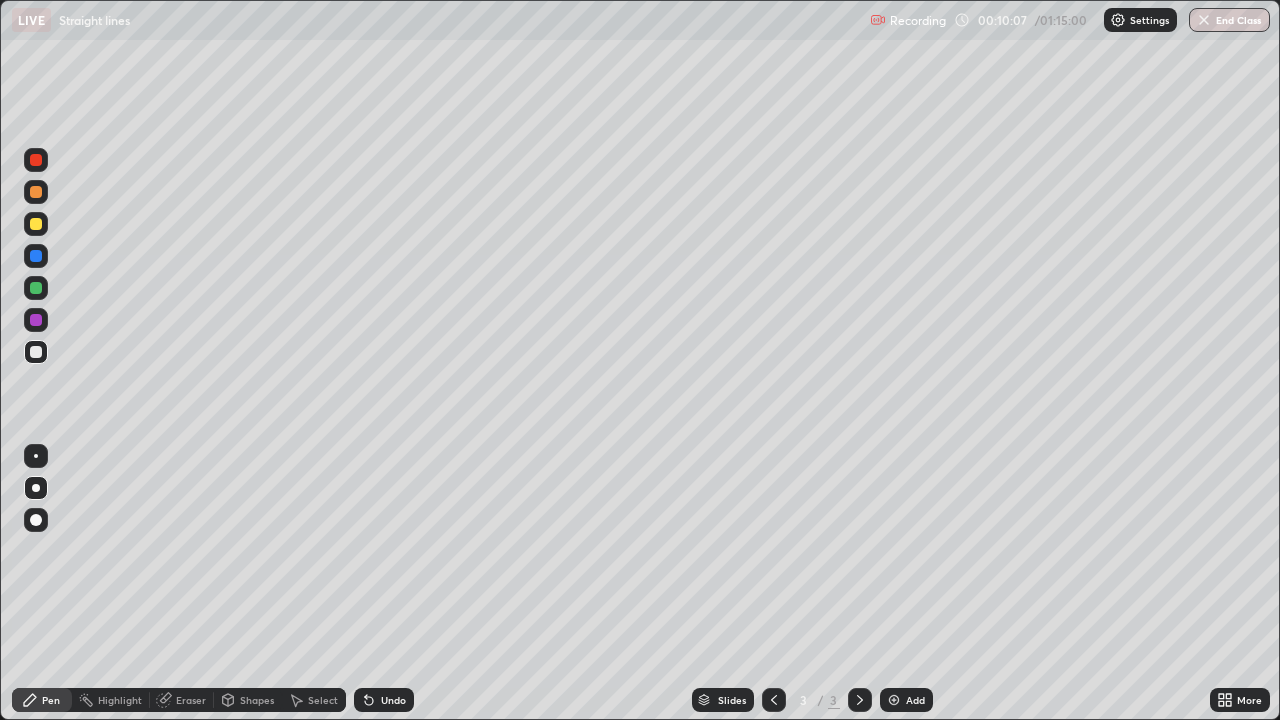click 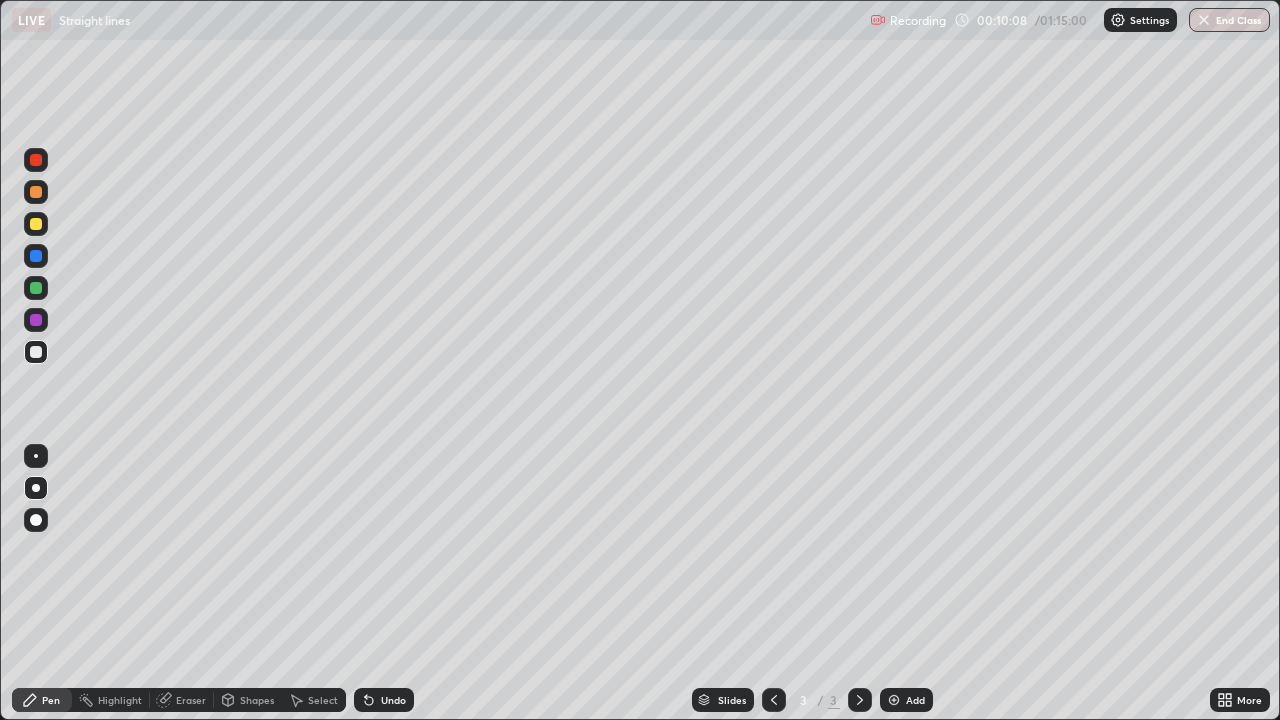 click on "Add" at bounding box center [906, 700] 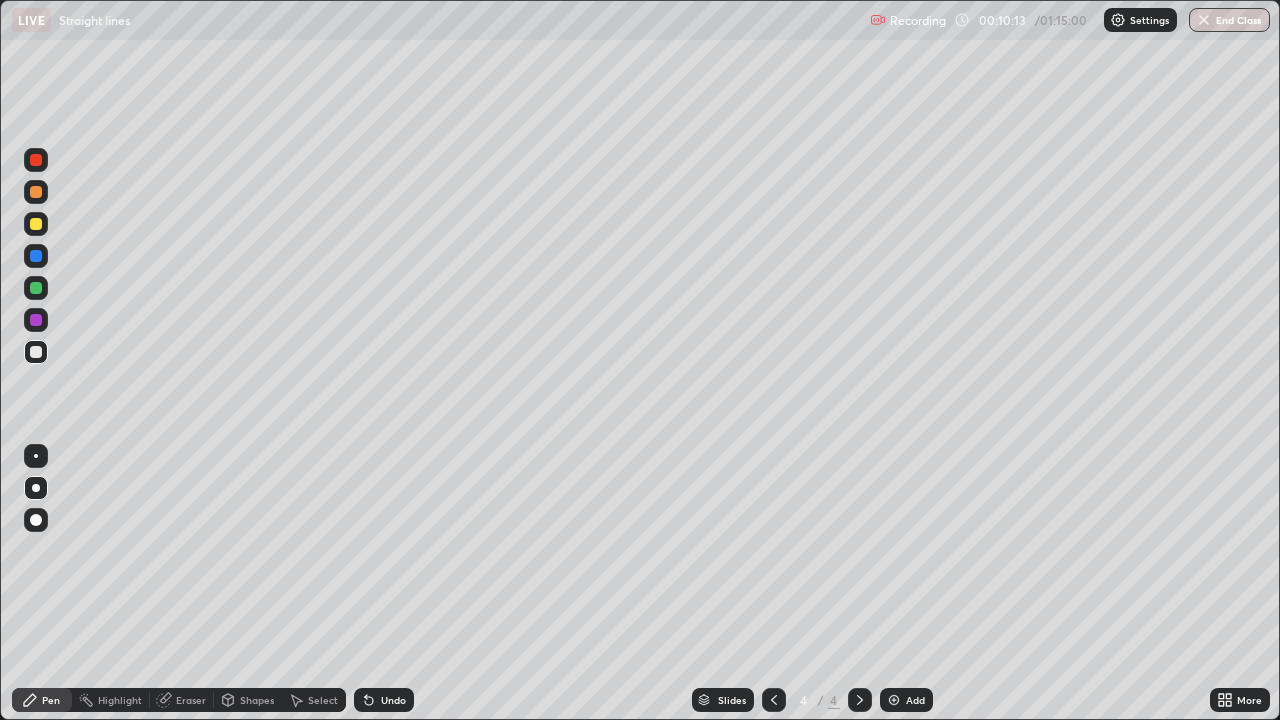 click at bounding box center (36, 320) 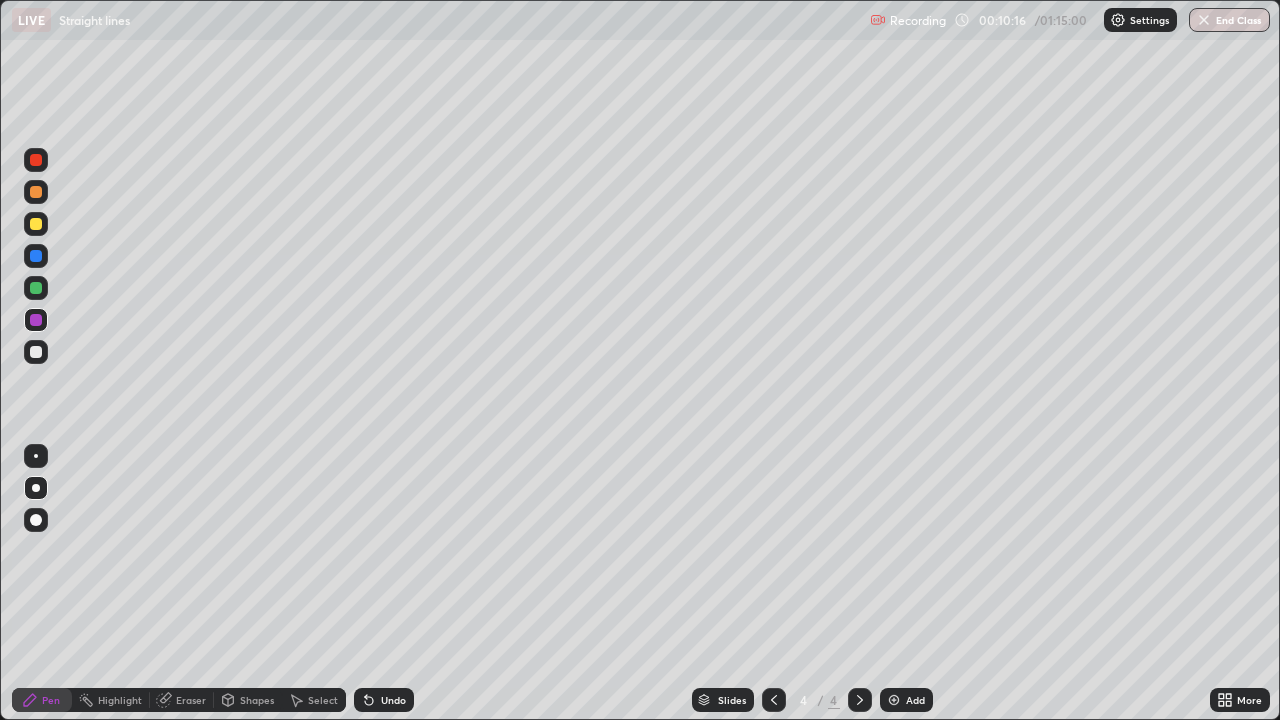 click at bounding box center [36, 224] 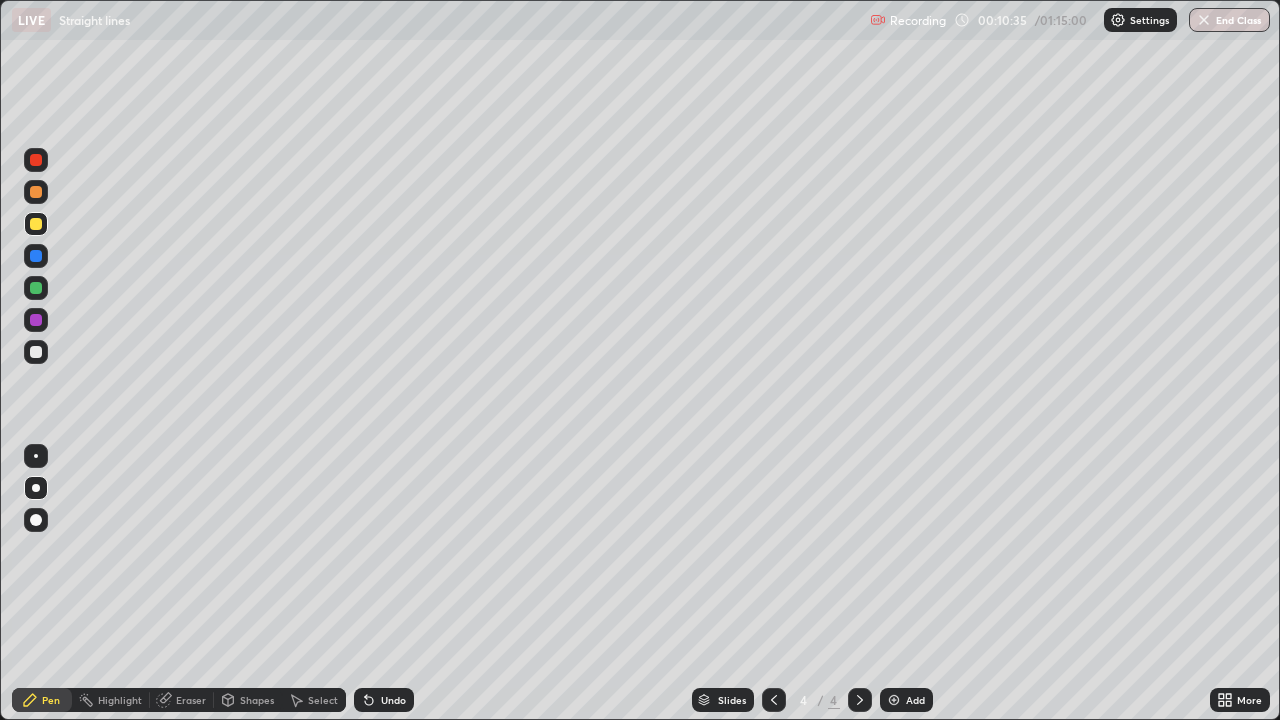 click 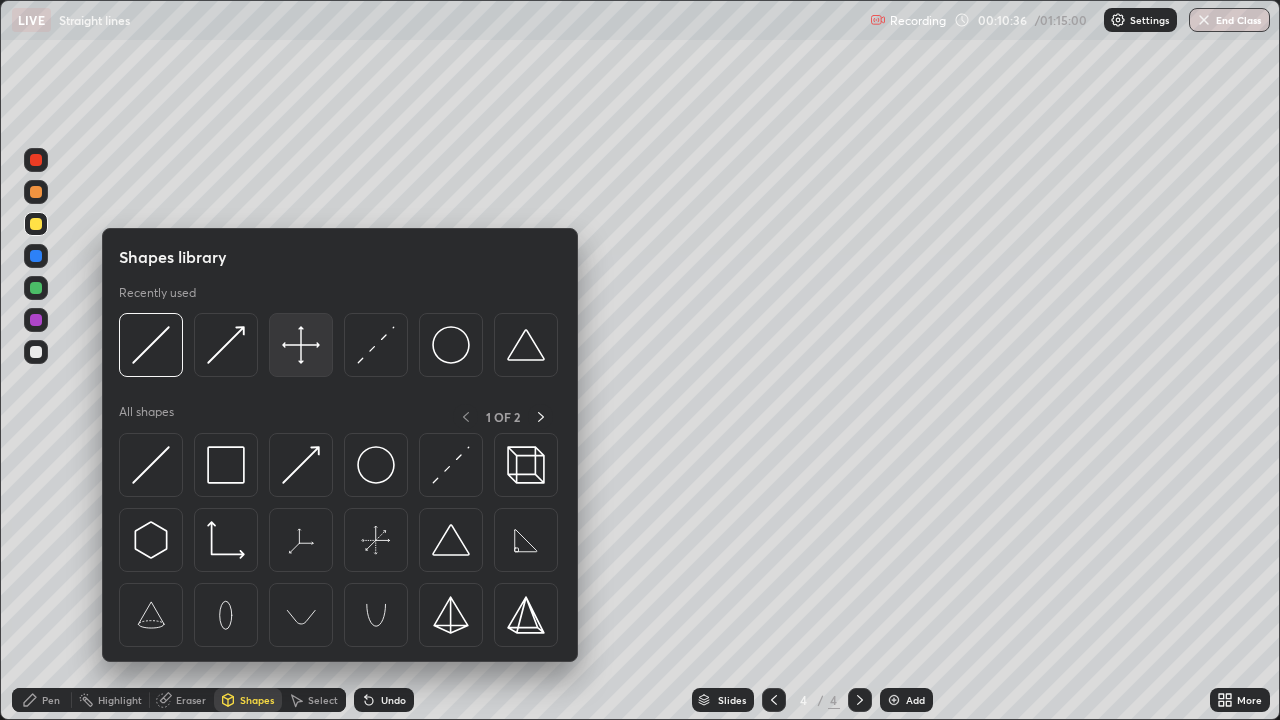 click at bounding box center (301, 345) 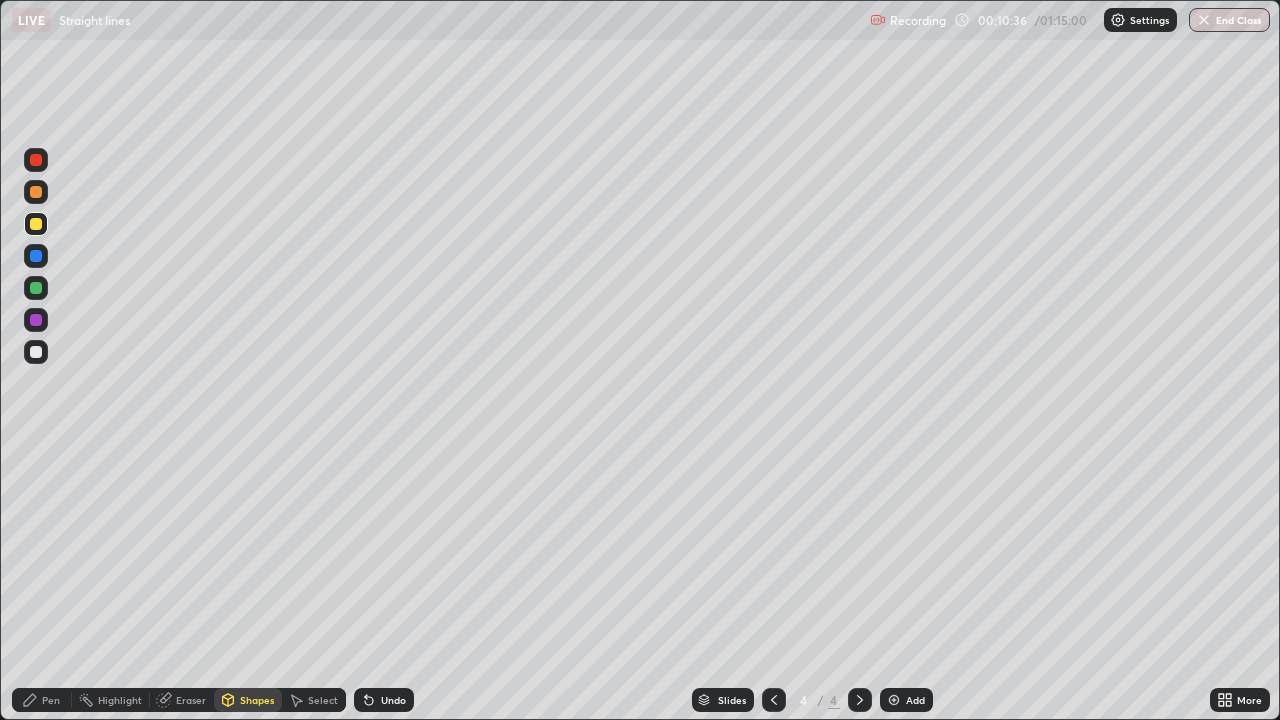 click at bounding box center [36, 352] 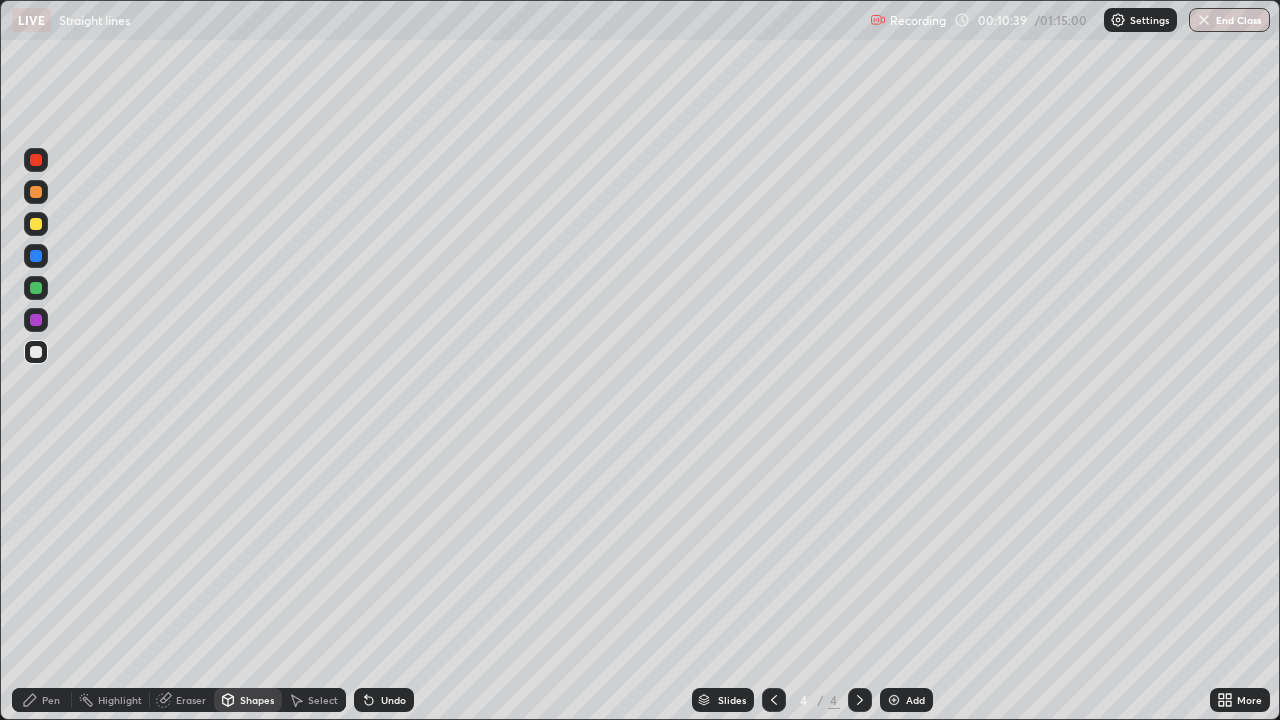 click at bounding box center [36, 224] 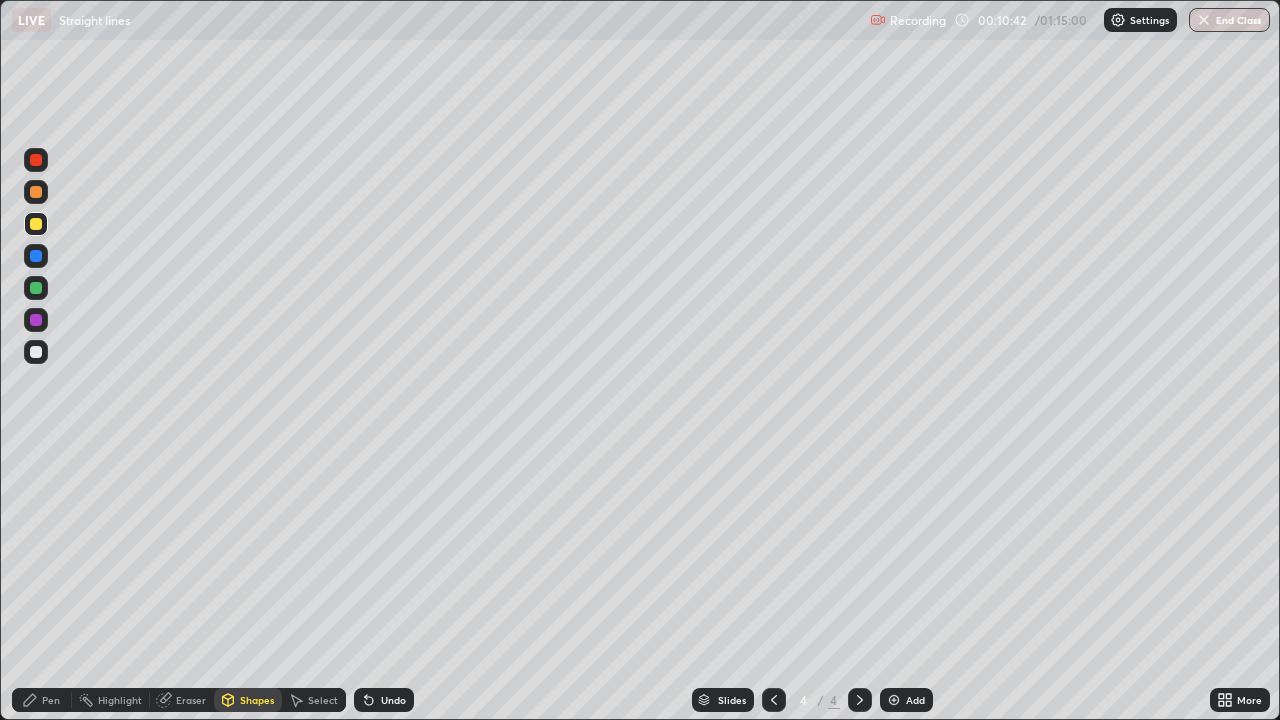 click on "Shapes" at bounding box center (248, 700) 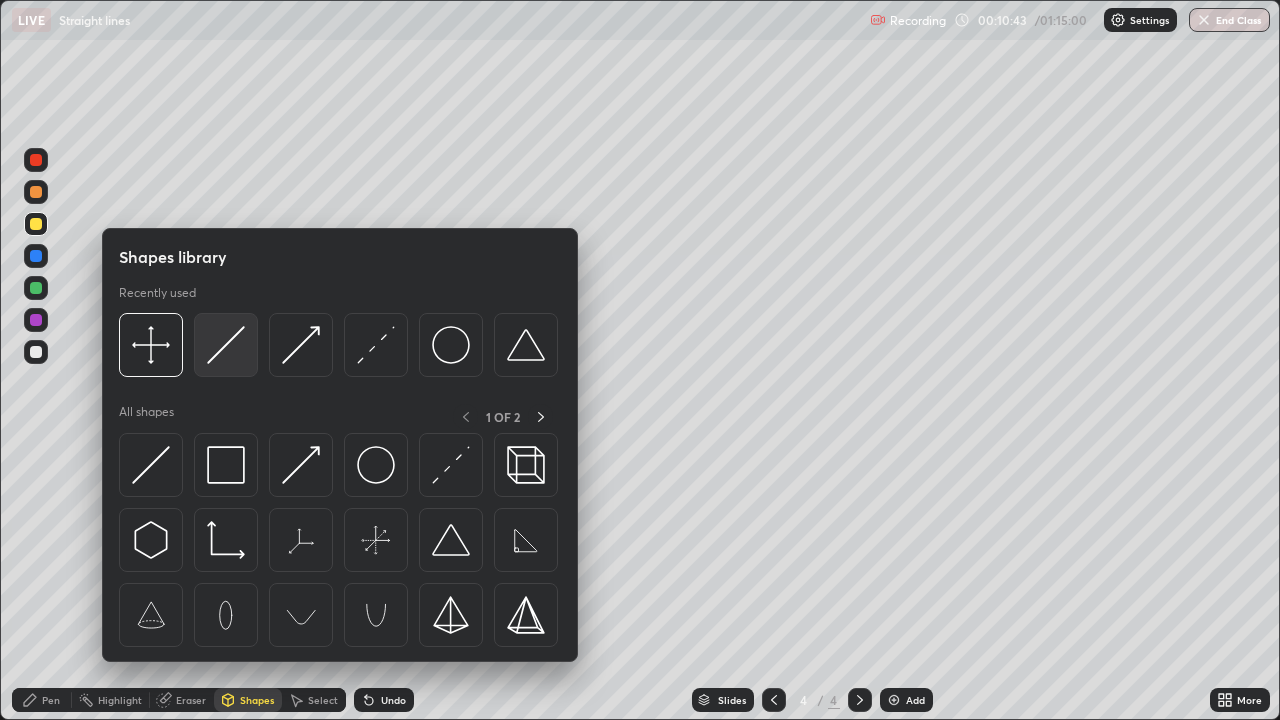click at bounding box center (226, 345) 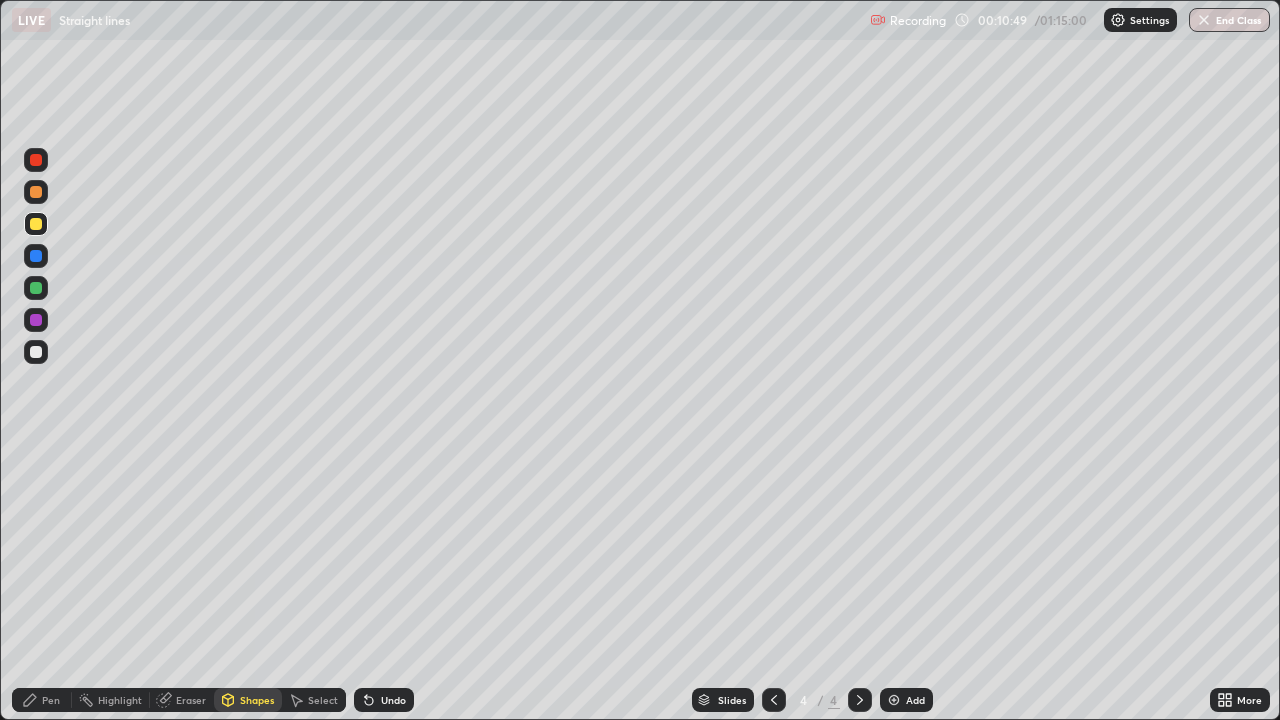 click on "Pen" at bounding box center (42, 700) 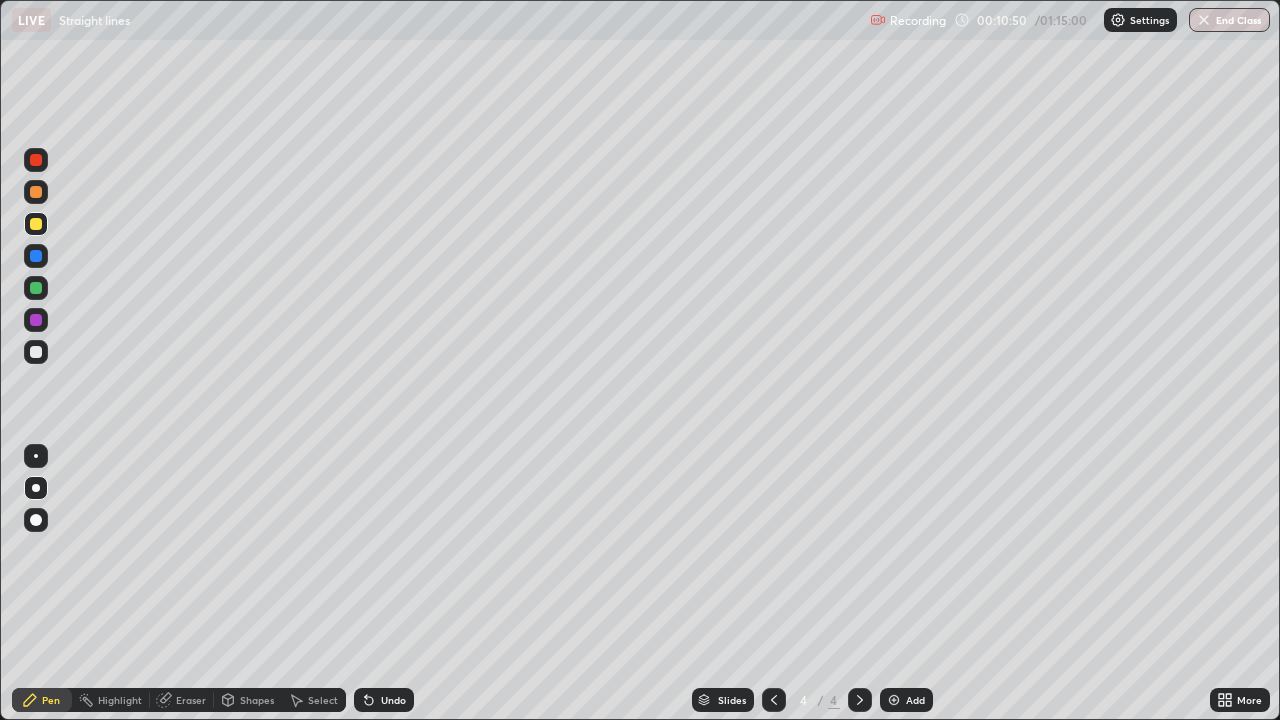 click at bounding box center [36, 288] 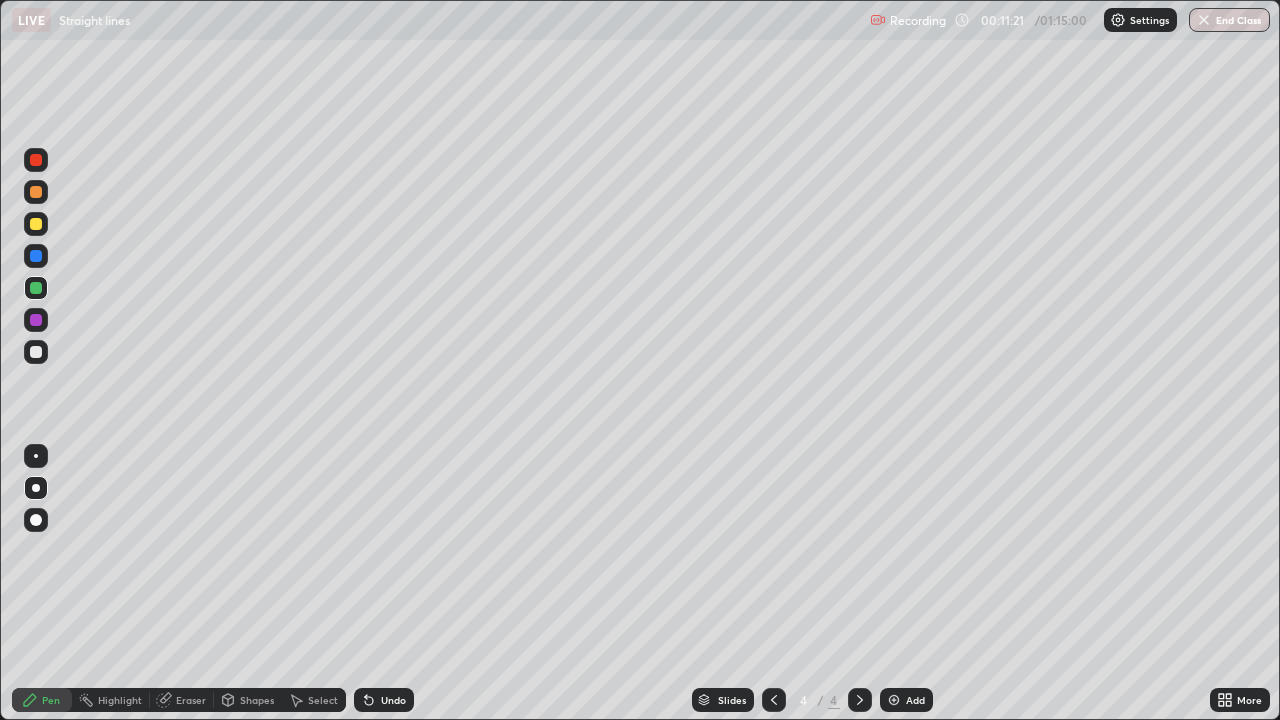 click at bounding box center (36, 352) 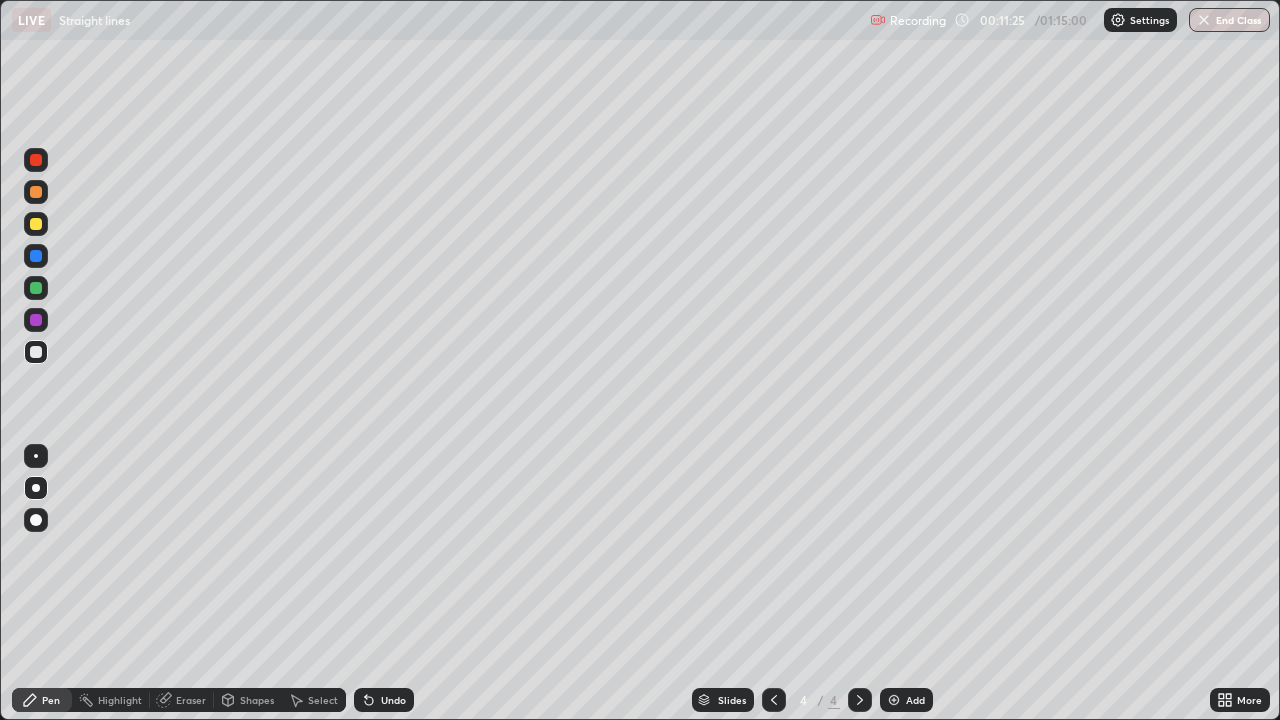 click at bounding box center (36, 224) 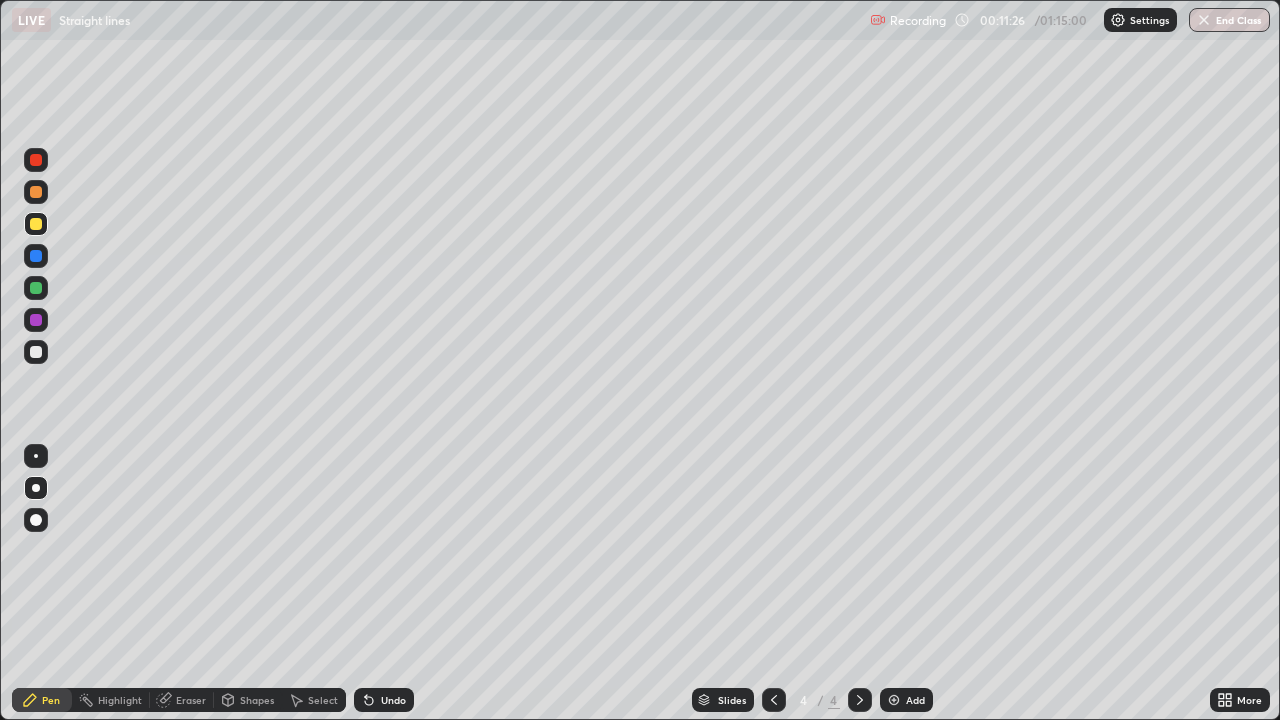 click at bounding box center (36, 288) 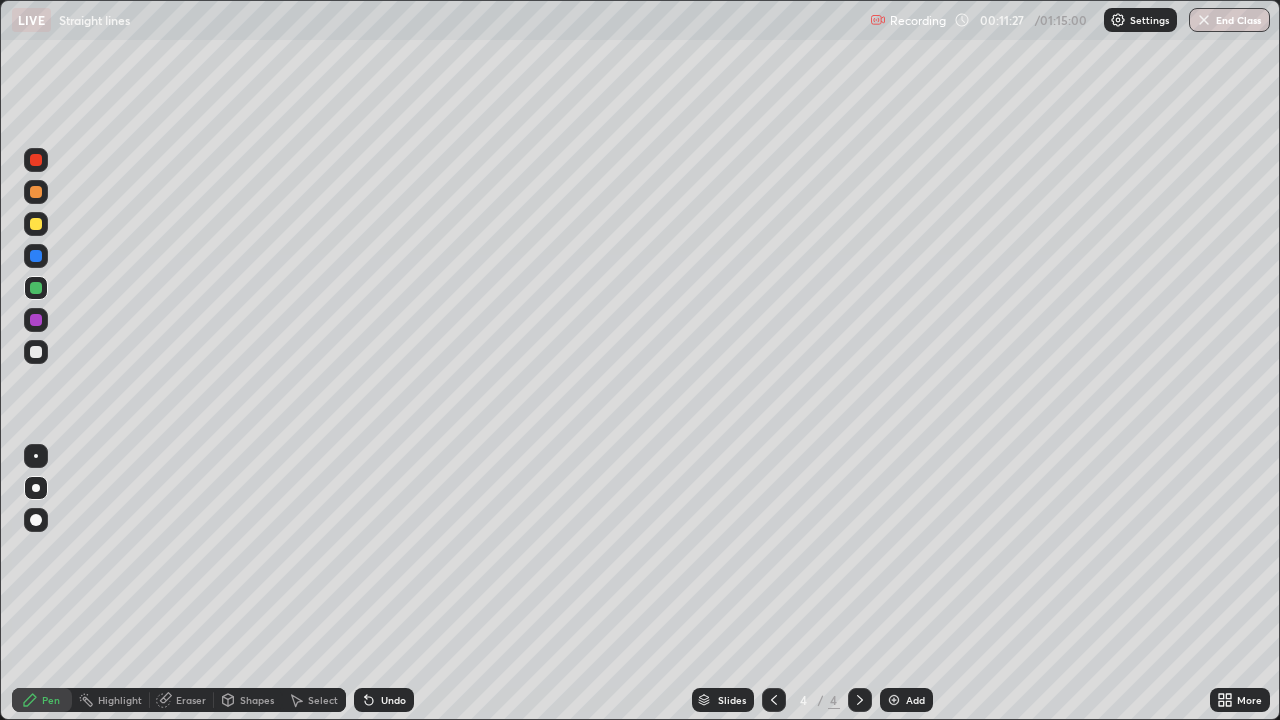 click at bounding box center [36, 320] 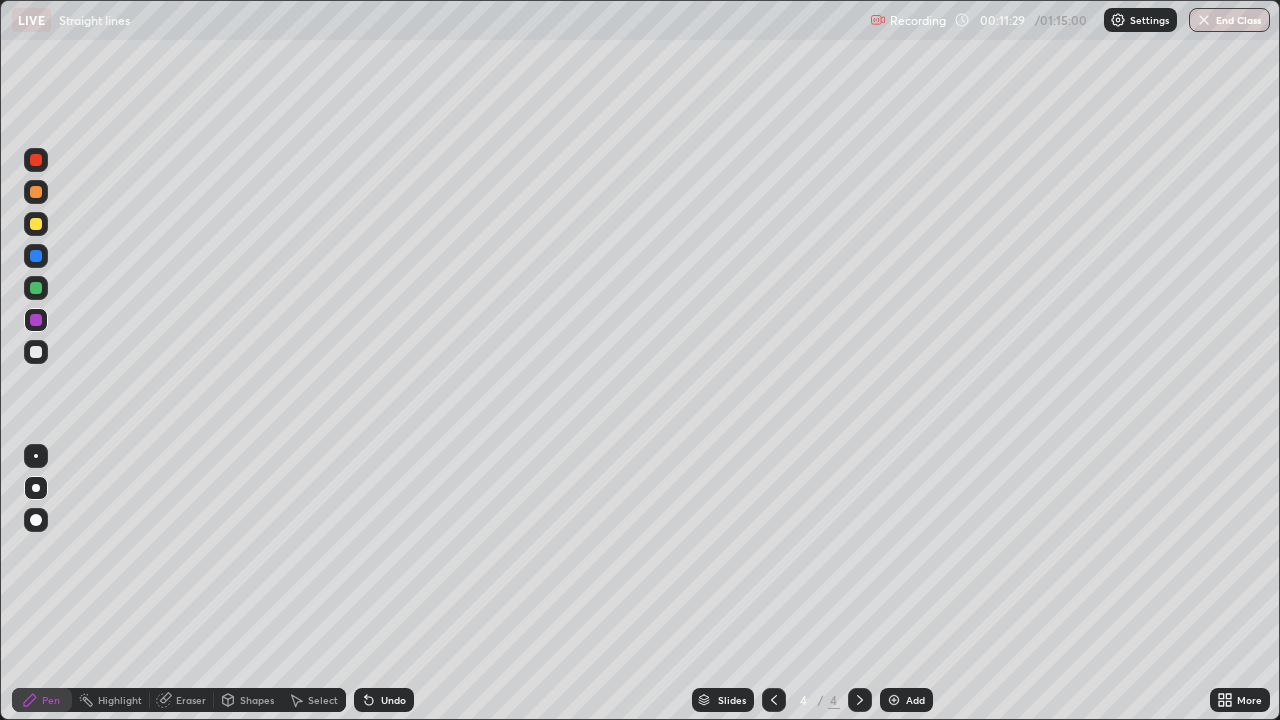 click on "Shapes" at bounding box center [248, 700] 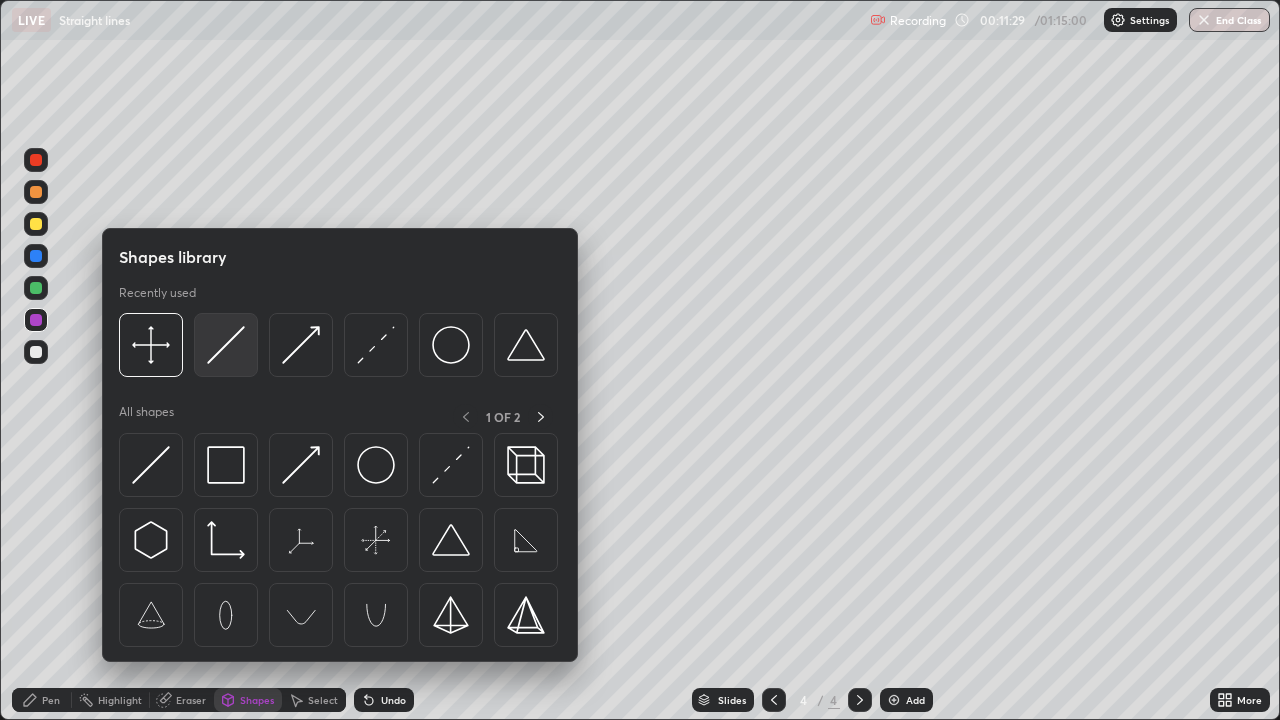 click at bounding box center (226, 345) 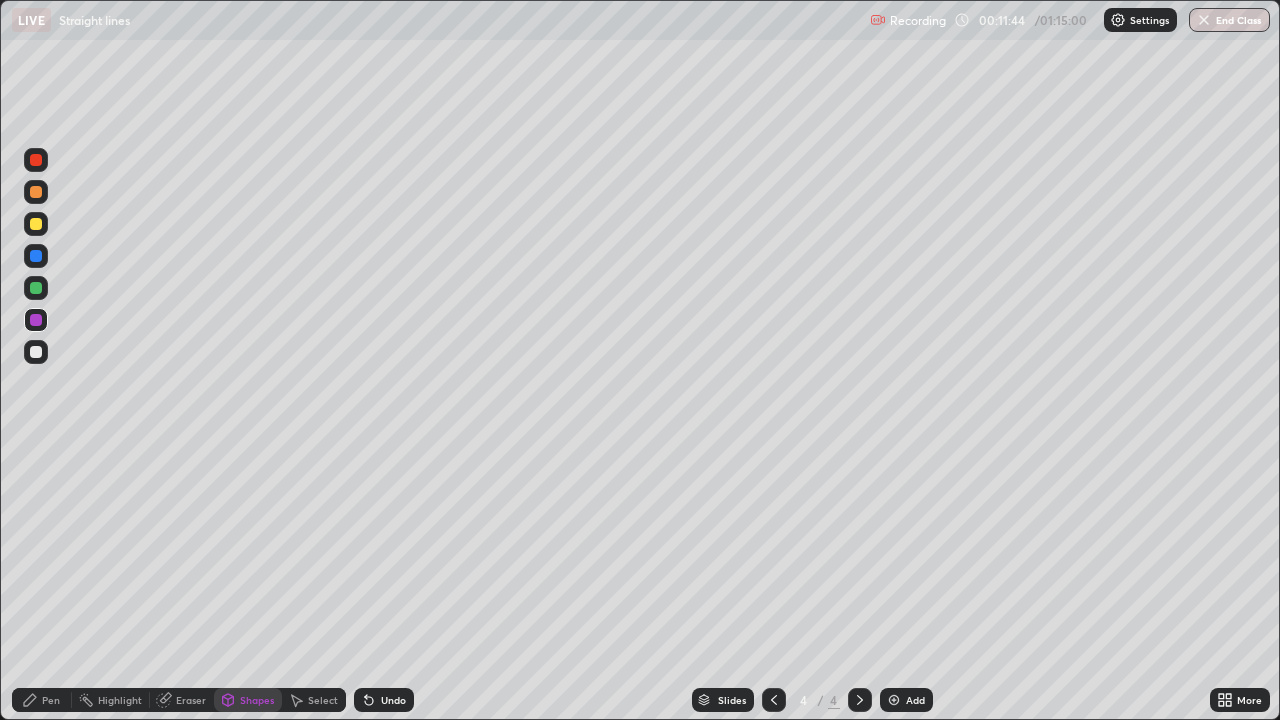 click at bounding box center [36, 224] 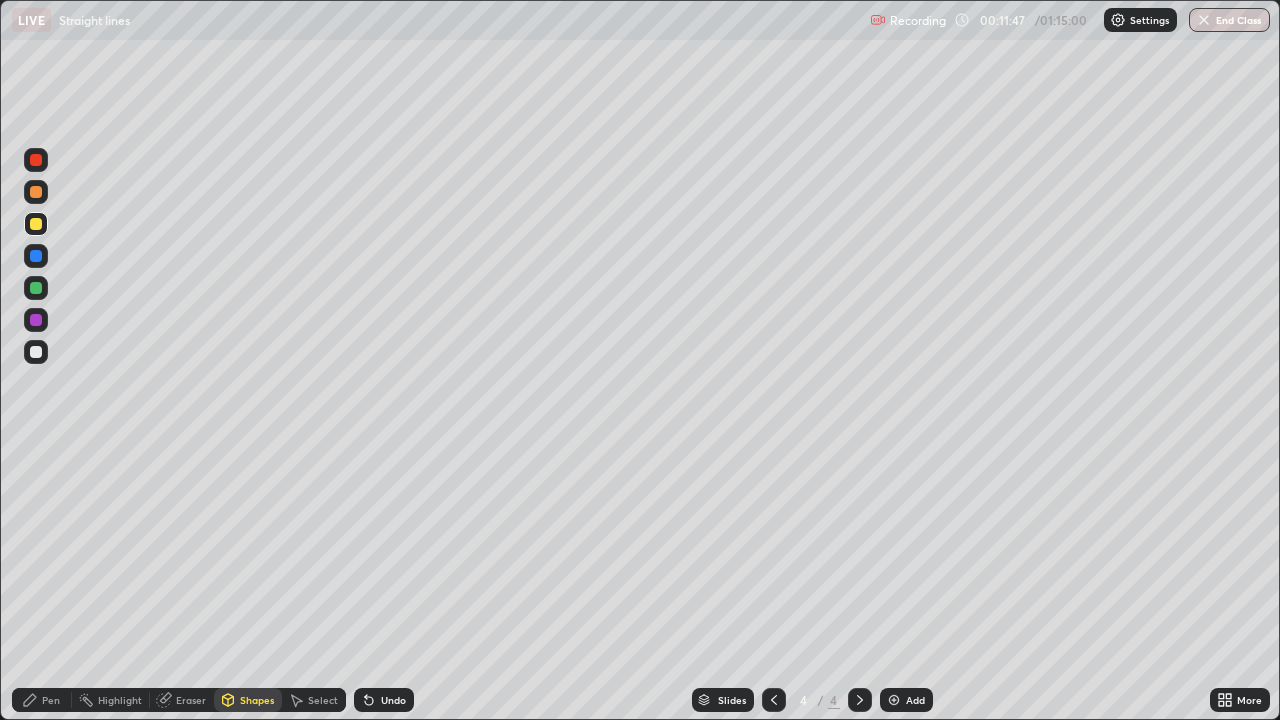 click 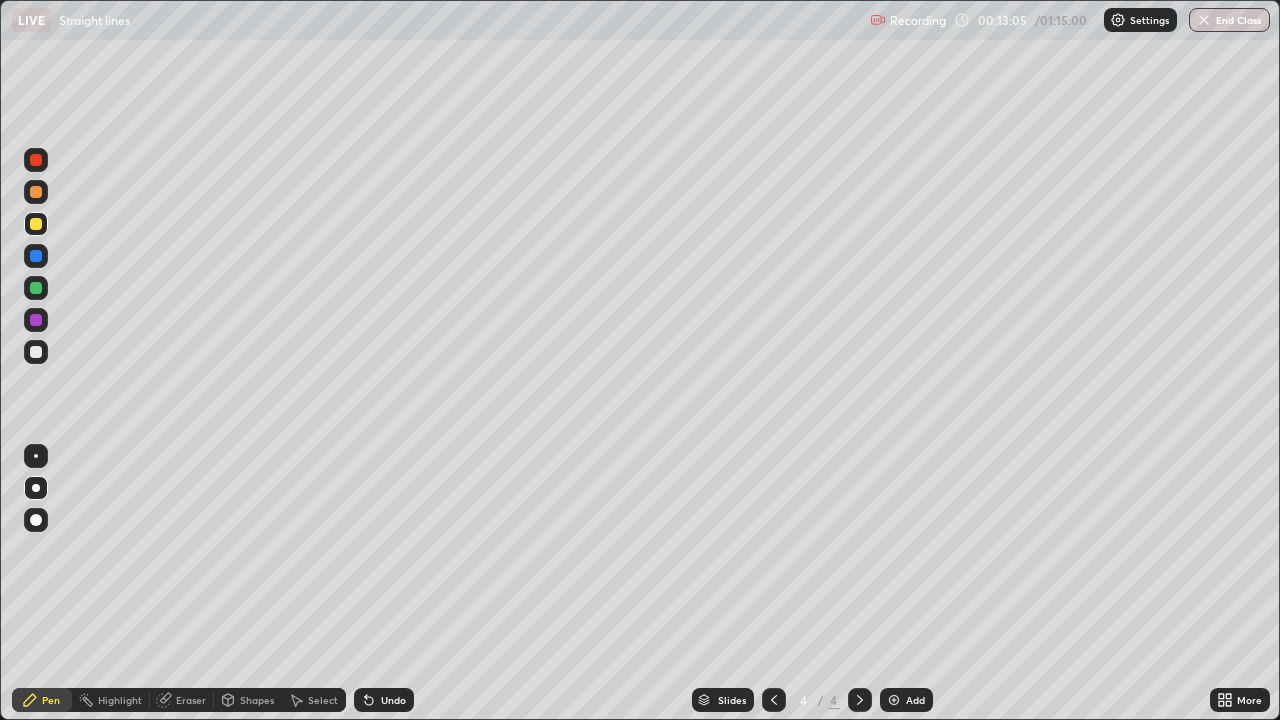 click 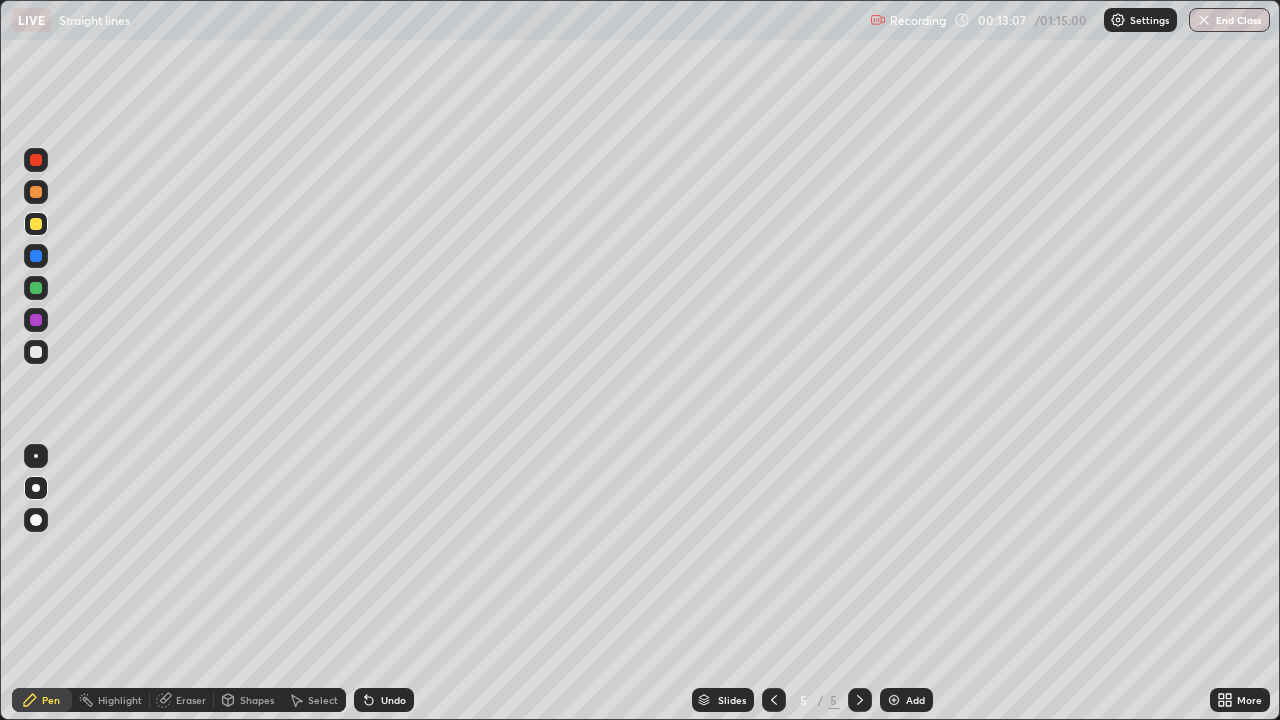 click at bounding box center (36, 224) 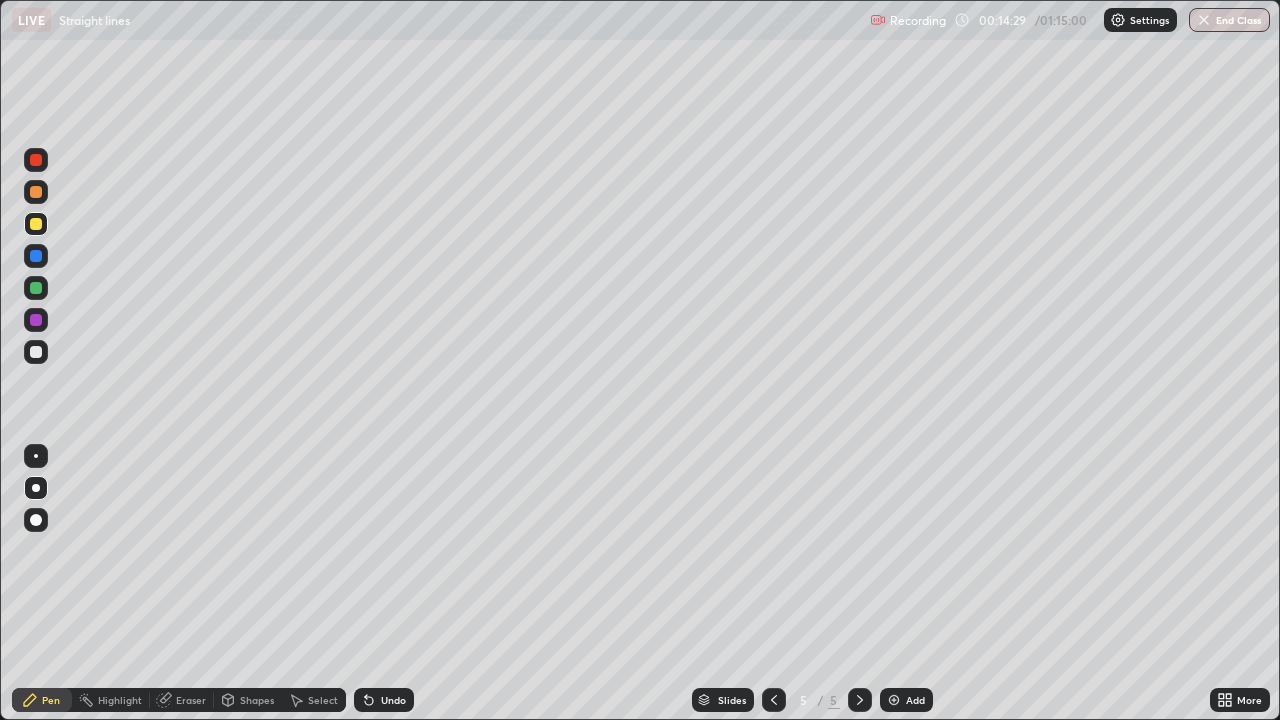 click at bounding box center (36, 352) 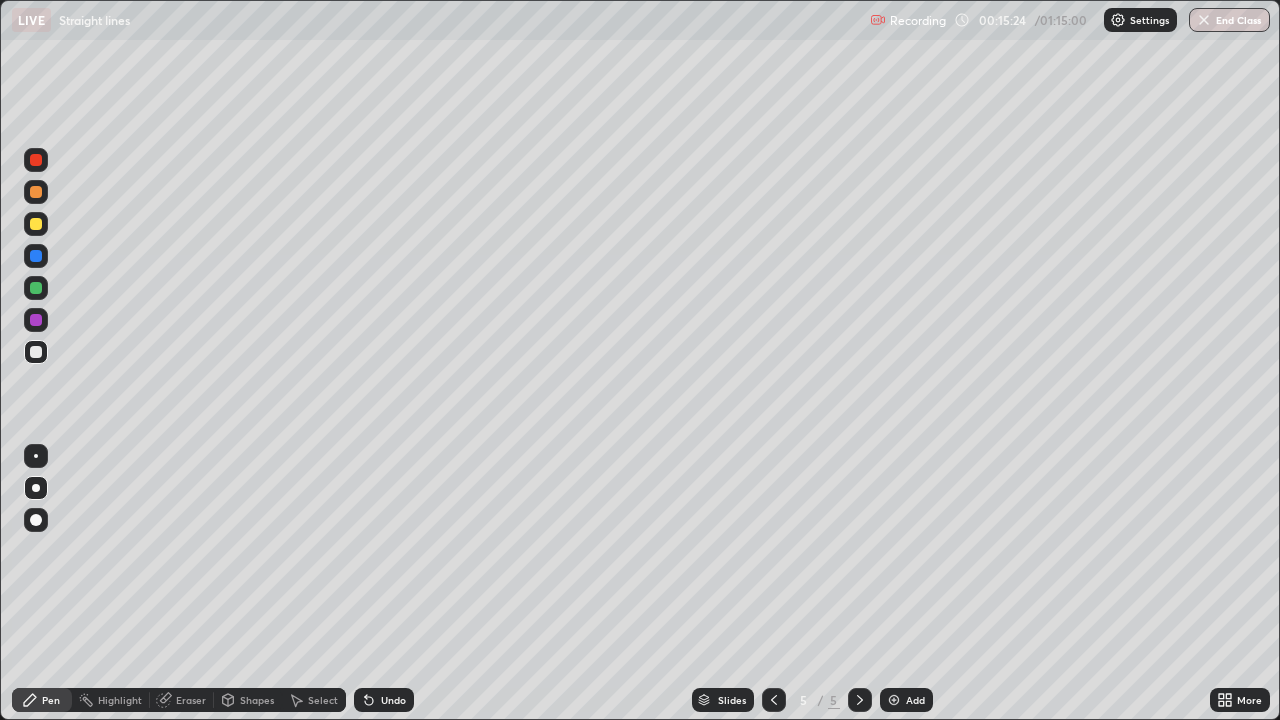click on "Undo" at bounding box center (384, 700) 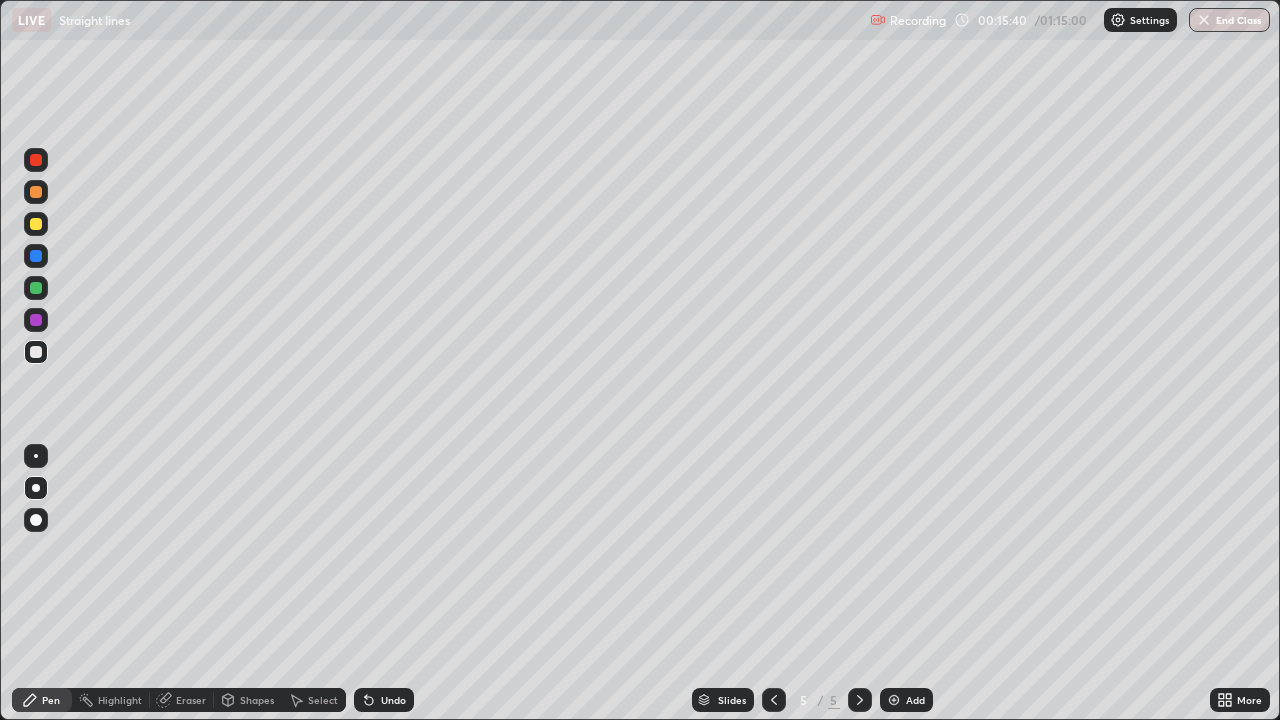 click at bounding box center (36, 320) 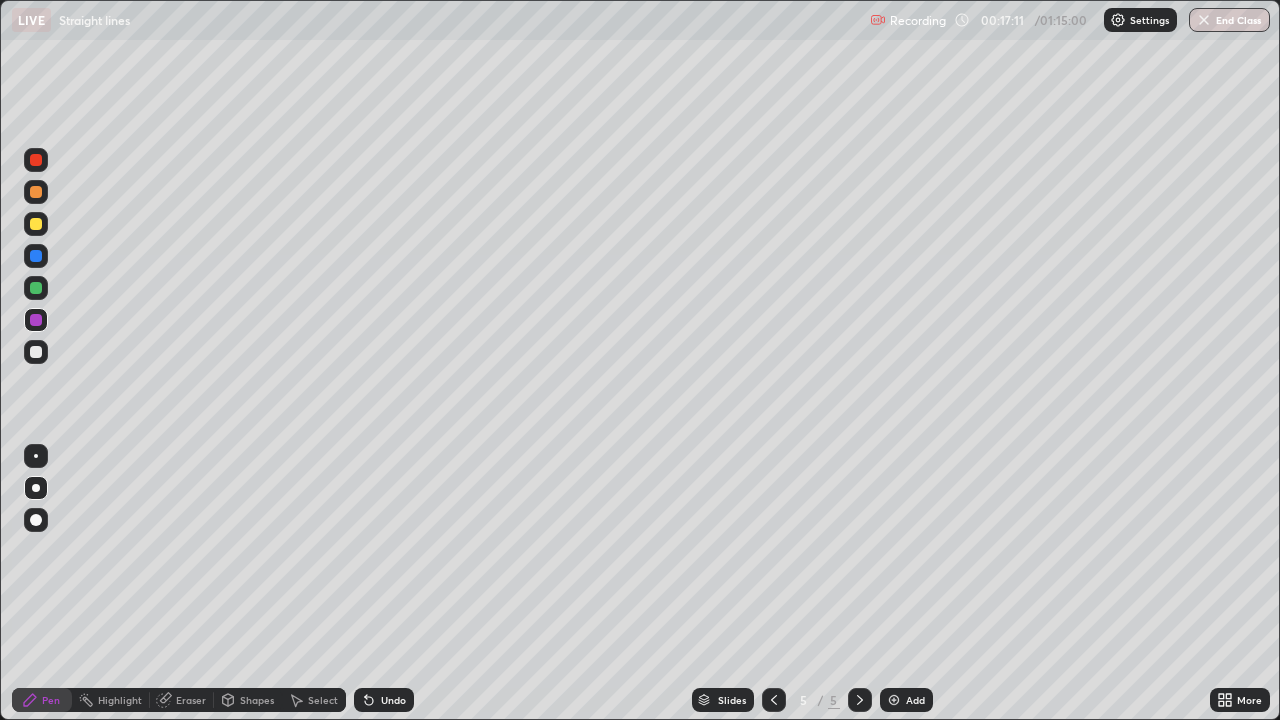 click 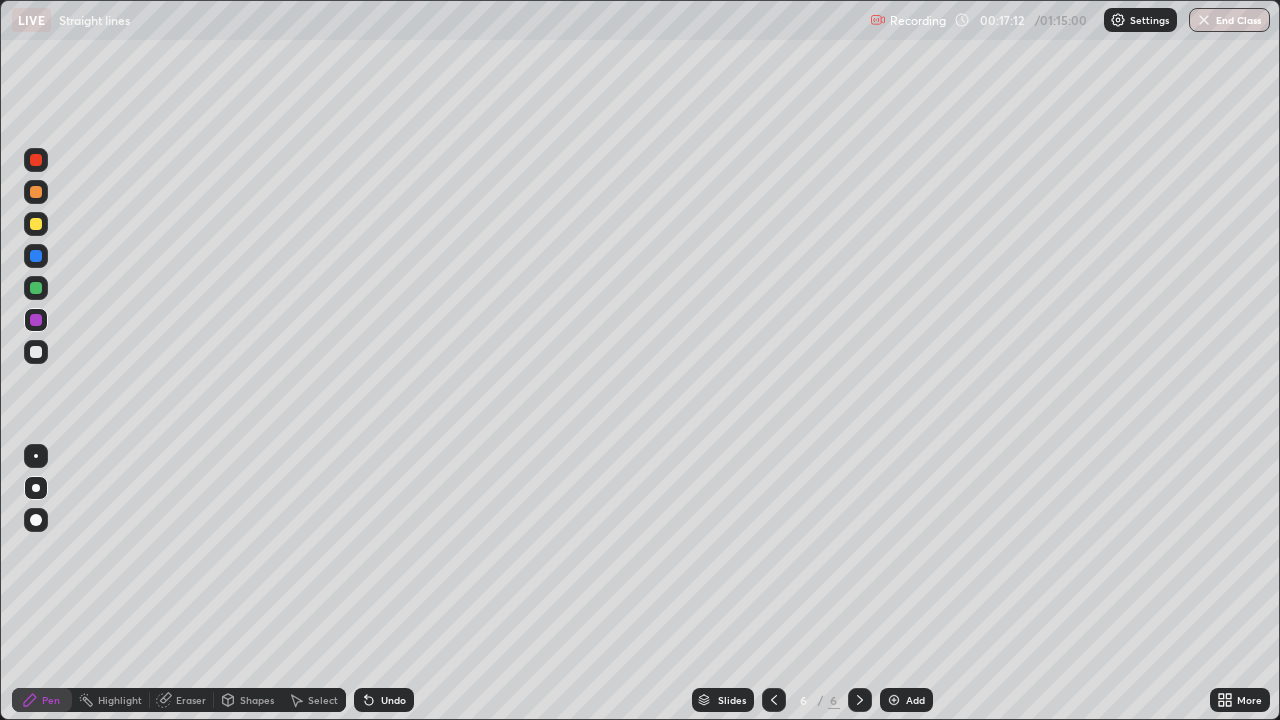 click at bounding box center (36, 224) 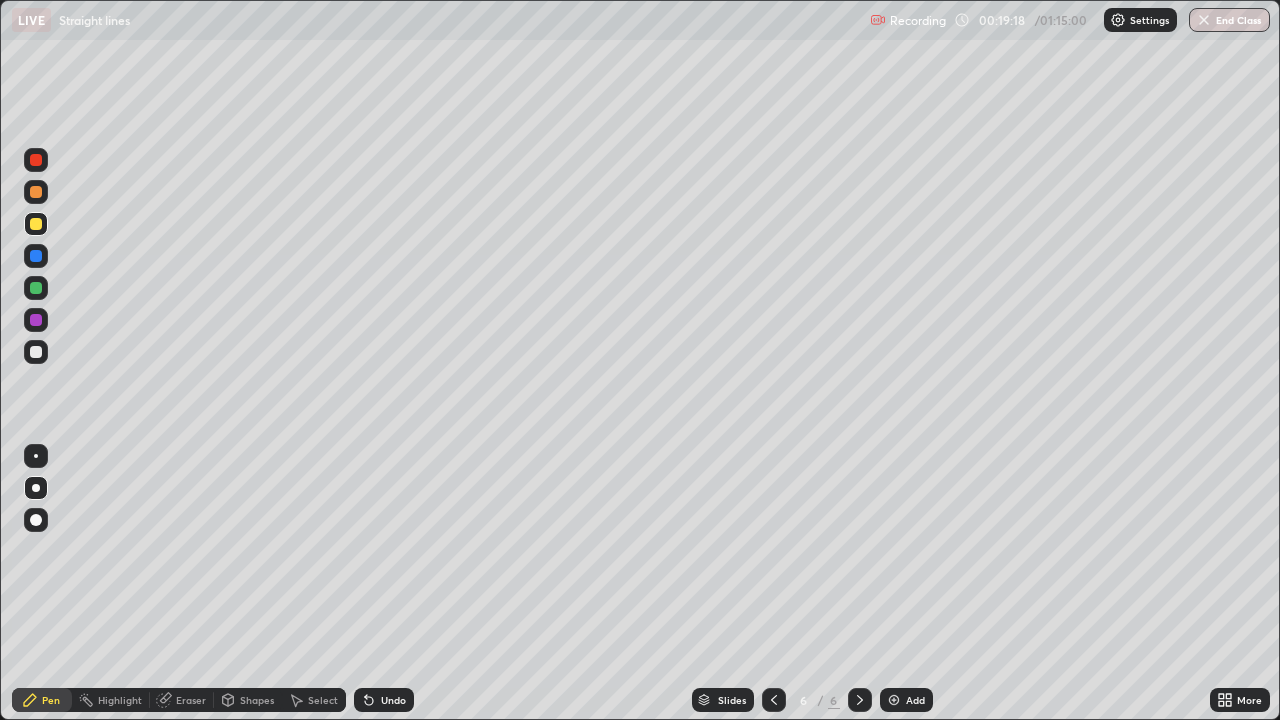 click at bounding box center (36, 352) 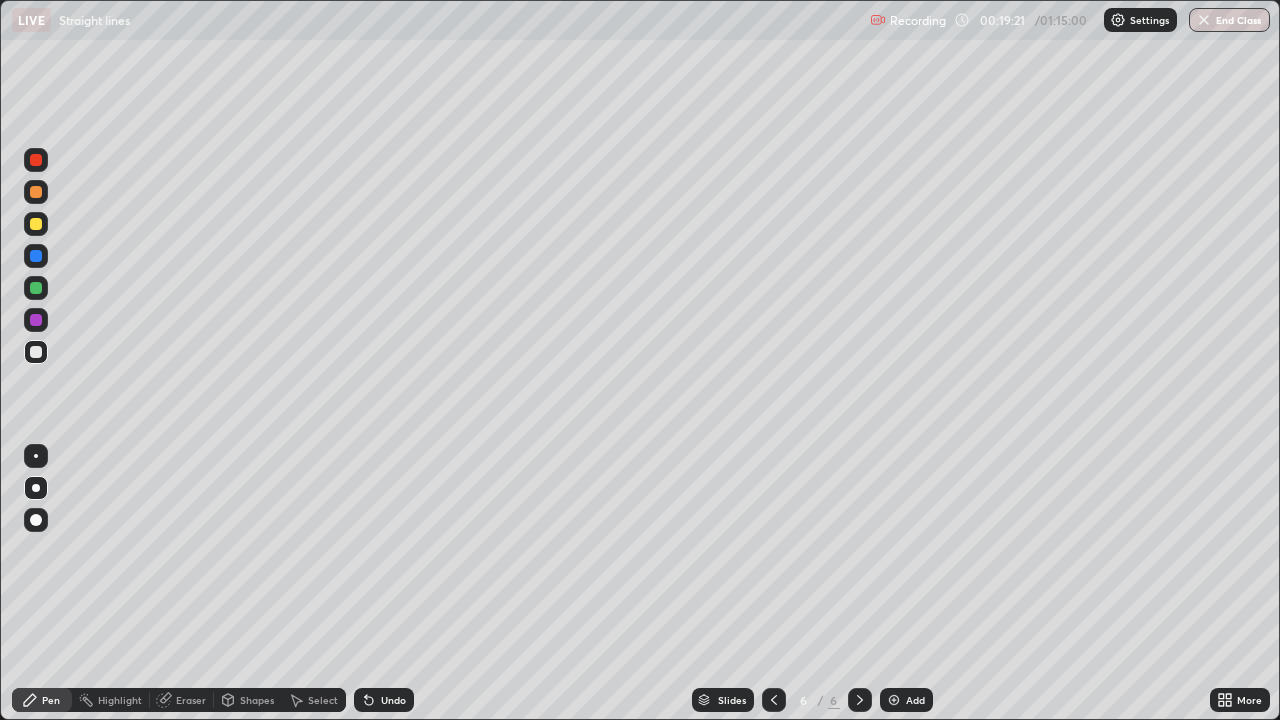 click 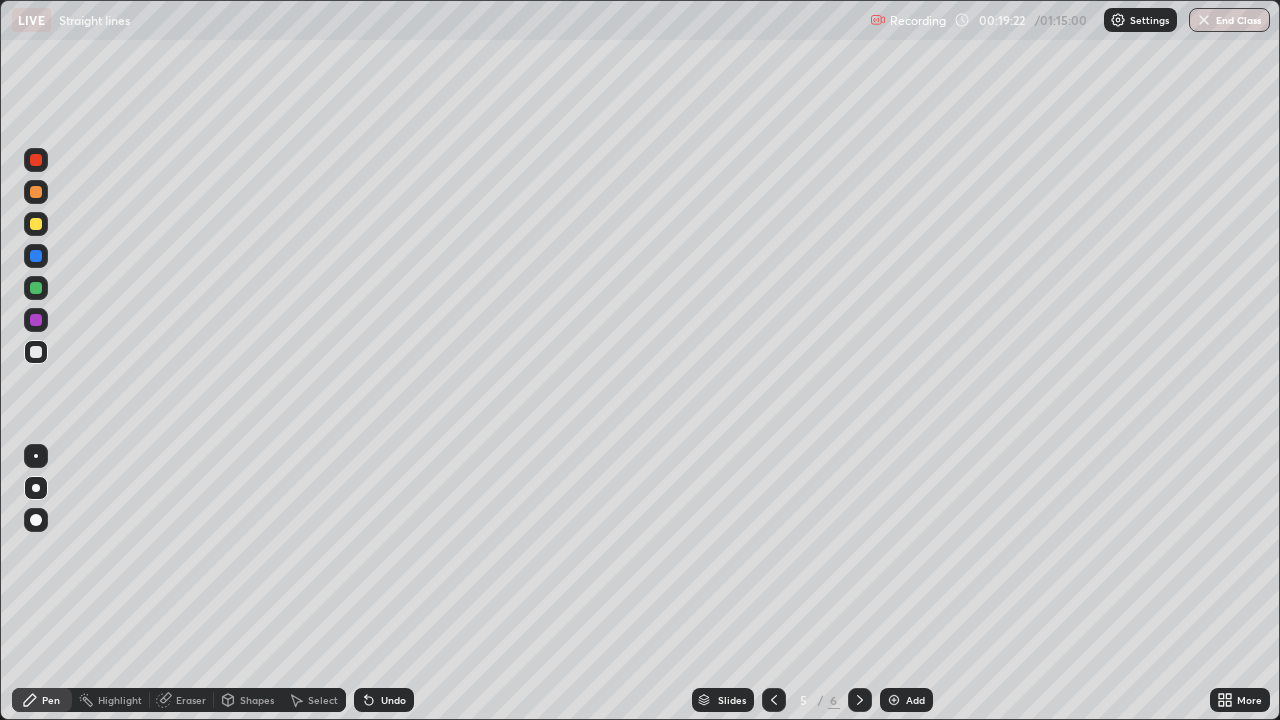 click at bounding box center [774, 700] 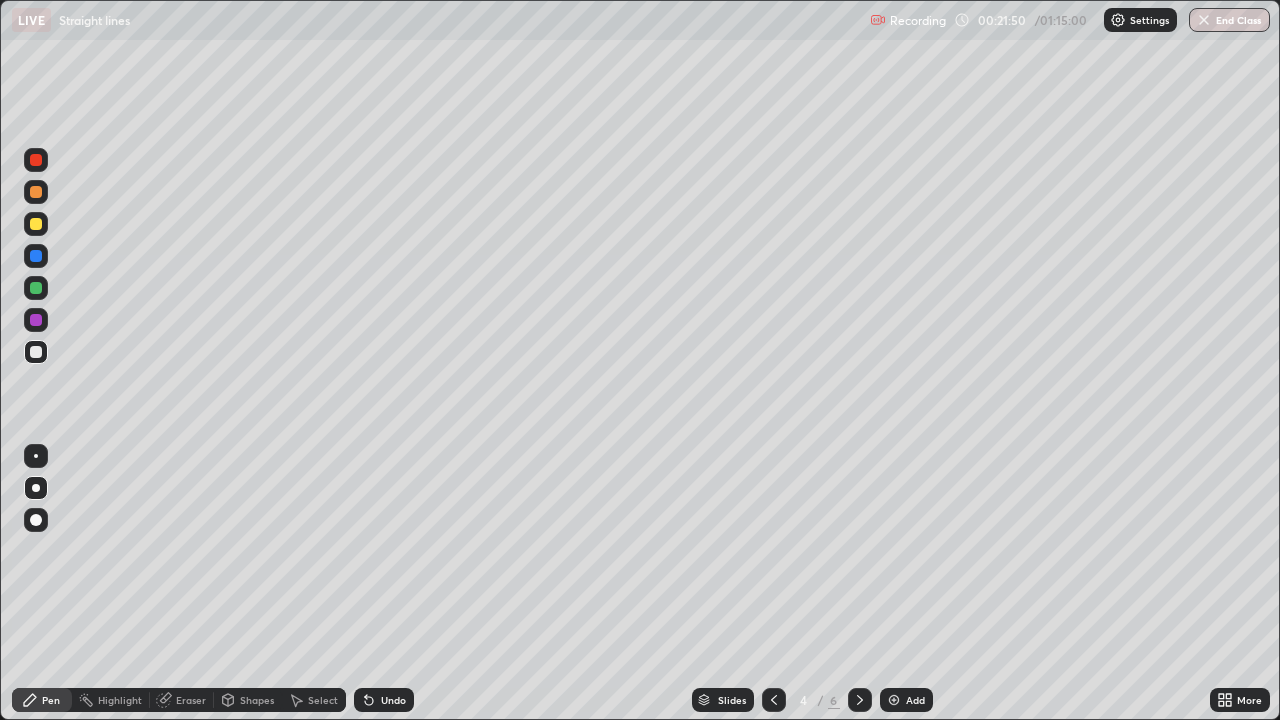 click at bounding box center [36, 320] 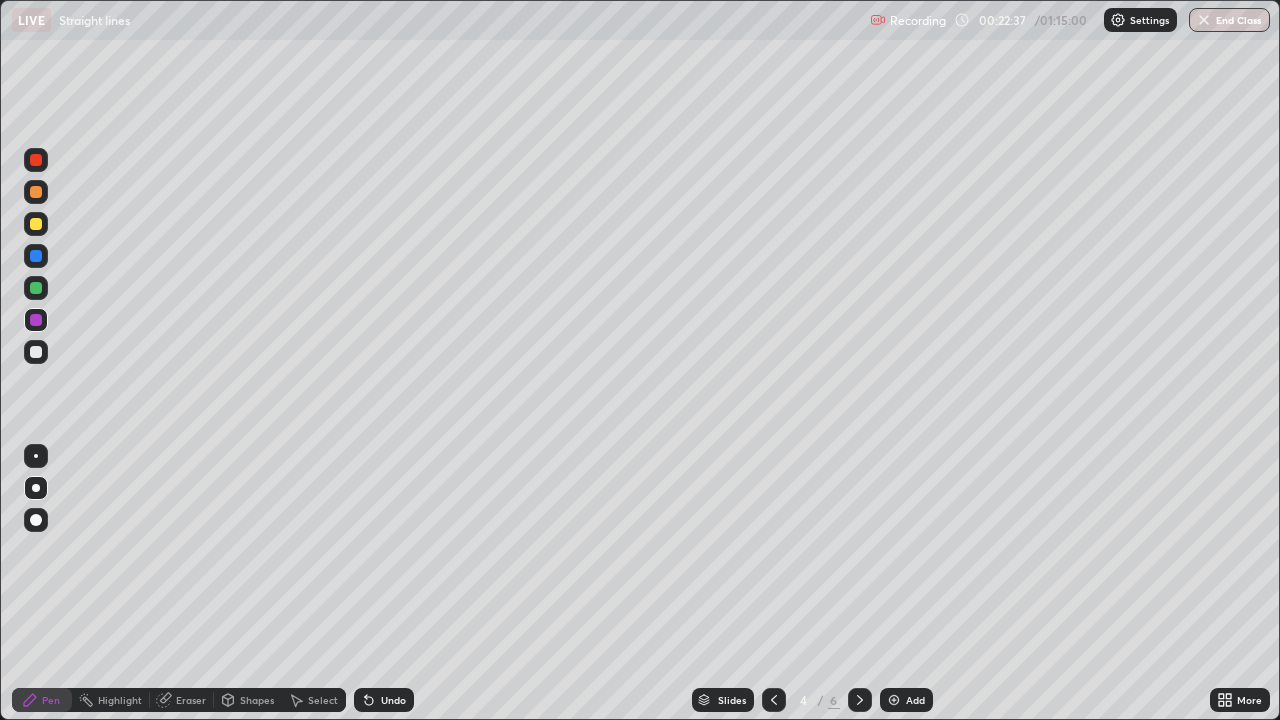 click 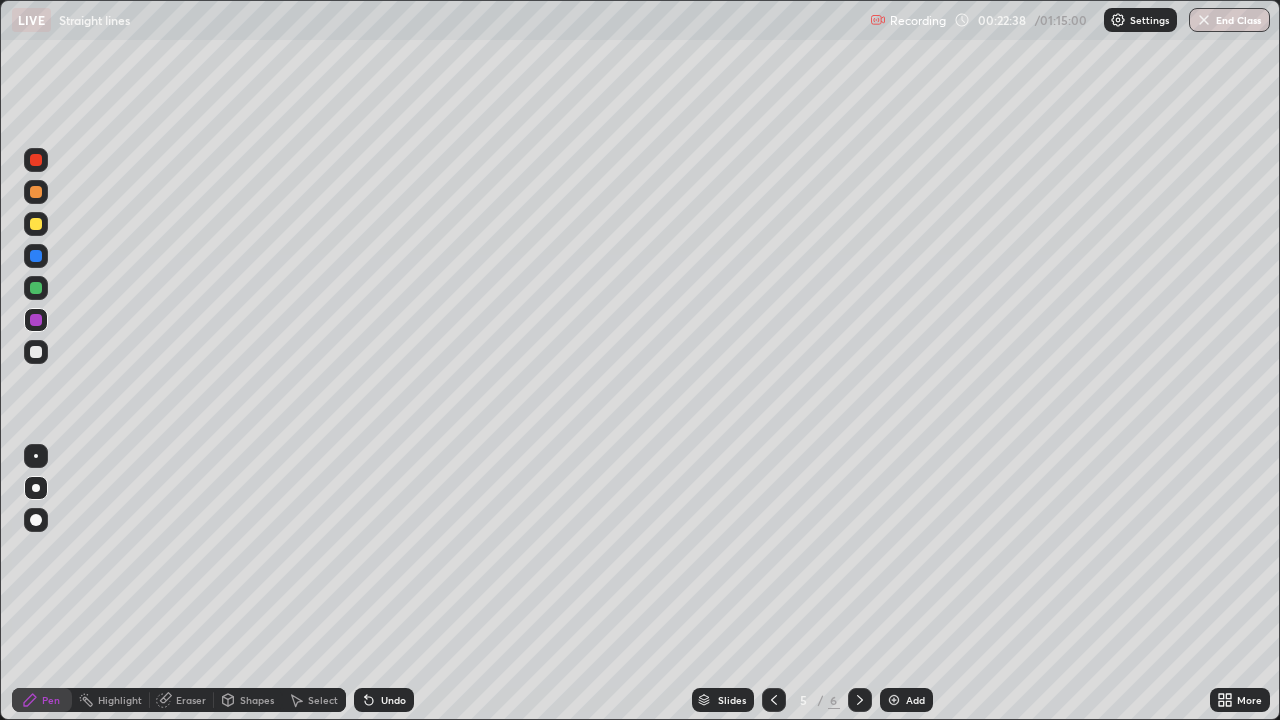 click 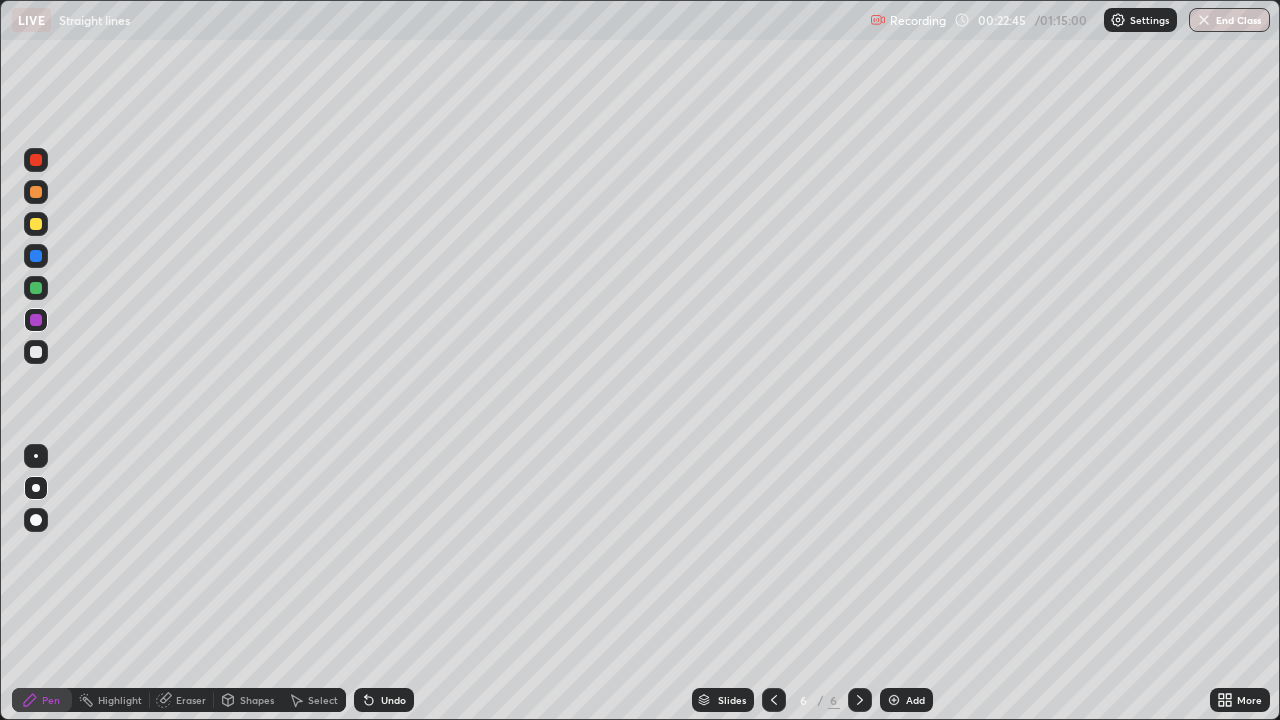 click at bounding box center (36, 224) 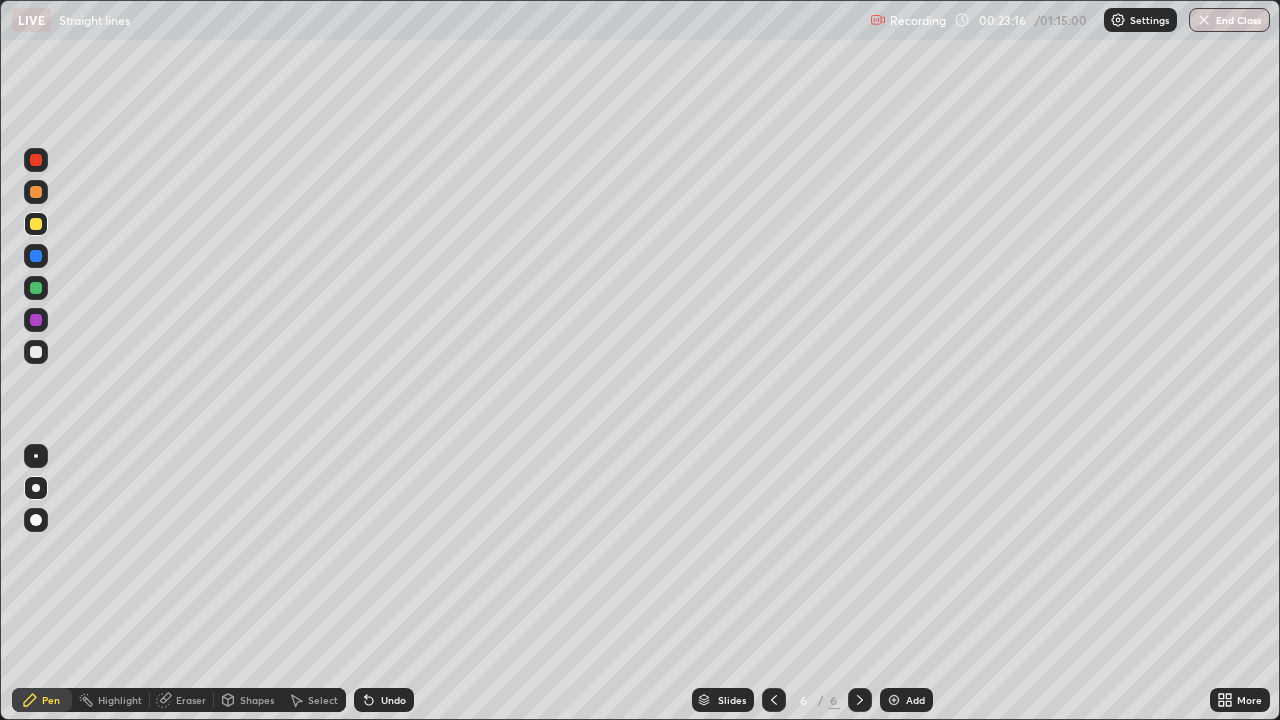 click at bounding box center (36, 352) 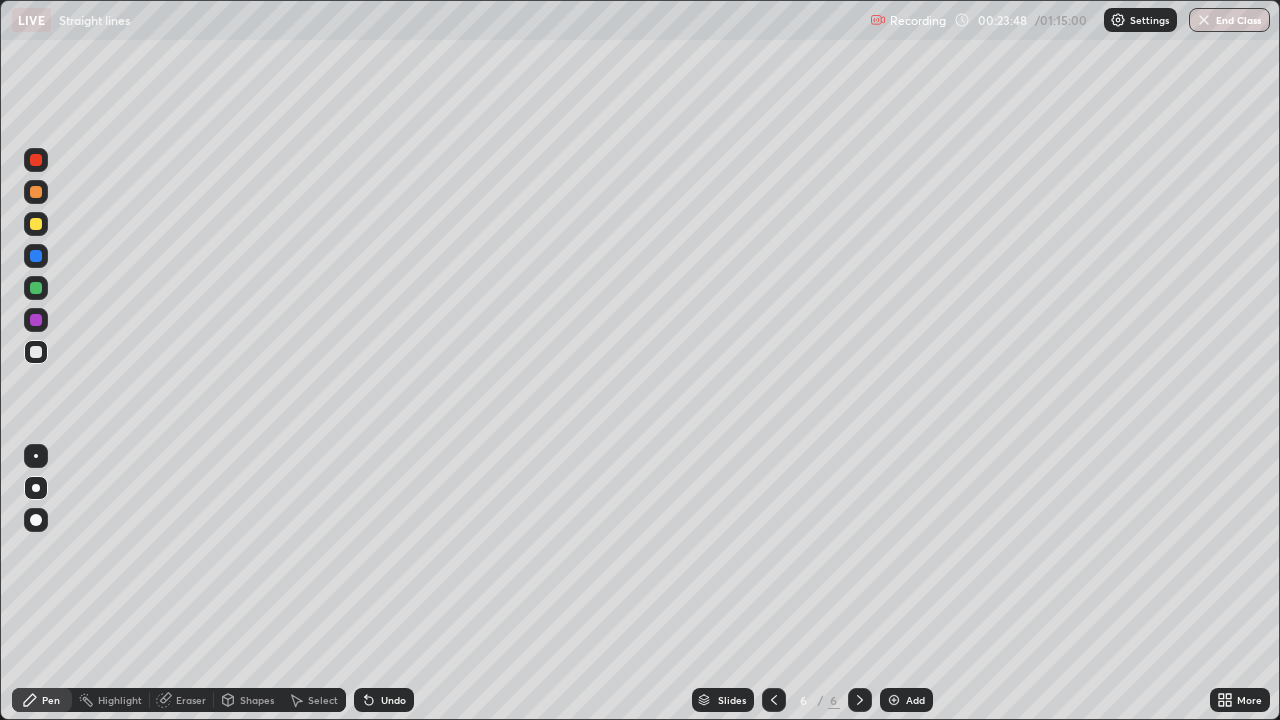 click at bounding box center (36, 256) 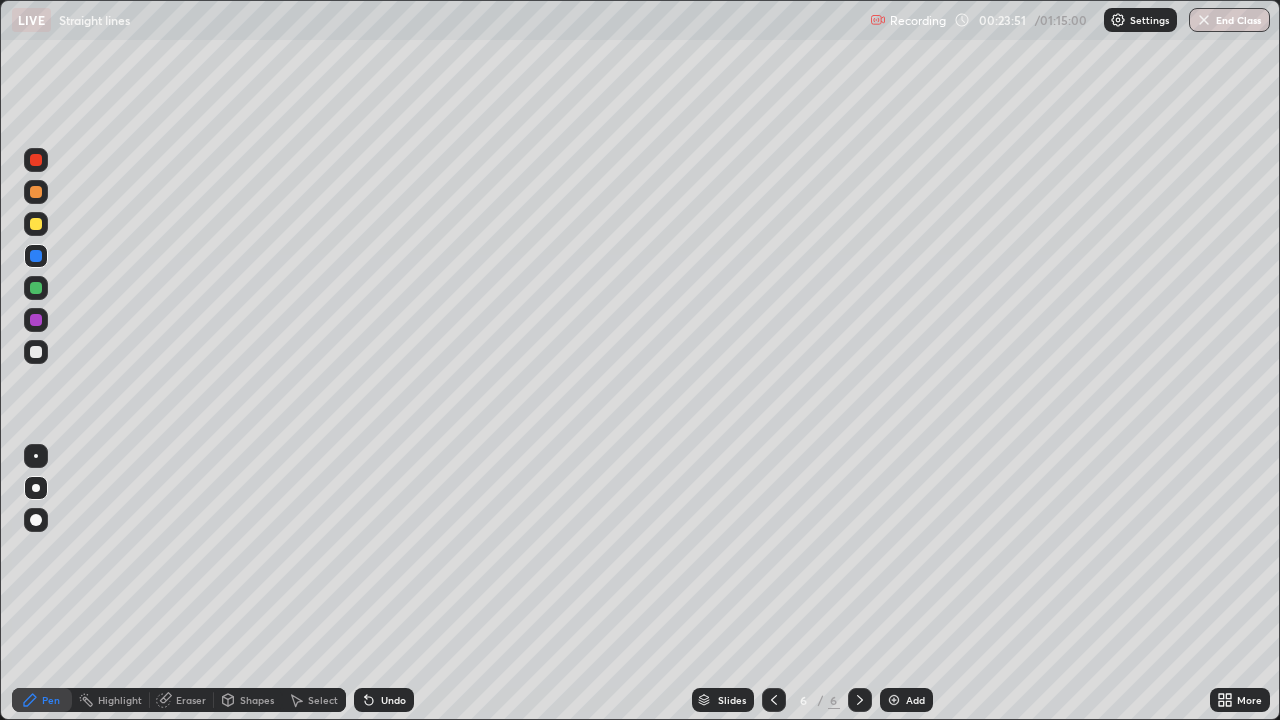 click at bounding box center [36, 288] 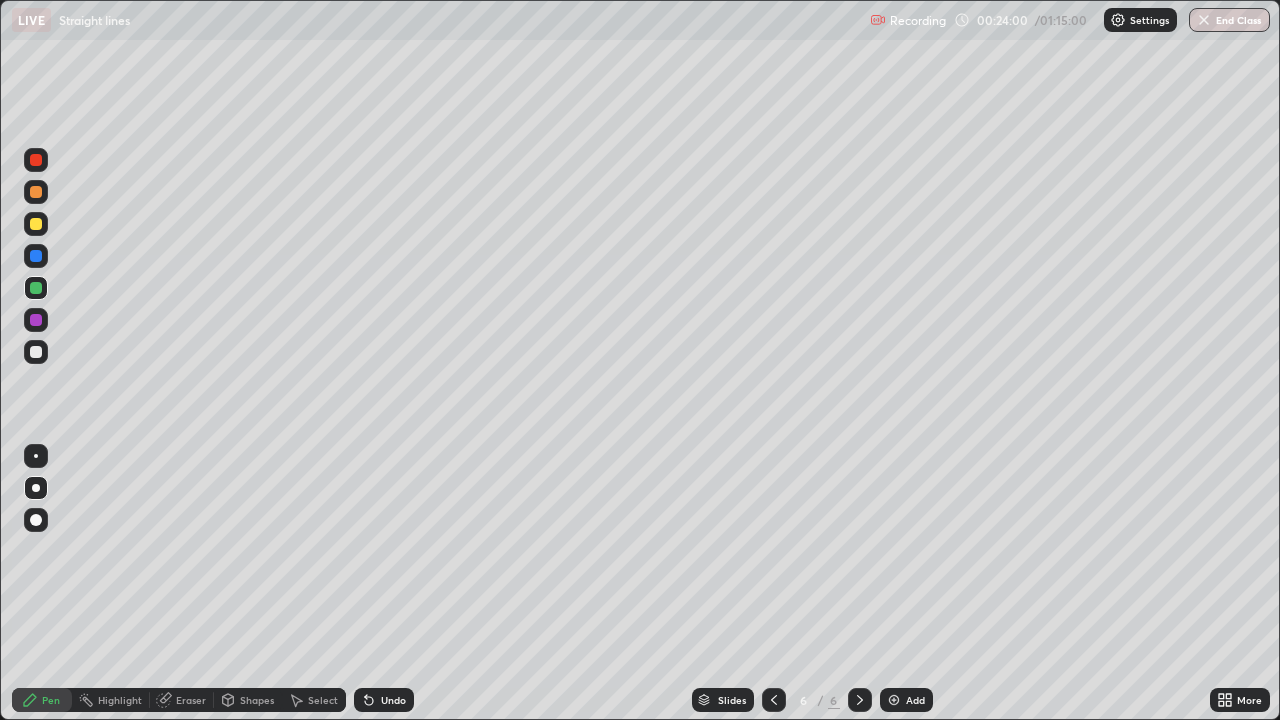 click at bounding box center [36, 192] 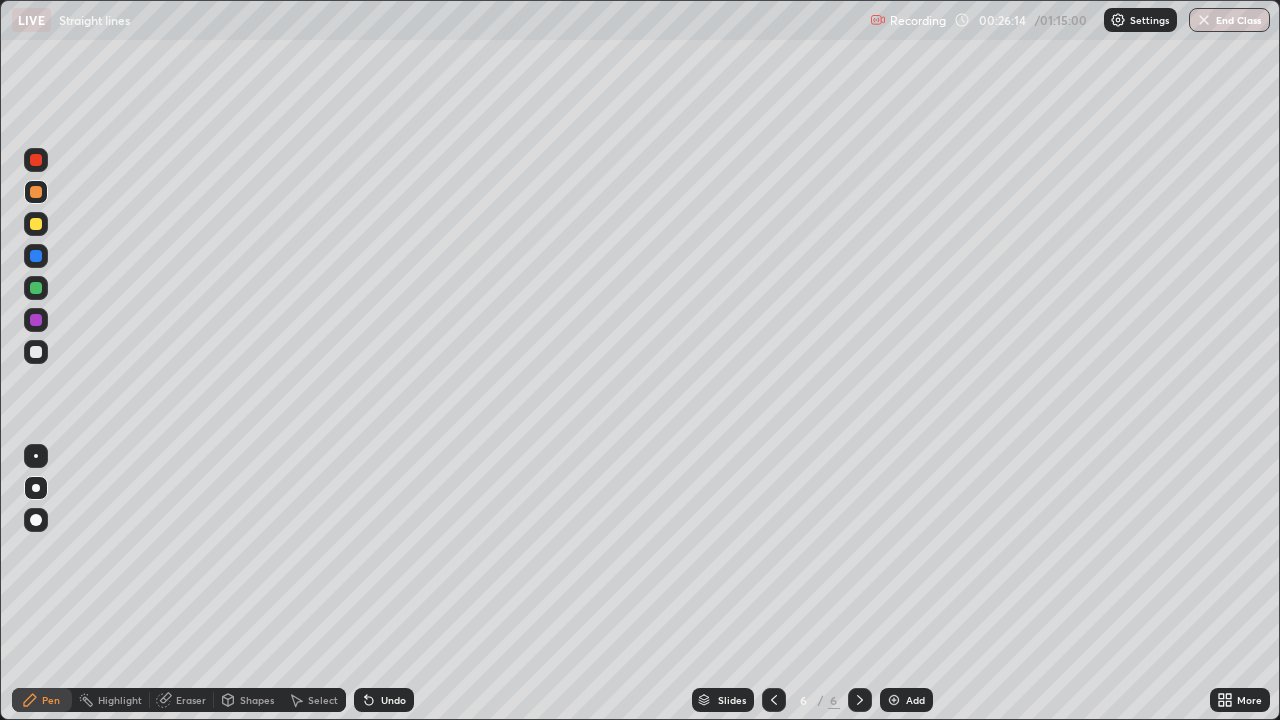 click 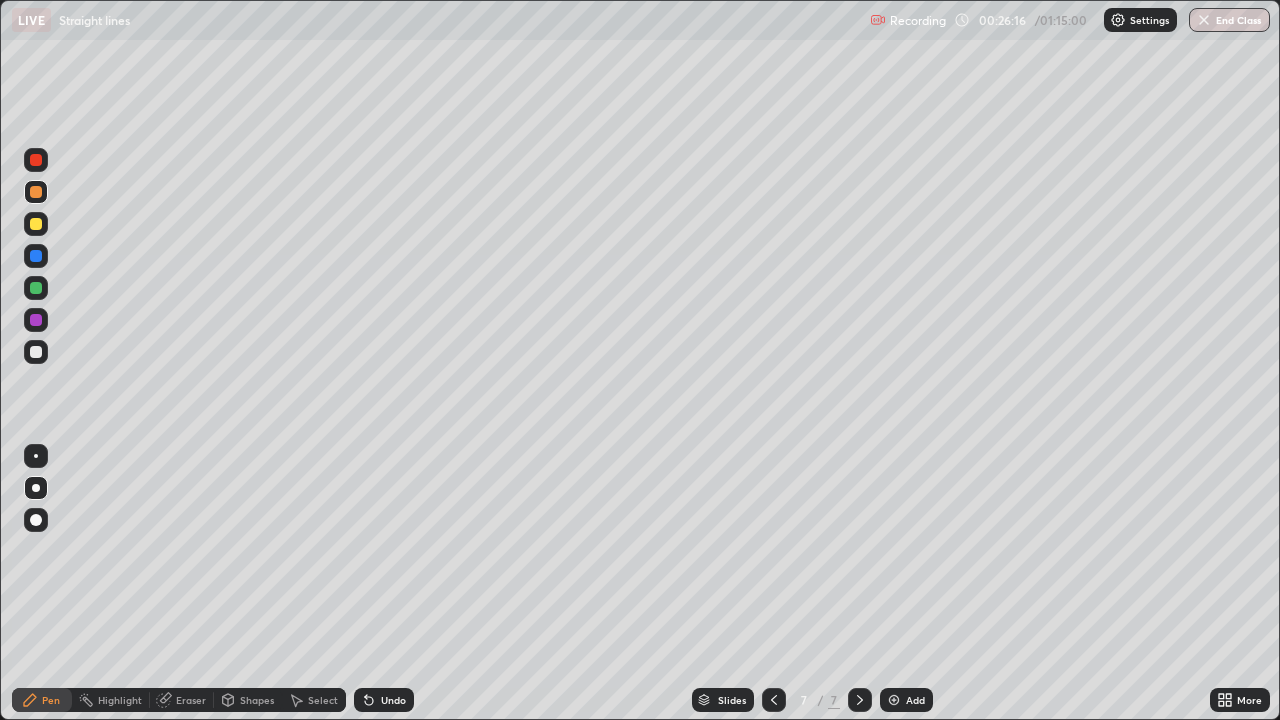 click at bounding box center [36, 224] 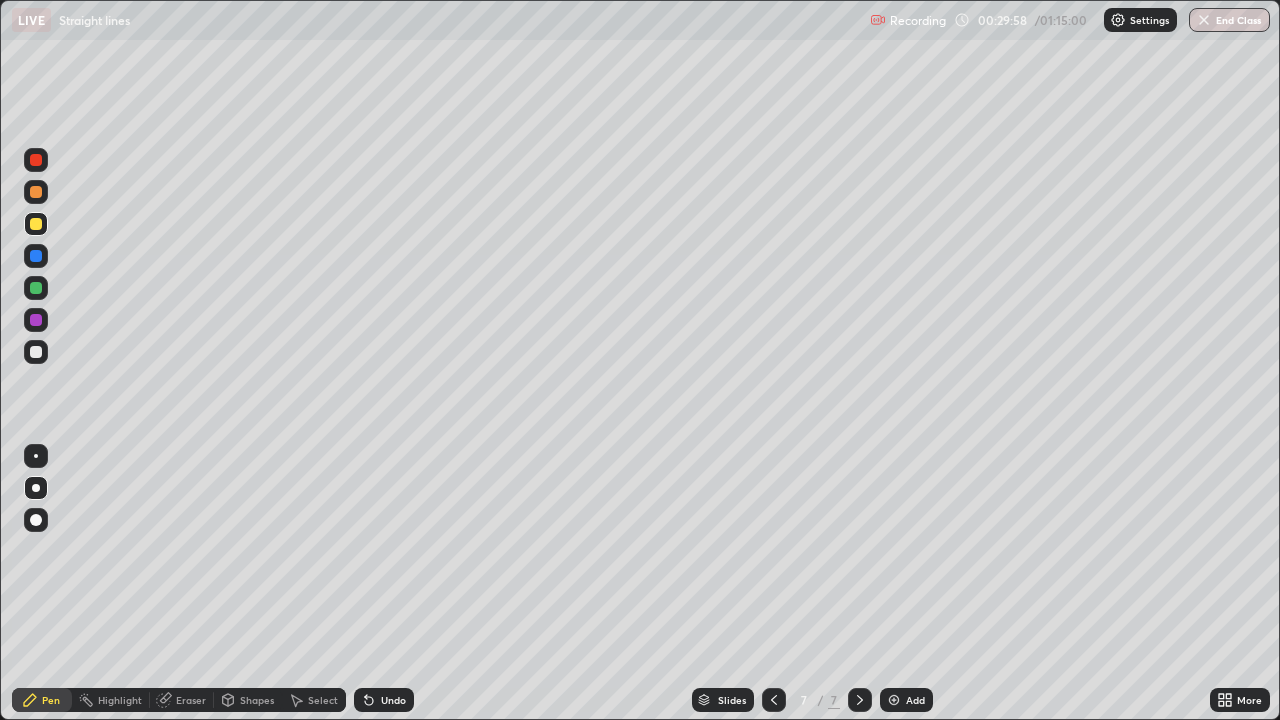 click at bounding box center (36, 352) 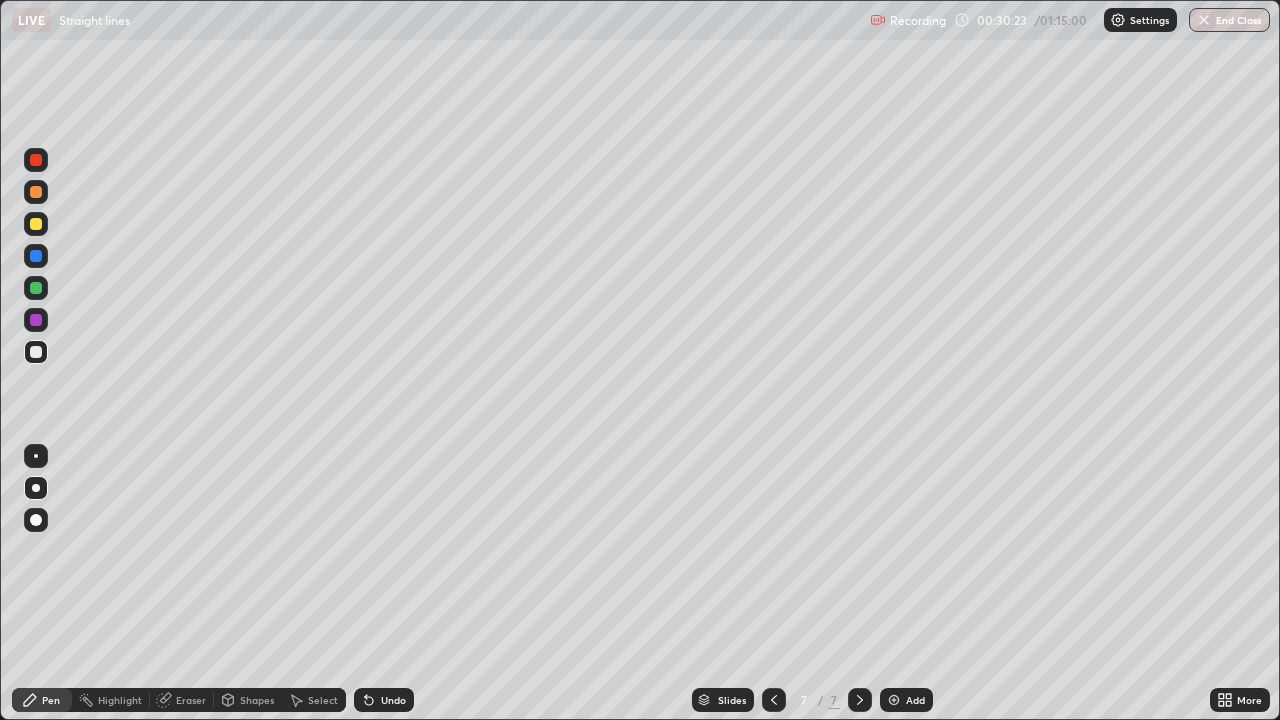 click at bounding box center [36, 288] 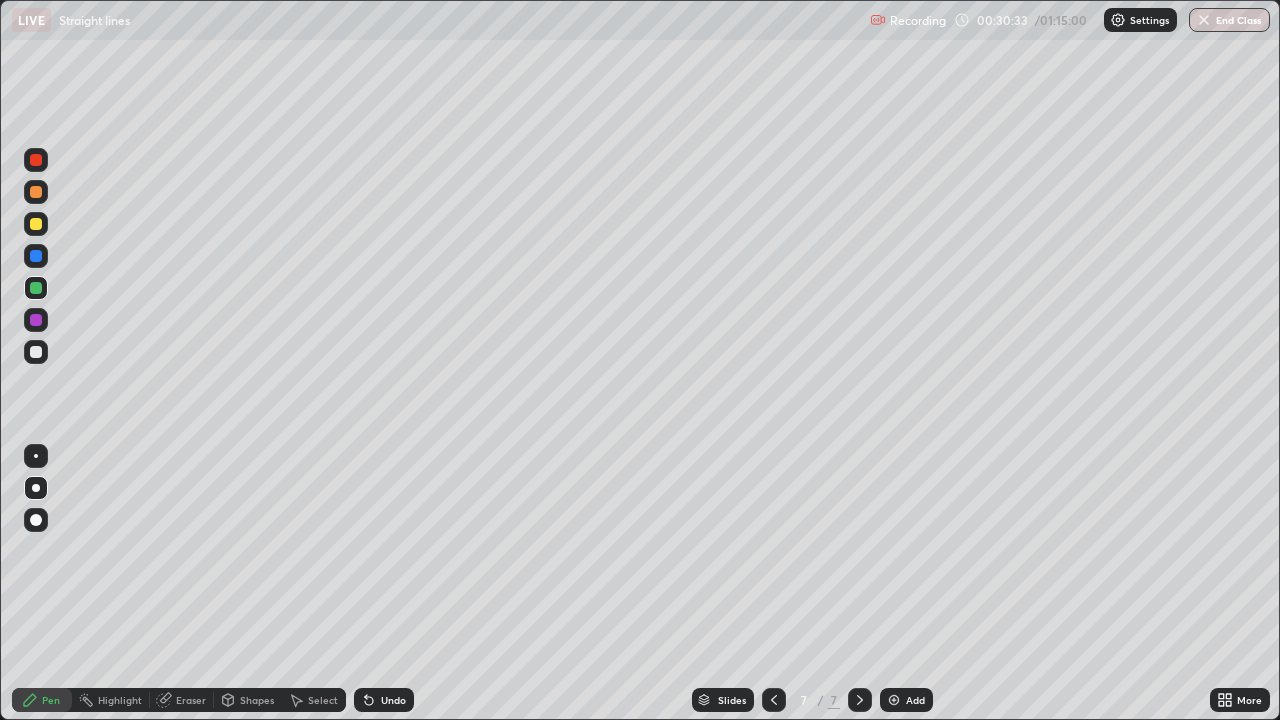 click on "Undo" at bounding box center (393, 700) 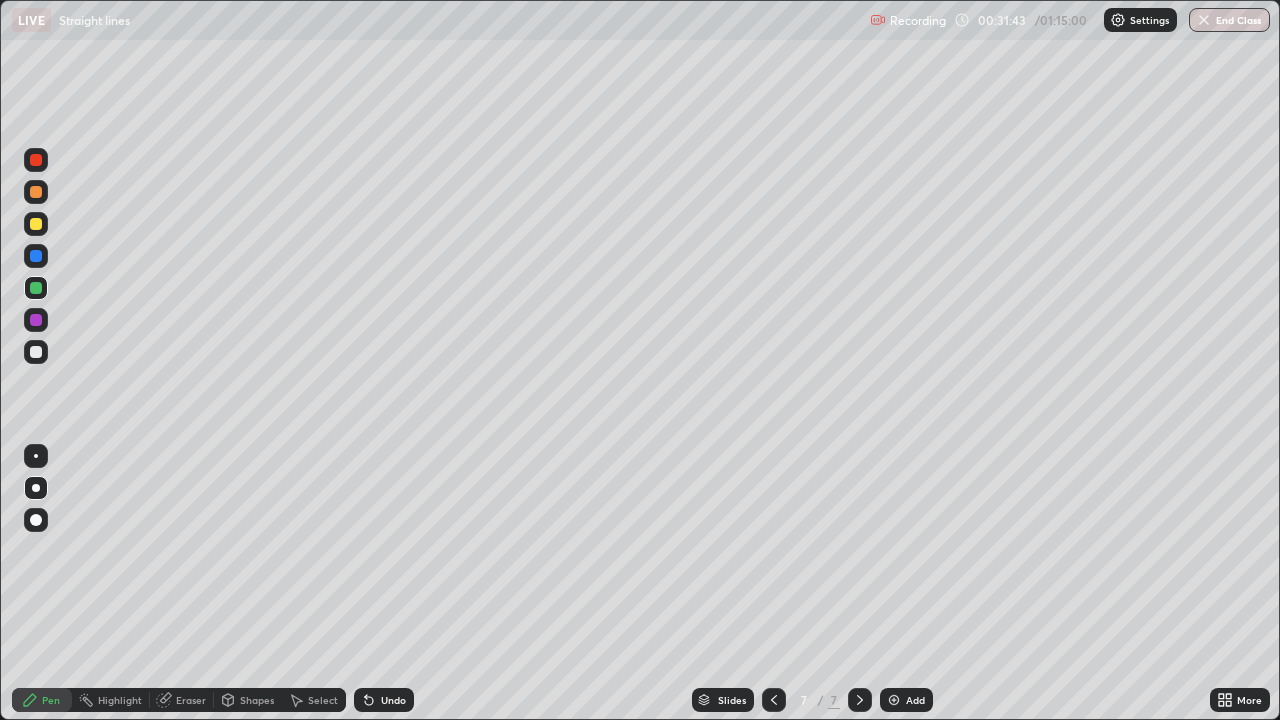 click at bounding box center (36, 320) 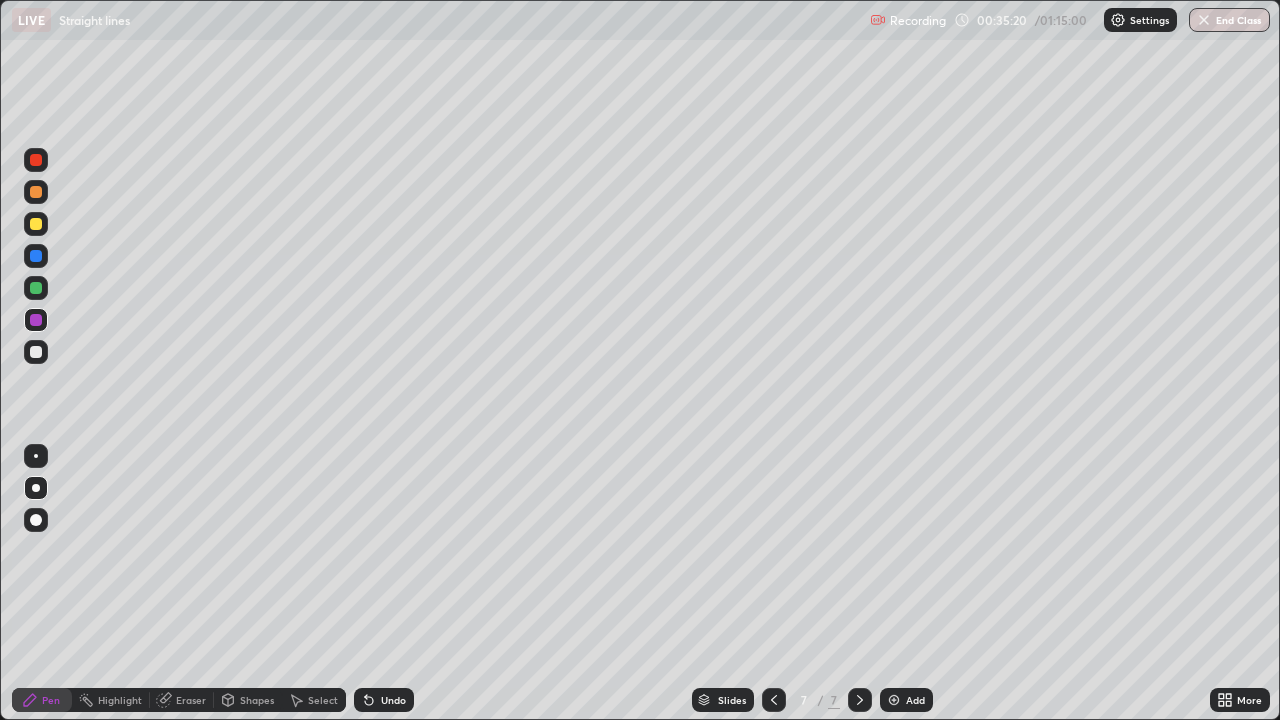 click 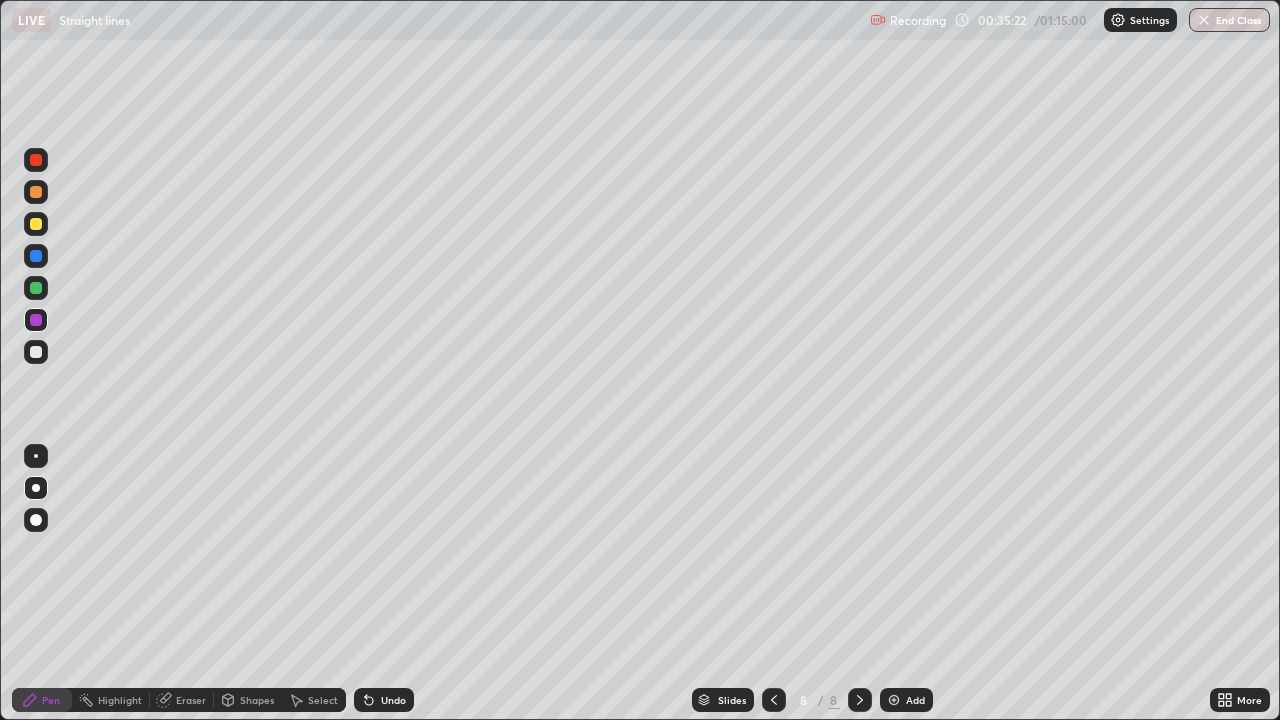 click at bounding box center (36, 224) 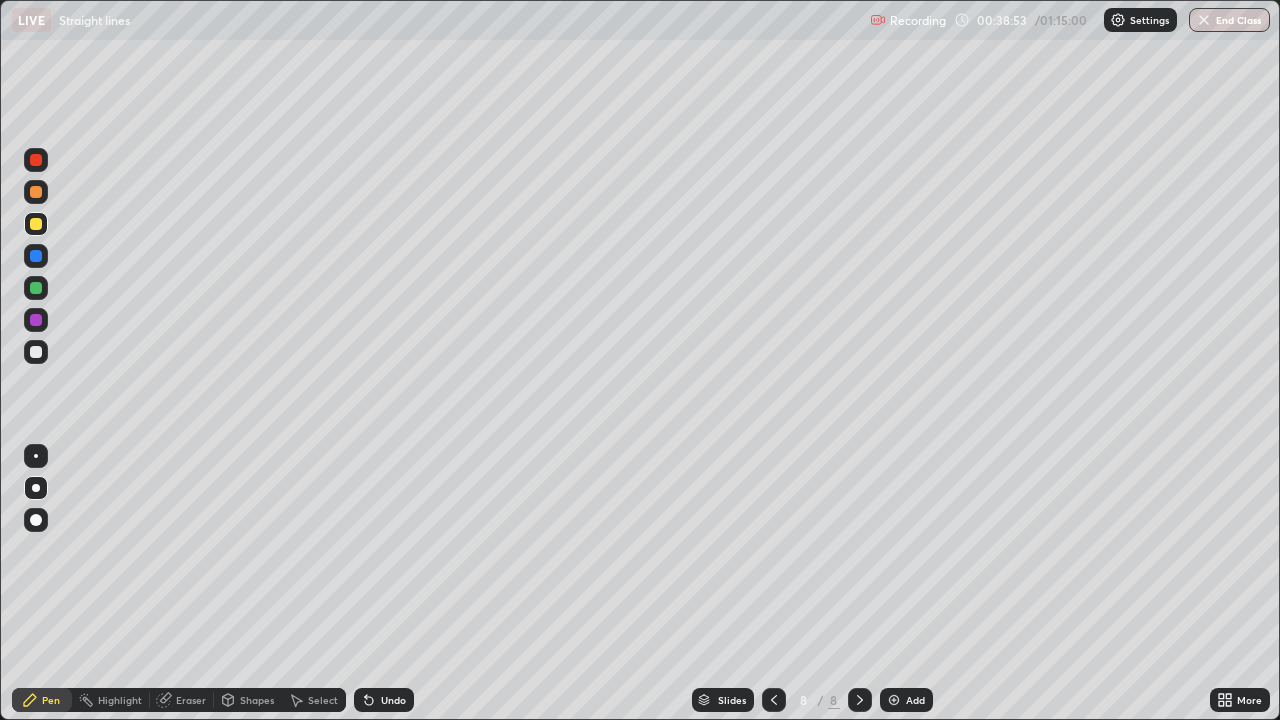 click at bounding box center [36, 352] 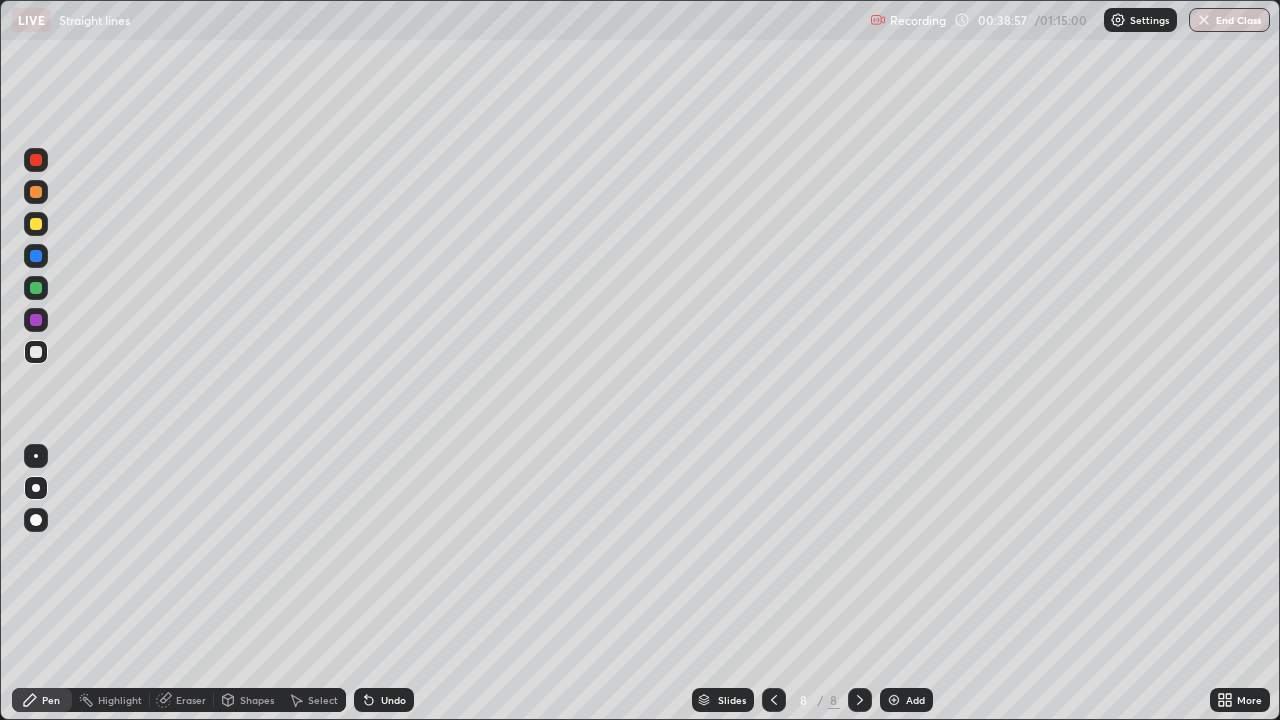 click on "Shapes" at bounding box center [248, 700] 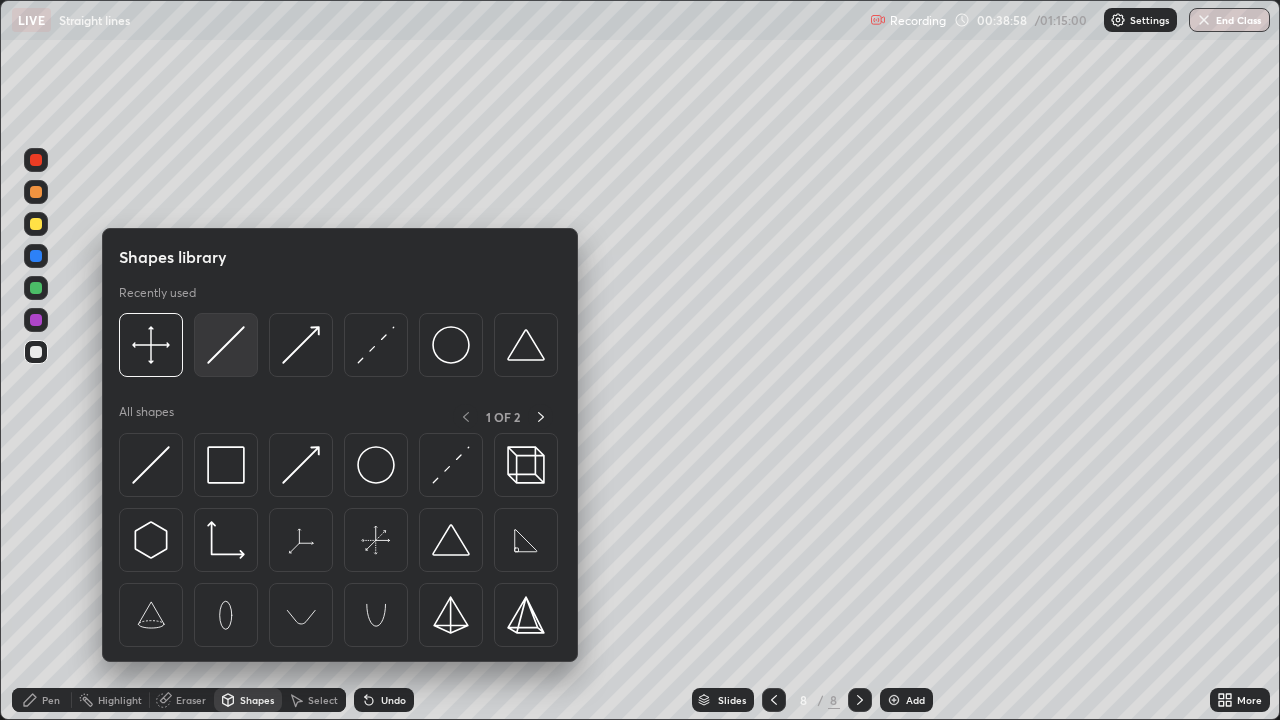 click at bounding box center (226, 345) 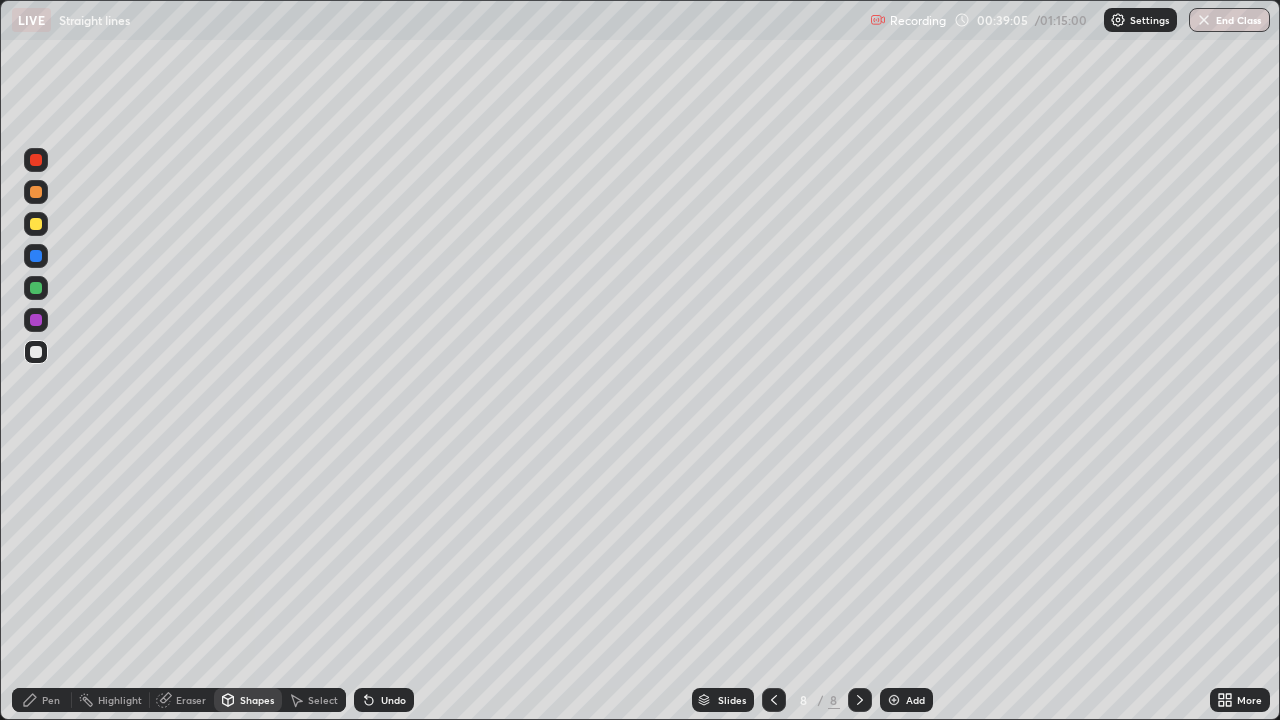 click on "Pen" at bounding box center (42, 700) 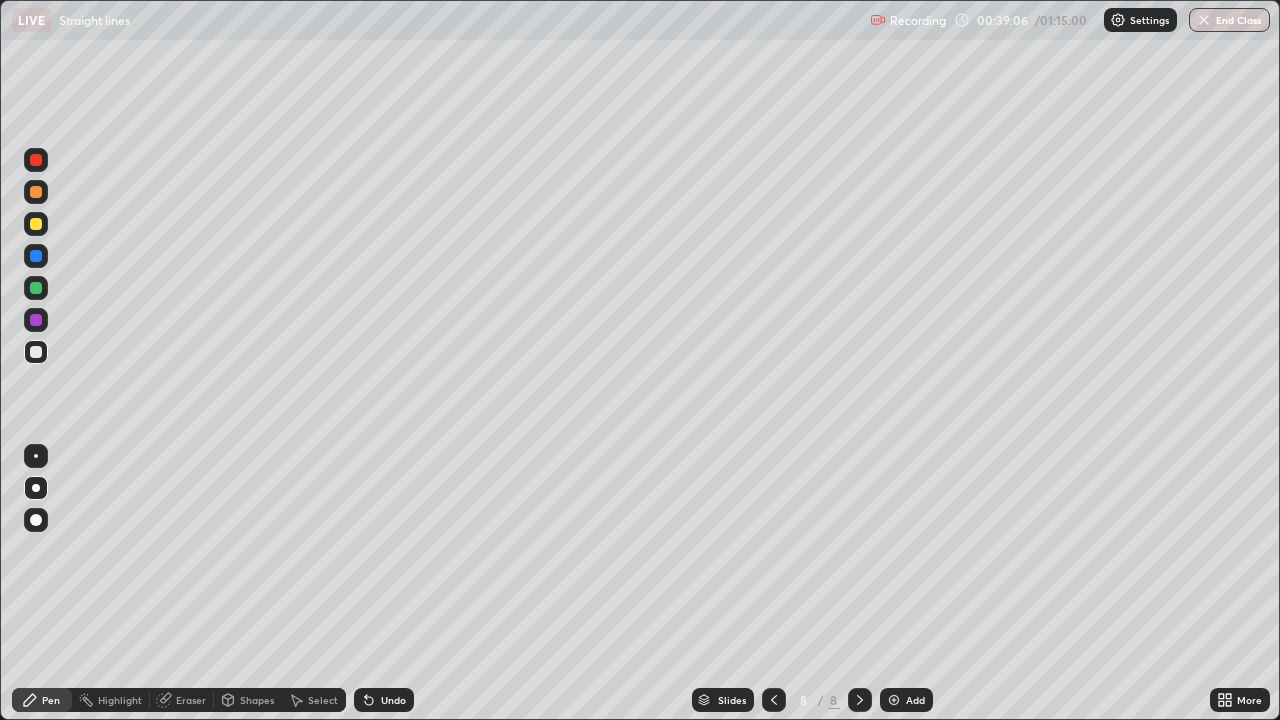 click at bounding box center [36, 224] 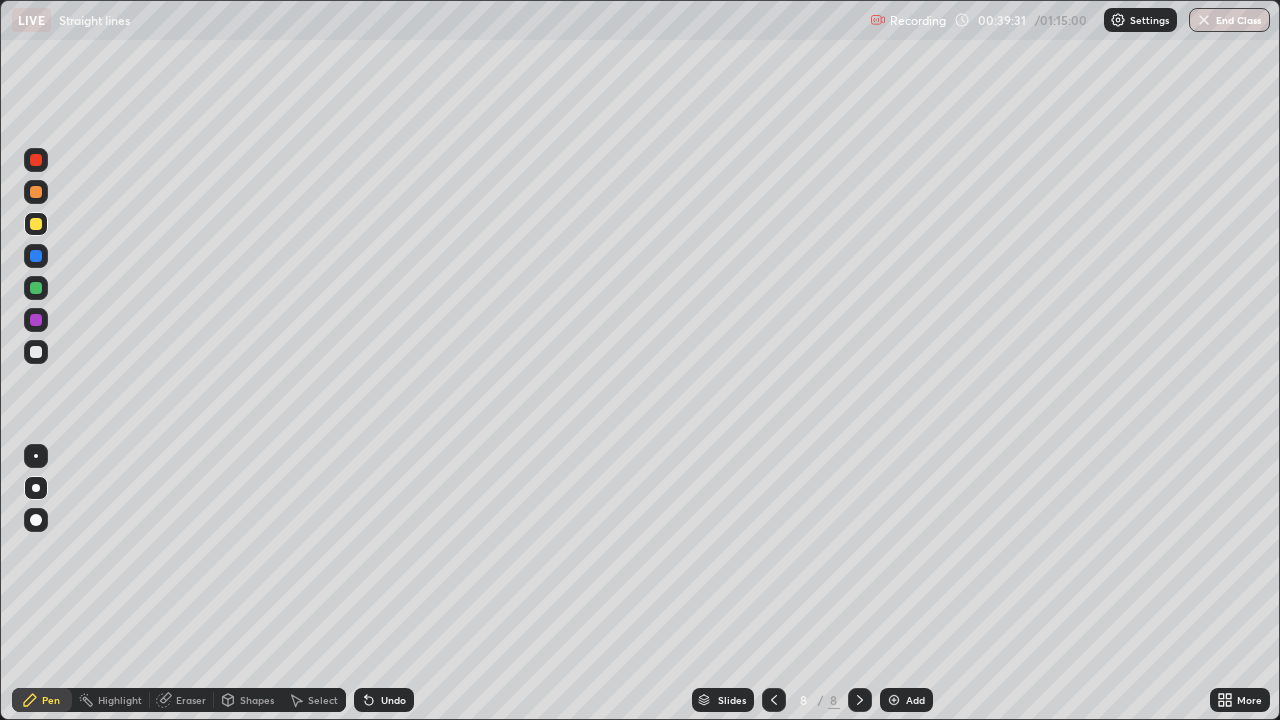 click 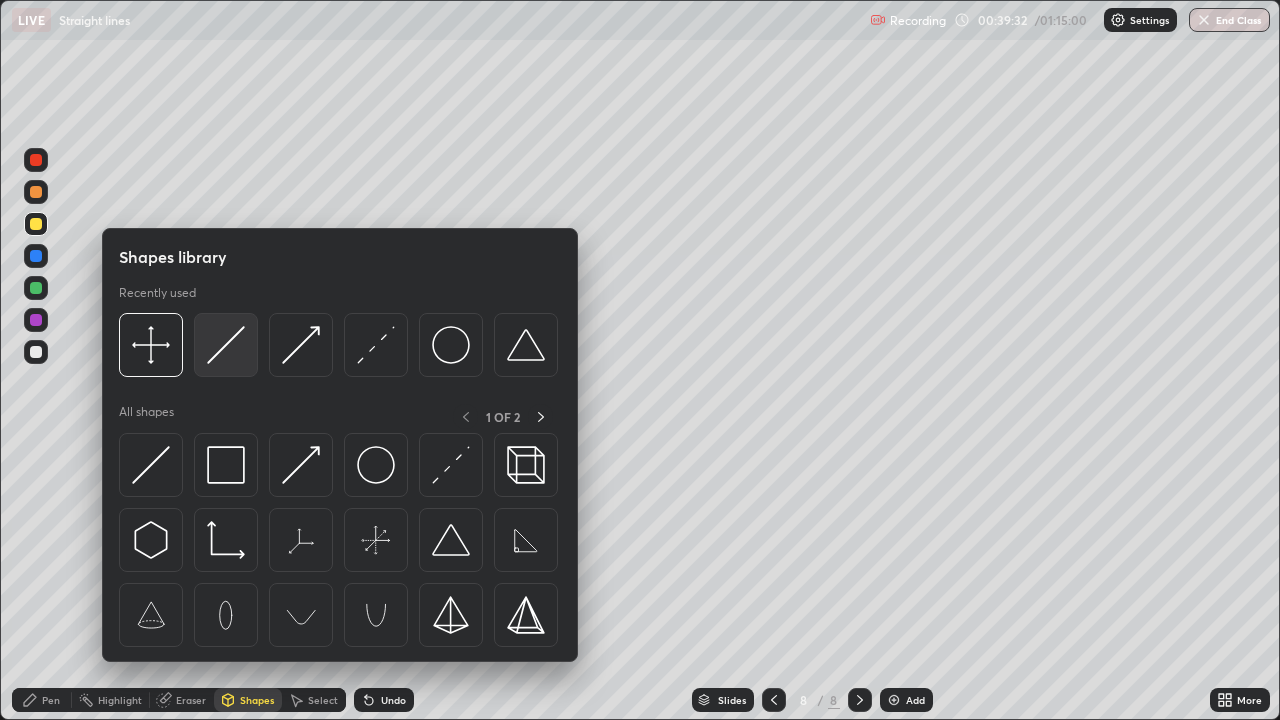 click at bounding box center [226, 345] 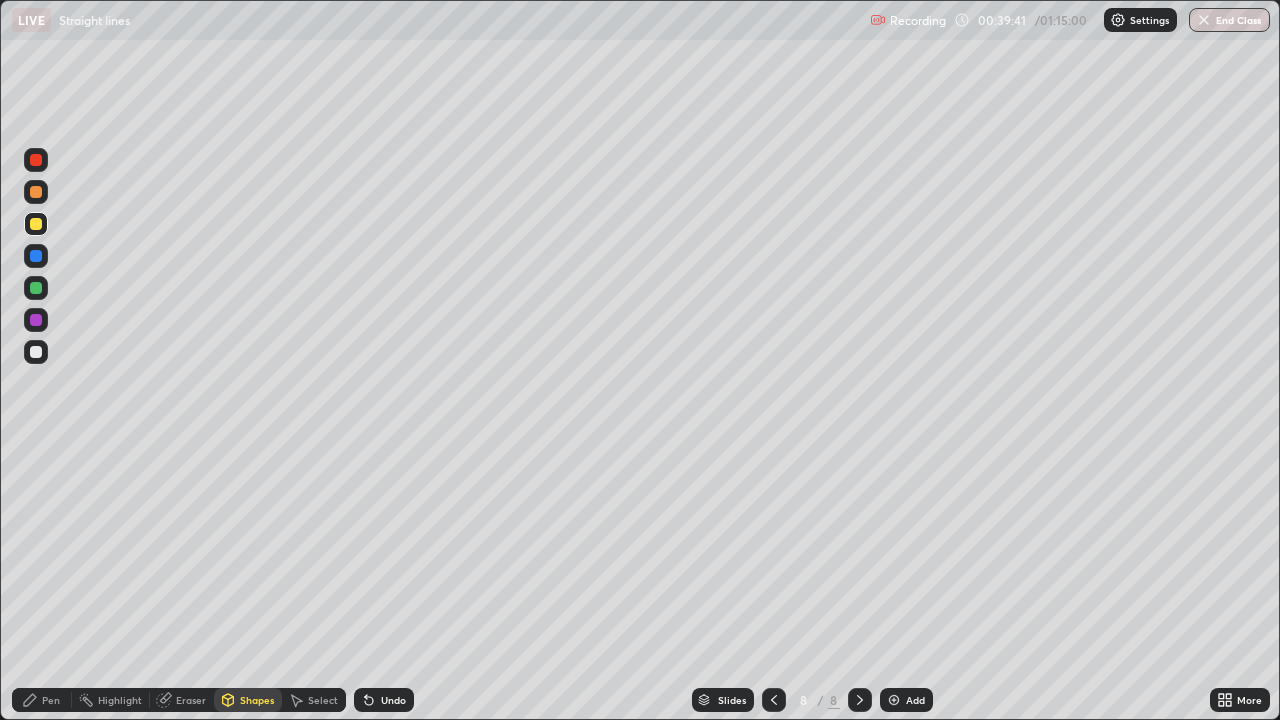 click on "Pen" at bounding box center (51, 700) 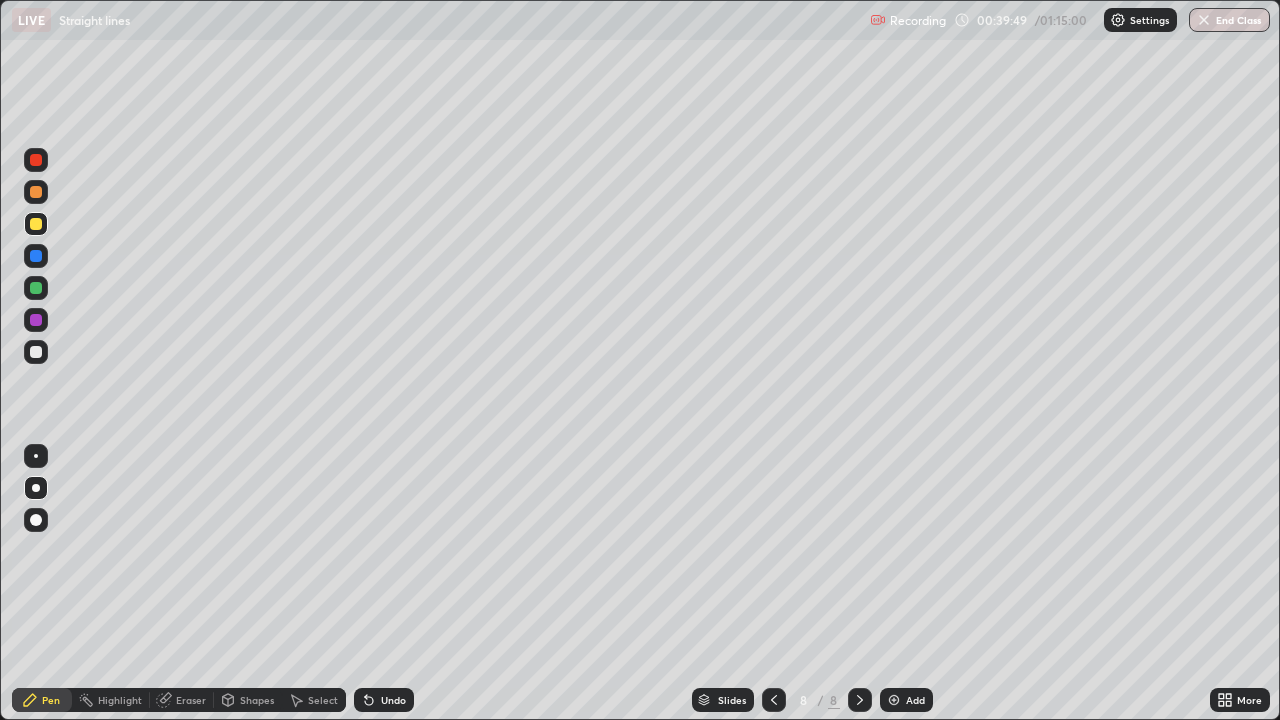 click at bounding box center [36, 288] 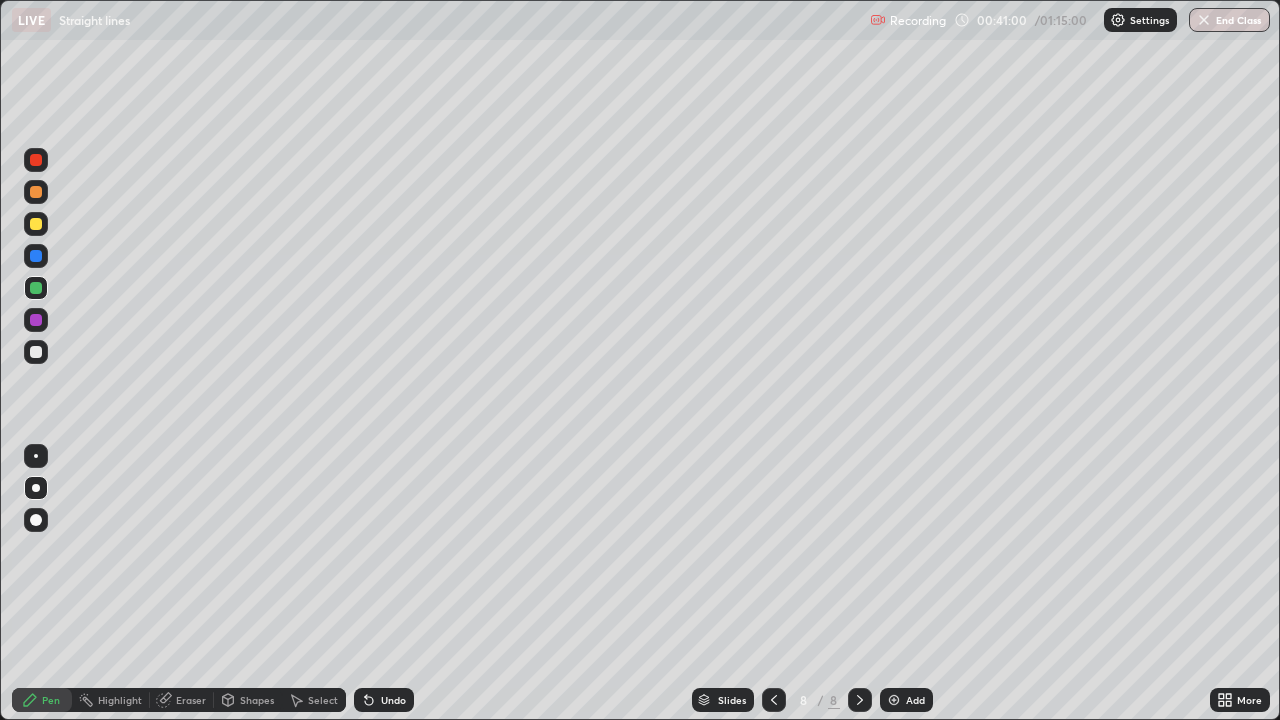 click at bounding box center [36, 320] 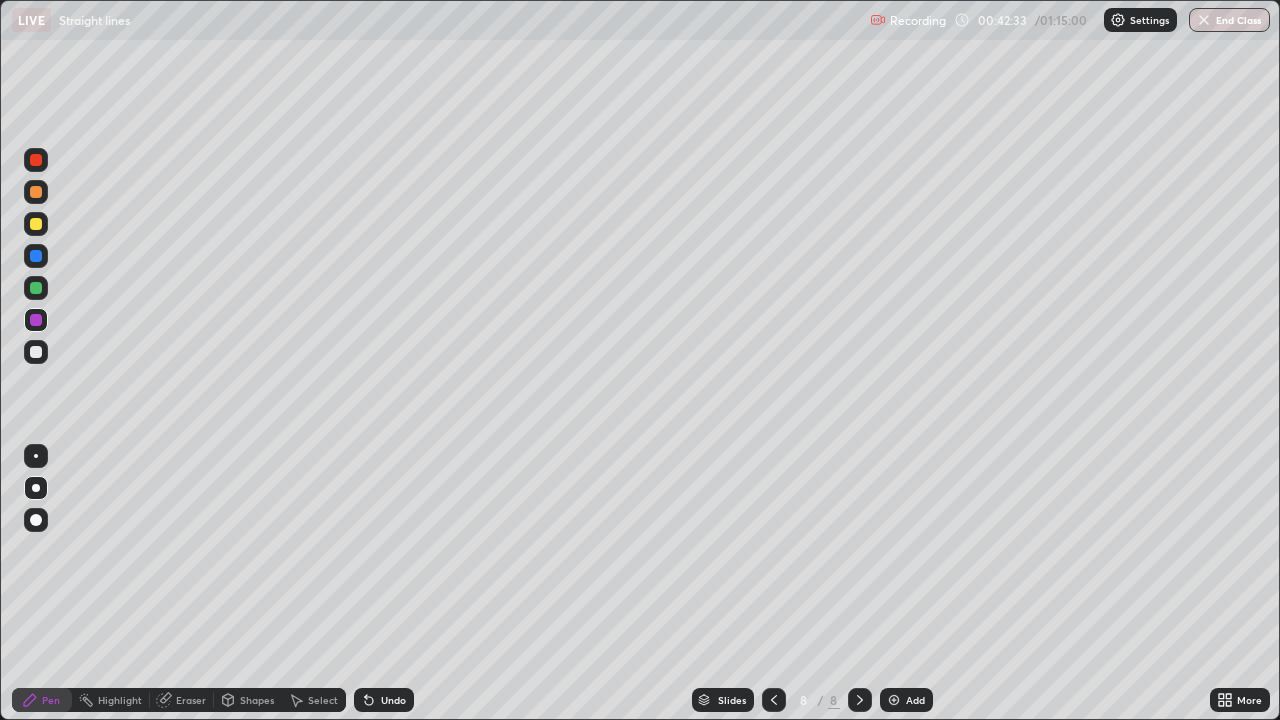 click 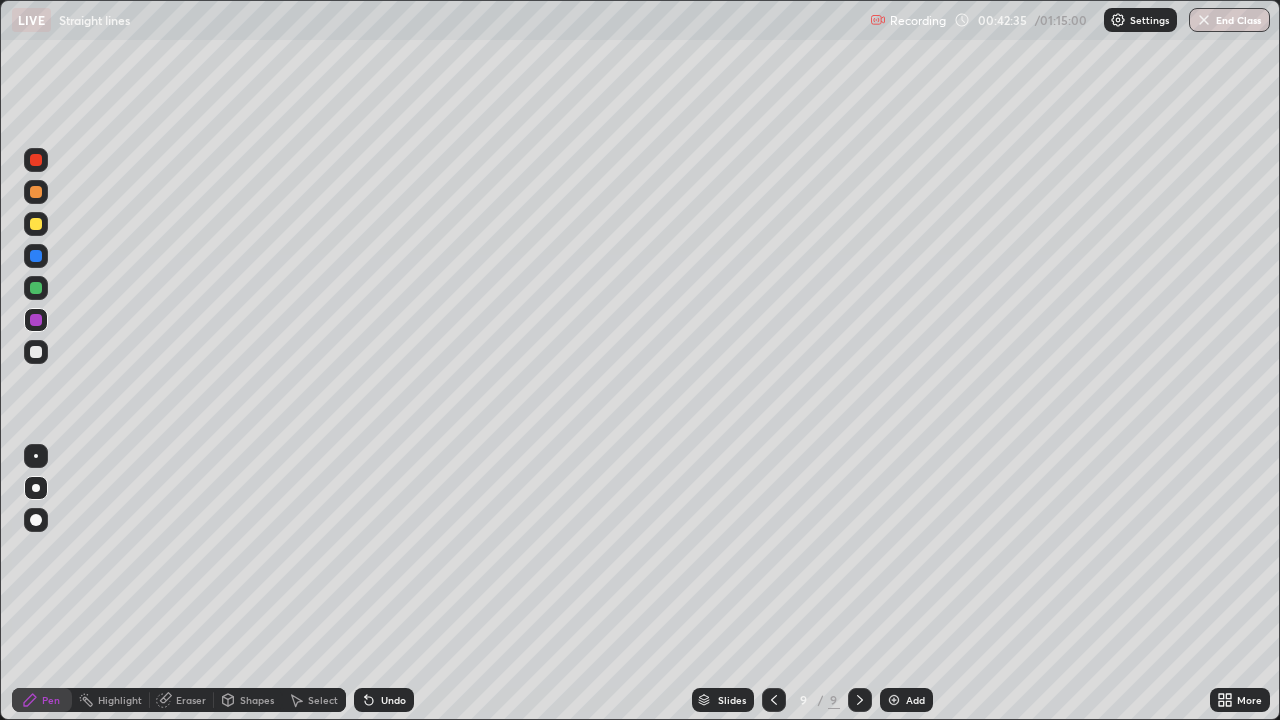 click at bounding box center [36, 224] 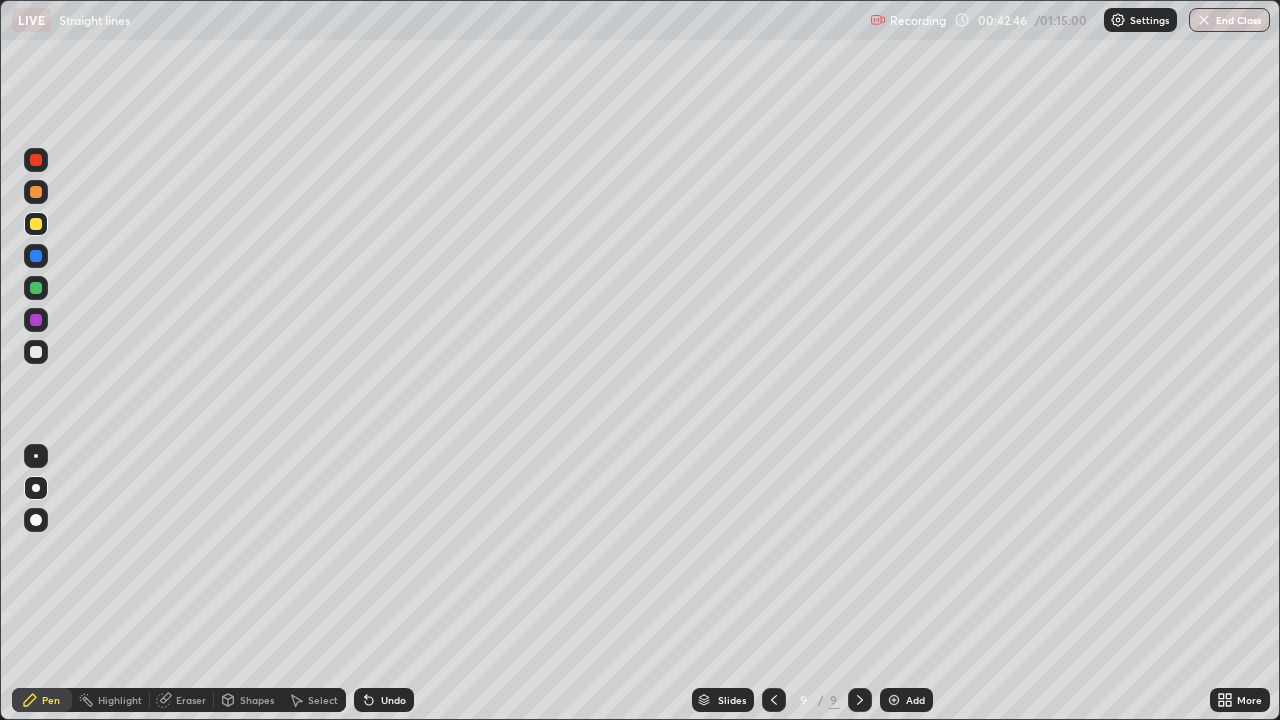 click on "Undo" at bounding box center (393, 700) 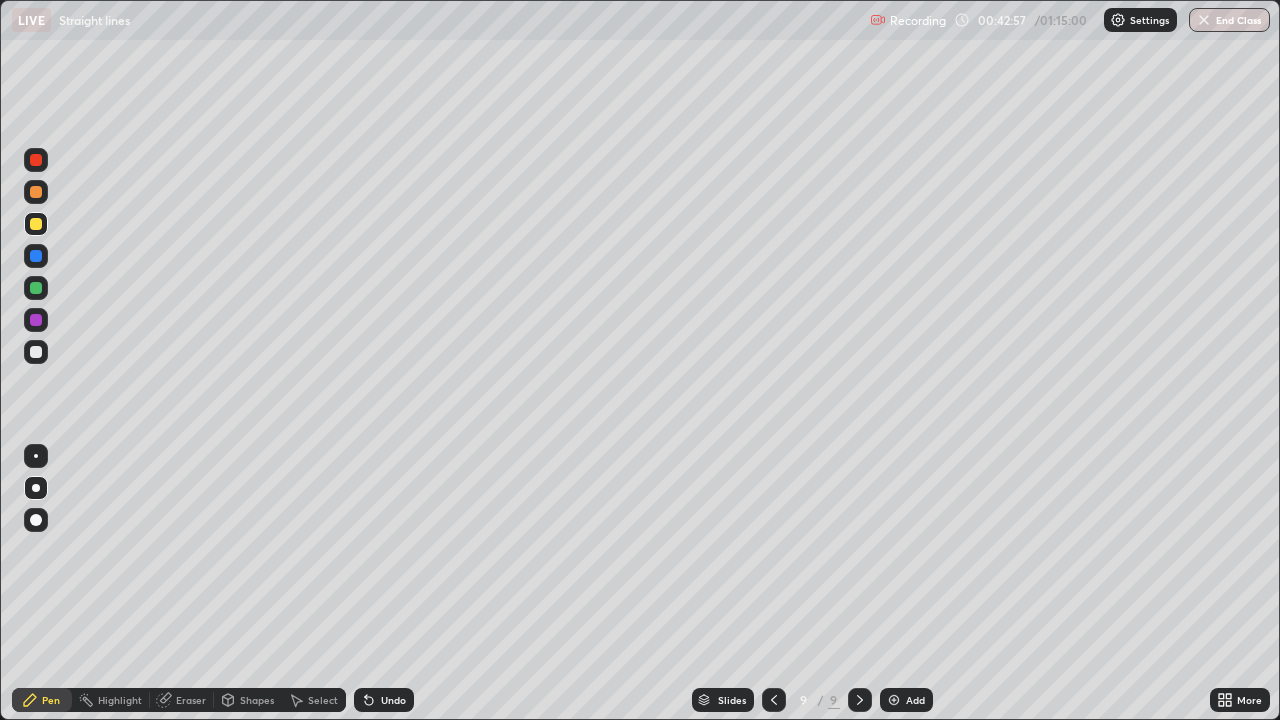 click at bounding box center (36, 256) 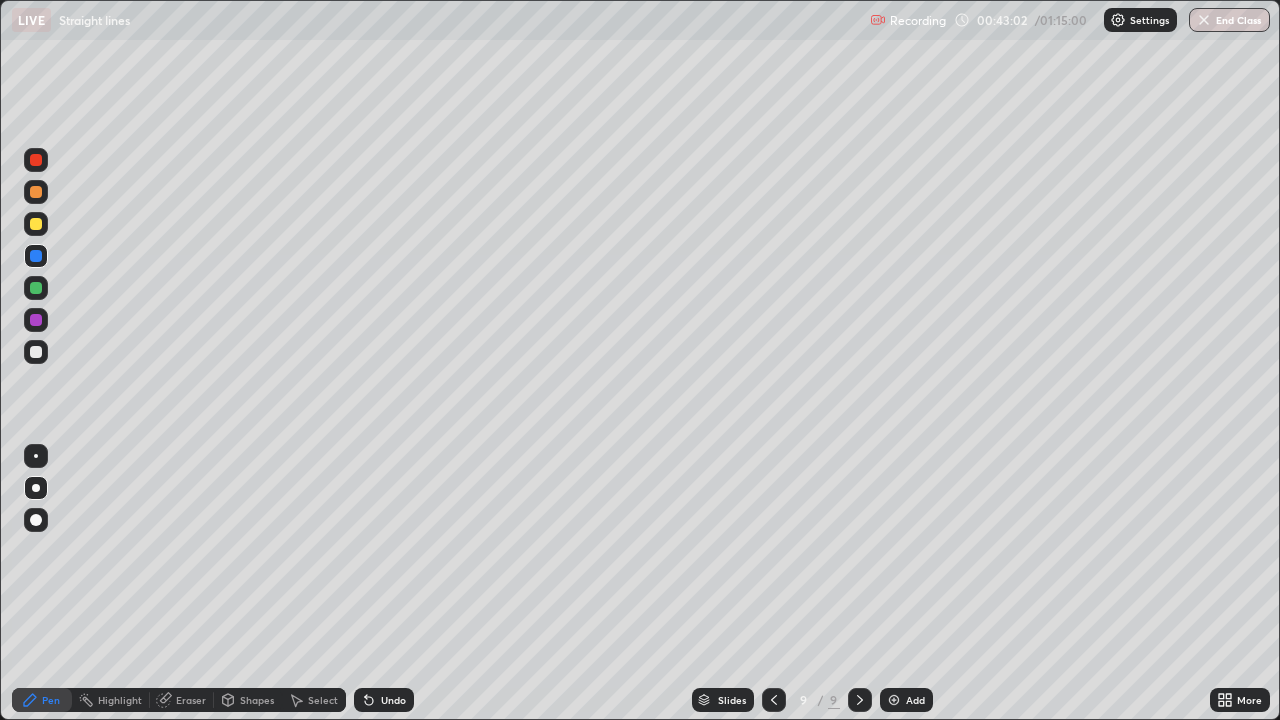 click at bounding box center [36, 352] 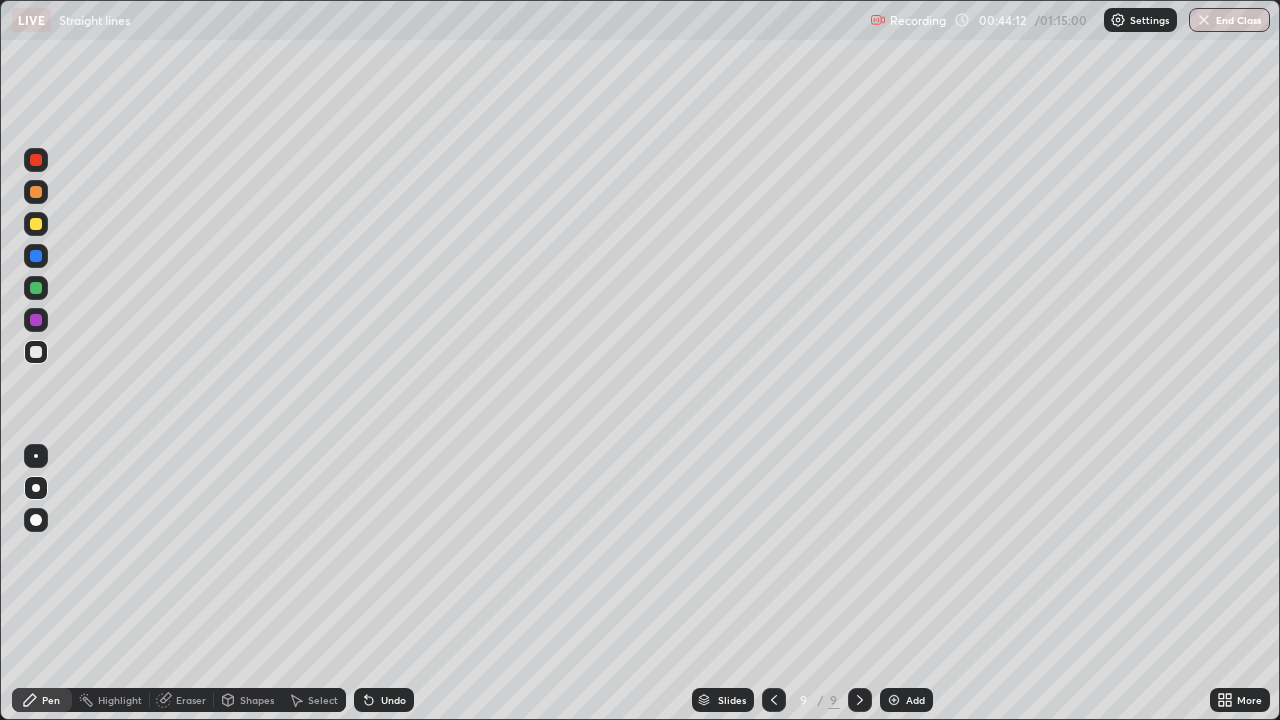 click at bounding box center [36, 288] 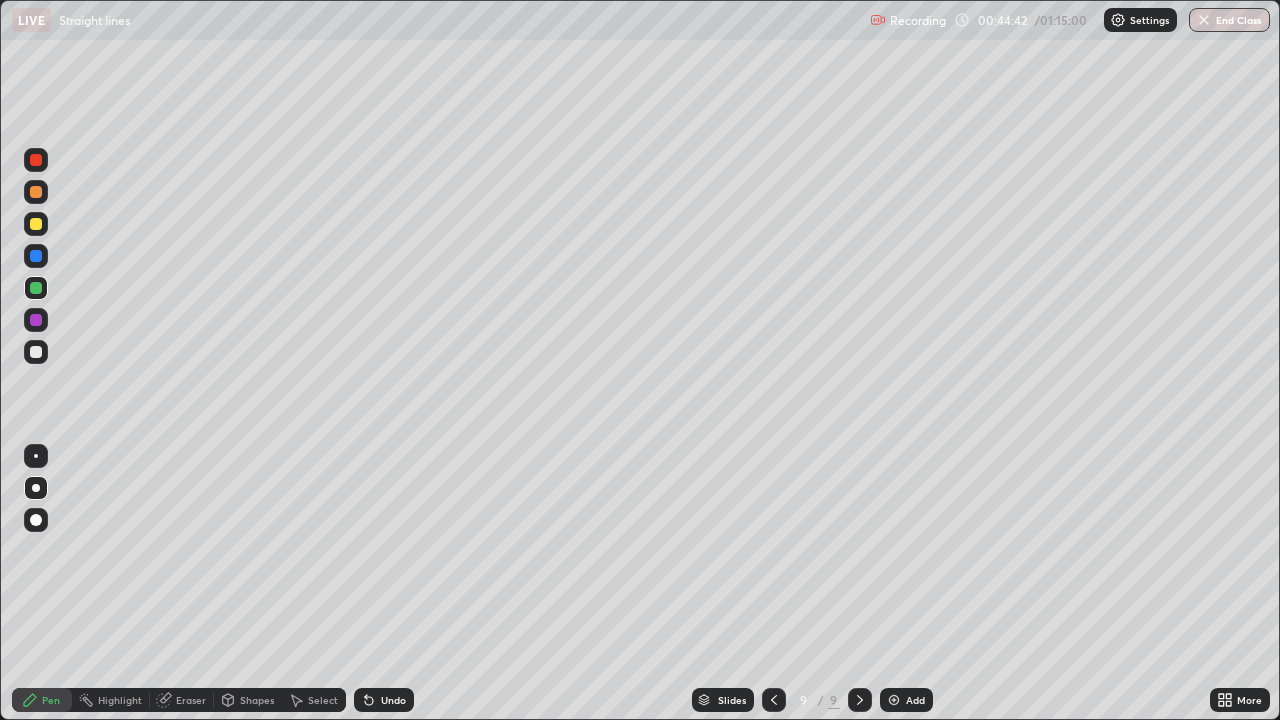 click on "Eraser" at bounding box center (191, 700) 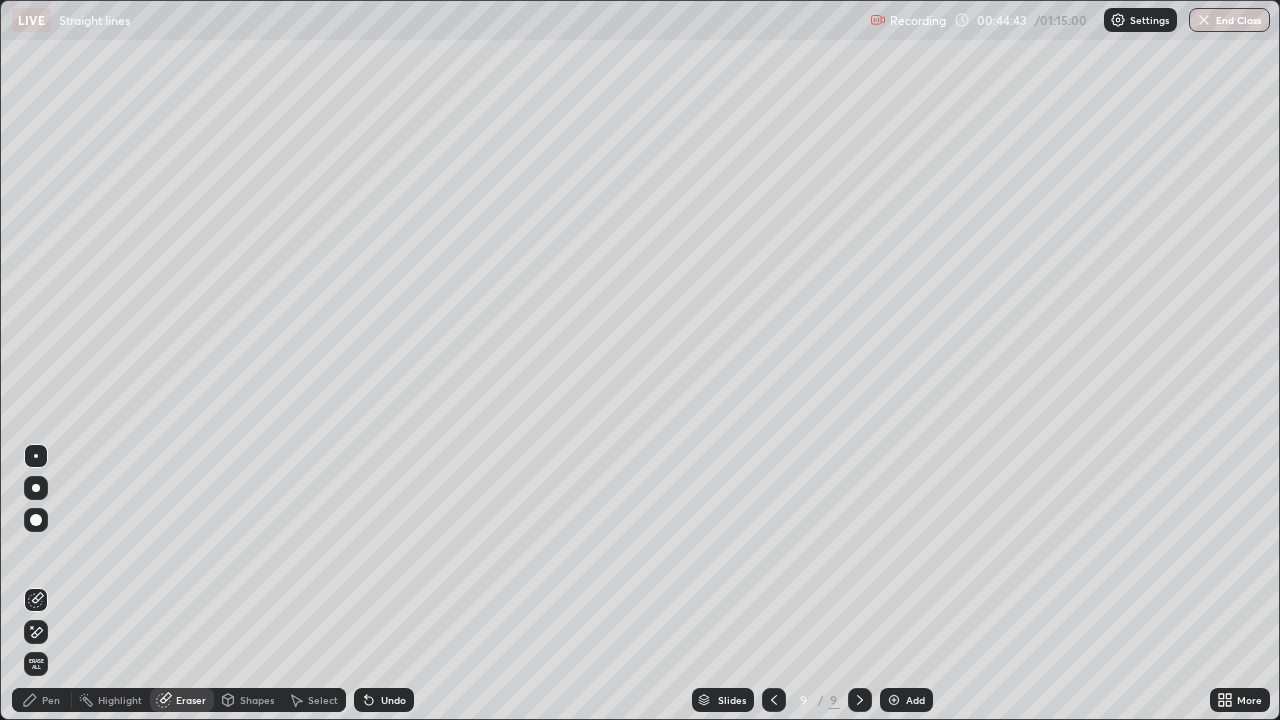 click on "Pen" at bounding box center [51, 700] 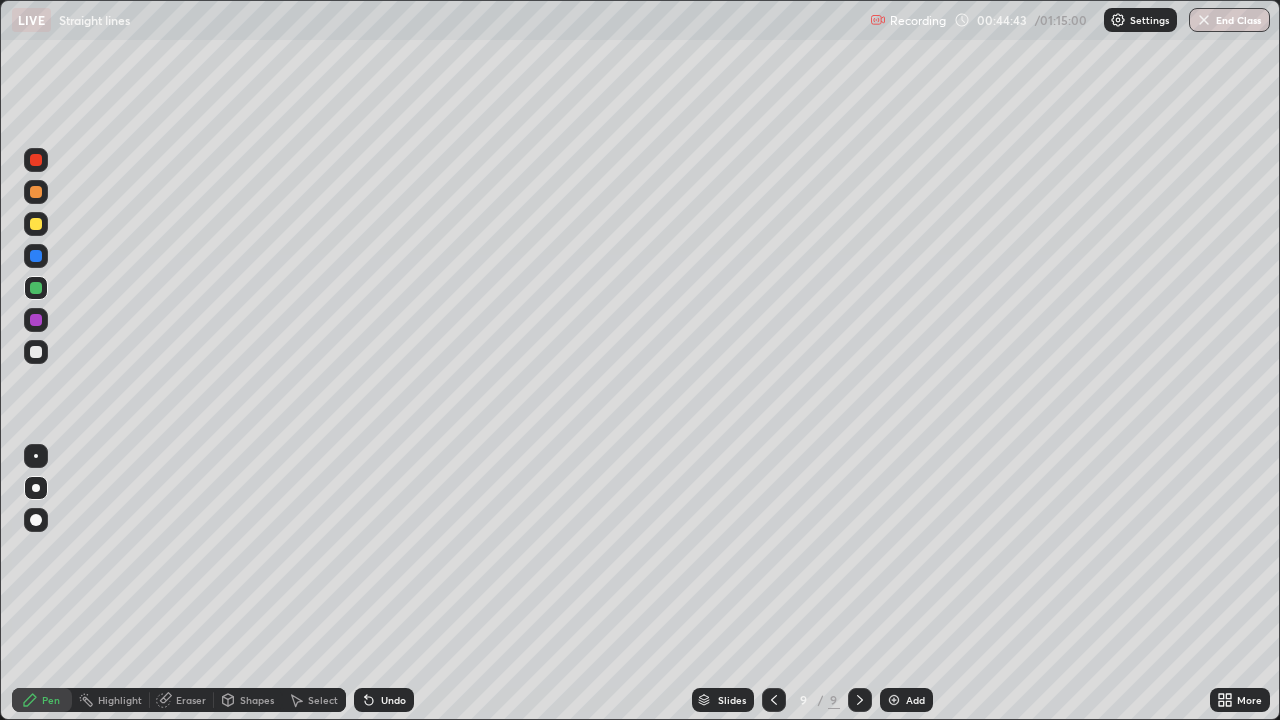 click at bounding box center [36, 352] 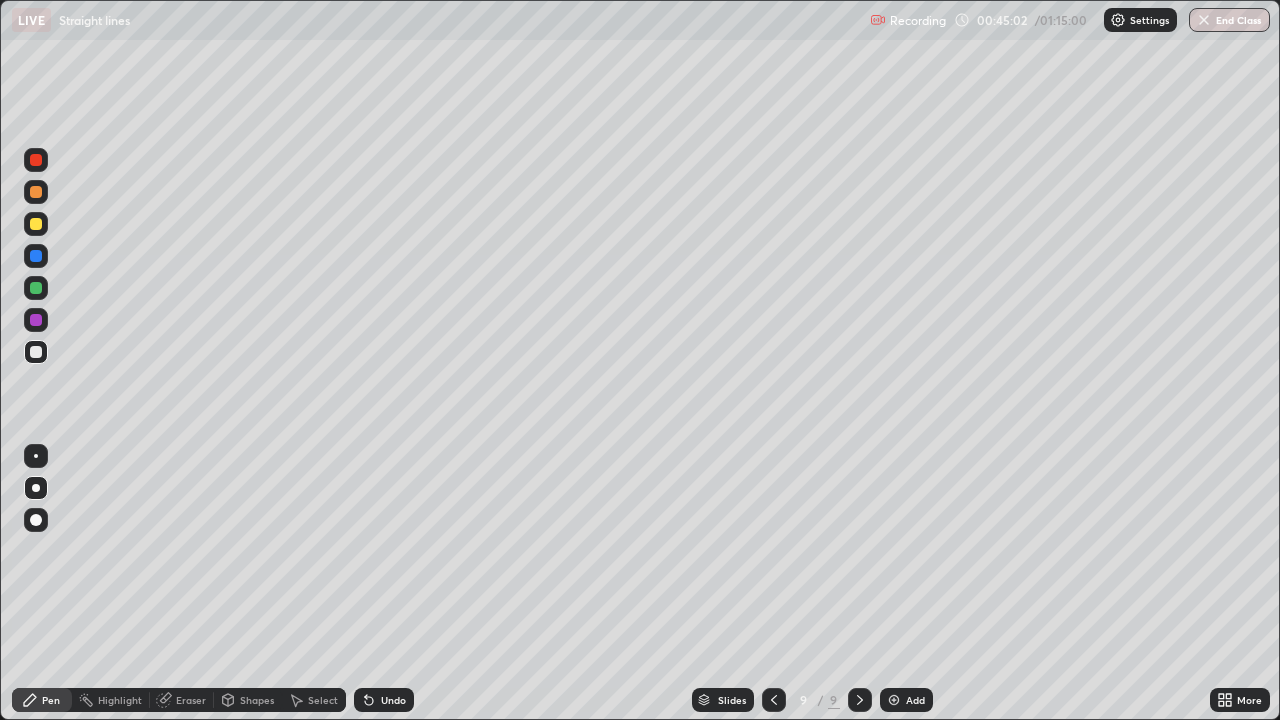 click 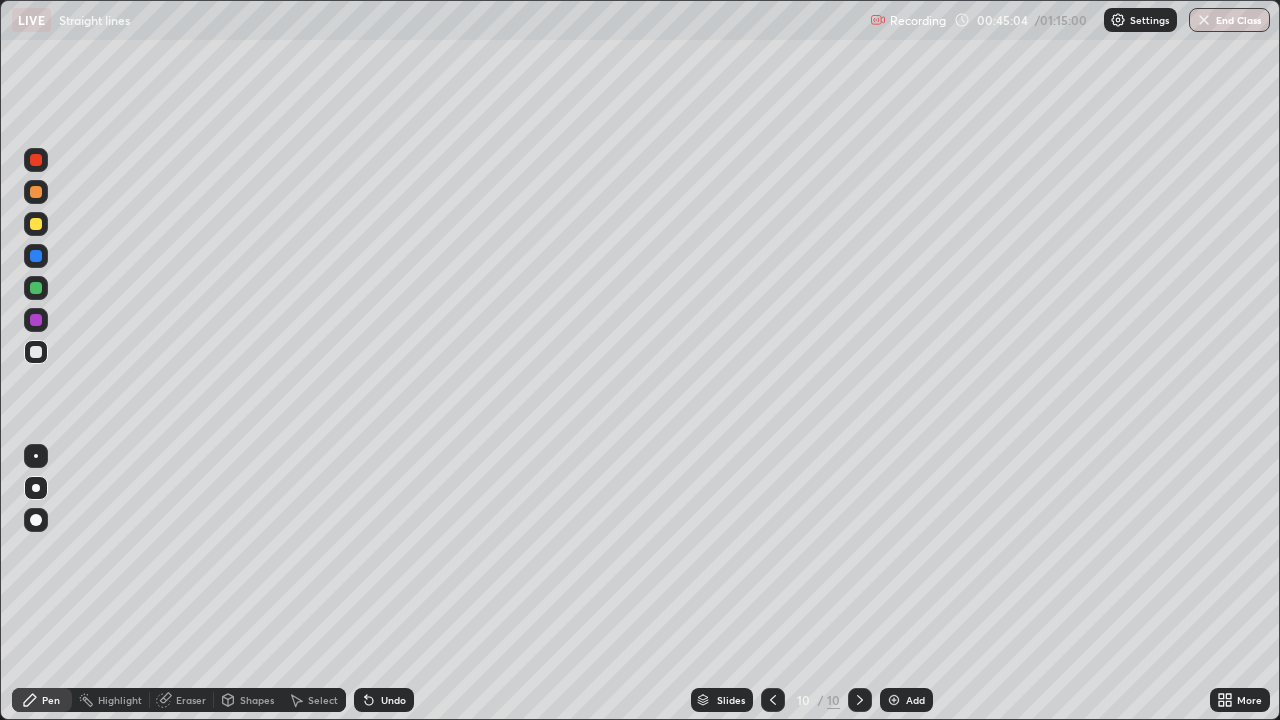 click at bounding box center (36, 256) 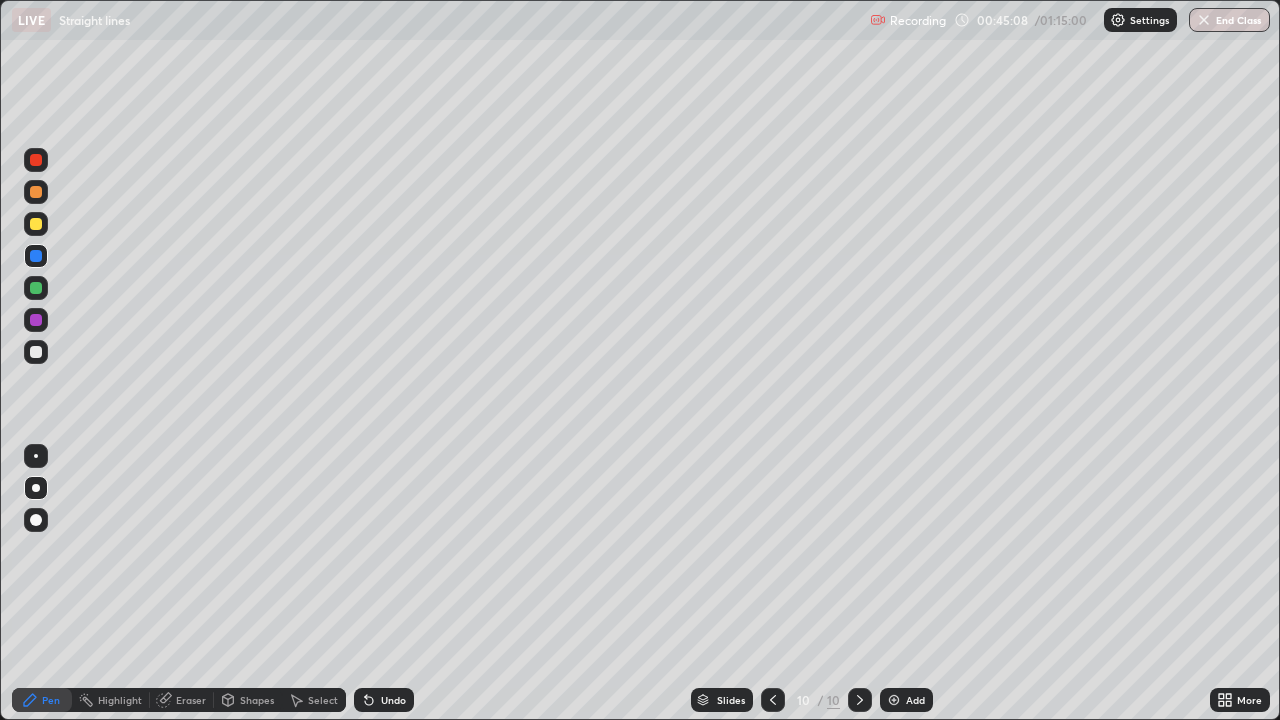 click at bounding box center [36, 224] 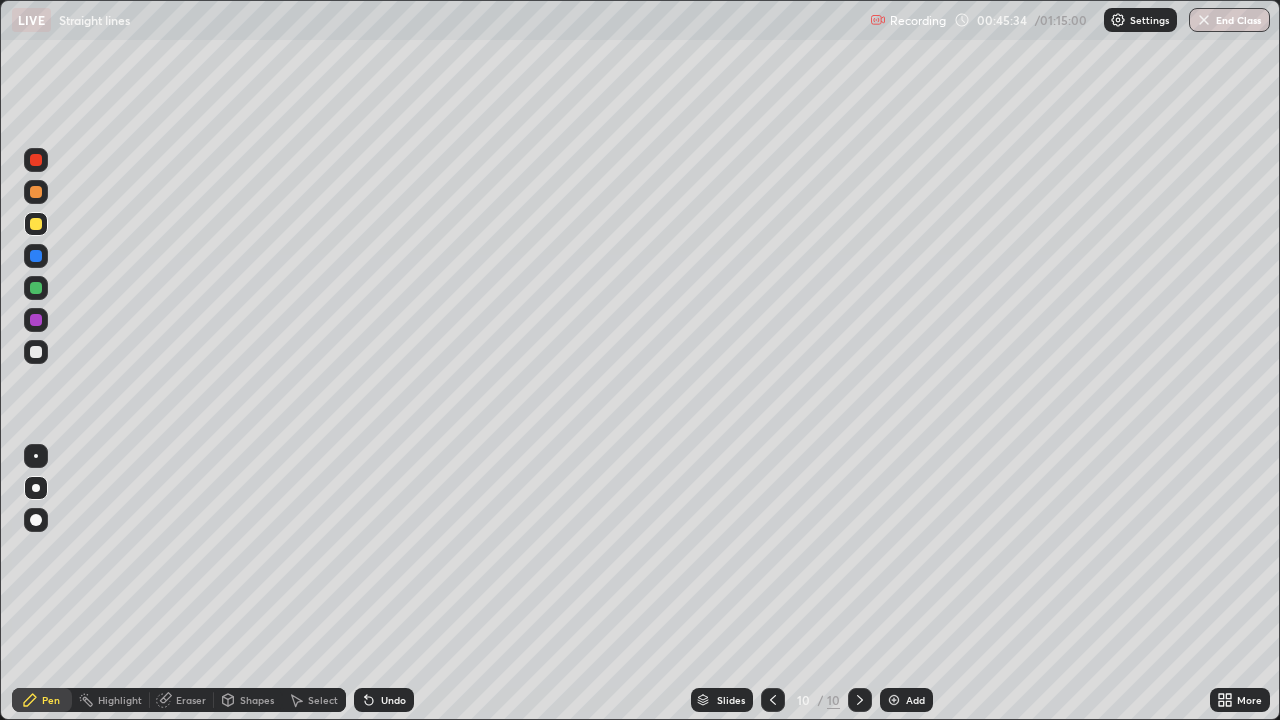 click at bounding box center [36, 352] 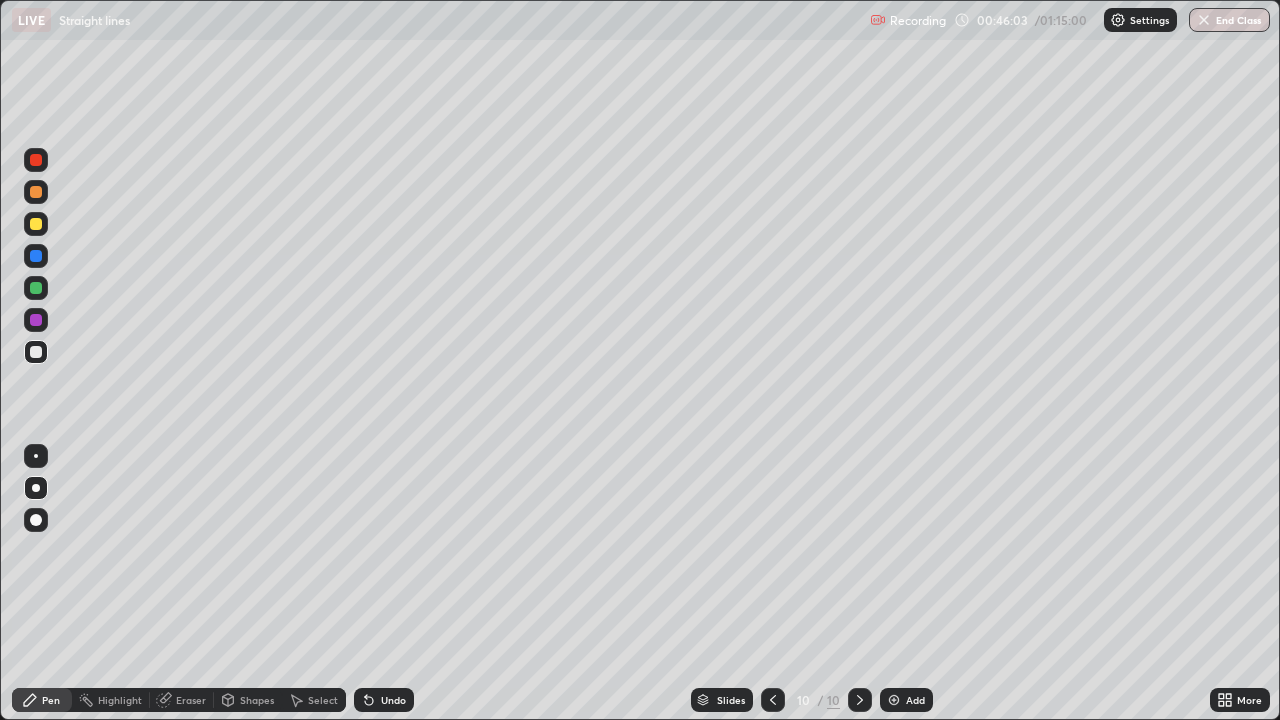 click at bounding box center [36, 224] 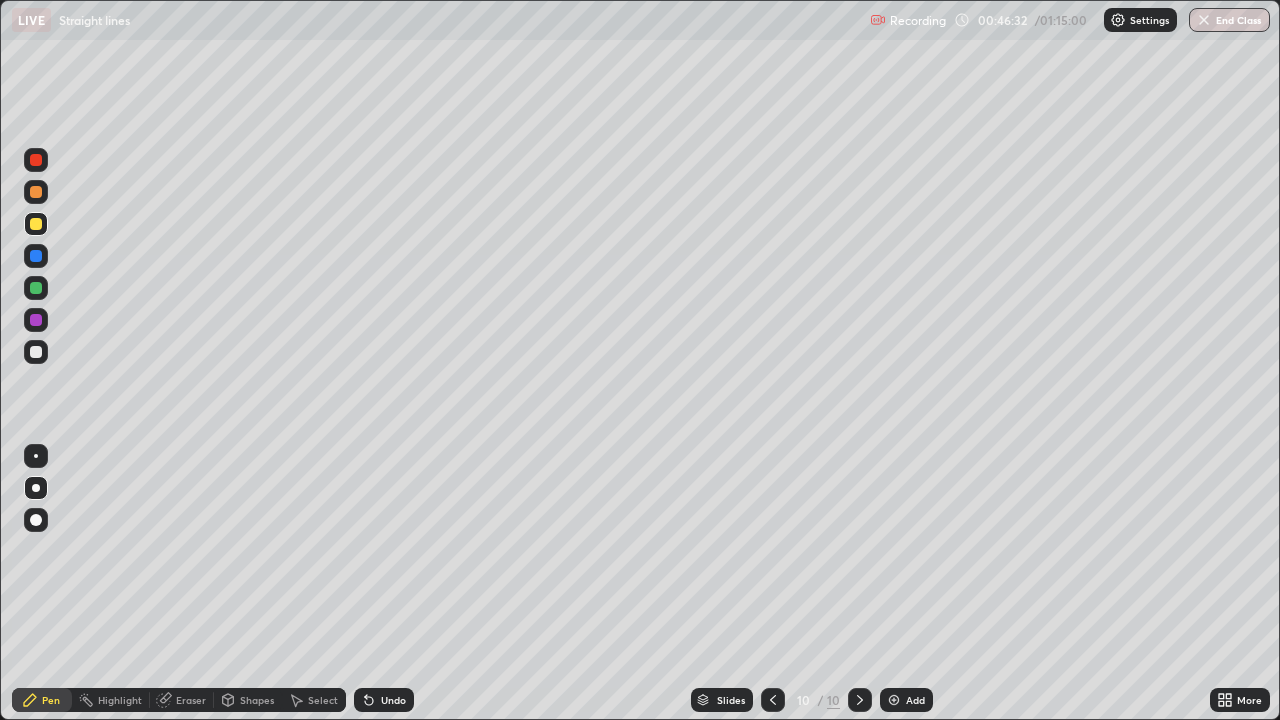 click at bounding box center (36, 320) 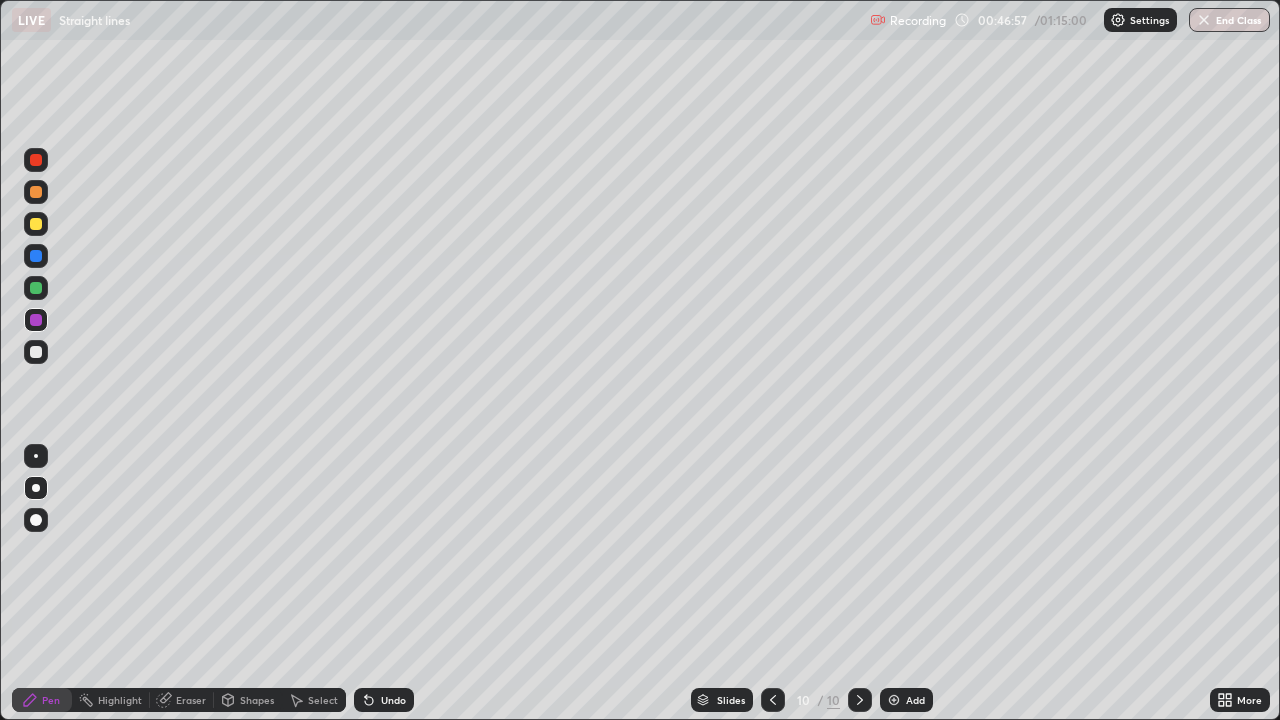 click at bounding box center (894, 700) 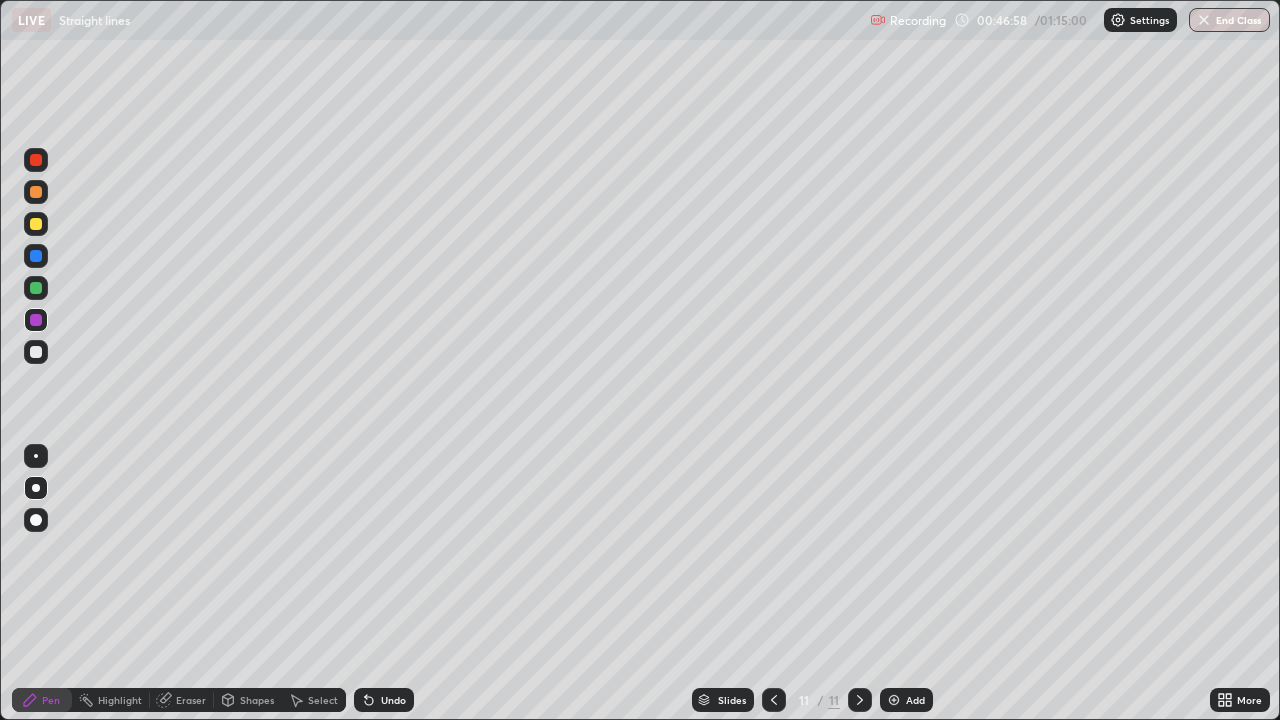 click at bounding box center [36, 256] 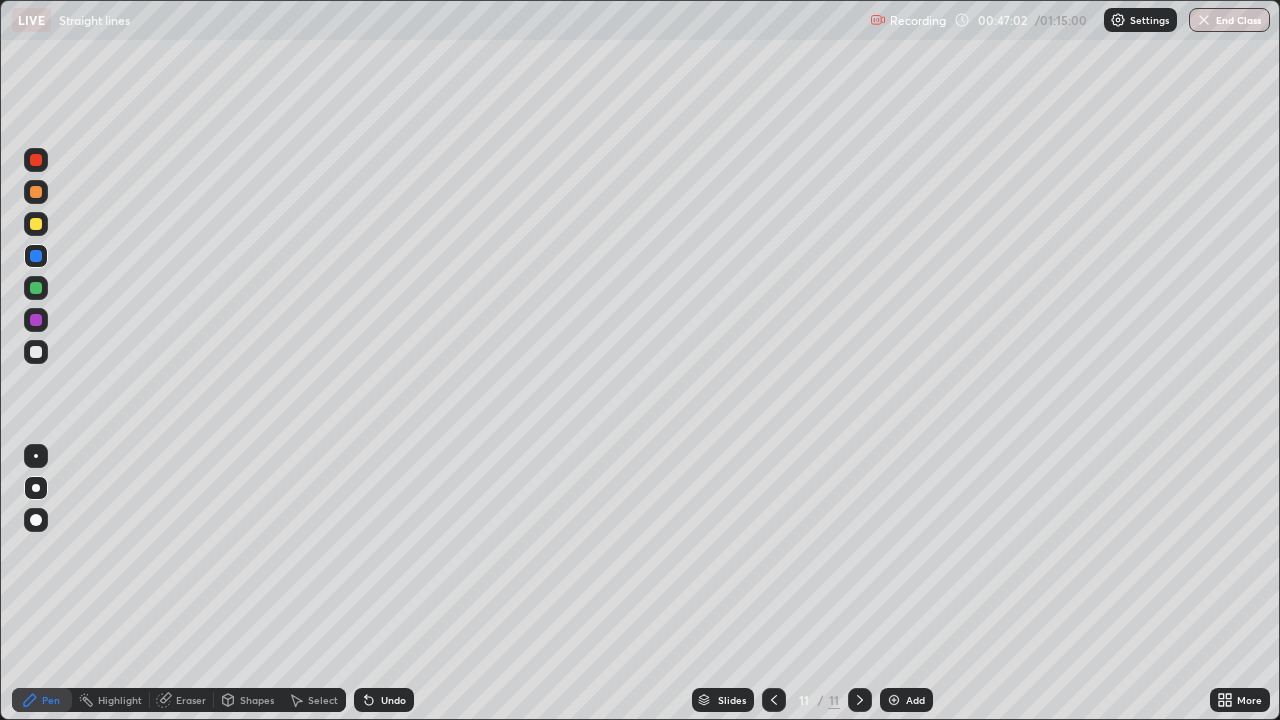 click 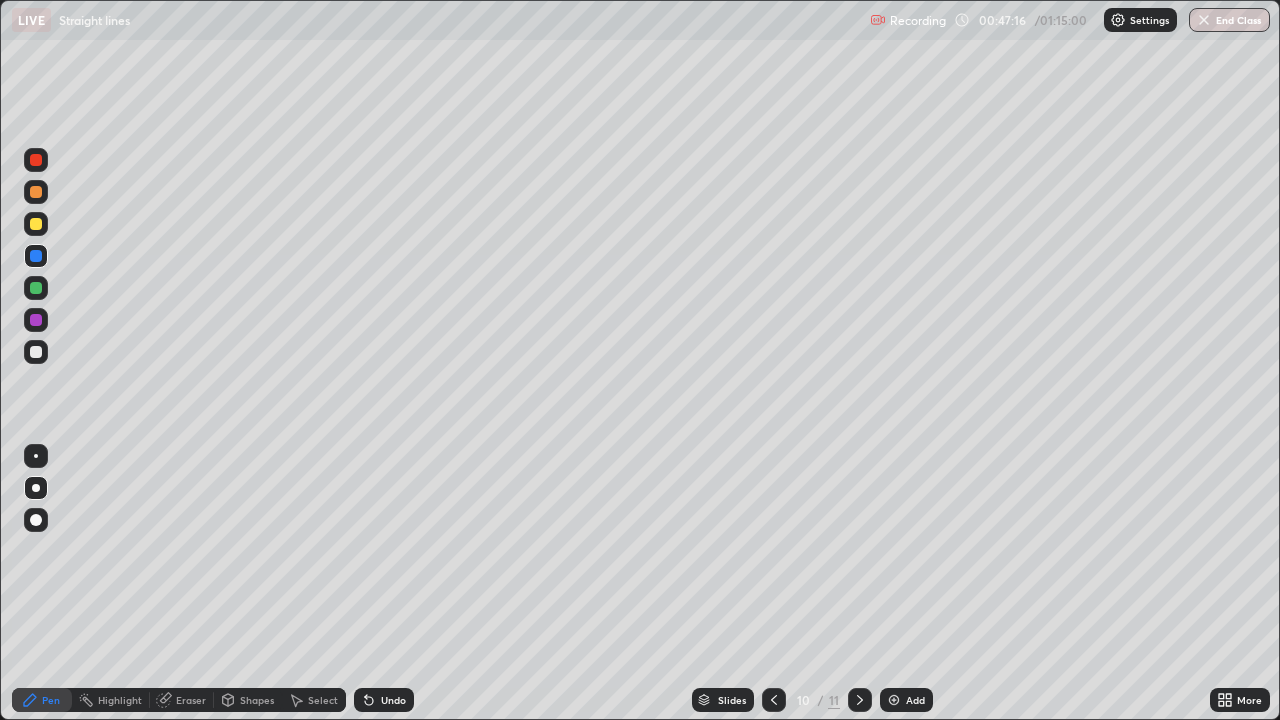 click 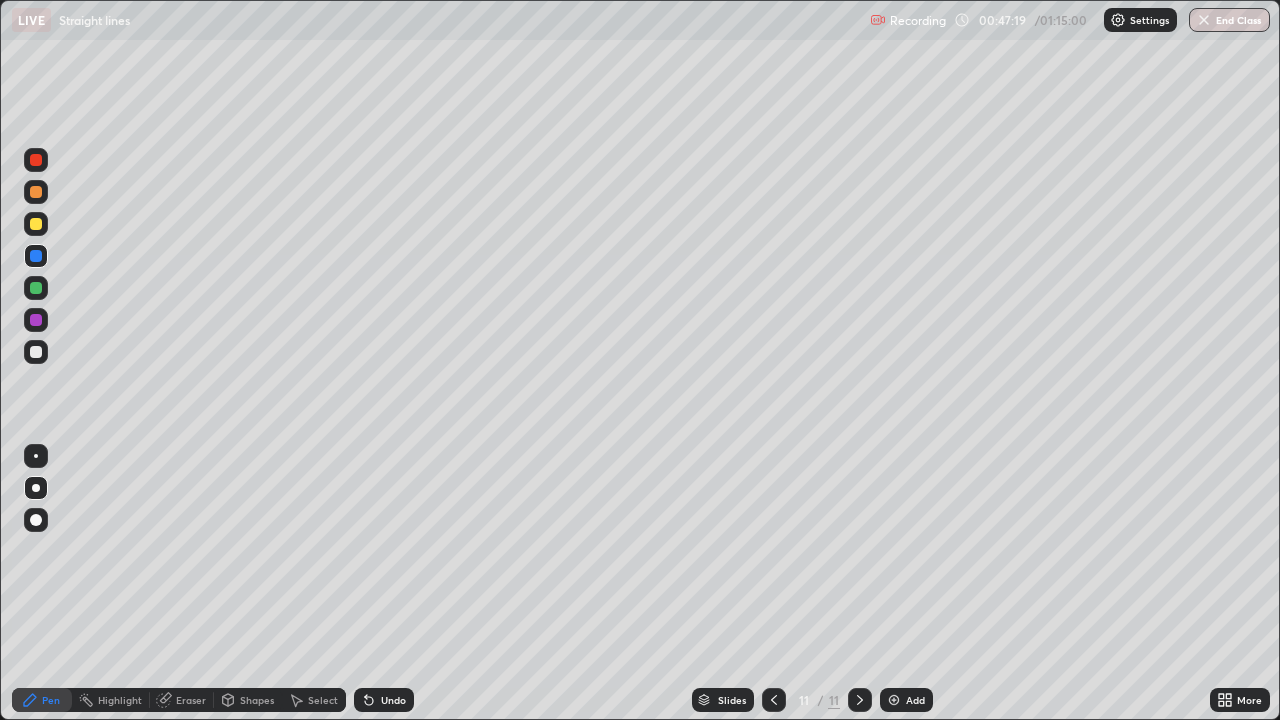 click at bounding box center (36, 224) 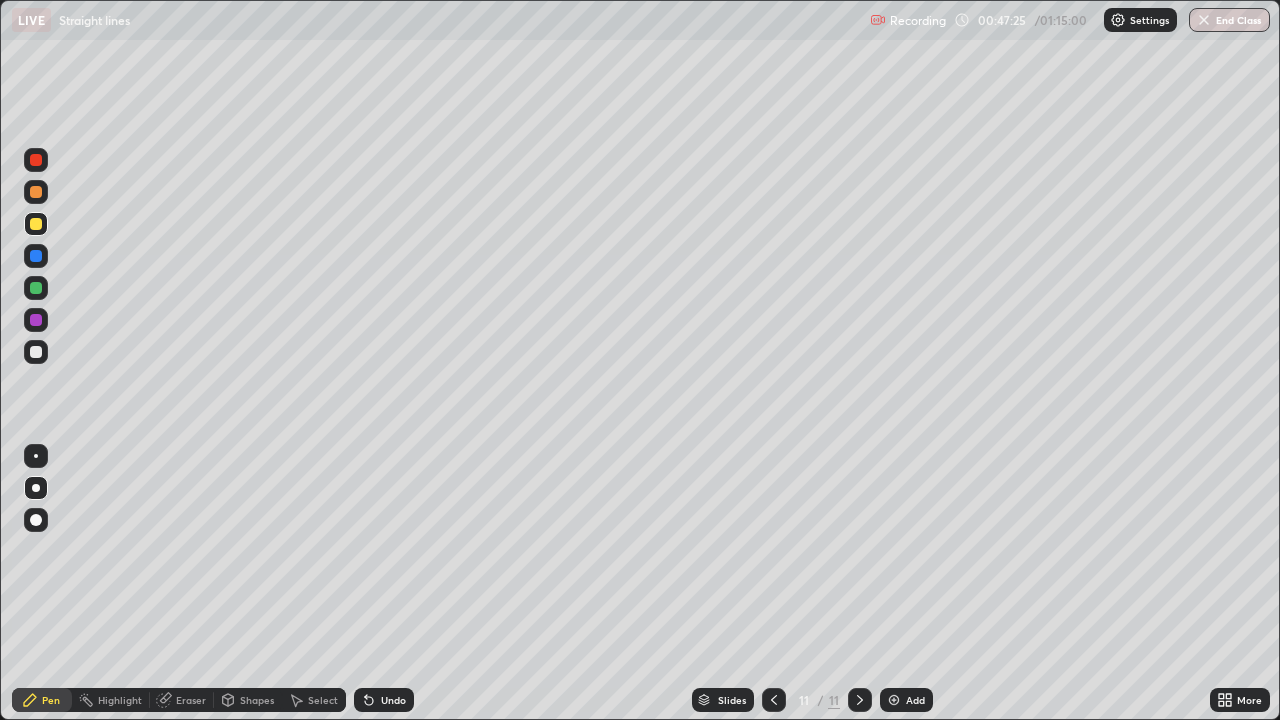 click at bounding box center [36, 352] 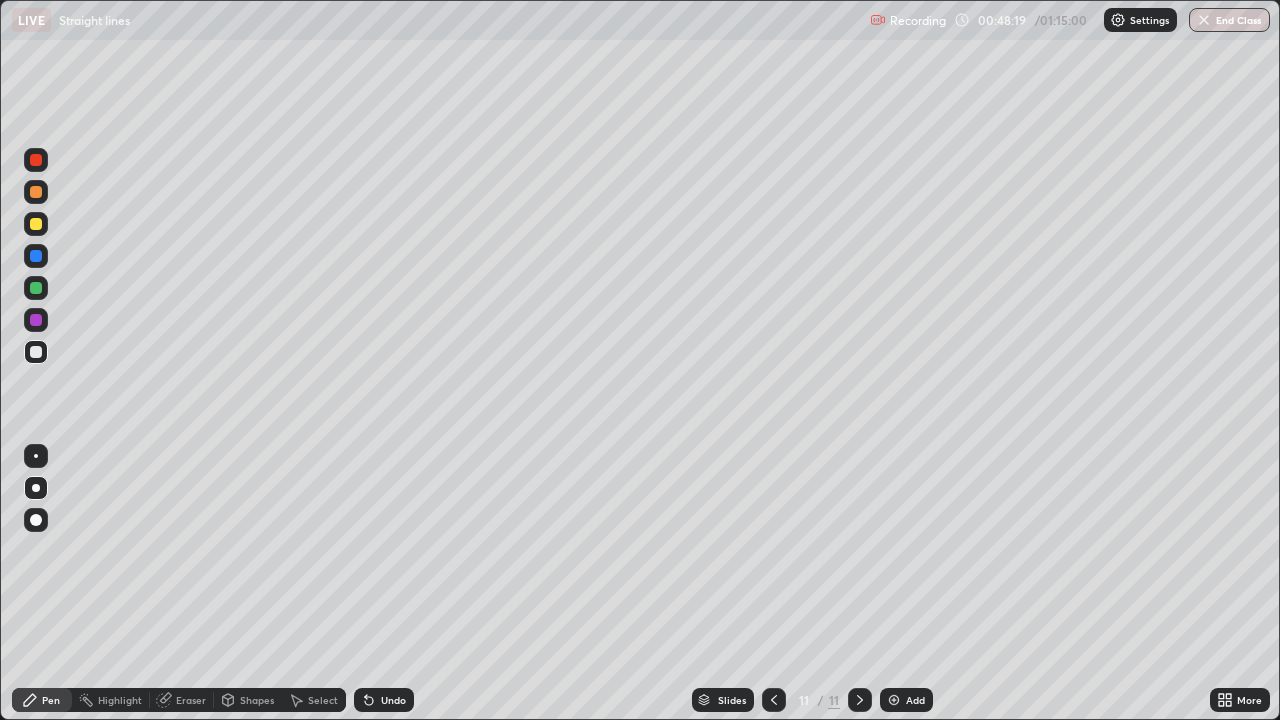 click at bounding box center [36, 288] 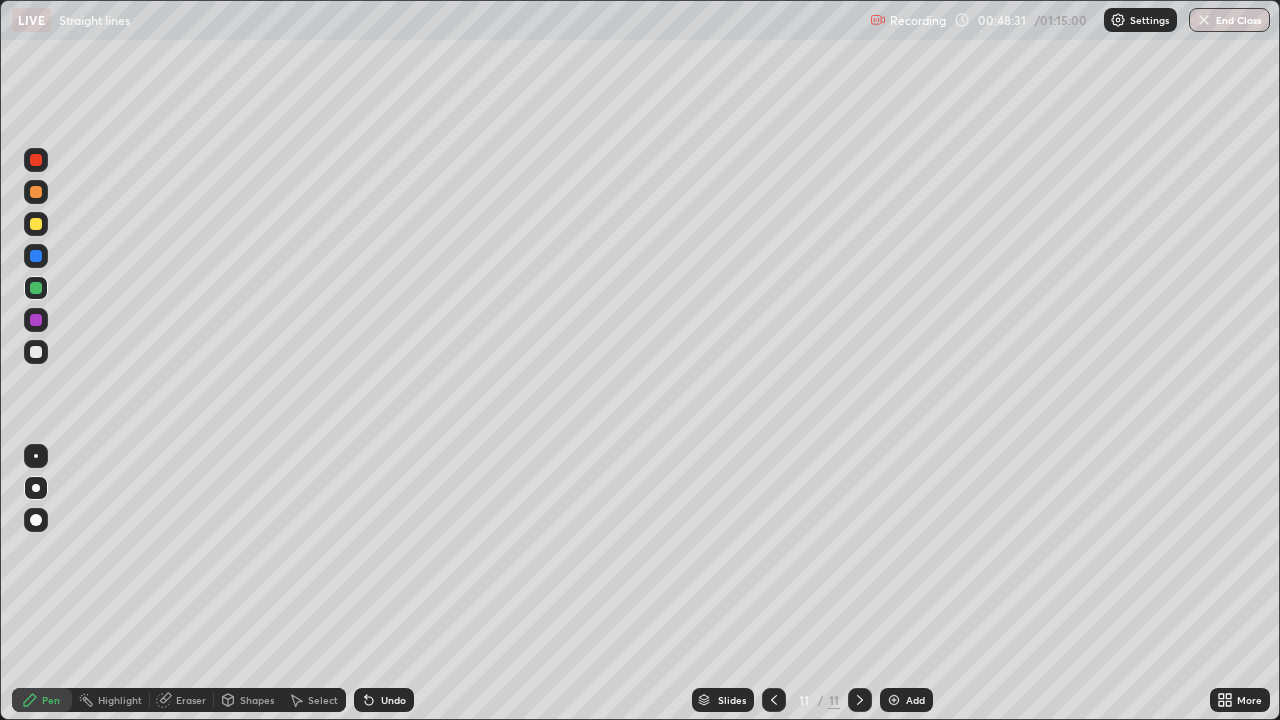 click at bounding box center [36, 320] 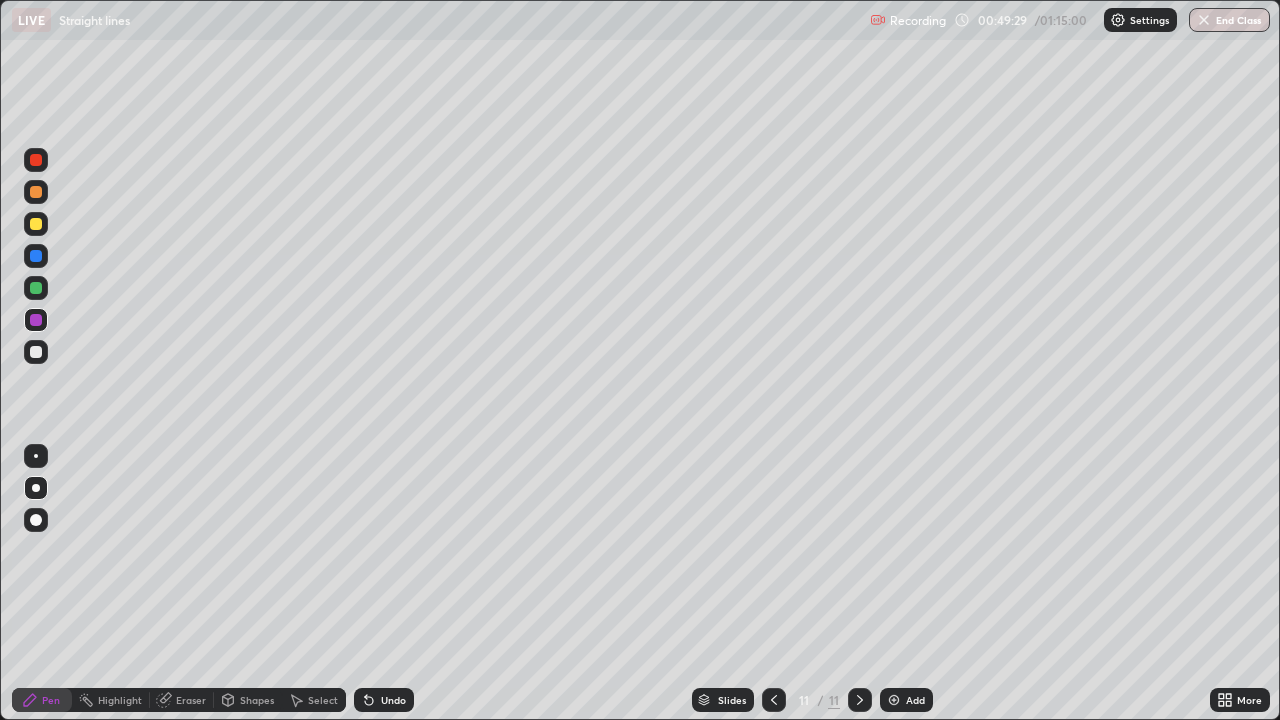 click at bounding box center (36, 256) 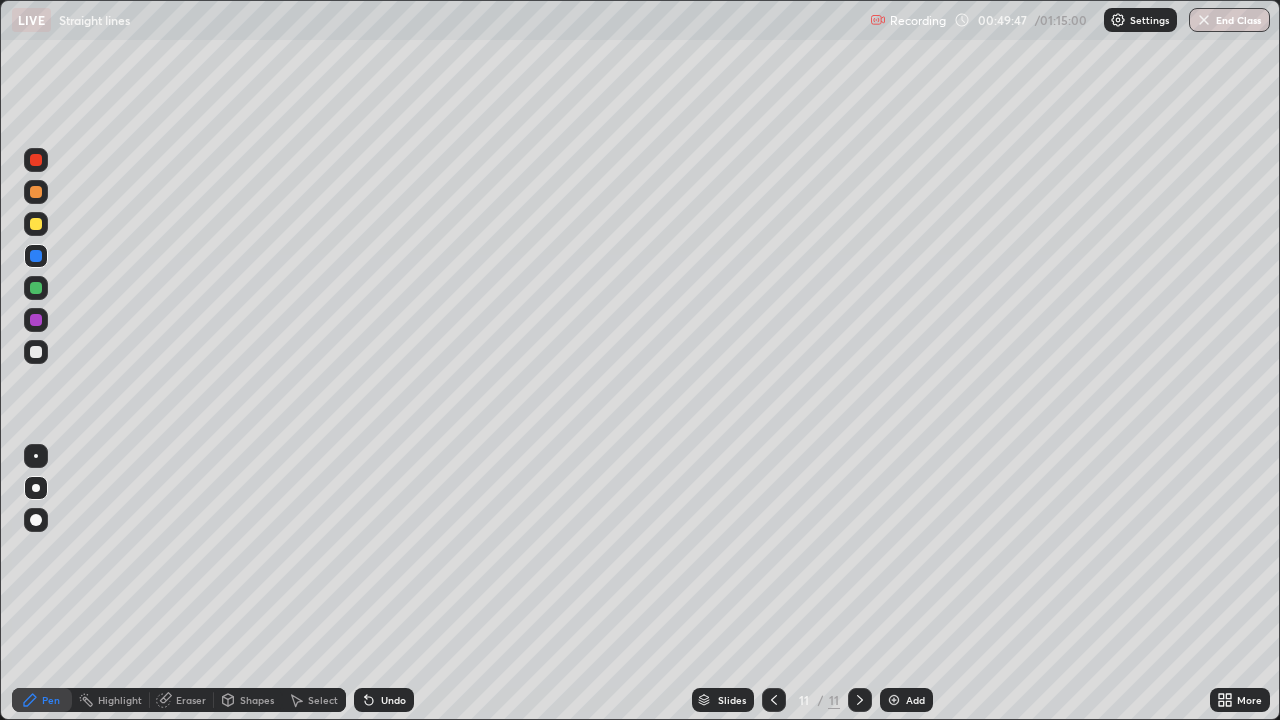 click on "Undo" at bounding box center [393, 700] 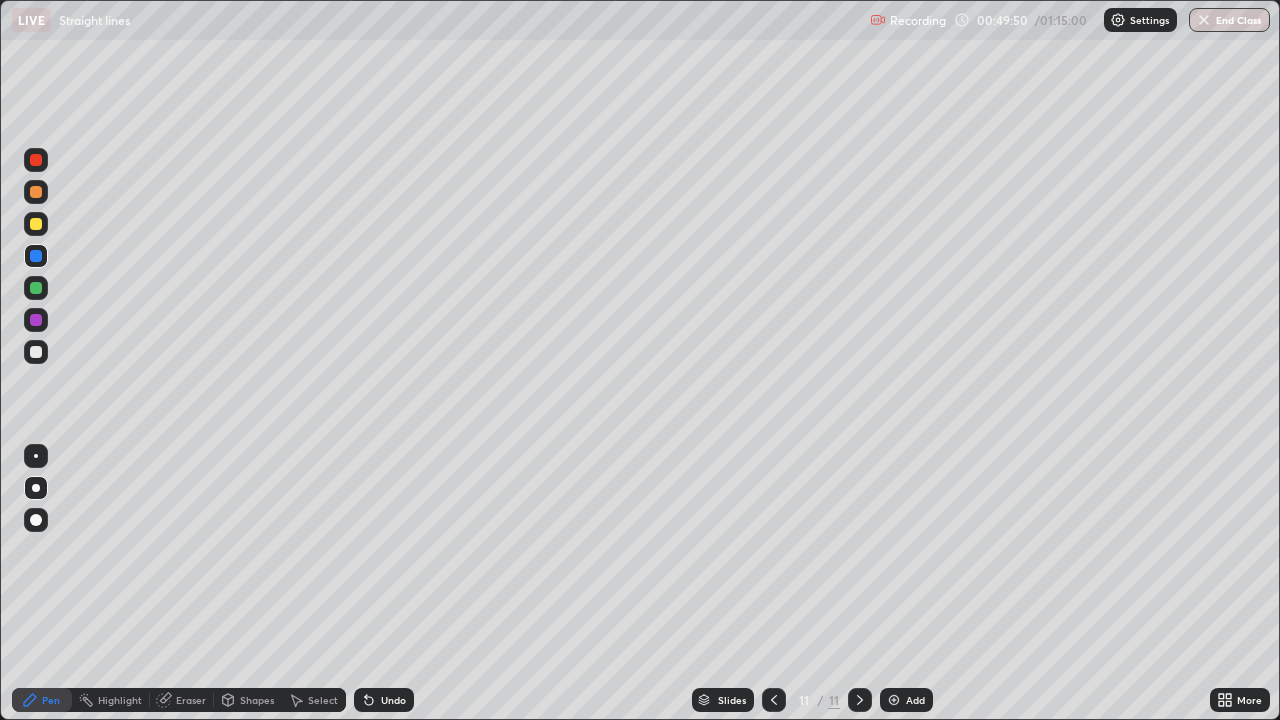 click on "Undo" at bounding box center [393, 700] 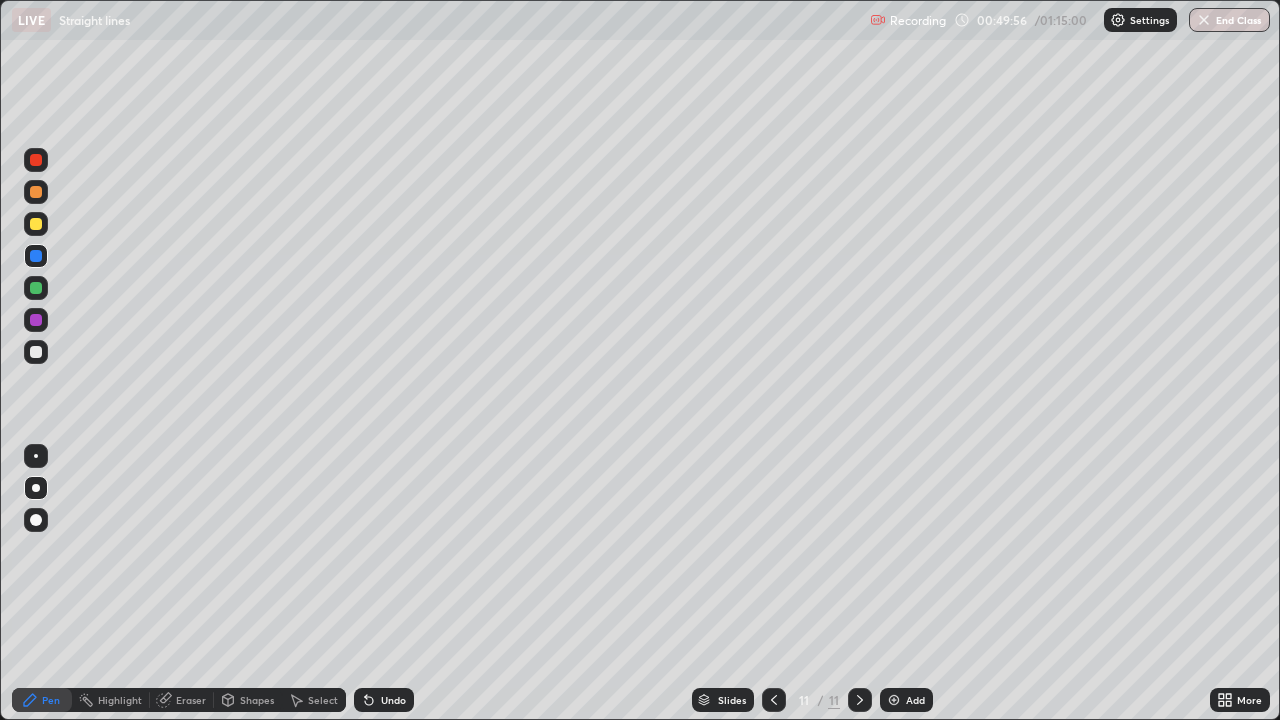 click on "Eraser" at bounding box center (191, 700) 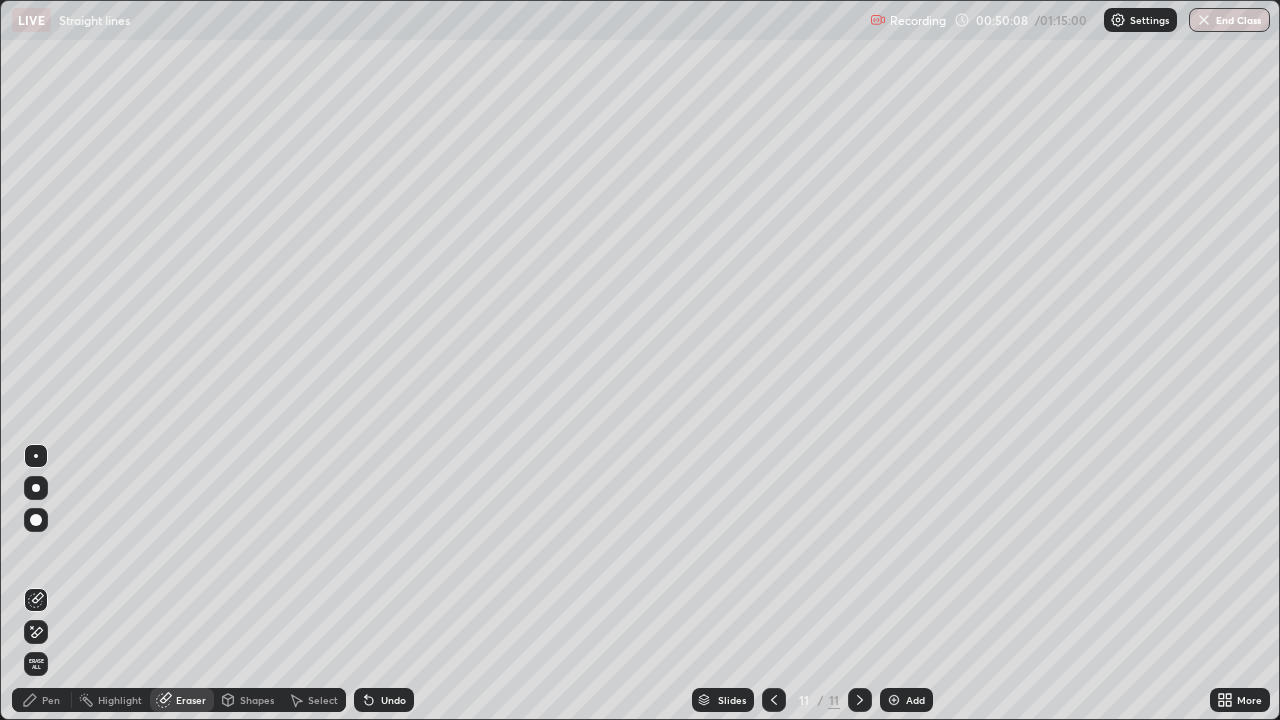 click on "Pen" at bounding box center [51, 700] 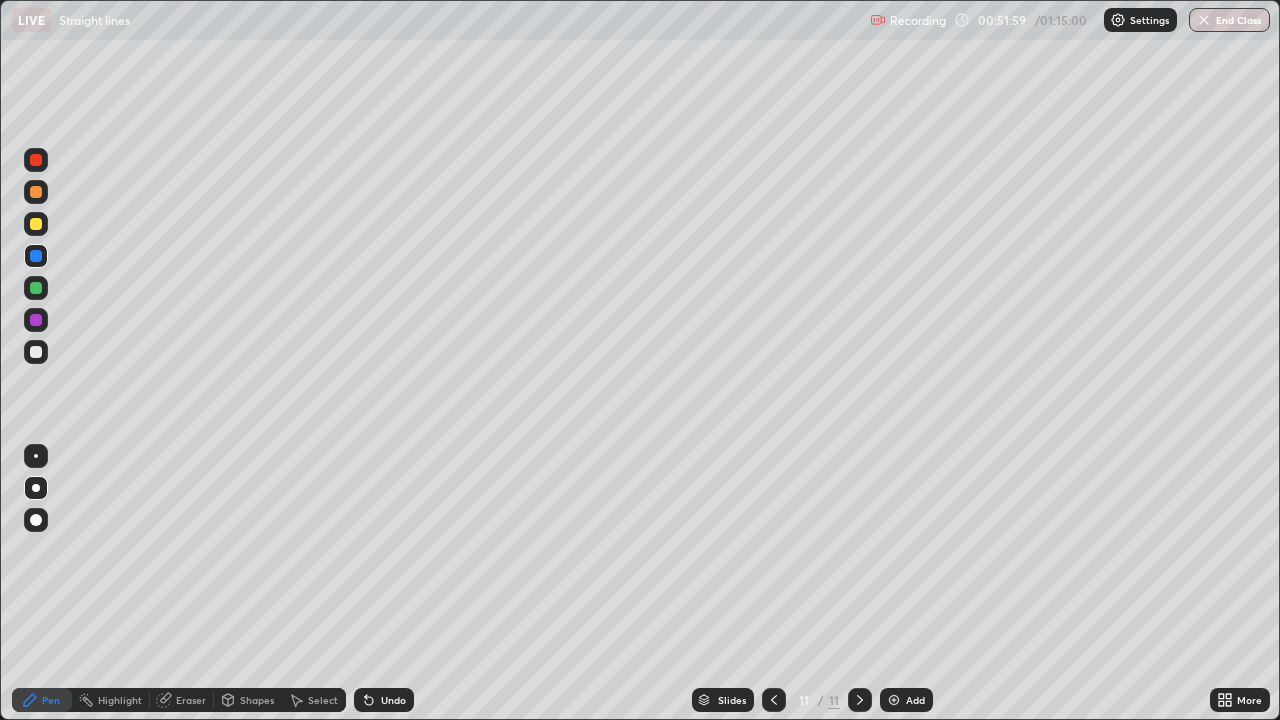 click at bounding box center [36, 320] 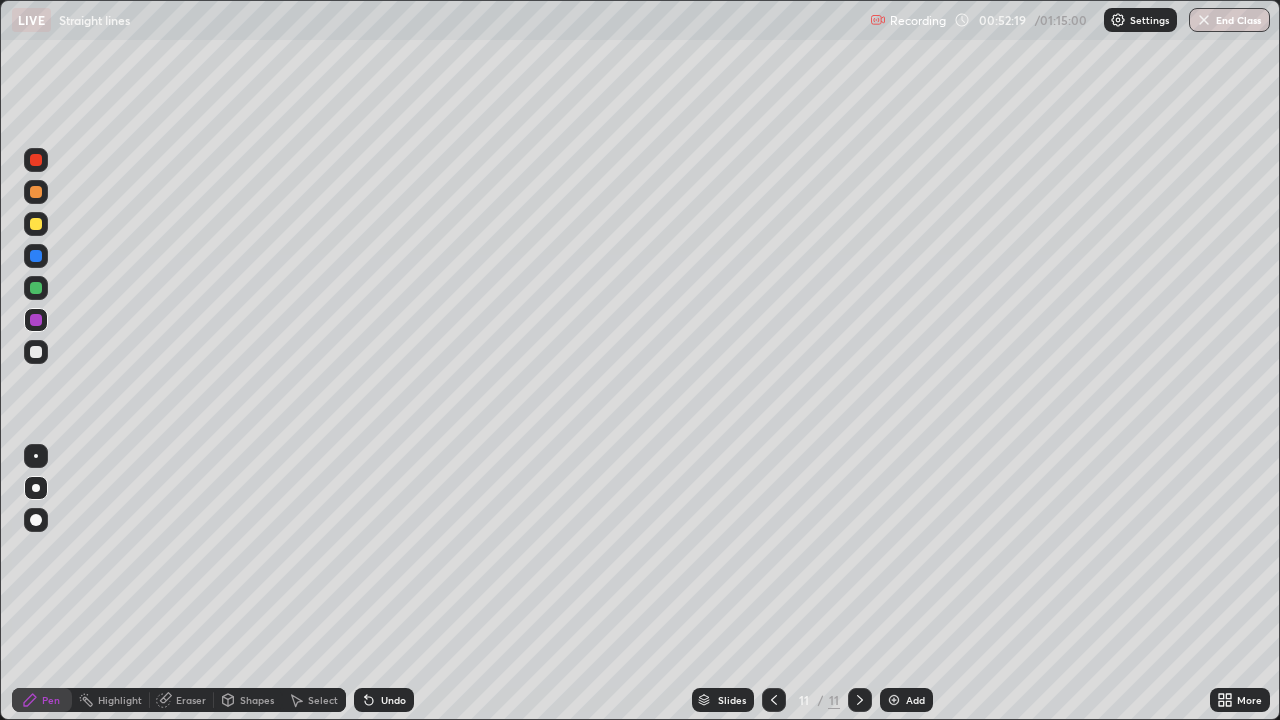 click at bounding box center (36, 352) 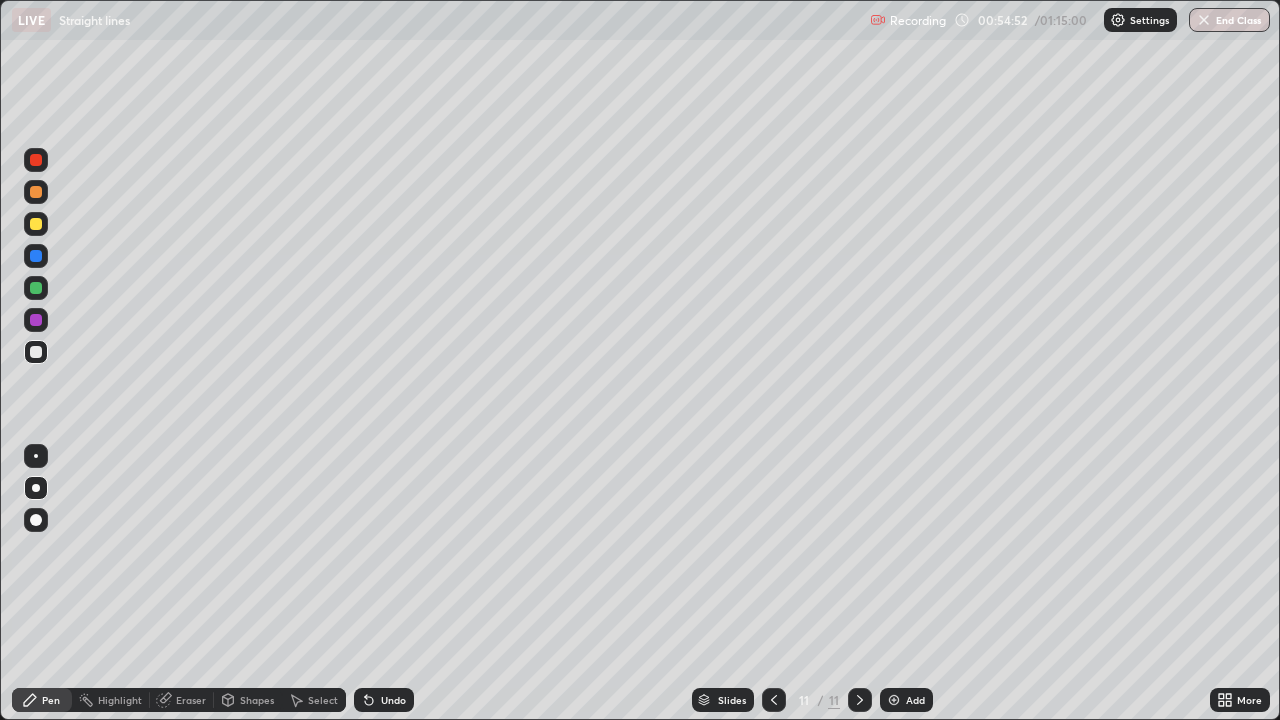 click at bounding box center (894, 700) 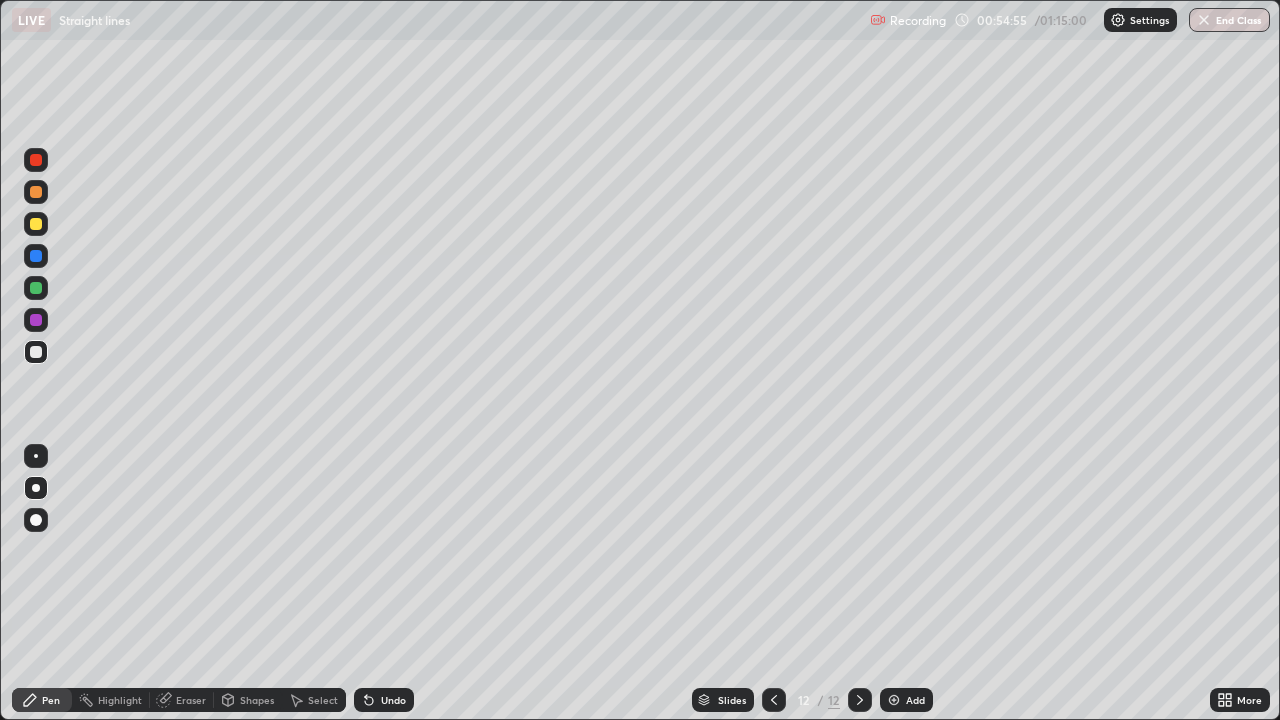 click at bounding box center [36, 256] 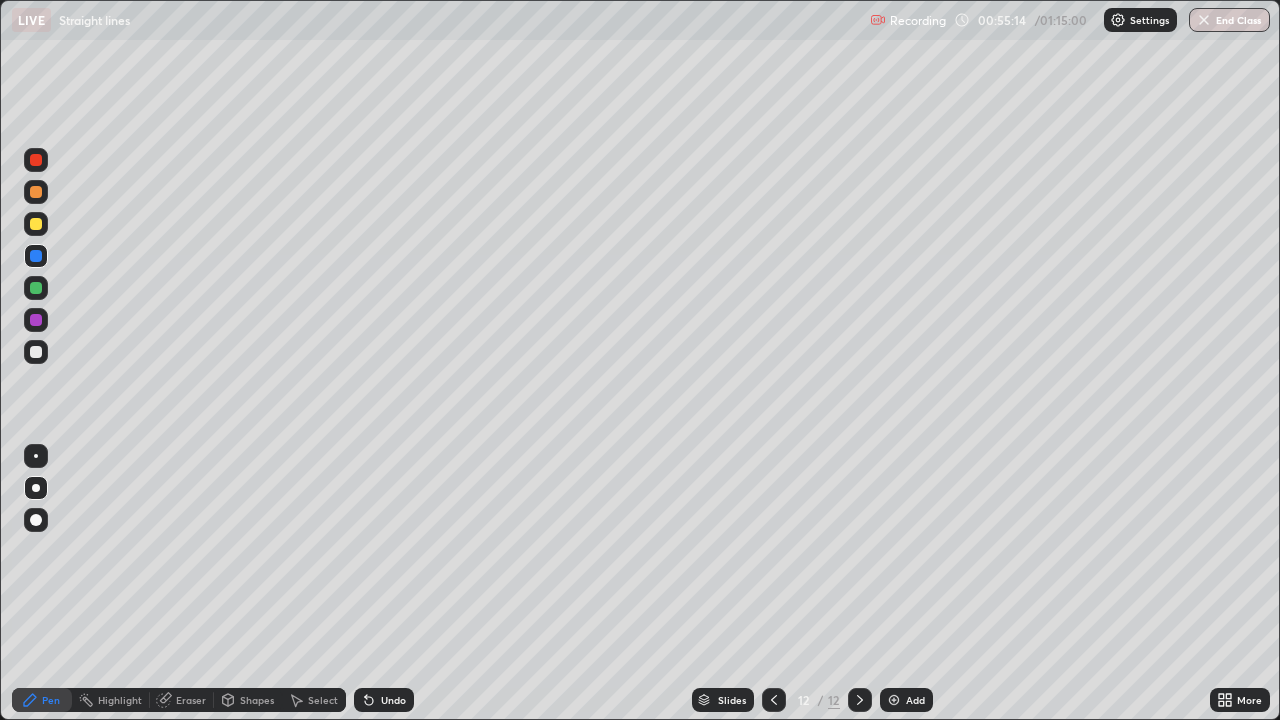 click at bounding box center [36, 288] 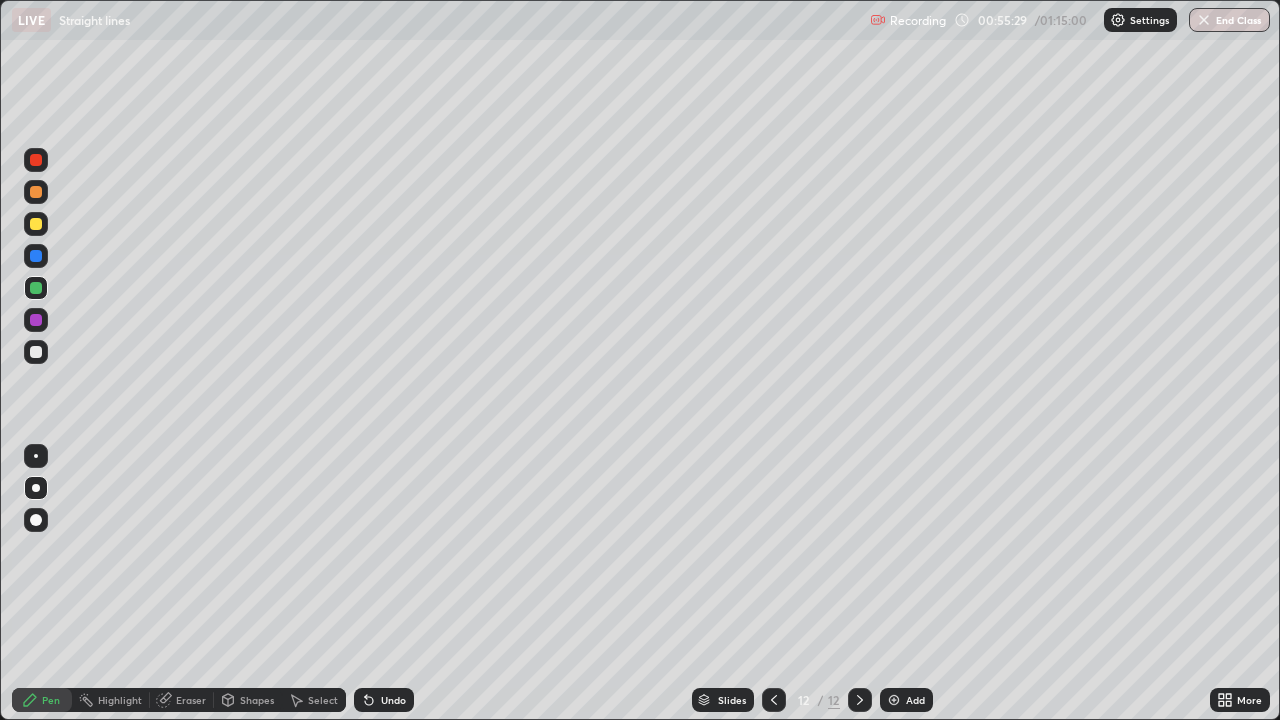 click at bounding box center [36, 256] 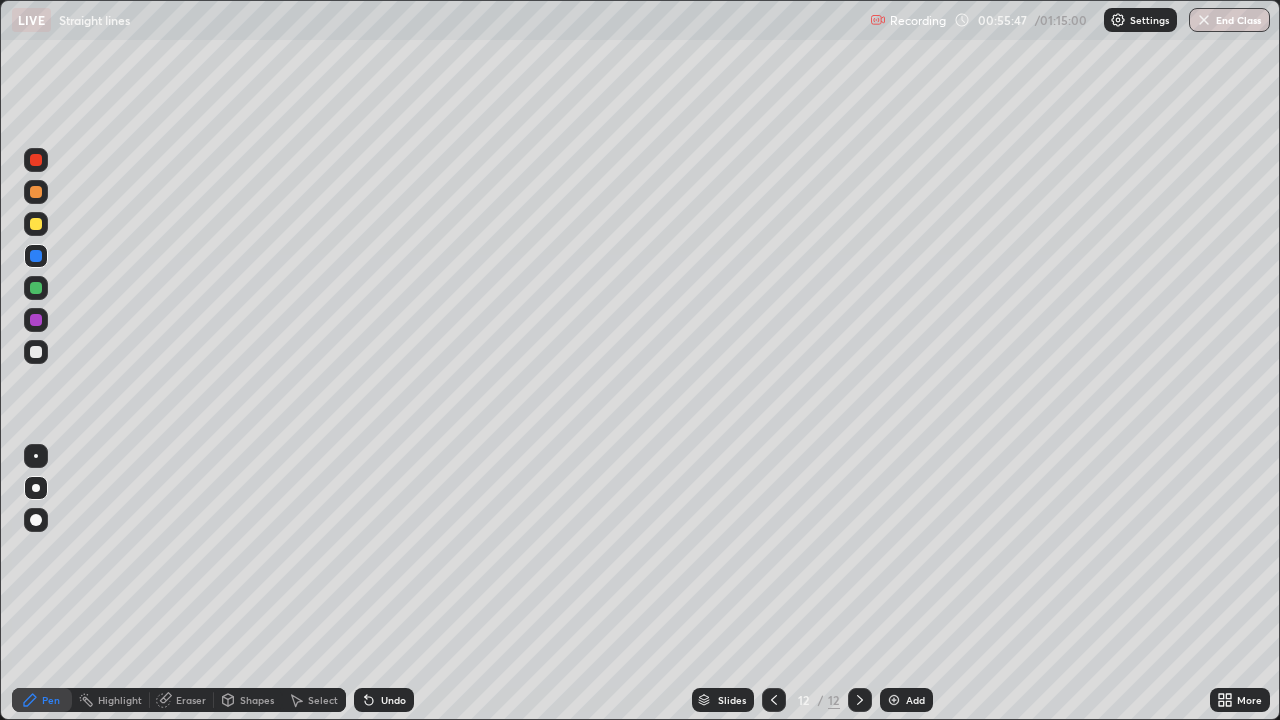 click at bounding box center (36, 320) 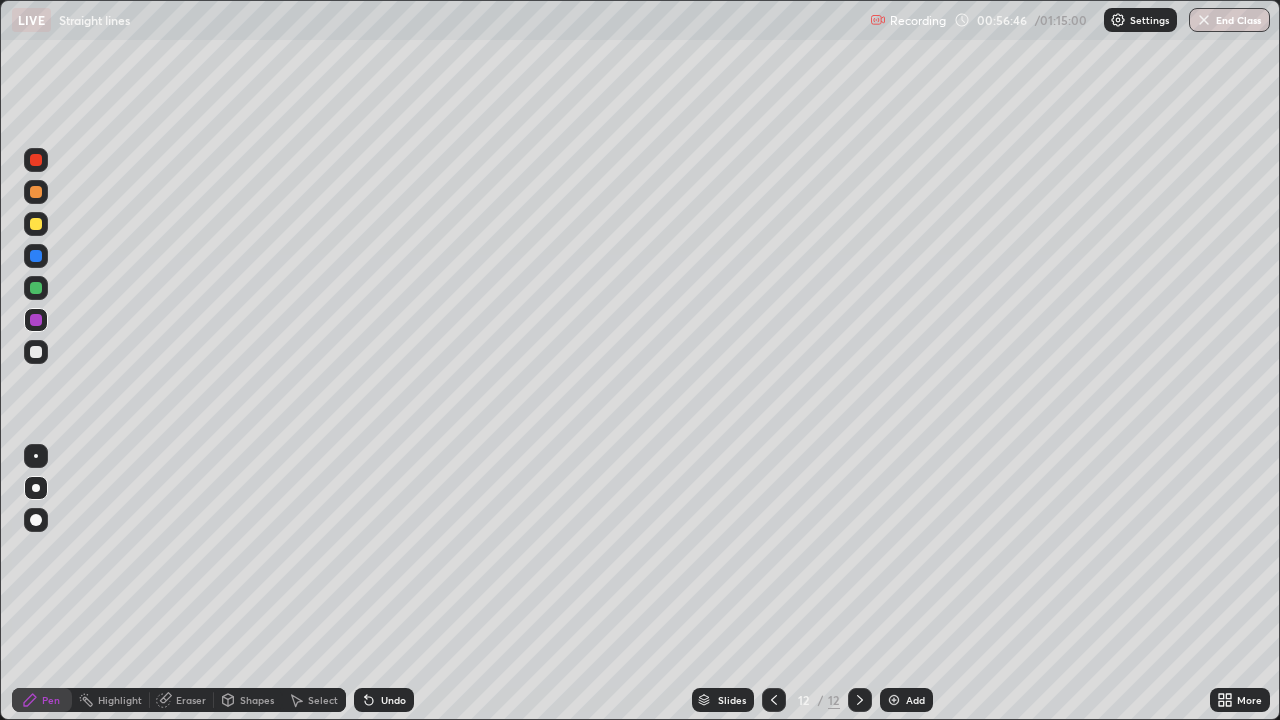click at bounding box center [36, 320] 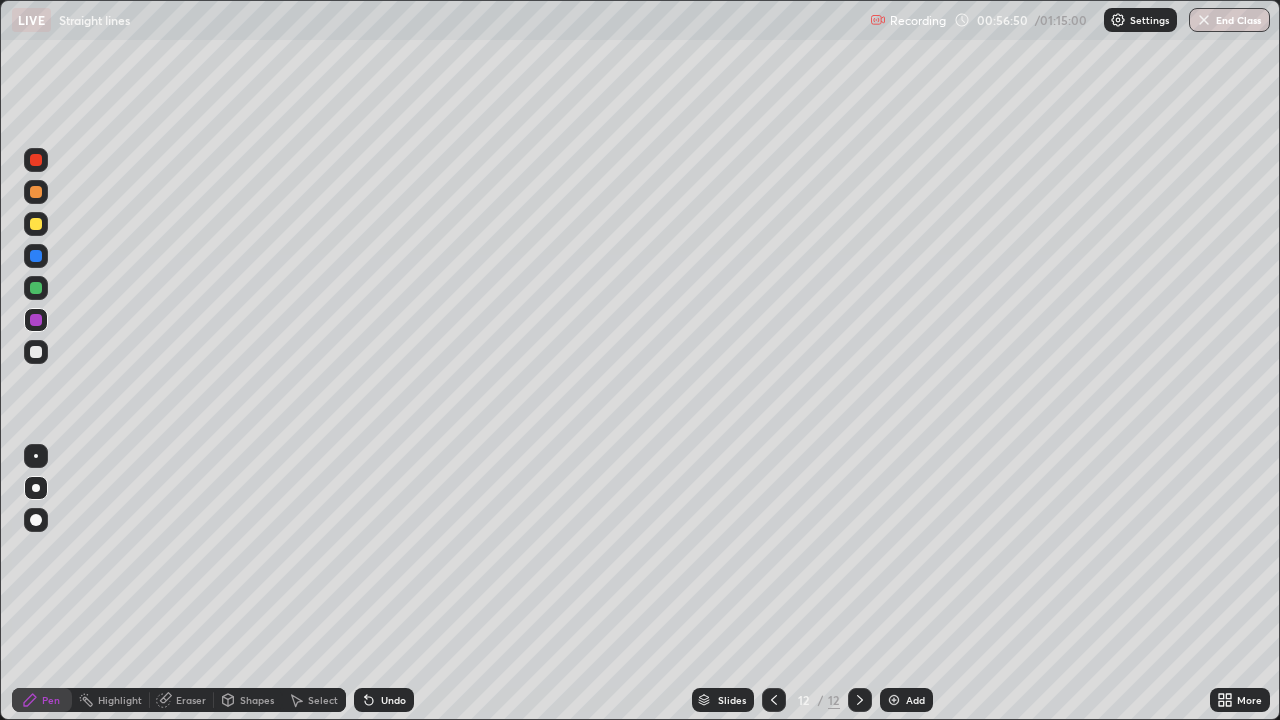 click at bounding box center [36, 352] 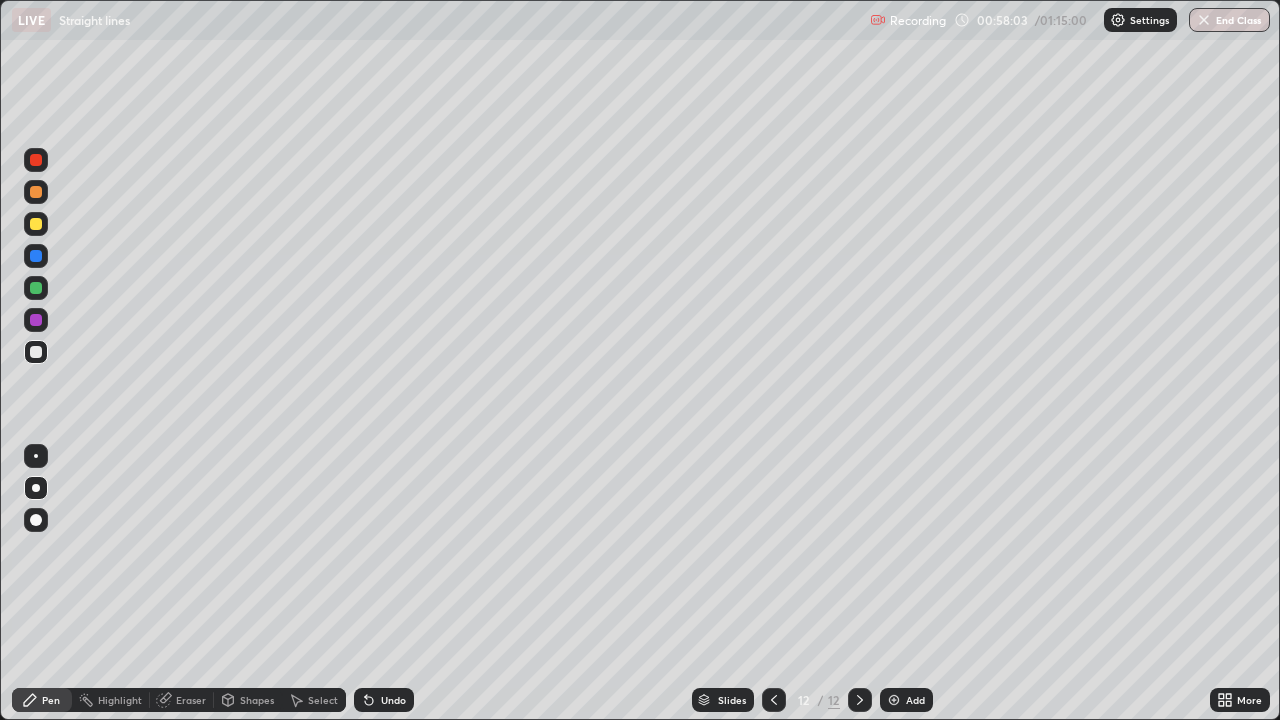 click 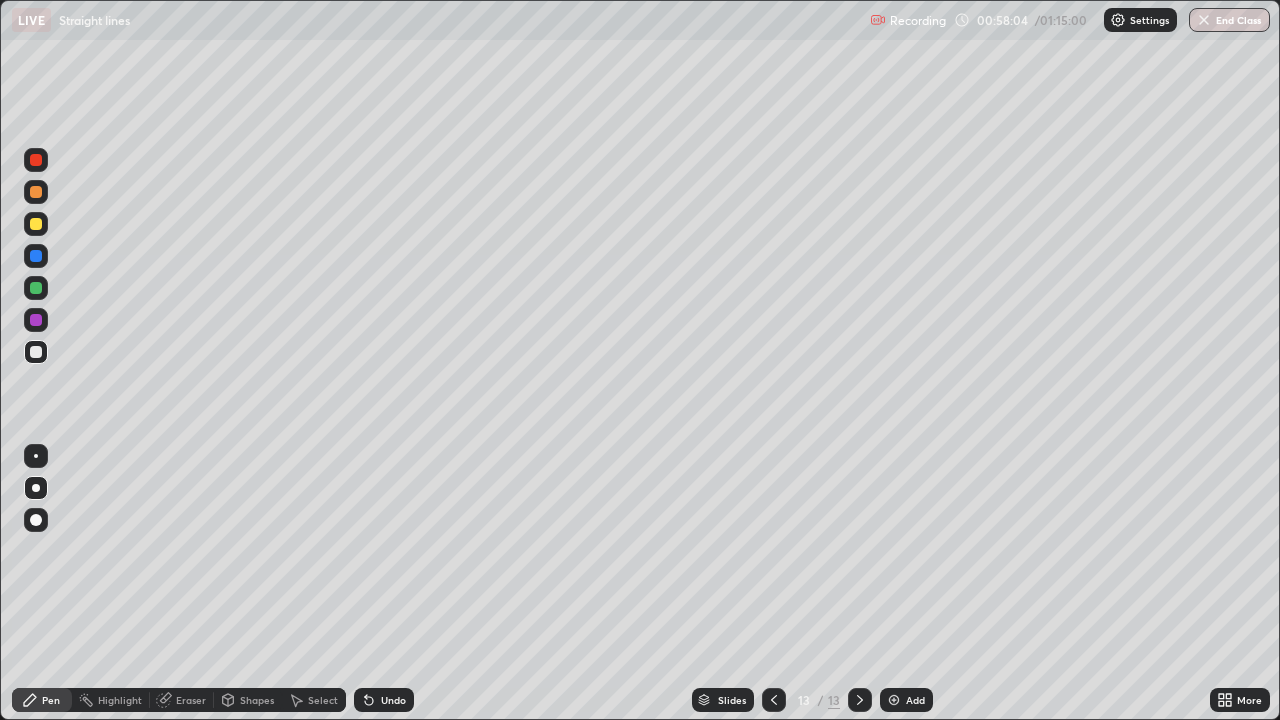 click at bounding box center [36, 256] 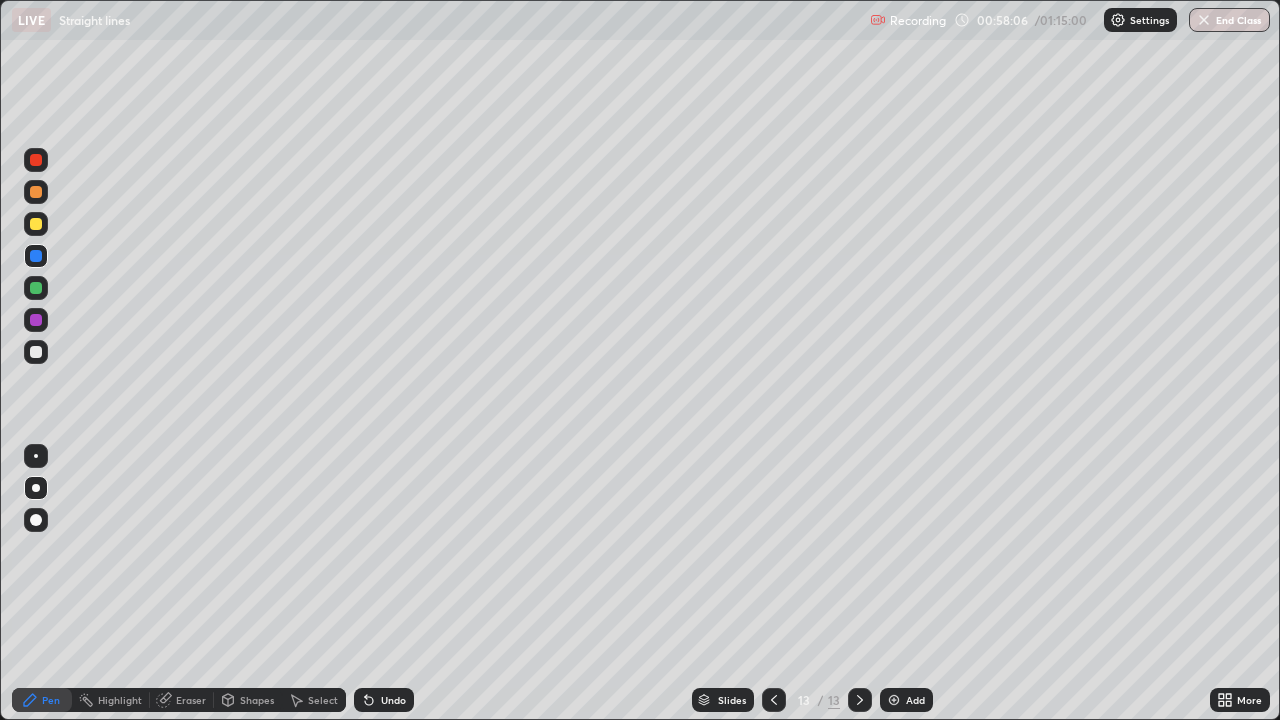 click 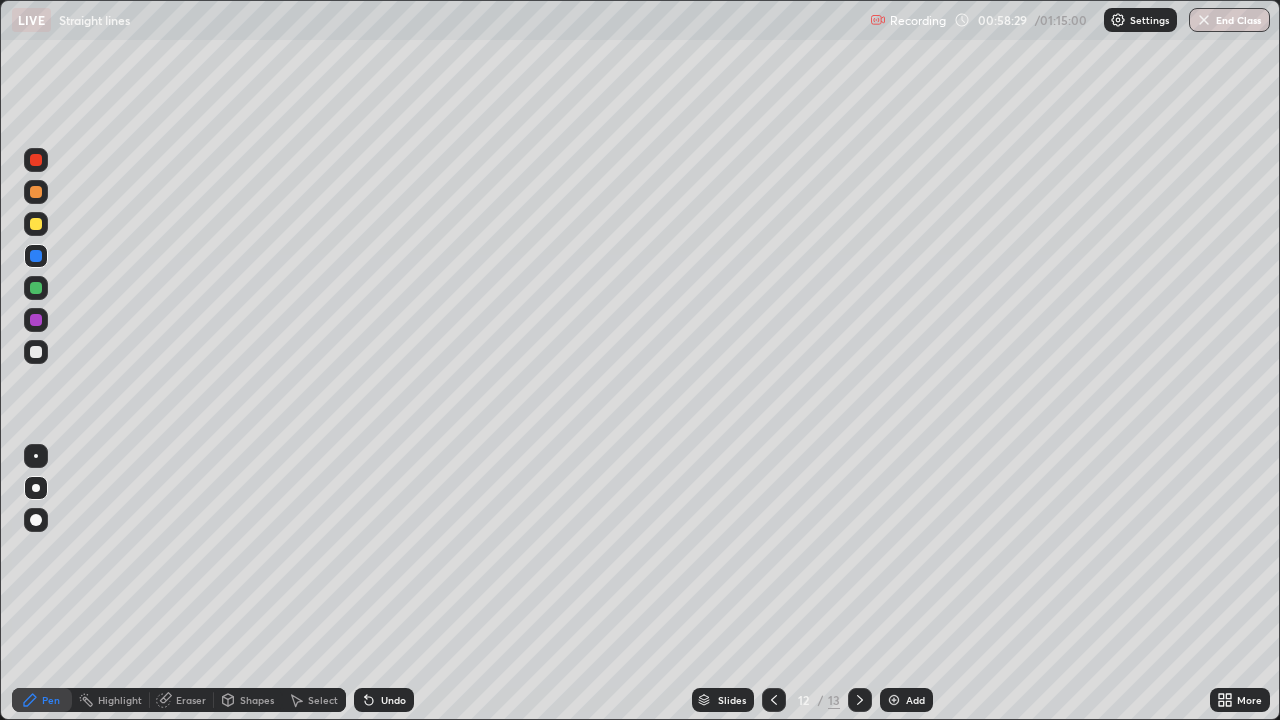 click 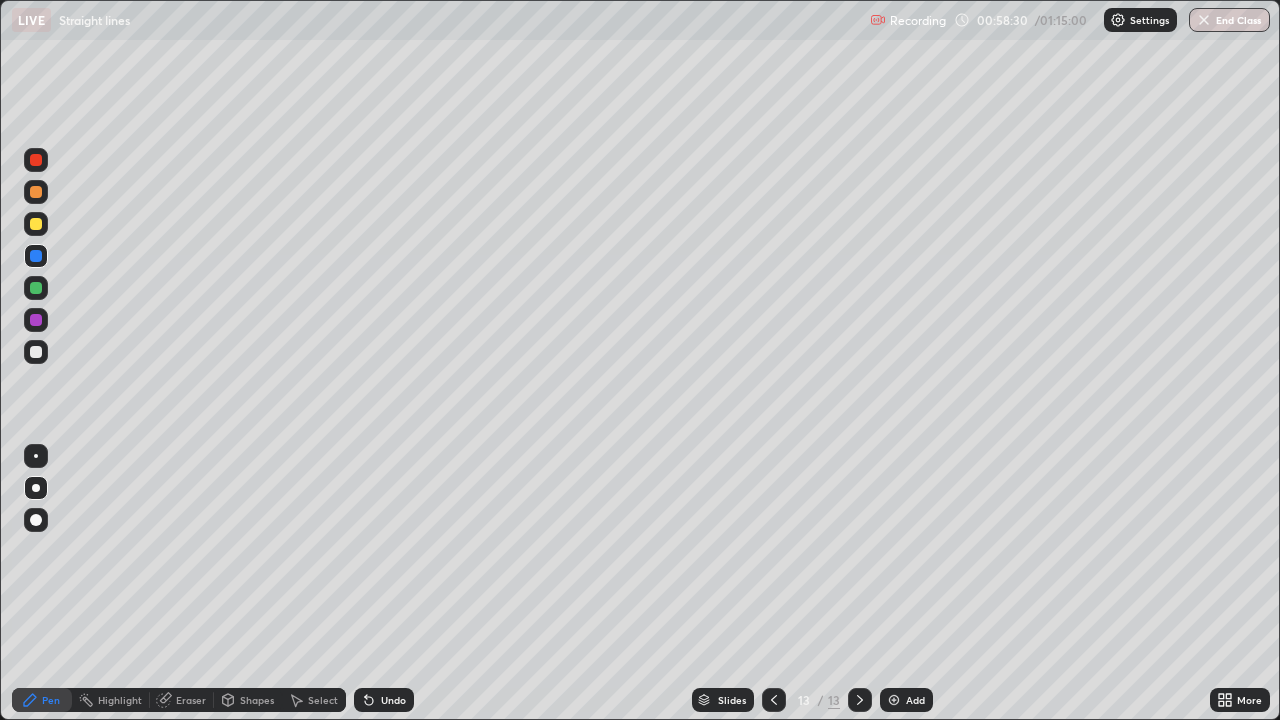click at bounding box center [36, 256] 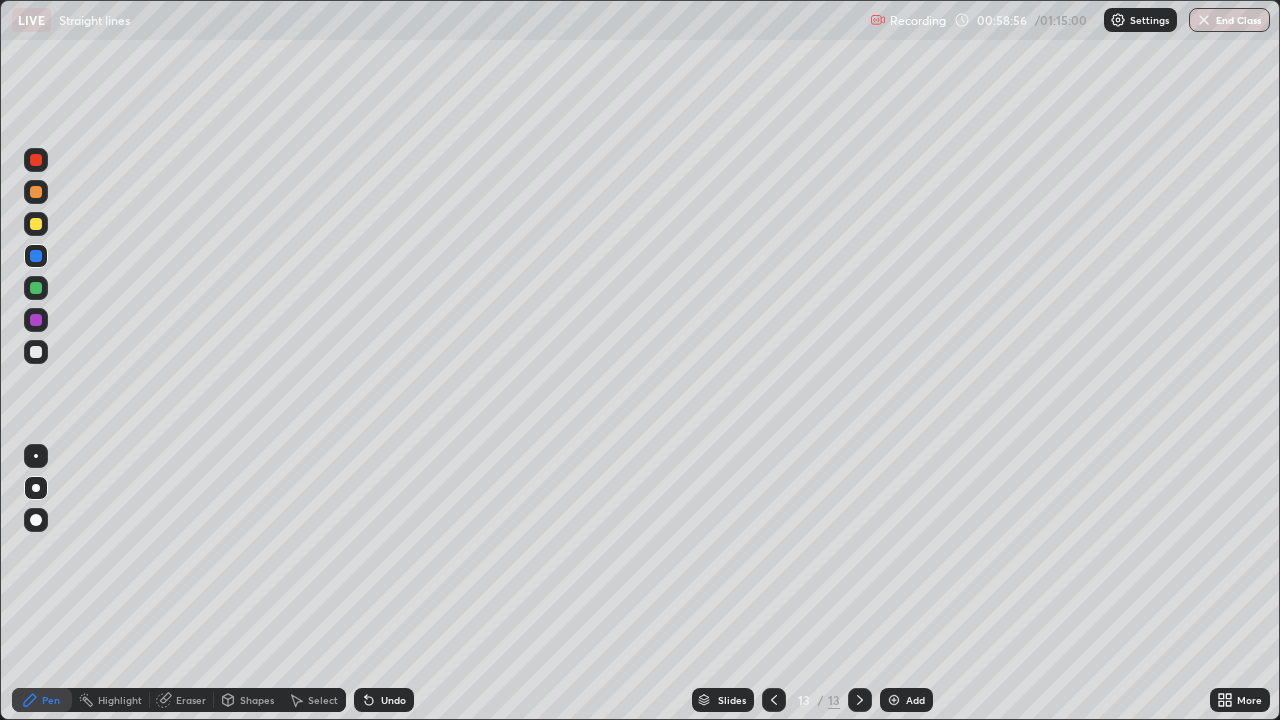 click at bounding box center (36, 224) 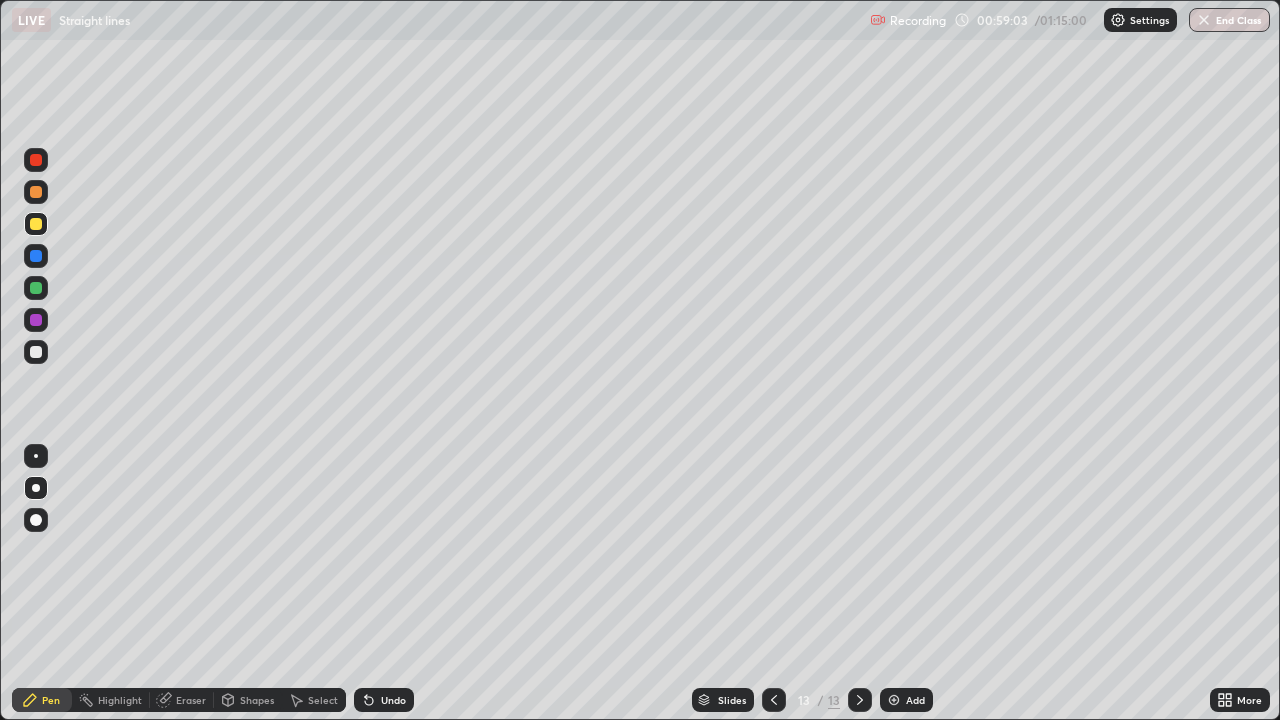 click at bounding box center [36, 288] 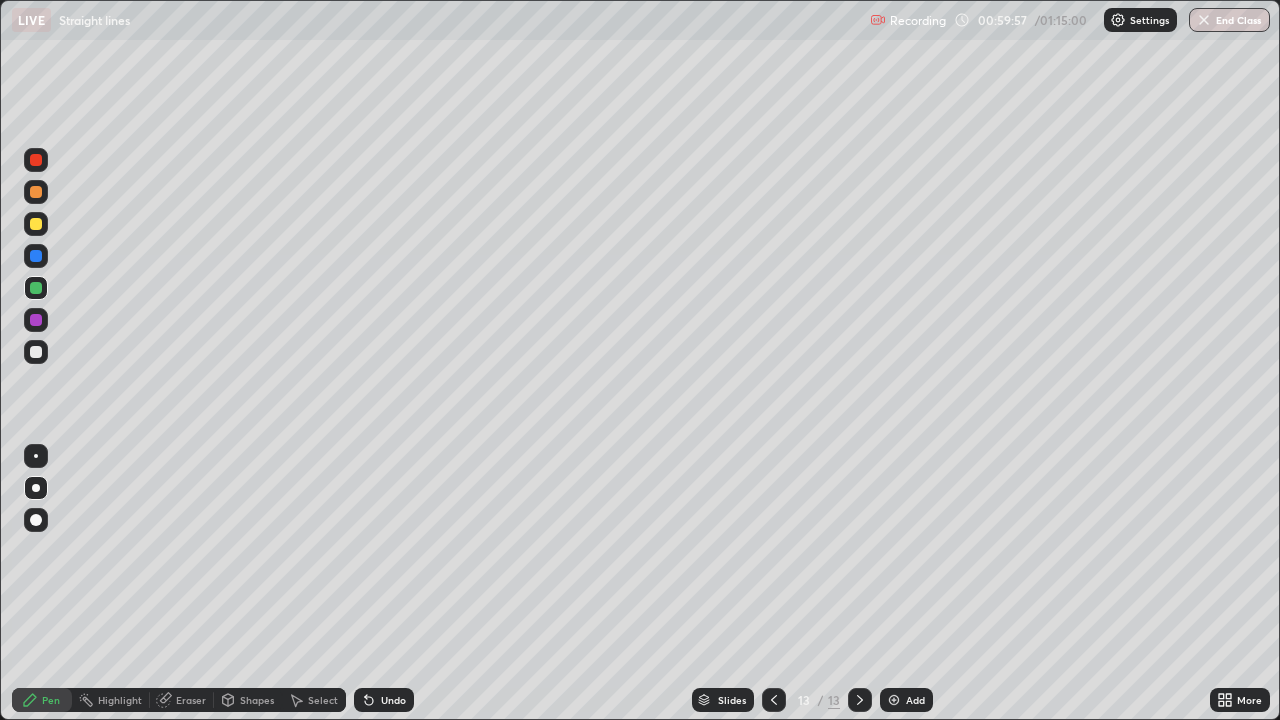 click at bounding box center [36, 352] 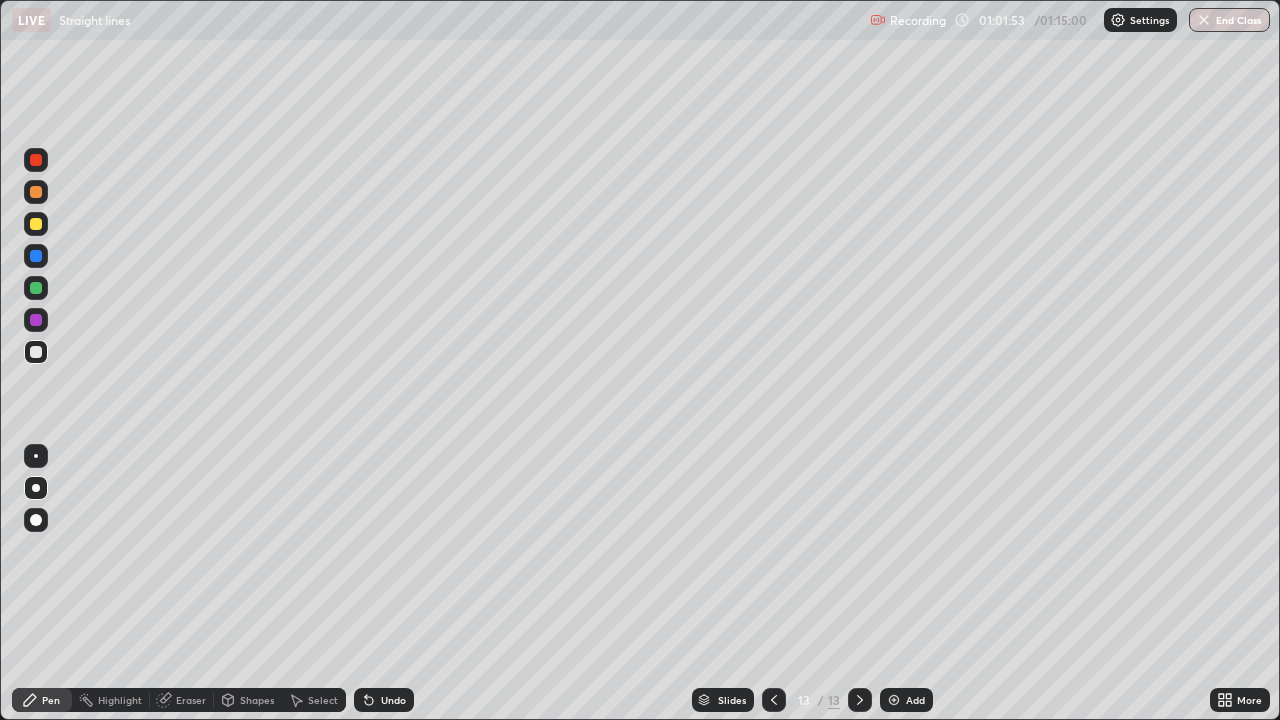 click 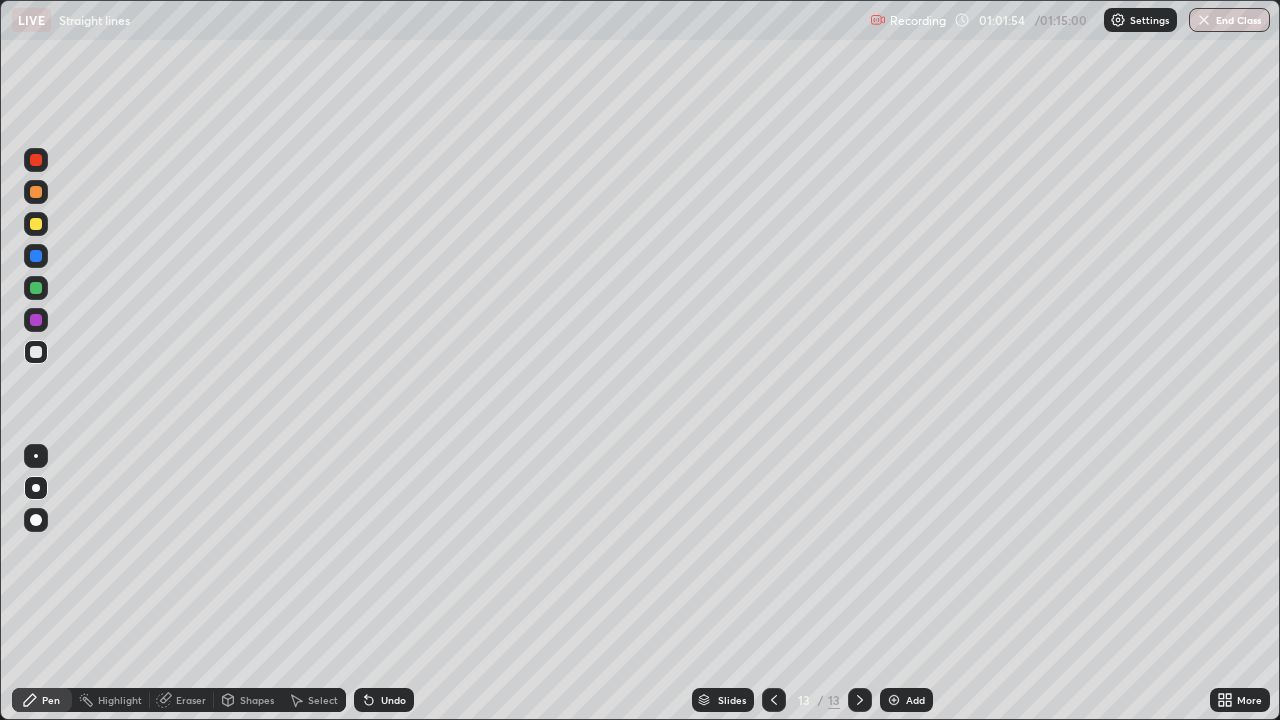 click on "Add" at bounding box center [915, 700] 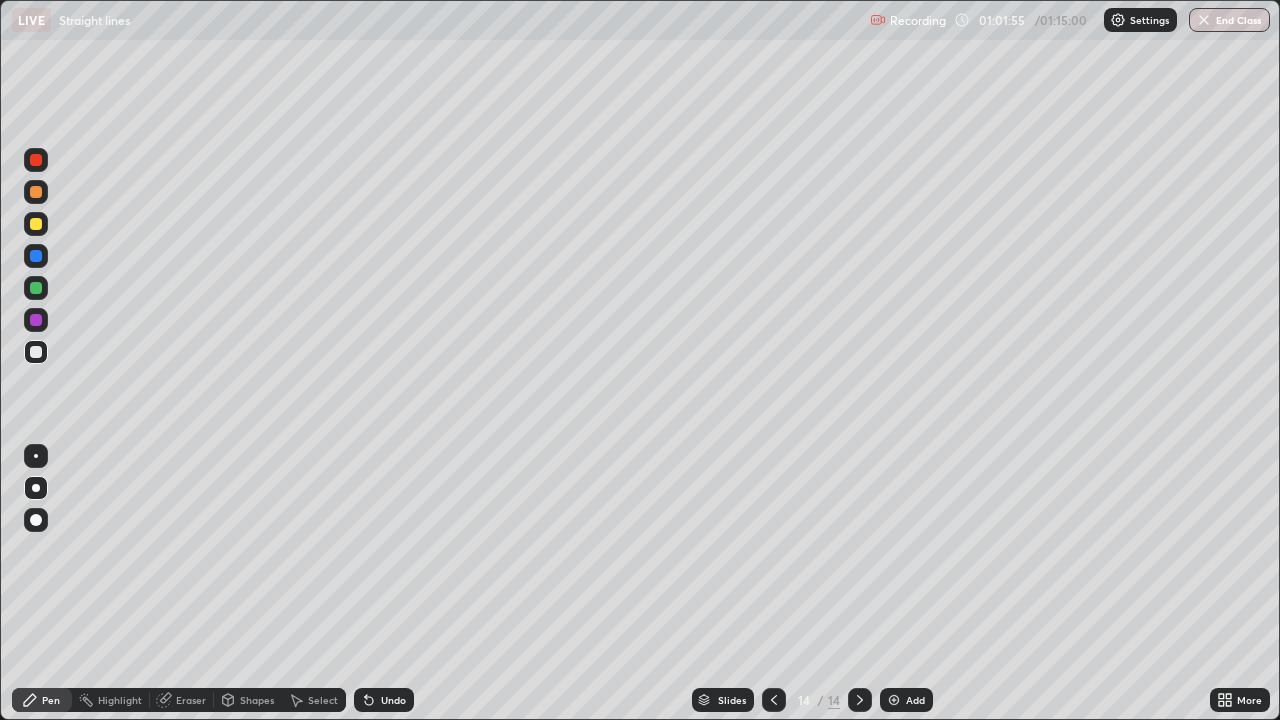 click at bounding box center [36, 224] 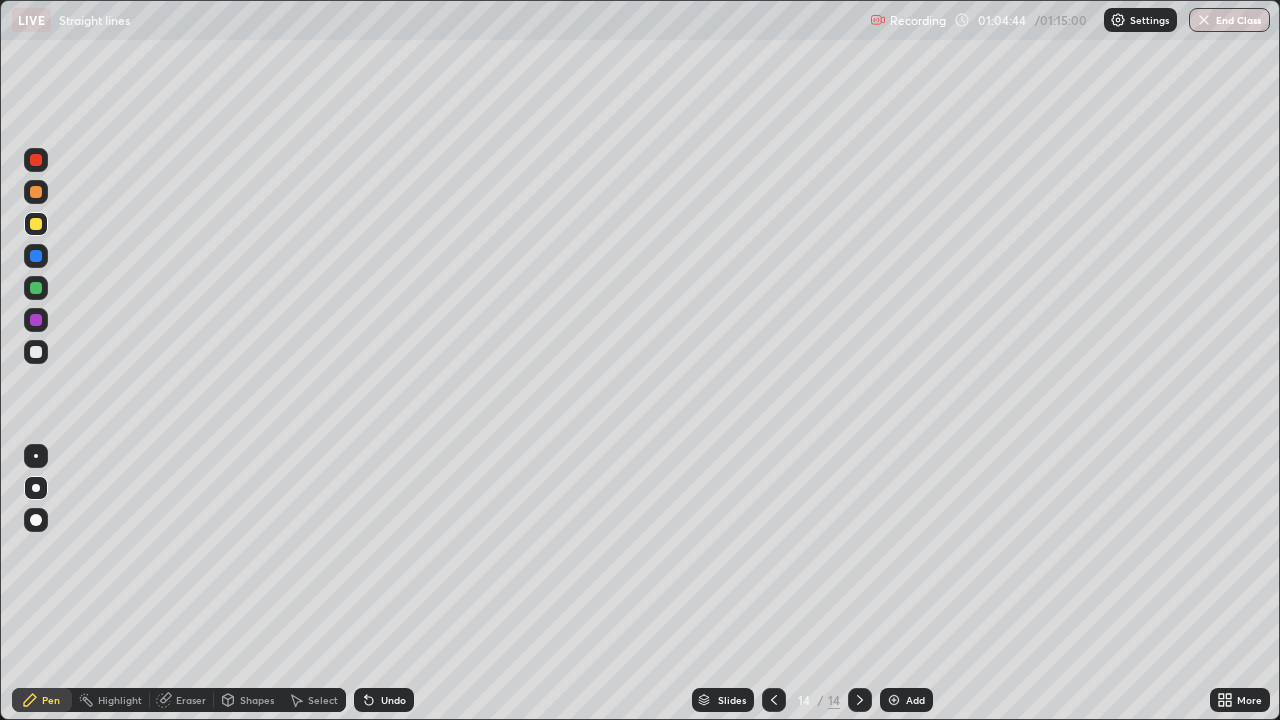 click at bounding box center [36, 288] 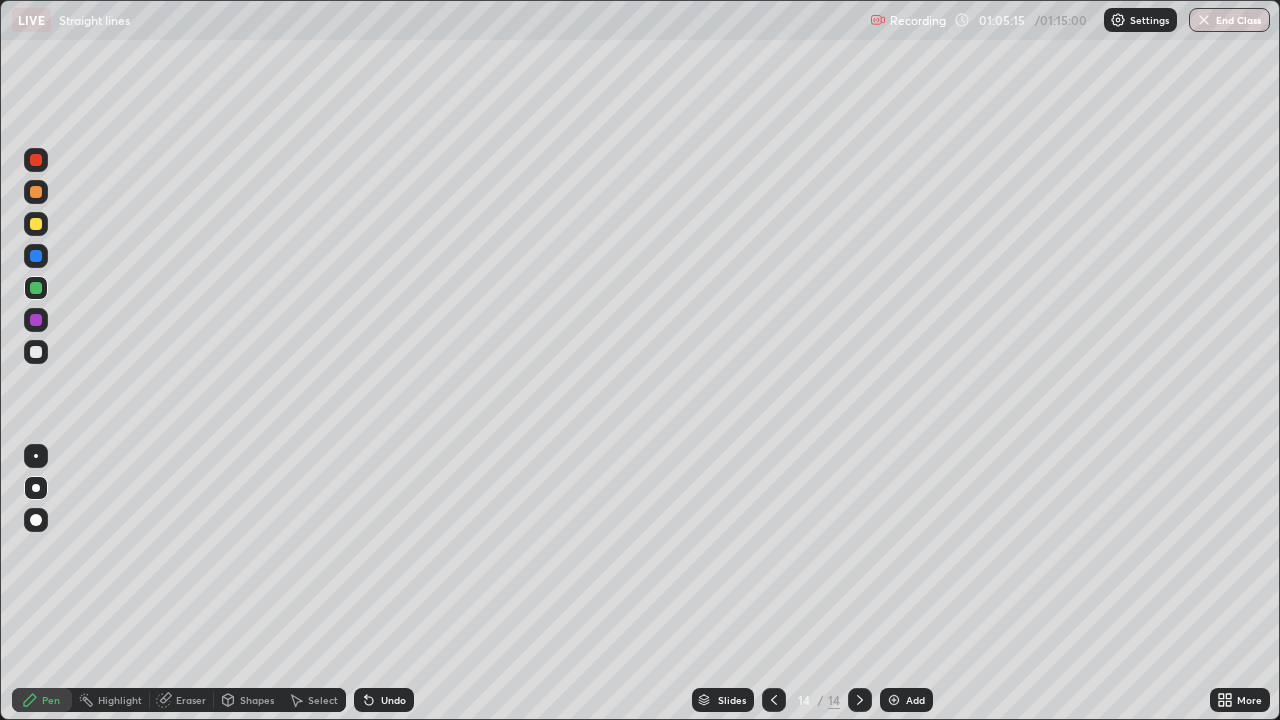 click at bounding box center [36, 352] 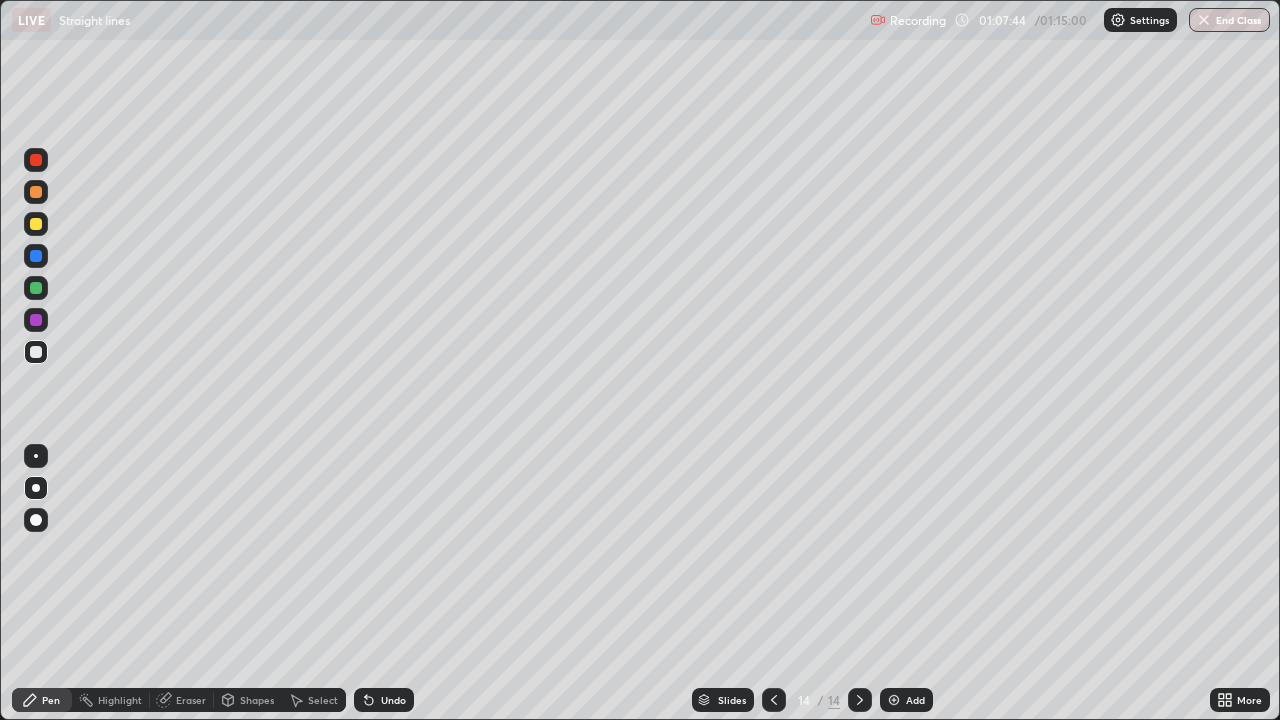 click 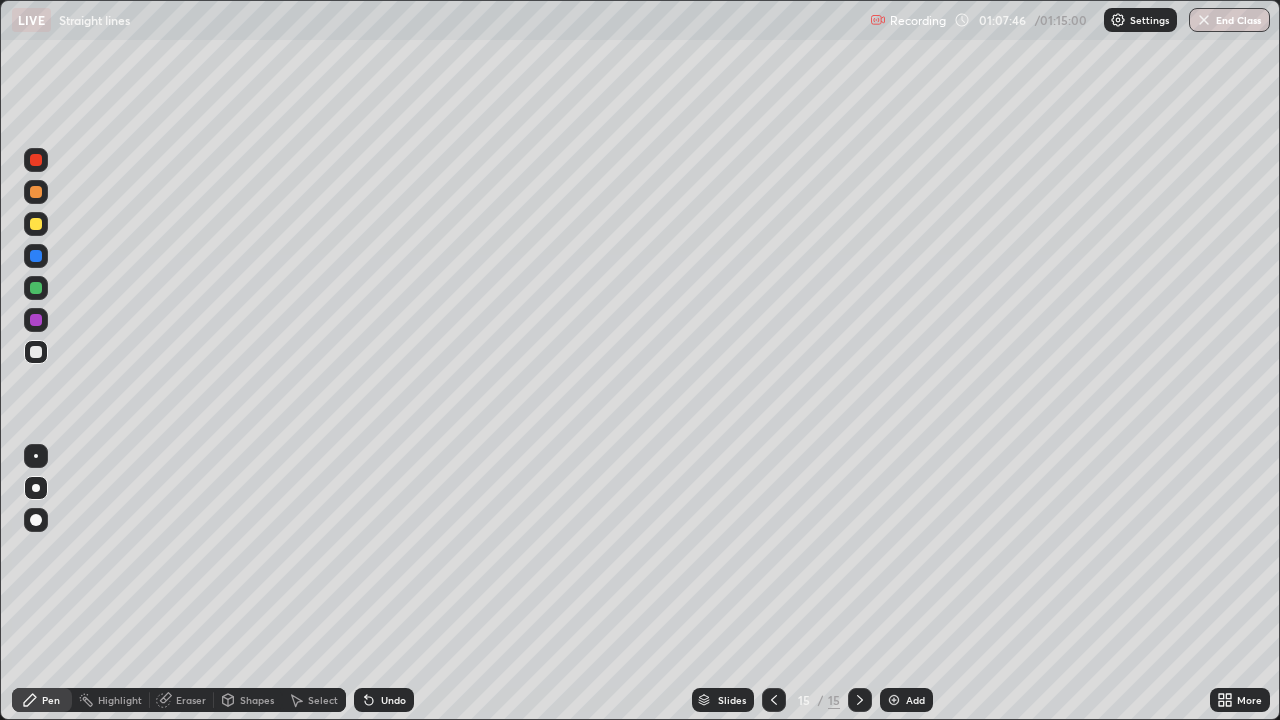 click at bounding box center [36, 224] 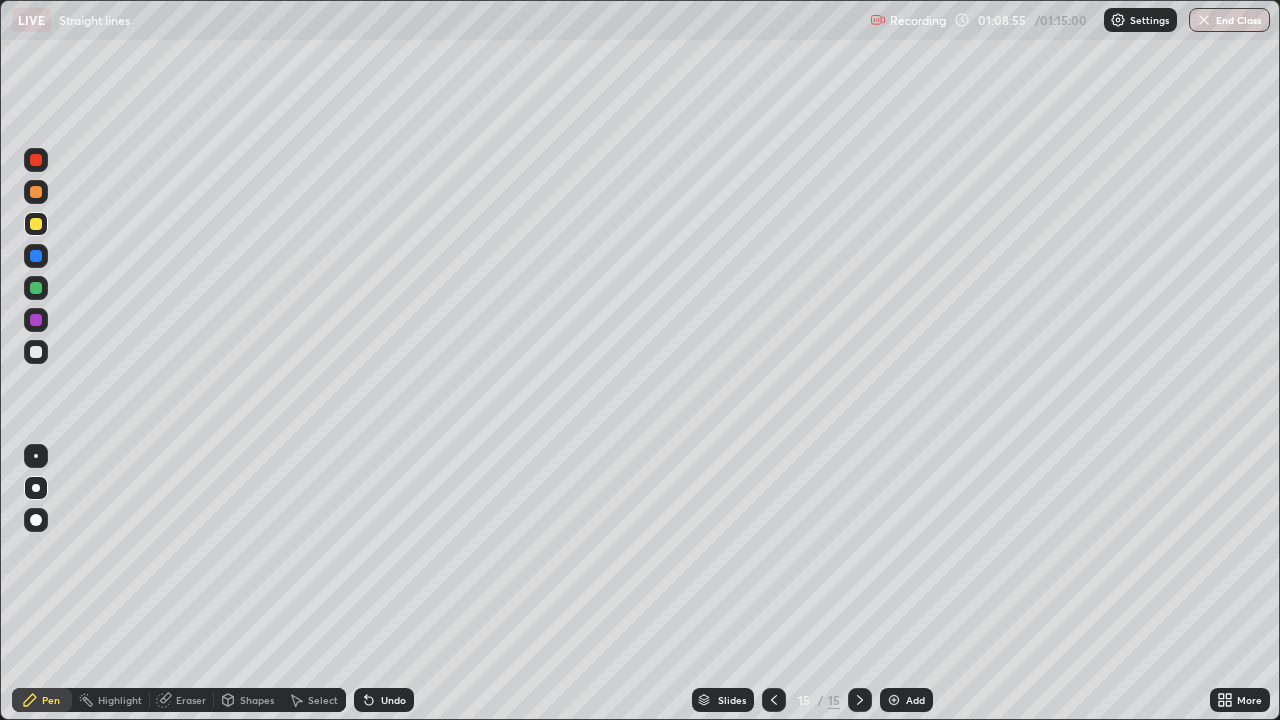 click at bounding box center (36, 320) 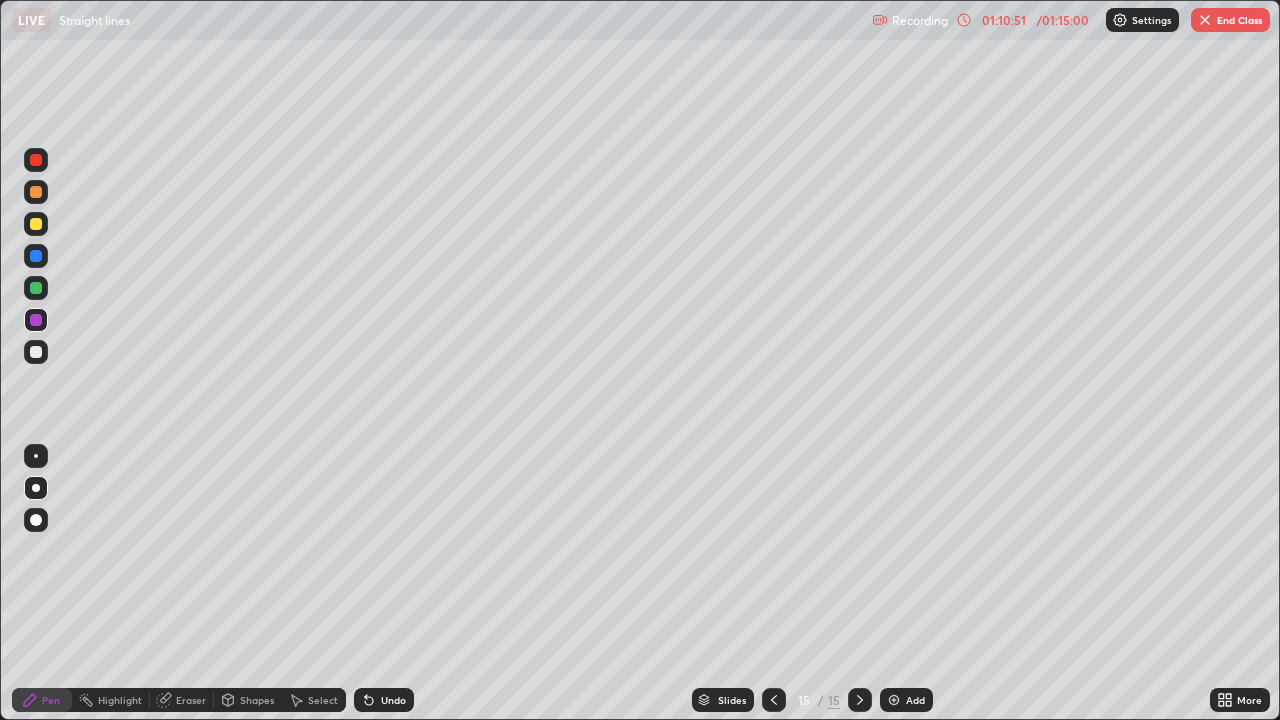 click 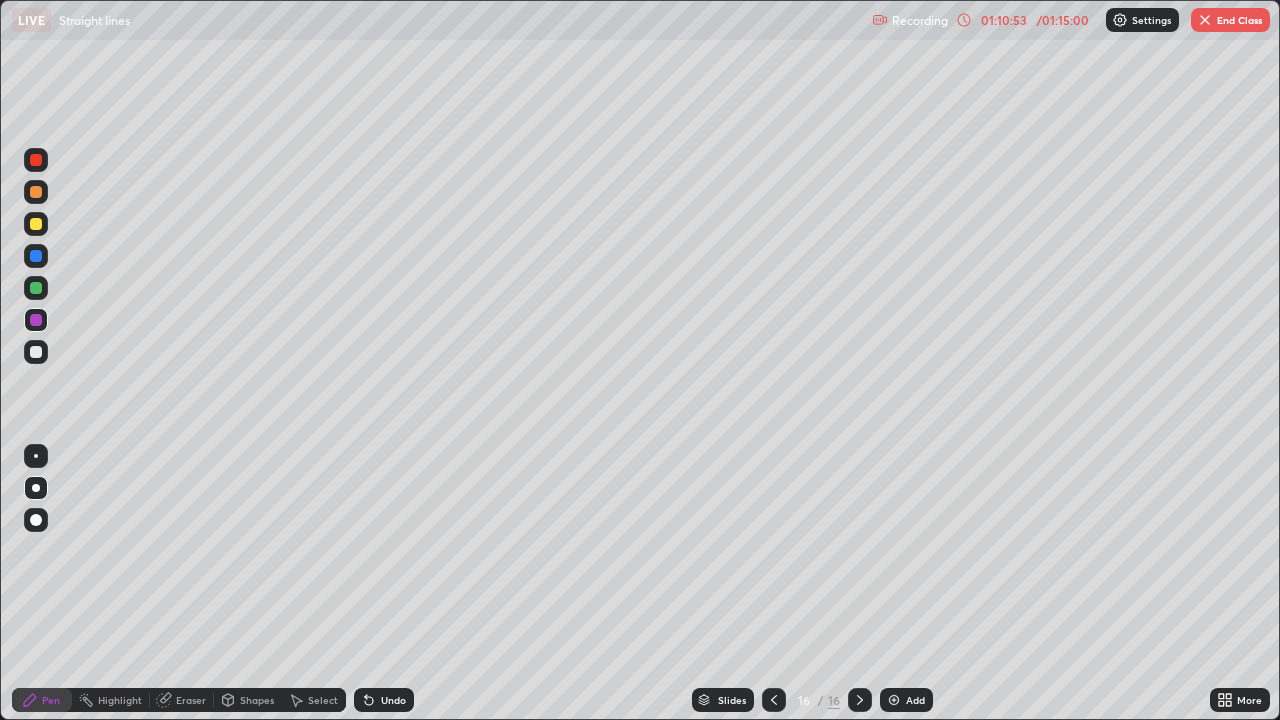 click at bounding box center (36, 224) 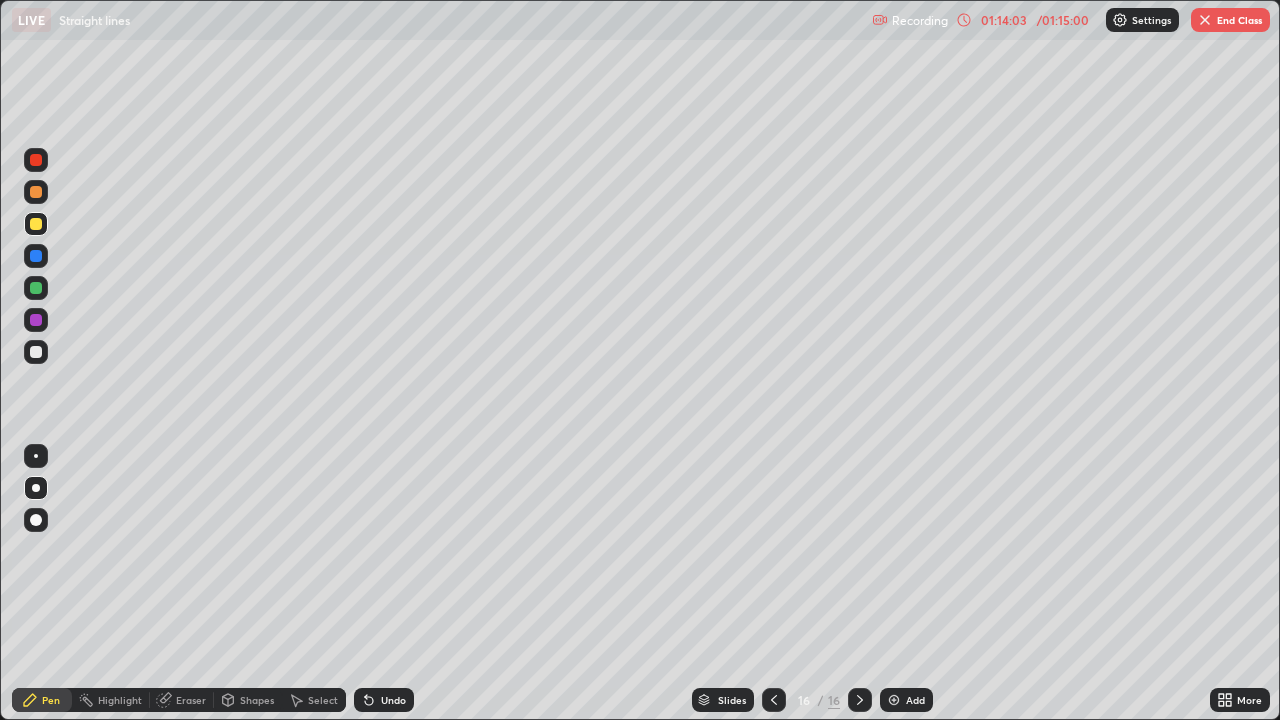 click on "End Class" at bounding box center (1230, 20) 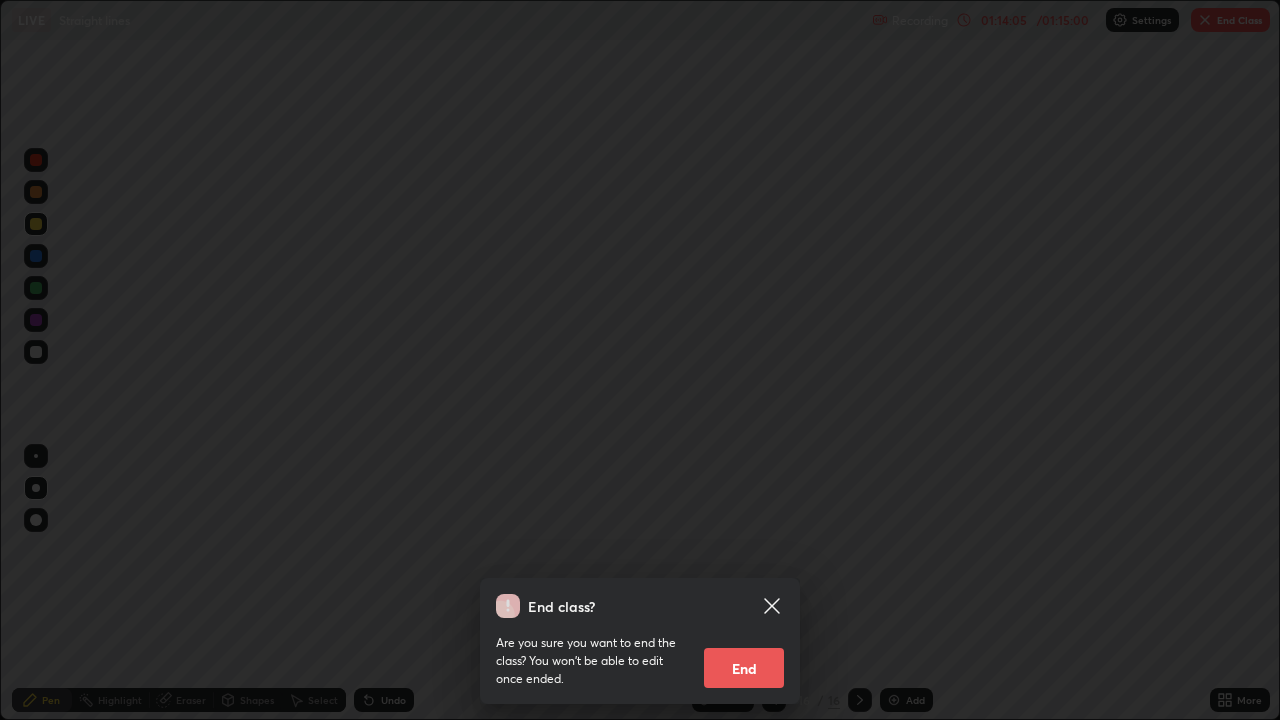 click on "End" at bounding box center (744, 668) 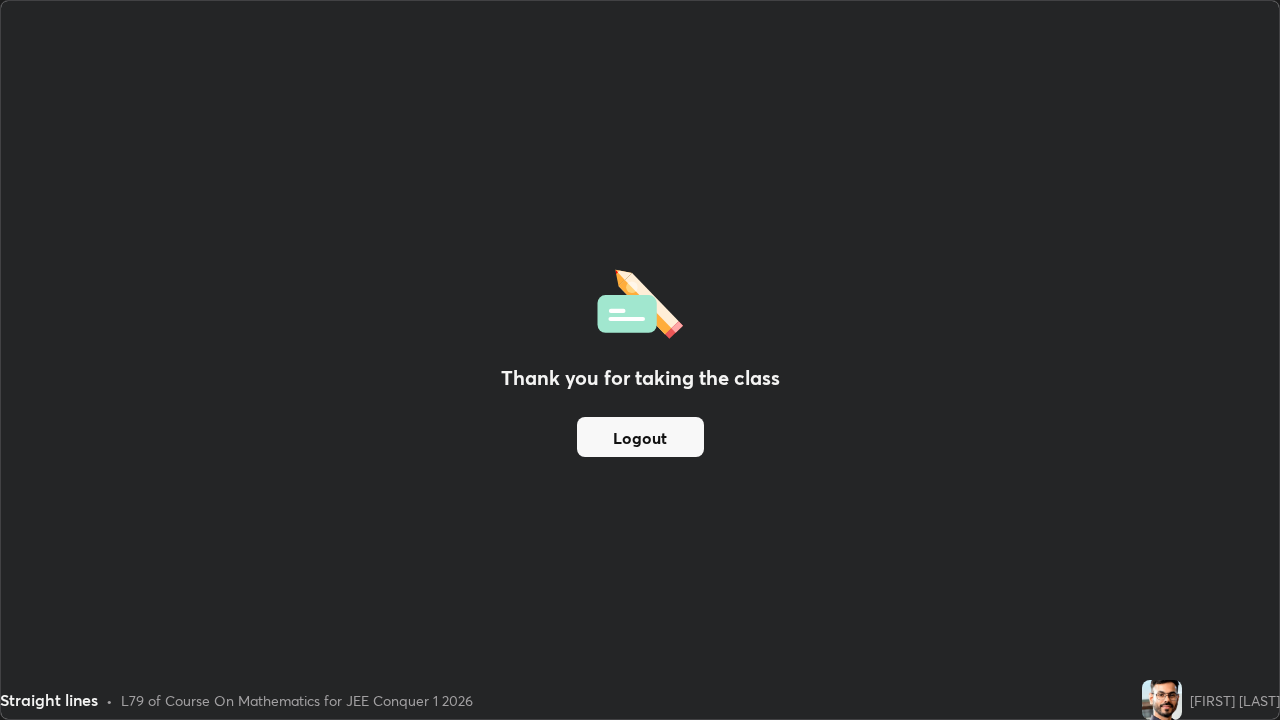 click on "Logout" at bounding box center (640, 437) 